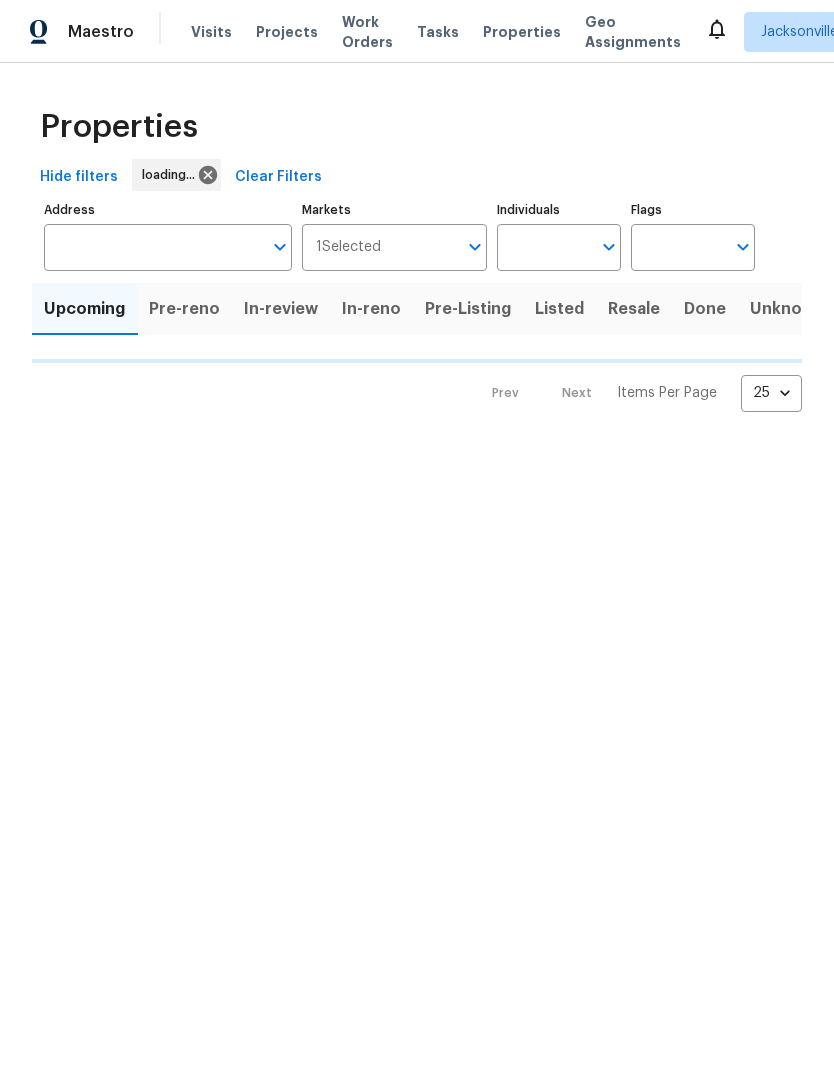 scroll, scrollTop: 0, scrollLeft: 0, axis: both 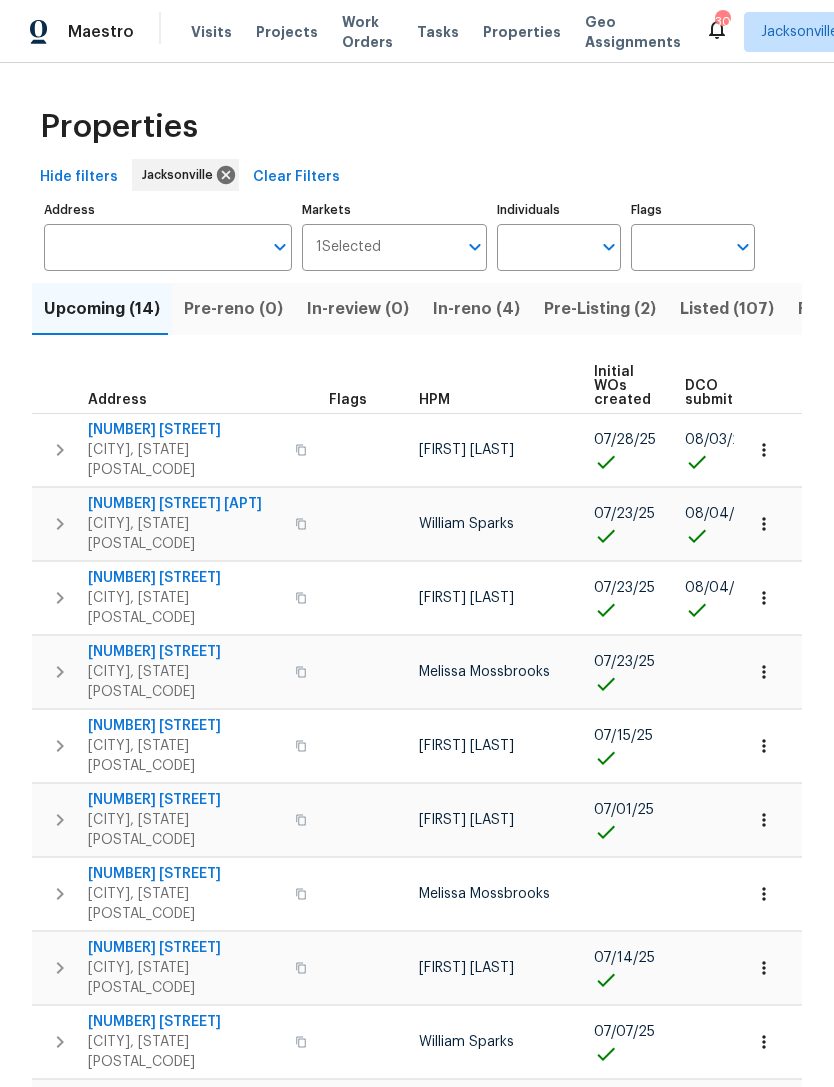 click on "Visits Projects Work Orders Tasks Properties Geo Assignments" at bounding box center [448, 32] 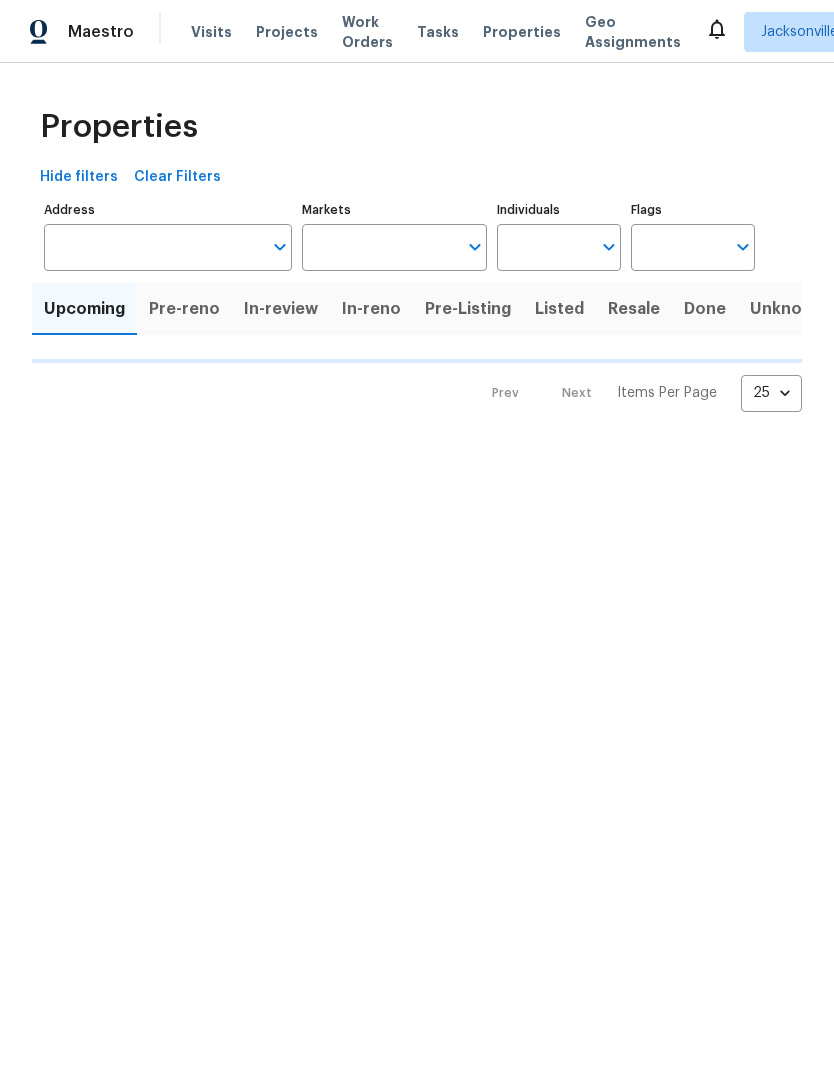 scroll, scrollTop: 0, scrollLeft: 0, axis: both 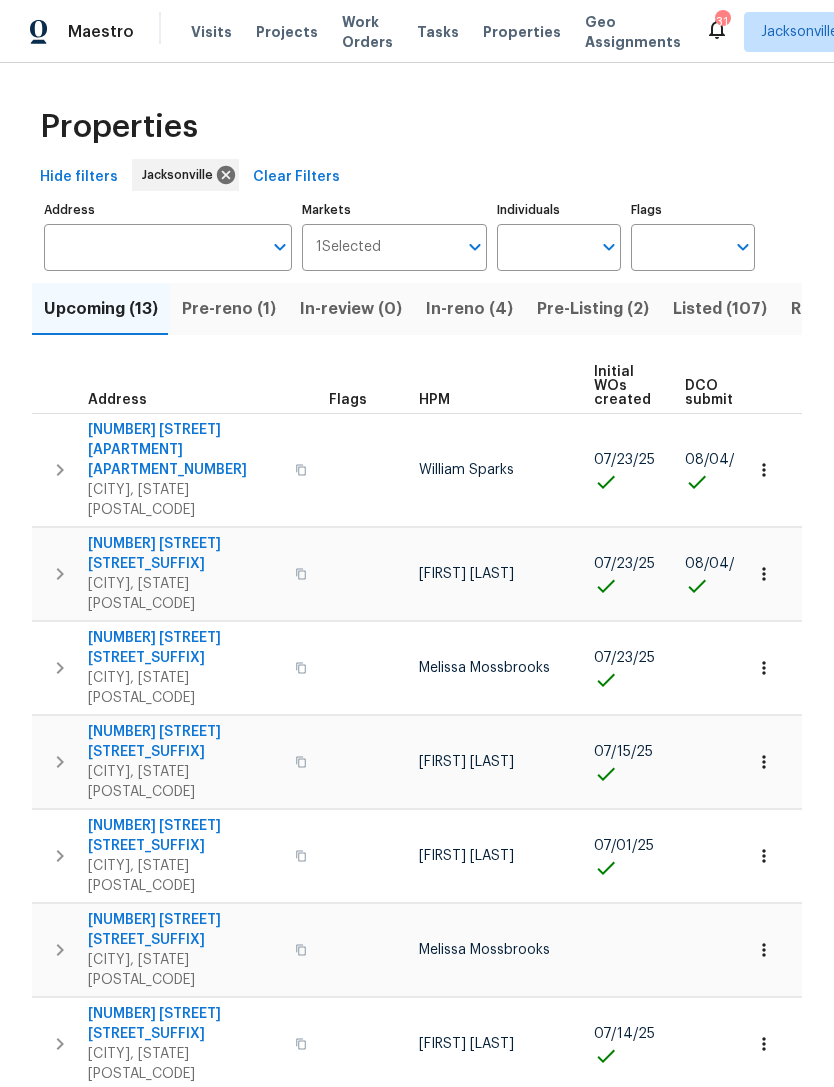click on "Pre-reno (1)" at bounding box center [229, 309] 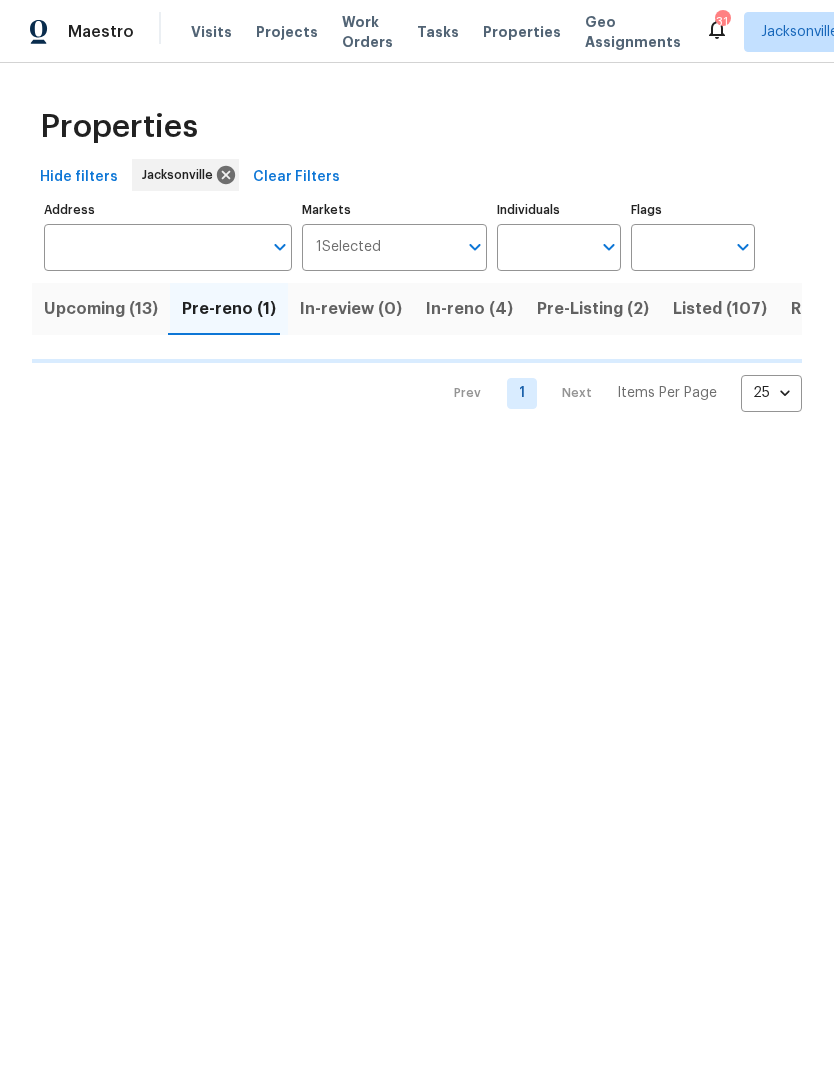 scroll, scrollTop: 0, scrollLeft: 0, axis: both 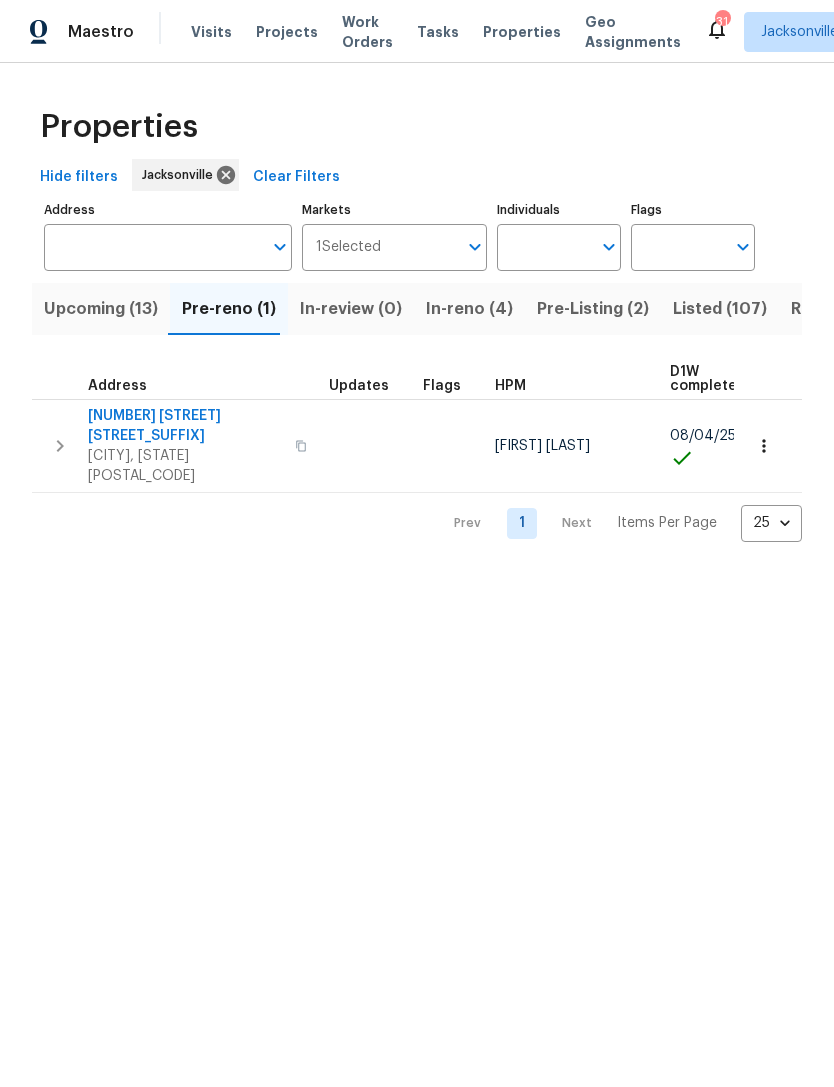 click on "[NUMBER] [STREET]" at bounding box center [185, 426] 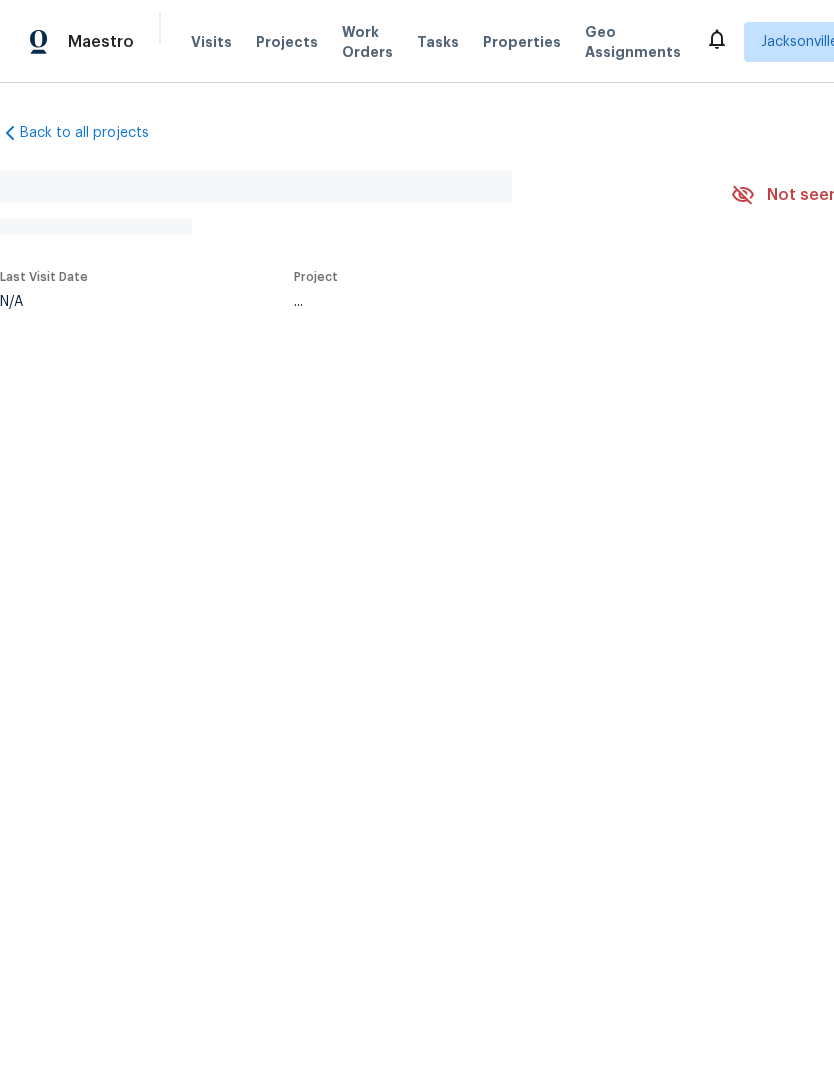 scroll, scrollTop: 0, scrollLeft: 0, axis: both 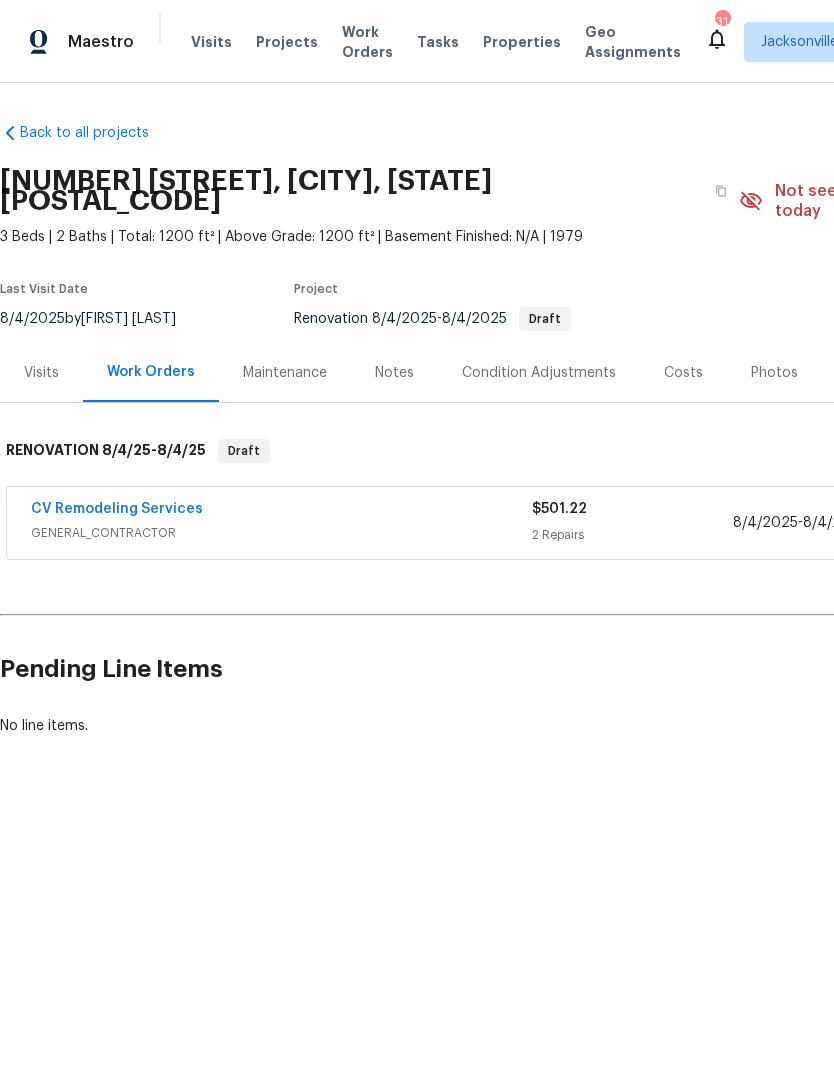 click on "CV Remodeling Services" at bounding box center (281, 511) 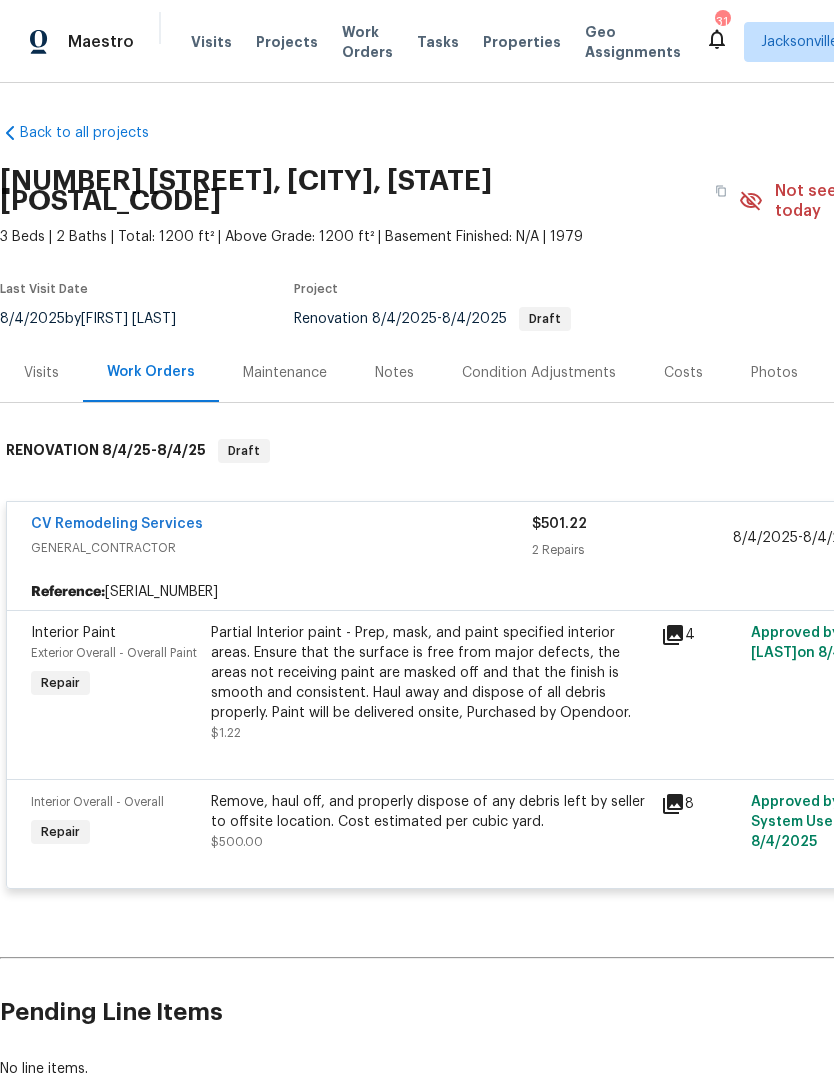 scroll, scrollTop: 0, scrollLeft: 0, axis: both 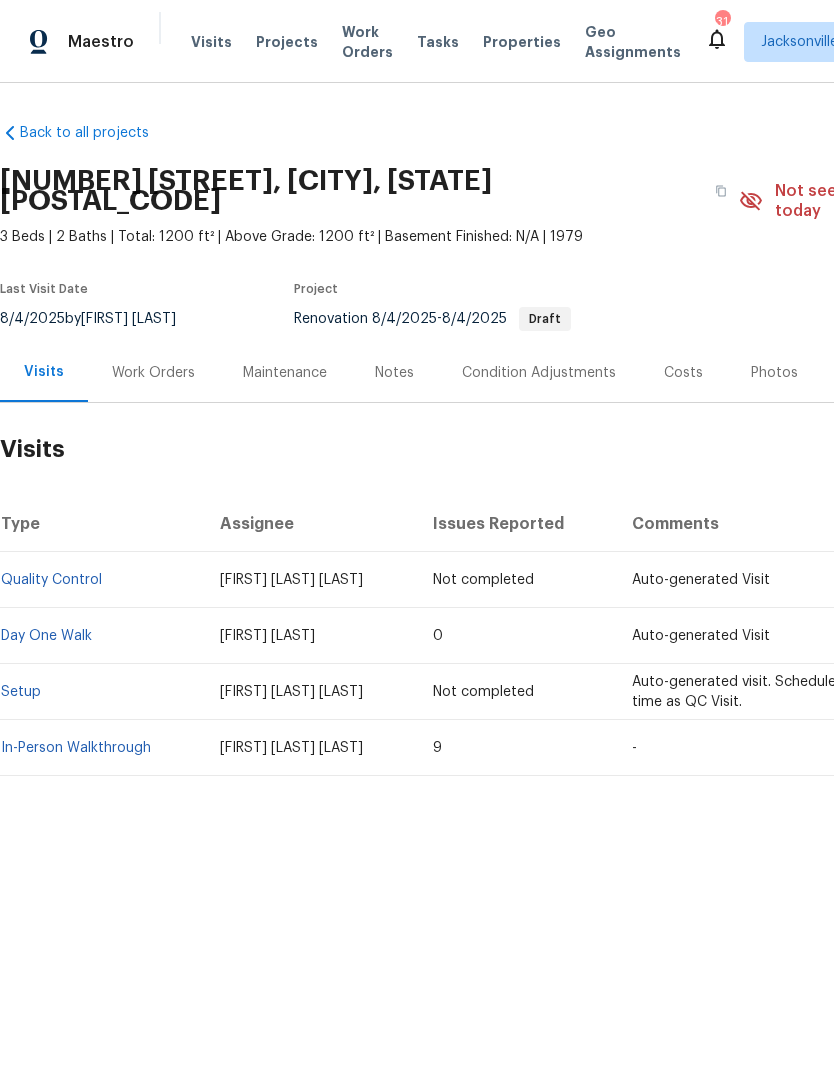 click on "Work Orders" at bounding box center [153, 372] 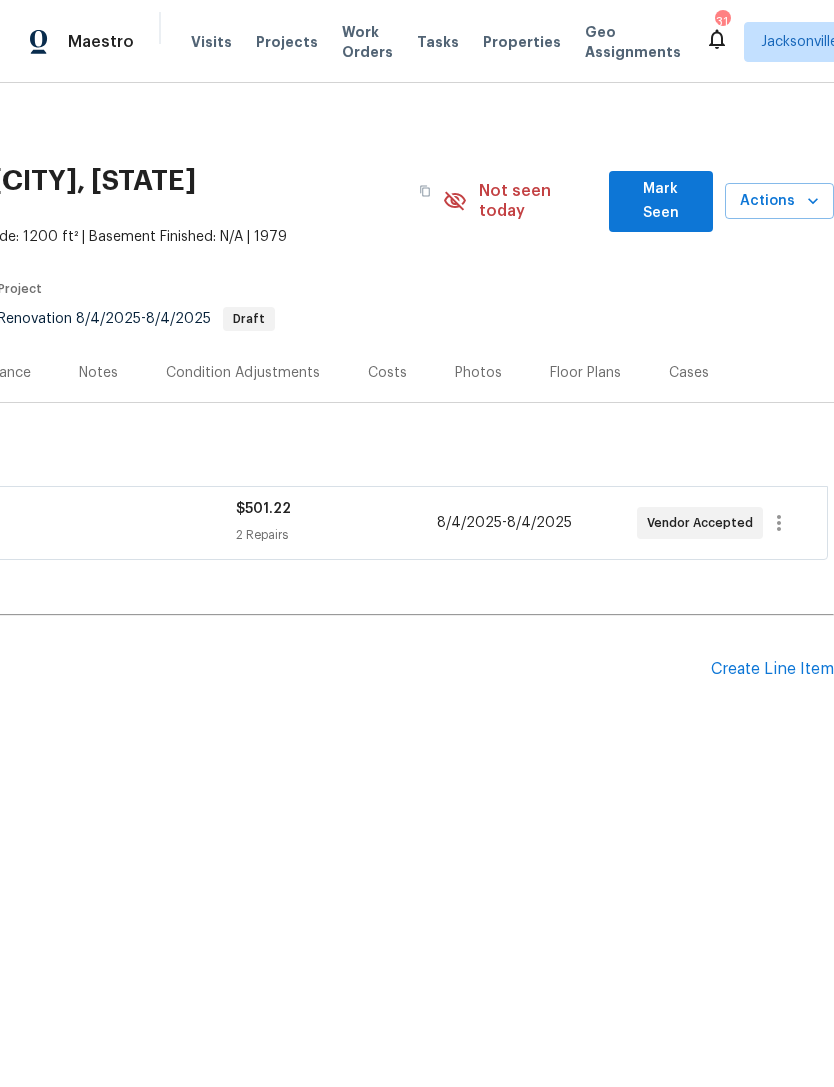 scroll, scrollTop: 0, scrollLeft: 296, axis: horizontal 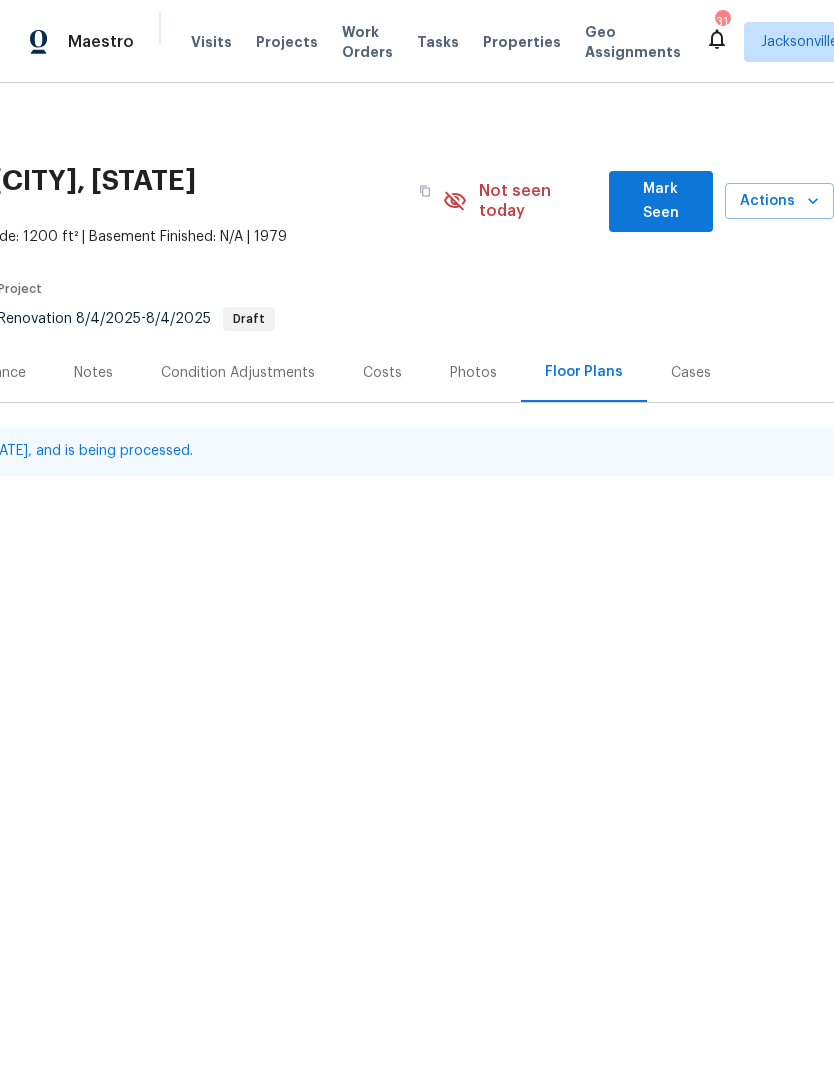 click on "Actions" at bounding box center [779, 201] 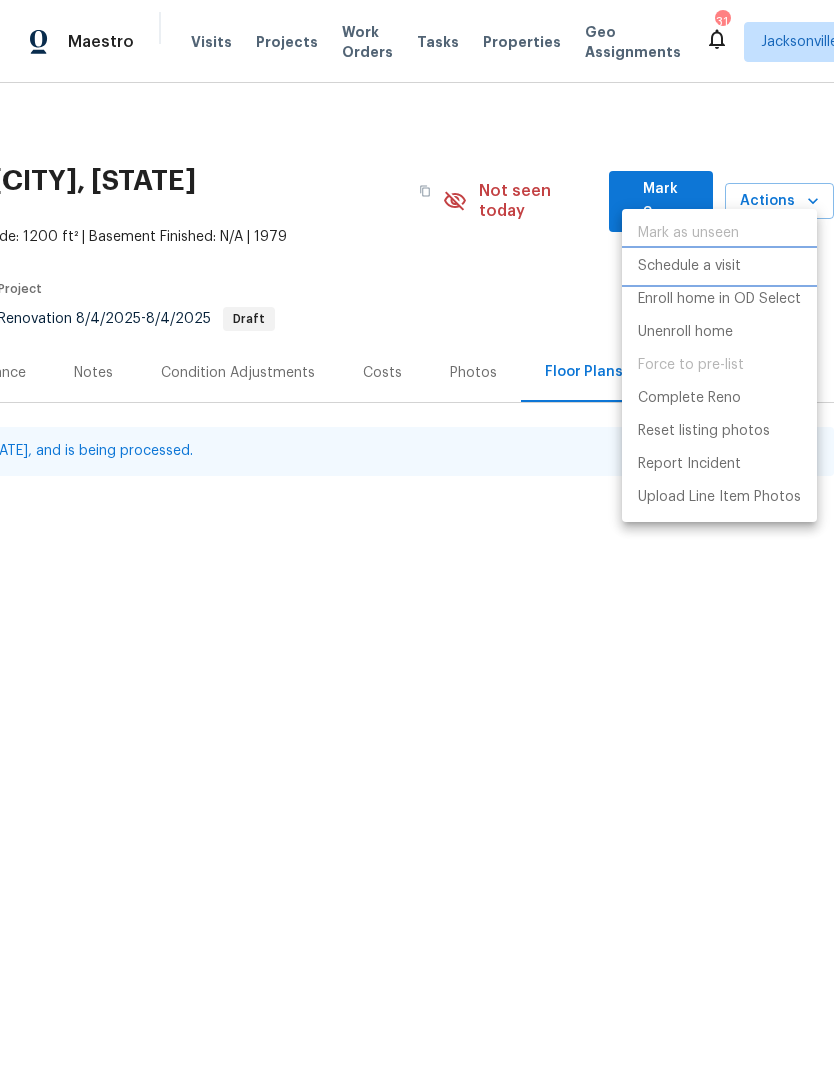 click on "Schedule a visit" at bounding box center [689, 266] 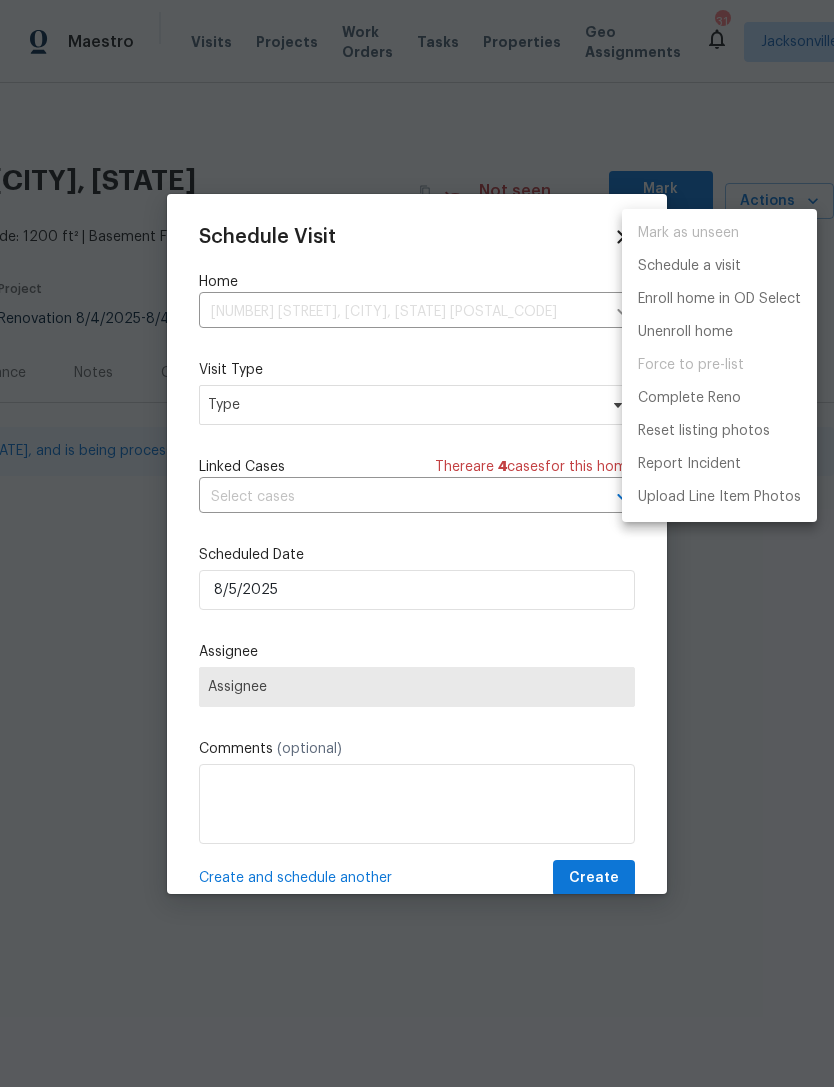 click at bounding box center (417, 543) 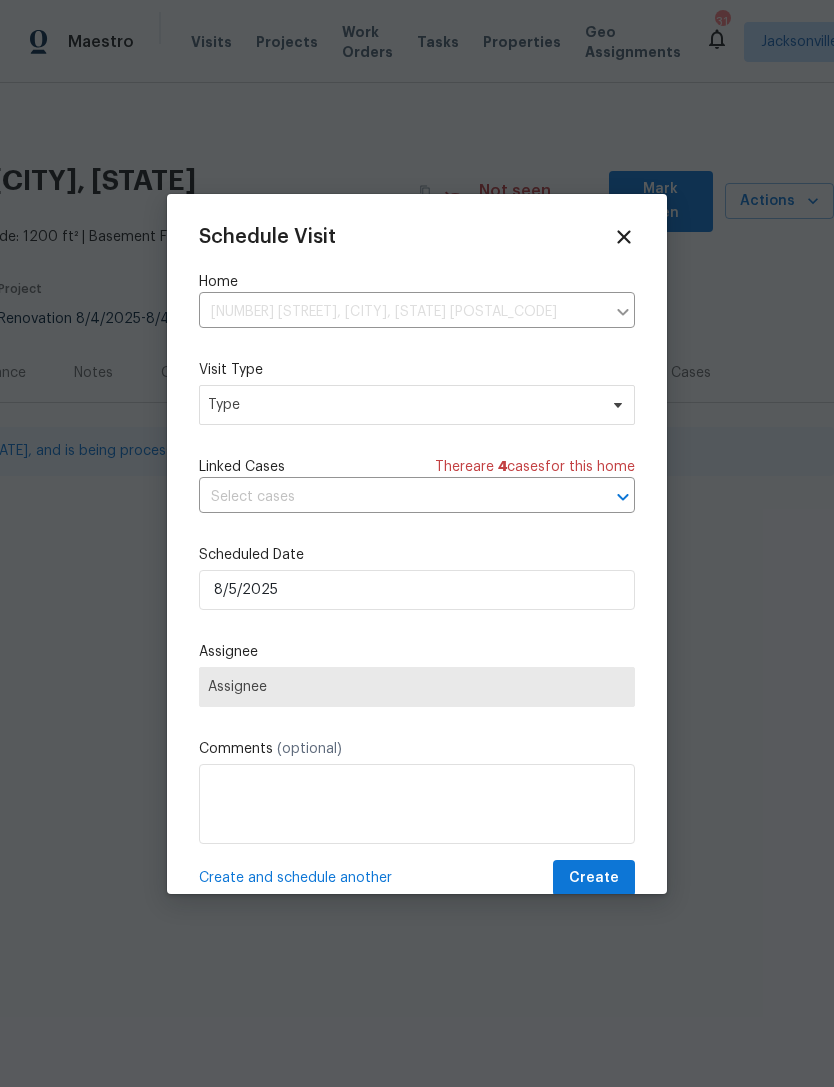 click on "Mark as unseen Schedule a visit Enroll home in OD Select Unenroll home Force to pre-list Complete Reno   Reset listing photos Report Incident Upload Line Item Photos" at bounding box center (417, 543) 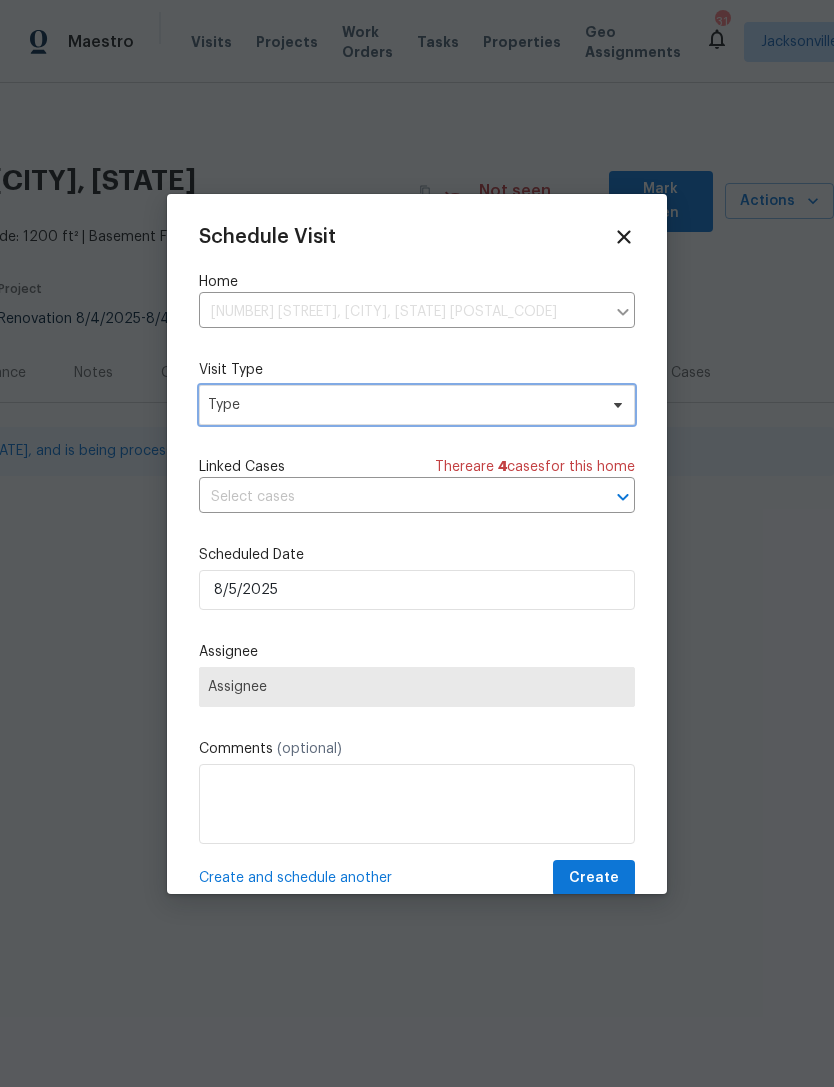 click on "Type" at bounding box center [402, 405] 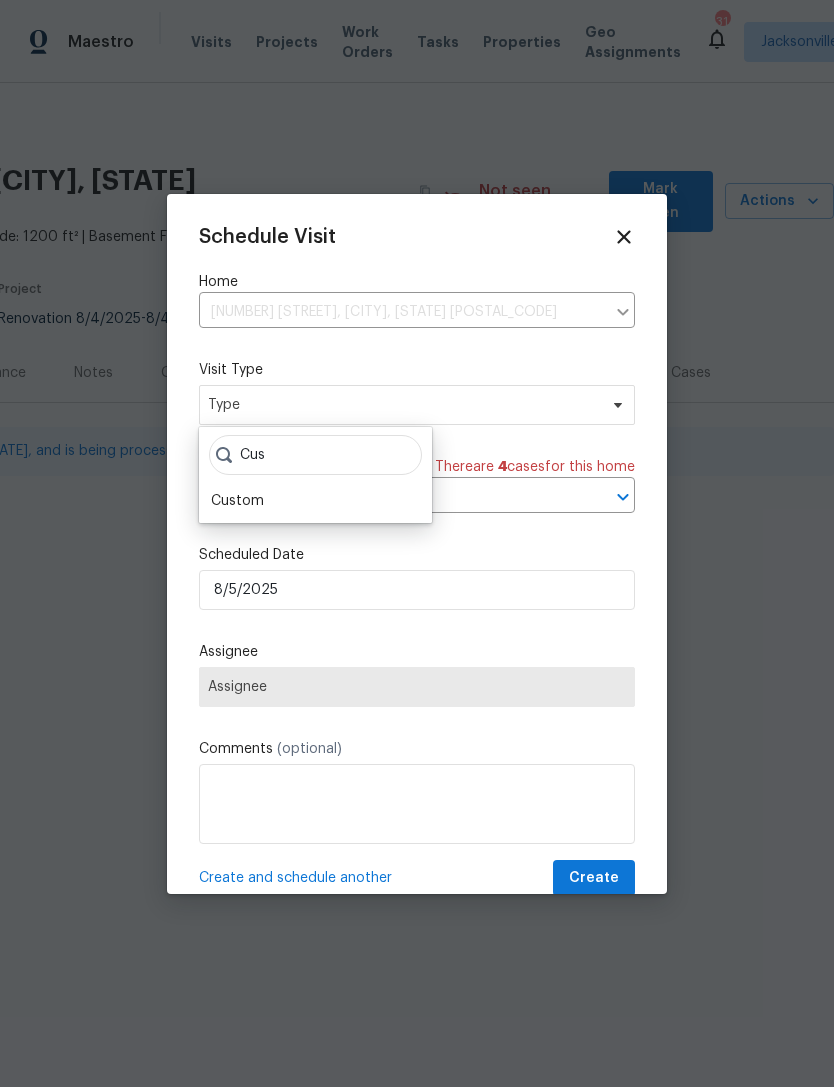 type on "Cus" 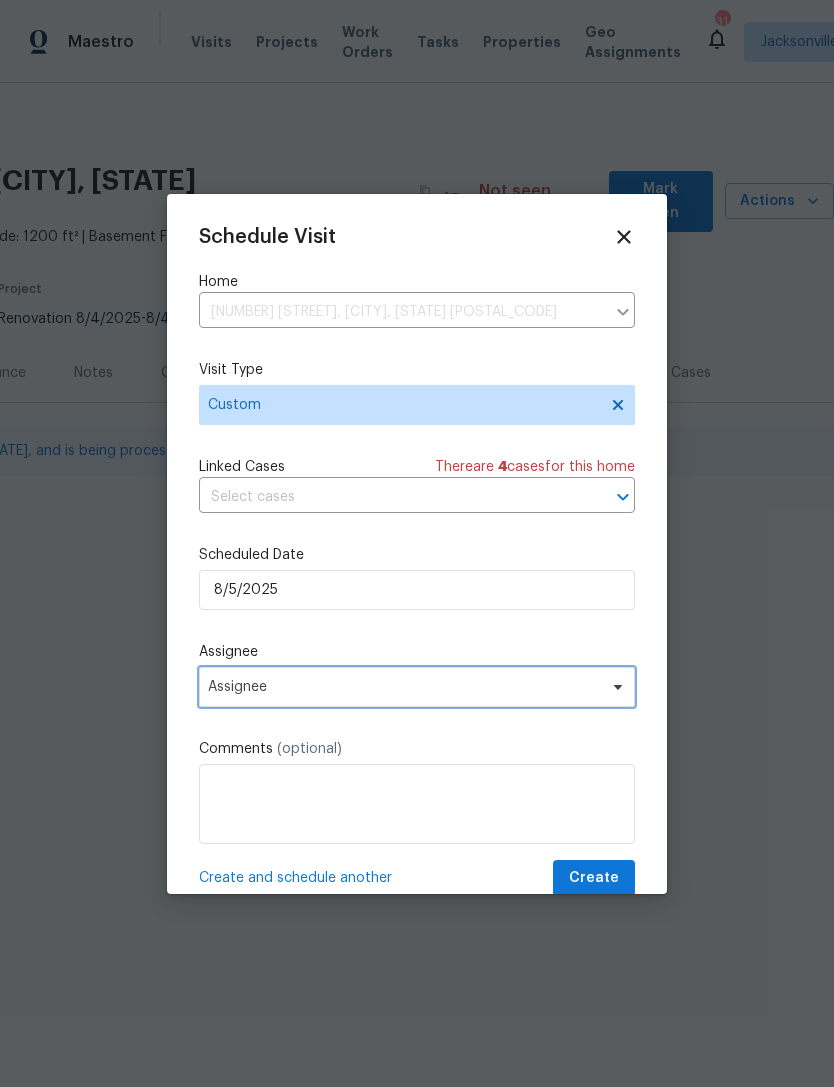 click on "Assignee" at bounding box center (404, 687) 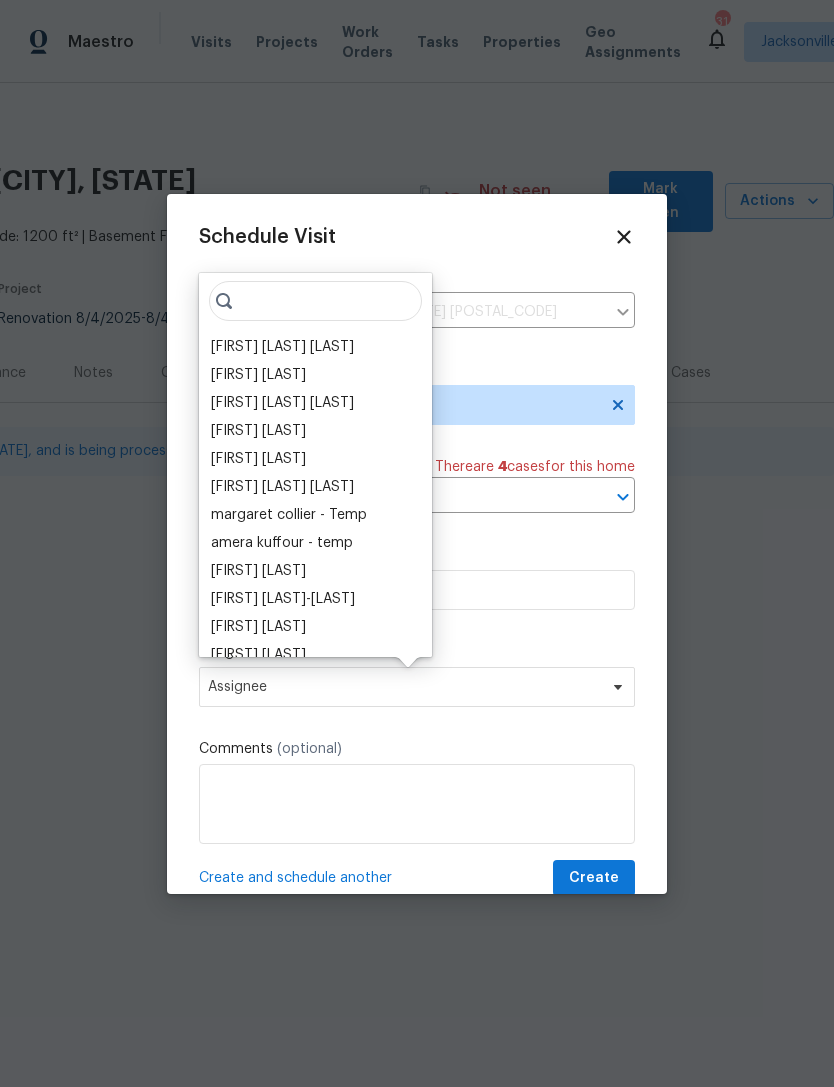 click on "[FIRST] [LAST]" at bounding box center [282, 347] 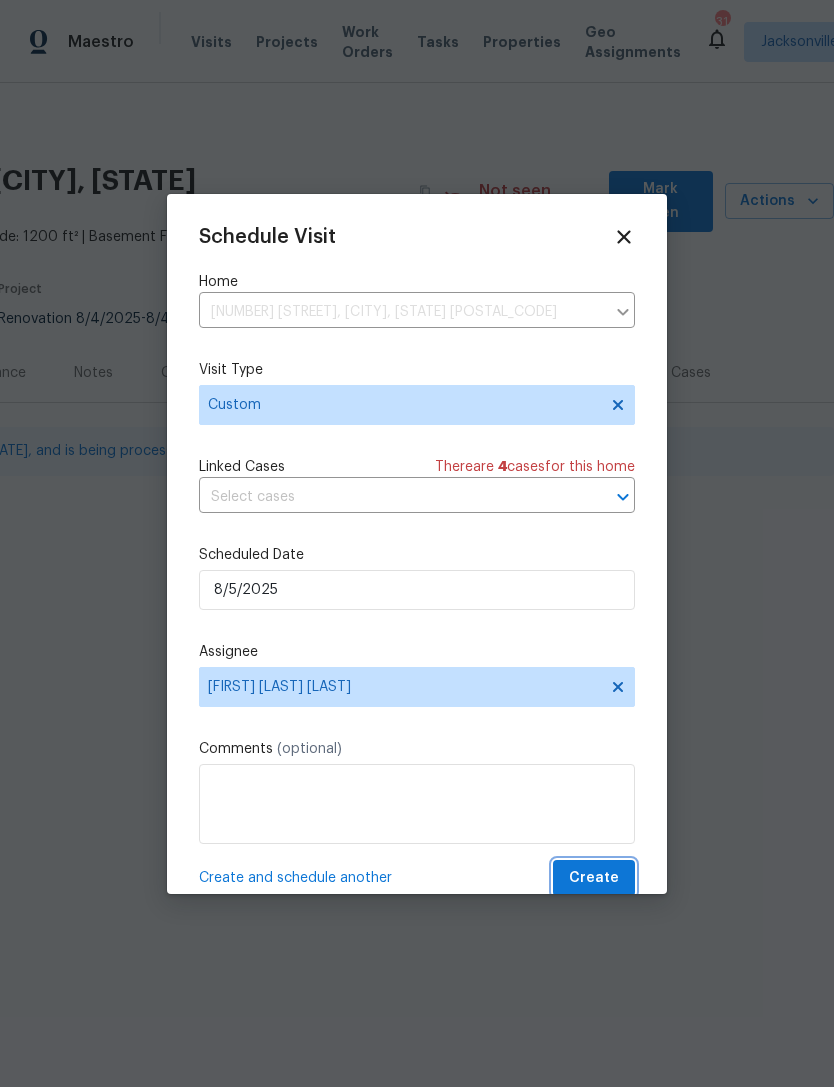 click on "Create" at bounding box center (594, 878) 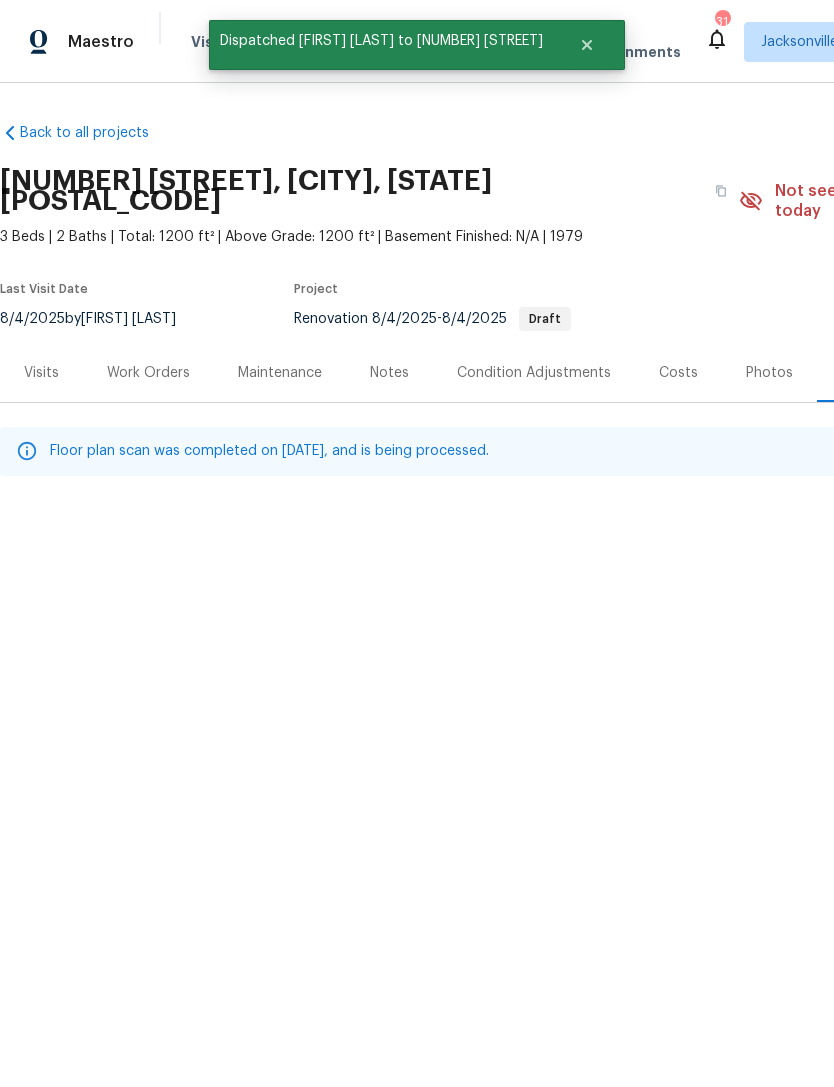 scroll, scrollTop: 0, scrollLeft: 0, axis: both 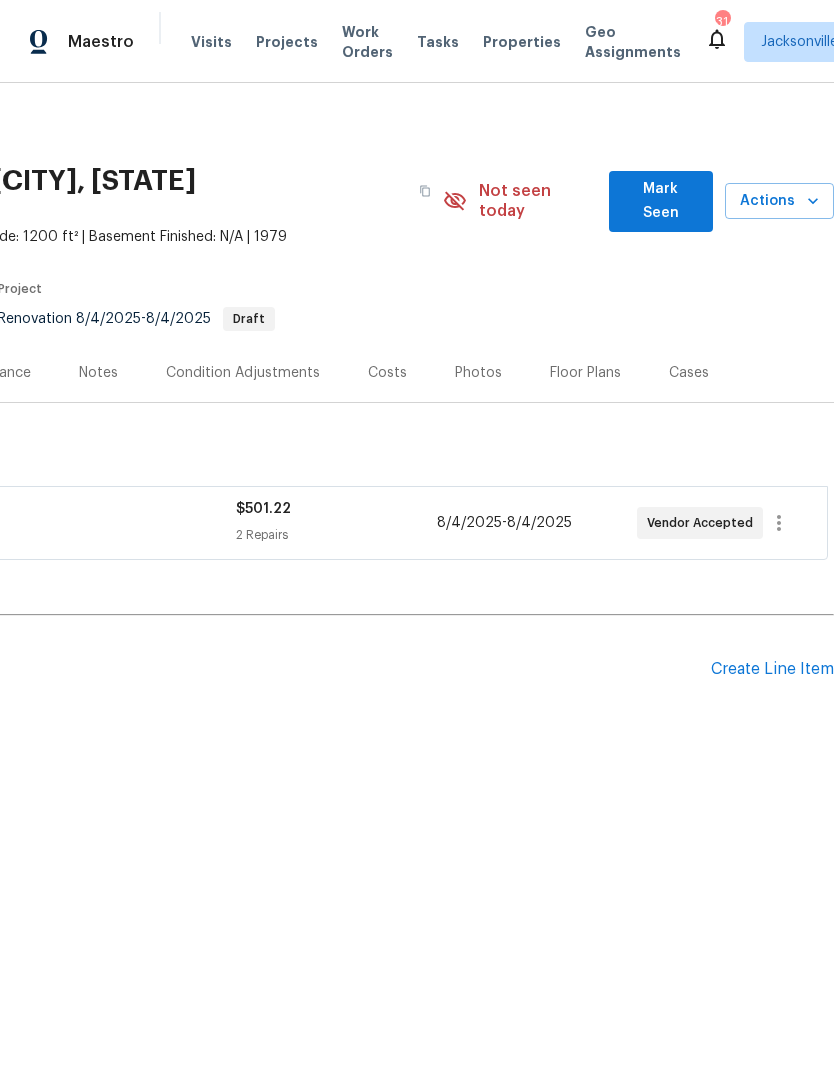 click on "Create Line Item" at bounding box center [772, 669] 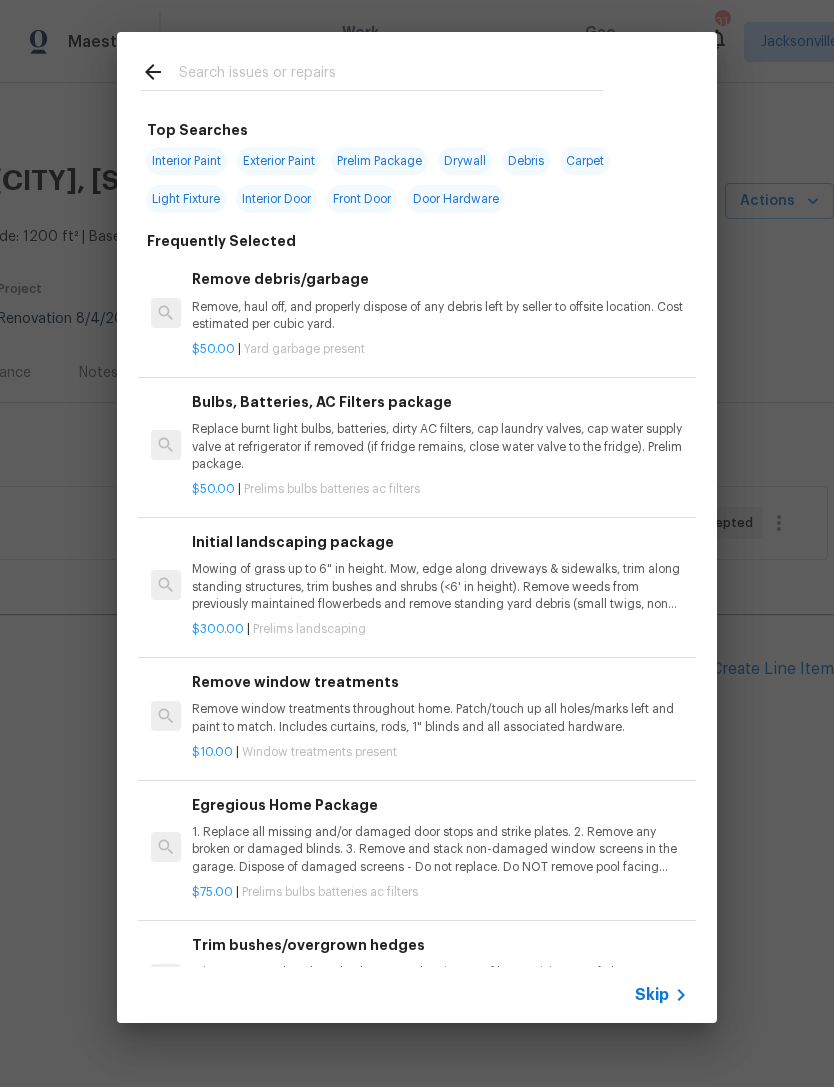 click at bounding box center [391, 75] 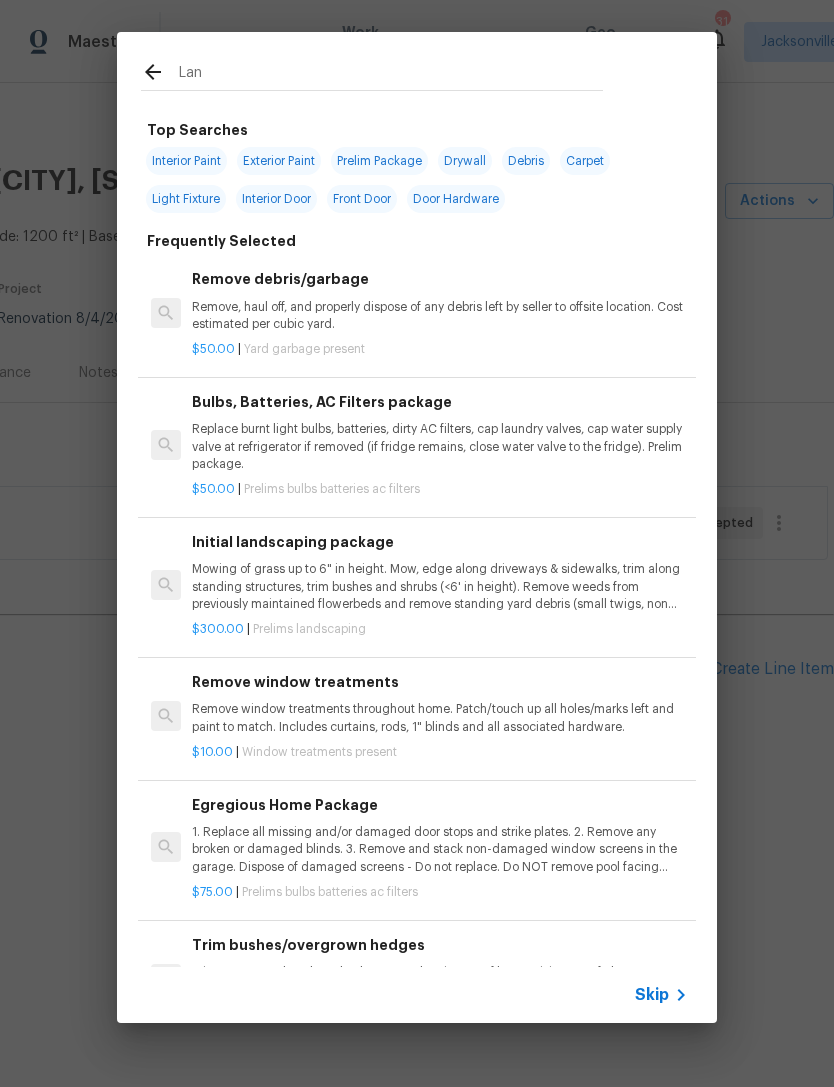 type on "Land" 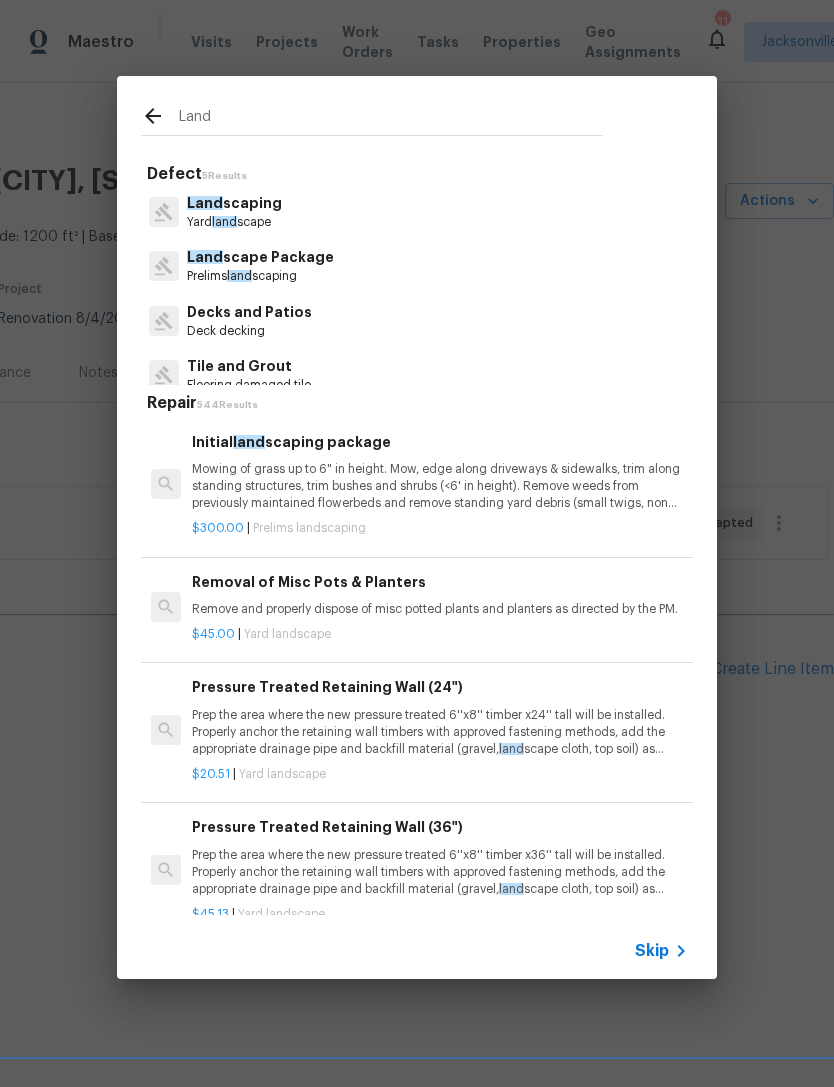 click on "Prelims  land scaping" at bounding box center [260, 276] 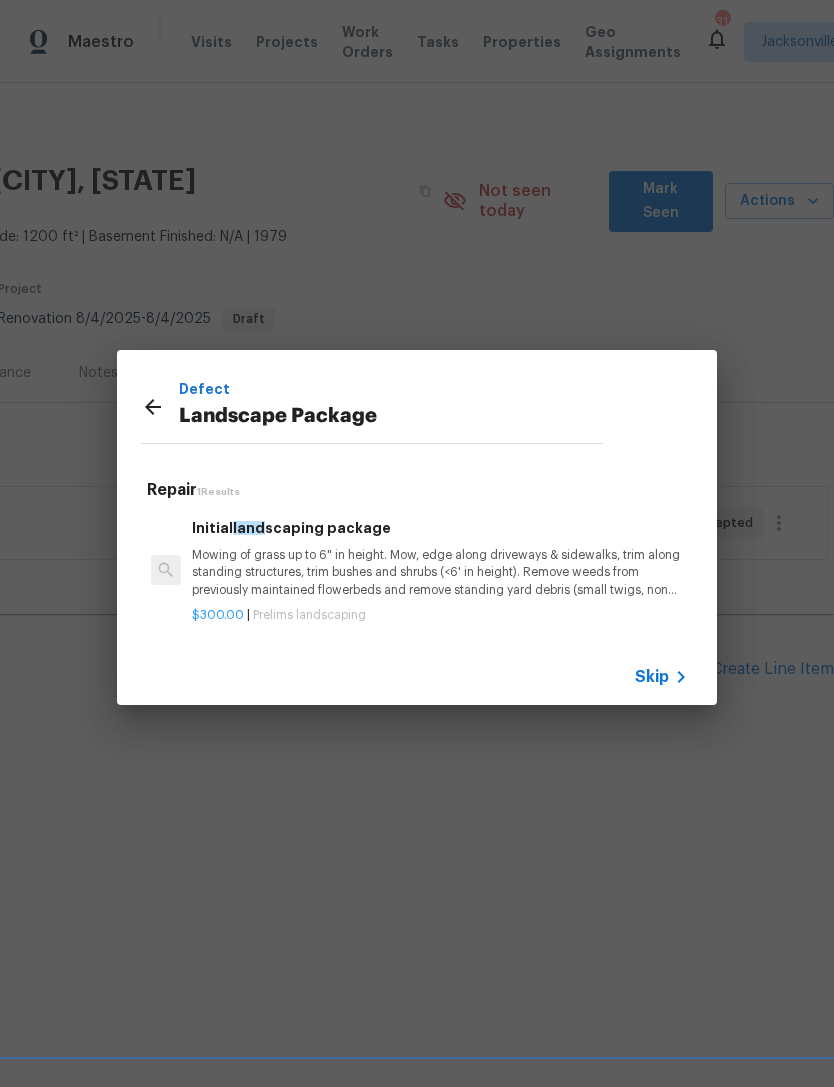 click on "Initial  land scaping package Mowing of grass up to 6" in height. Mow, edge along driveways & sidewalks, trim along standing structures, trim bushes and shrubs (<6' in height). Remove weeds from previously maintained flowerbeds and remove standing yard debris (small twigs, non seasonal falling leaves).  Use leaf blower to remove clippings from hard surfaces."" at bounding box center [440, 558] 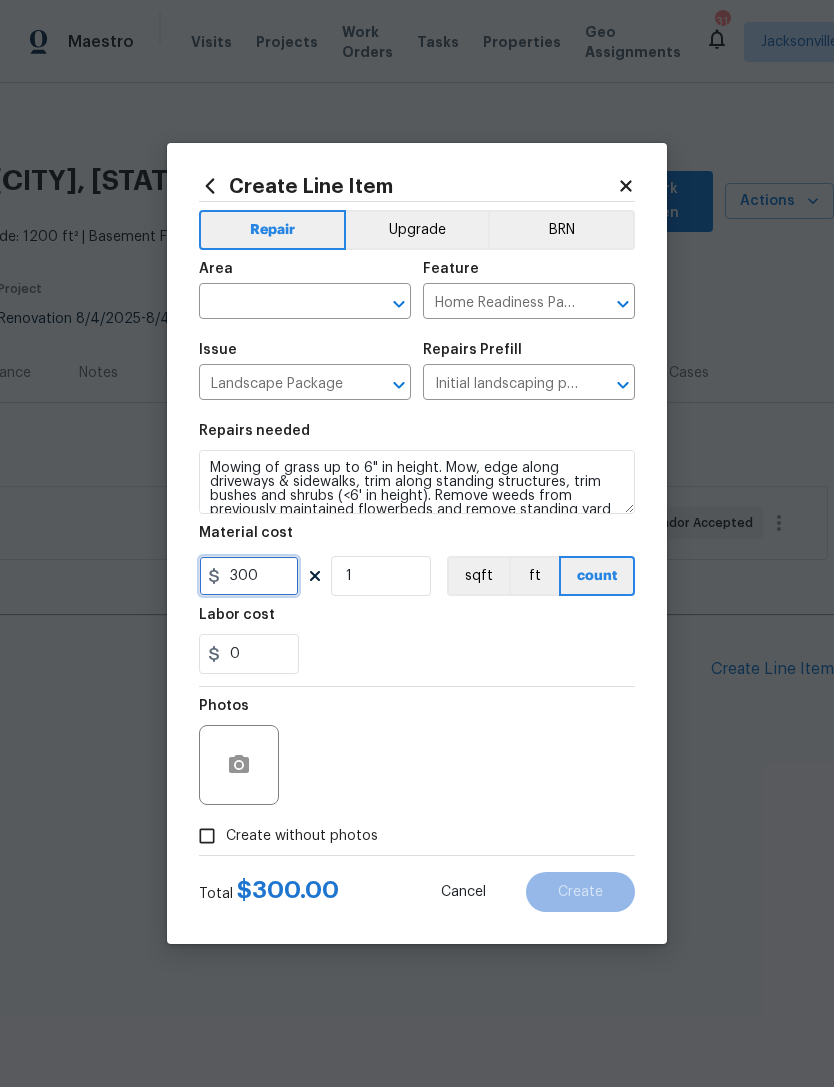 click on "300" at bounding box center (249, 576) 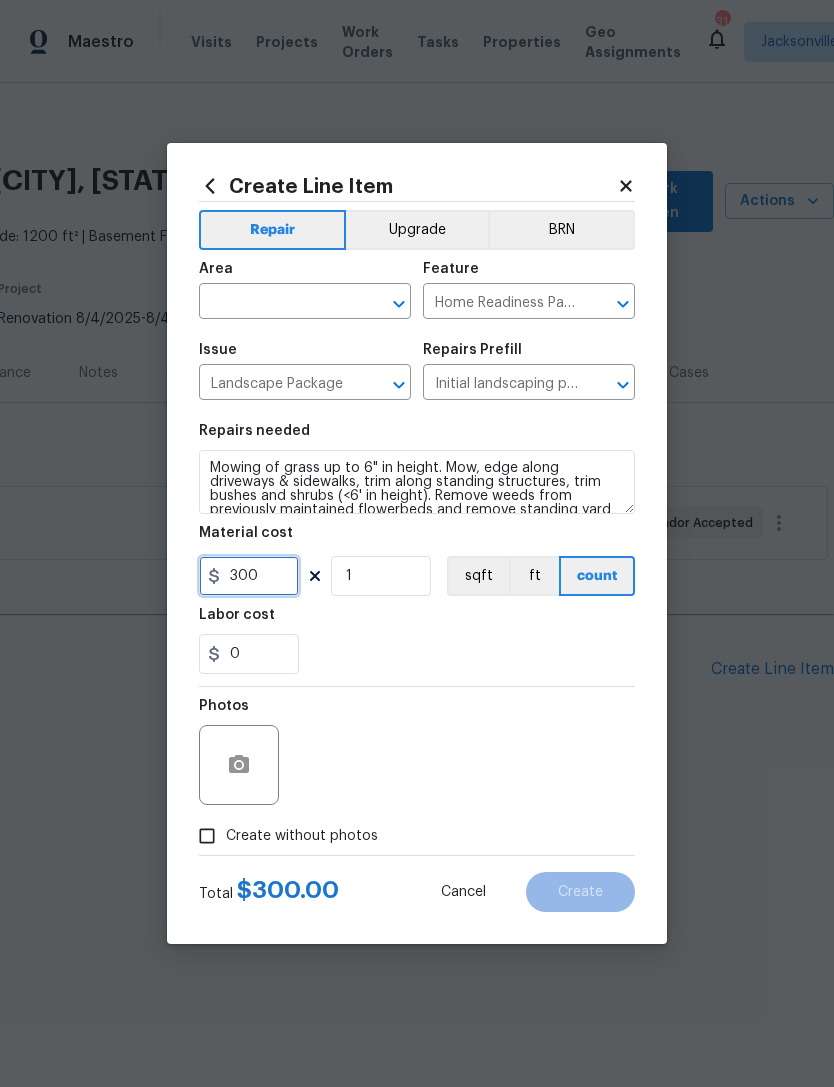 click on "300" at bounding box center [249, 576] 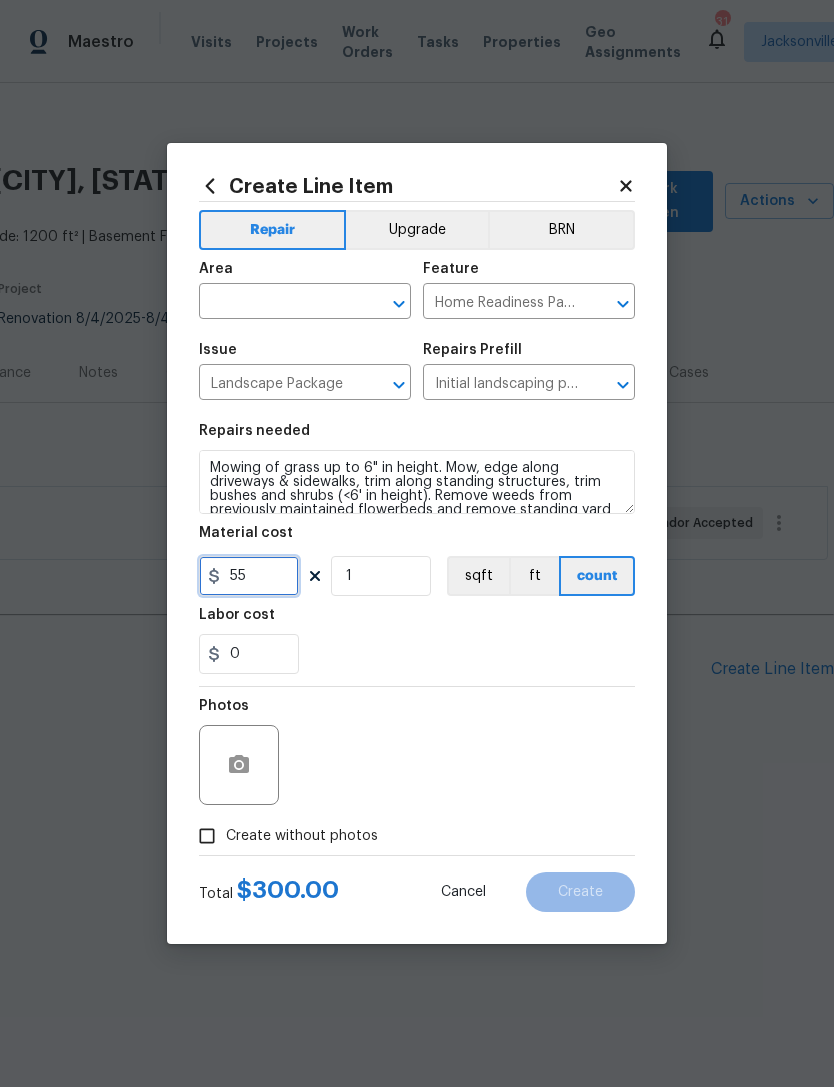 type on "55" 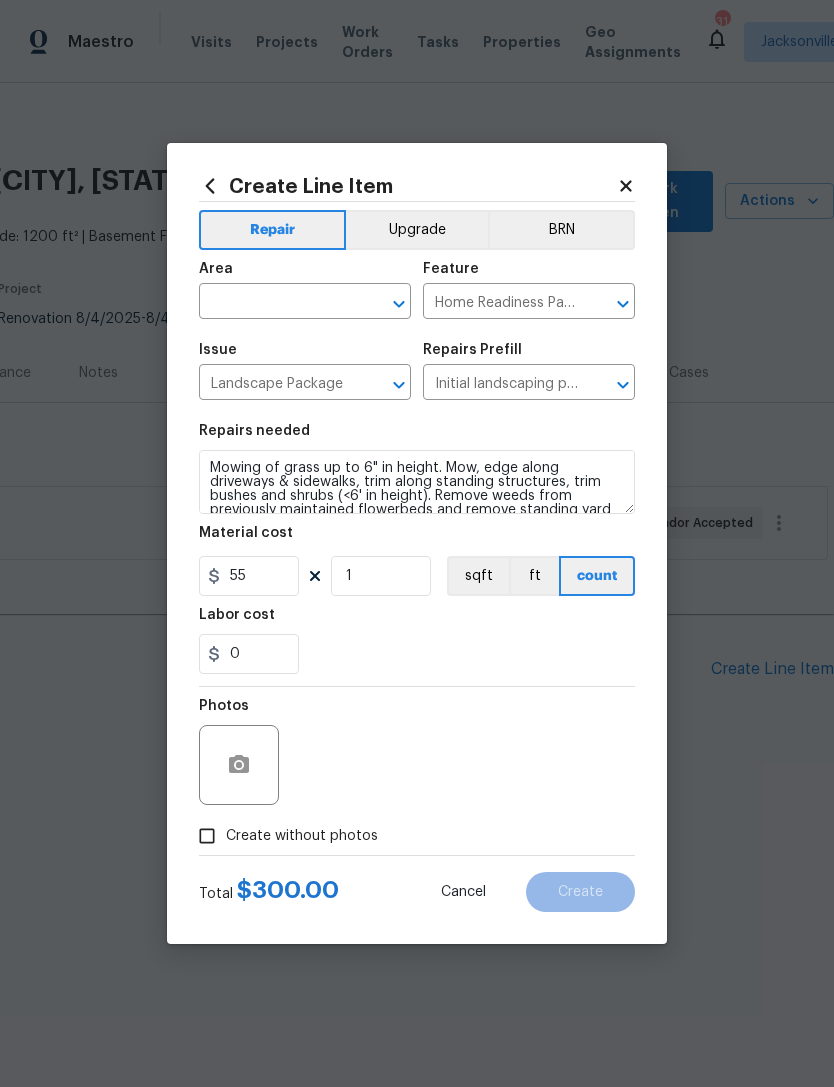 click on "0" at bounding box center [417, 654] 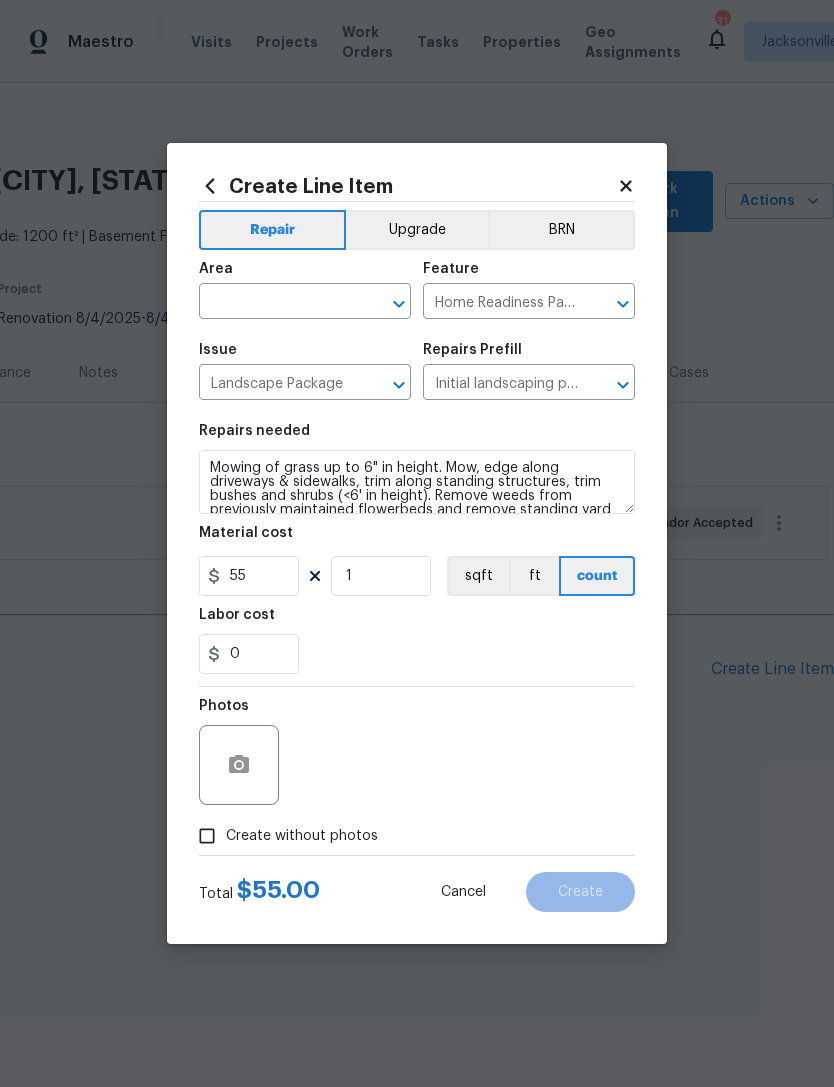 click on "Create without photos" at bounding box center (302, 836) 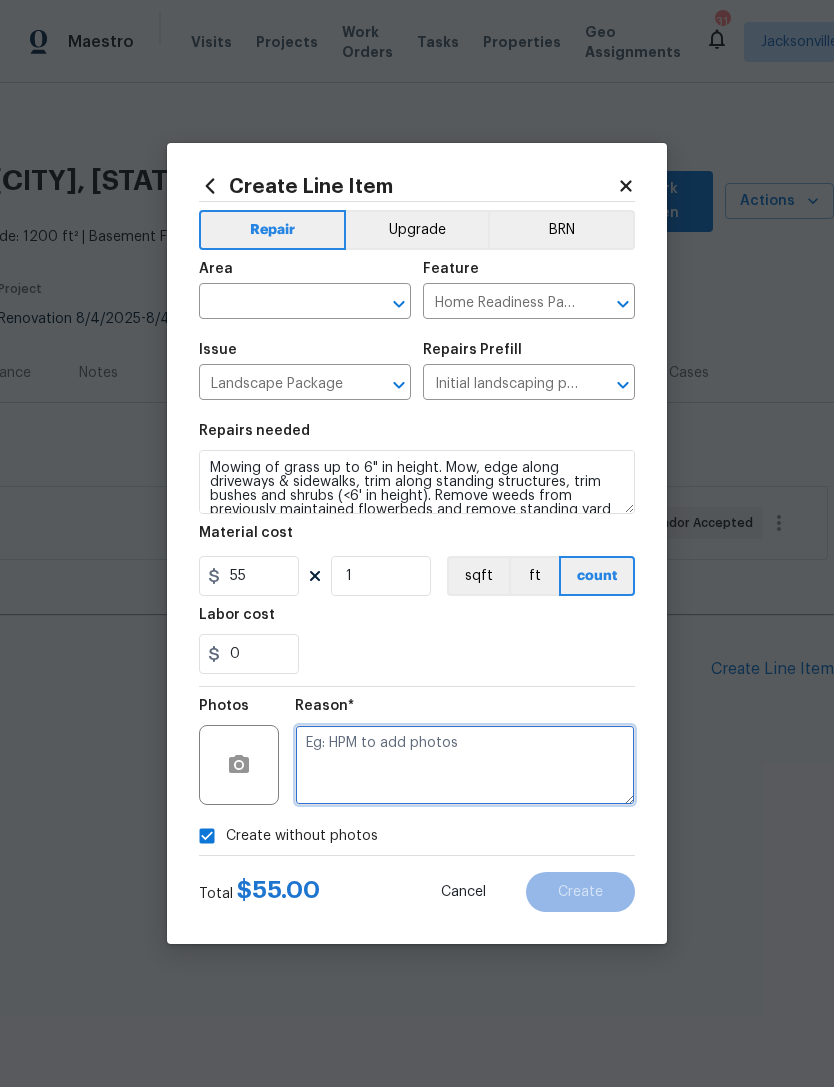 click at bounding box center [465, 765] 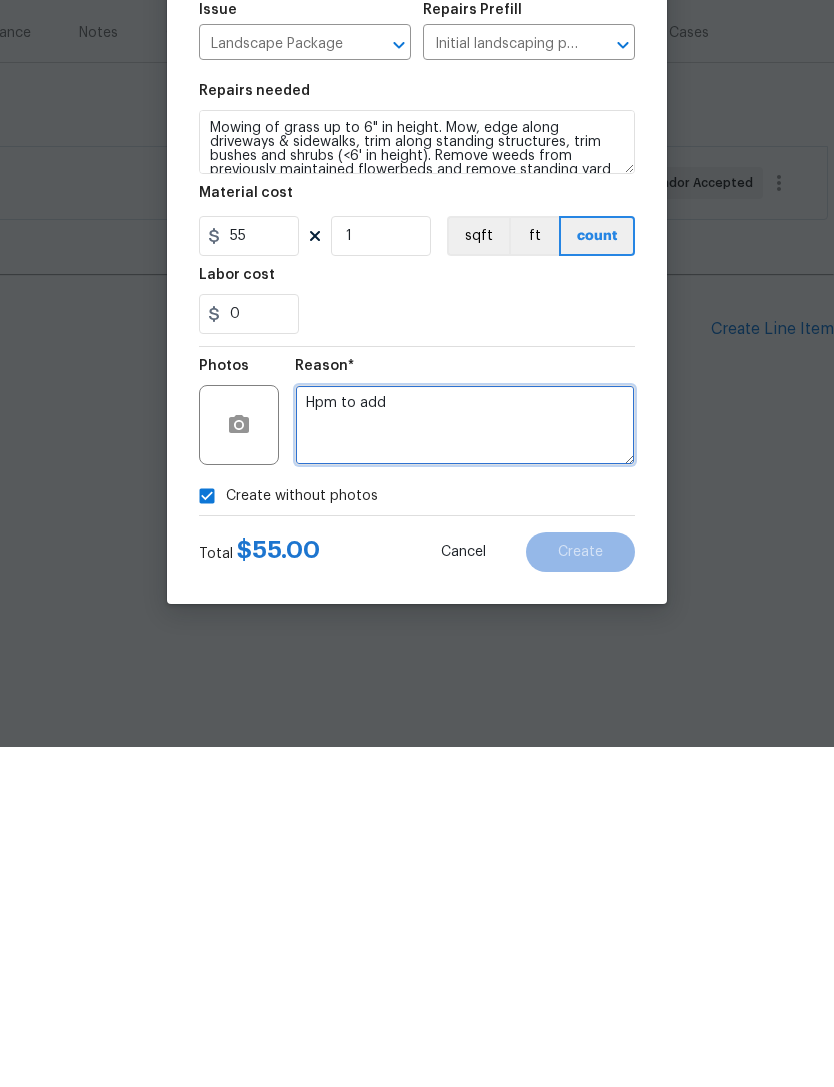 type on "Hpm to add" 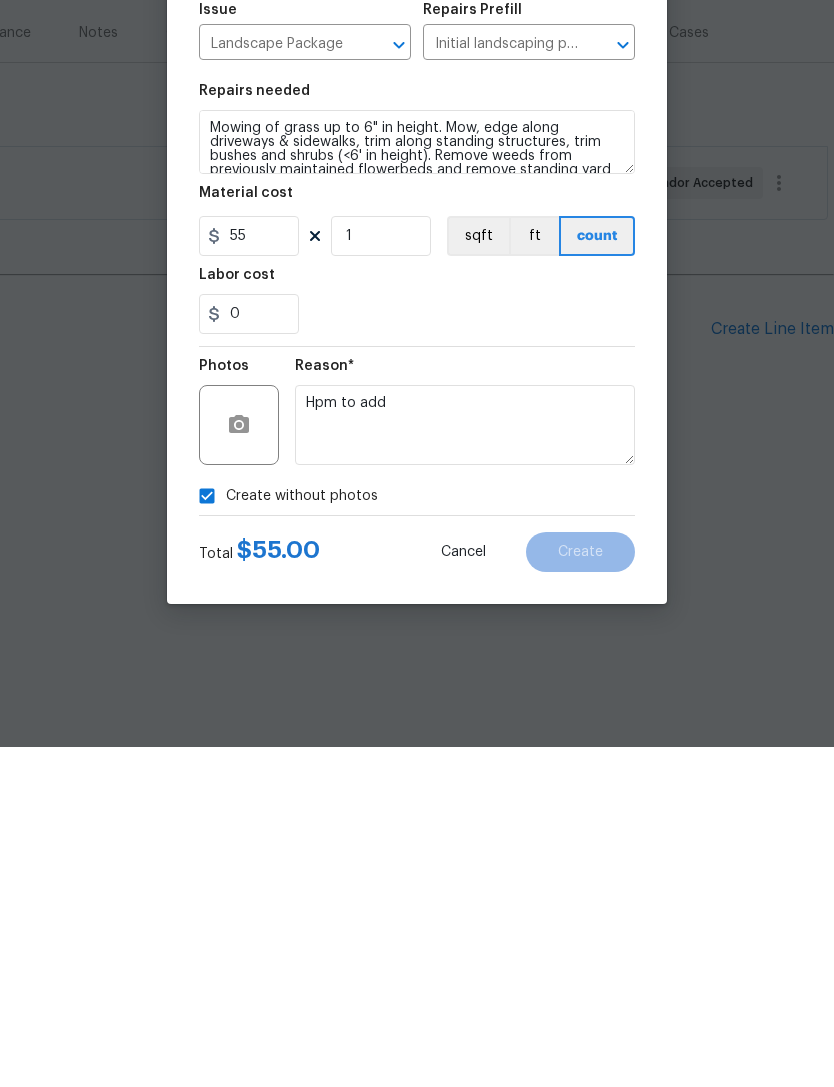 click on "Create without photos" at bounding box center [417, 836] 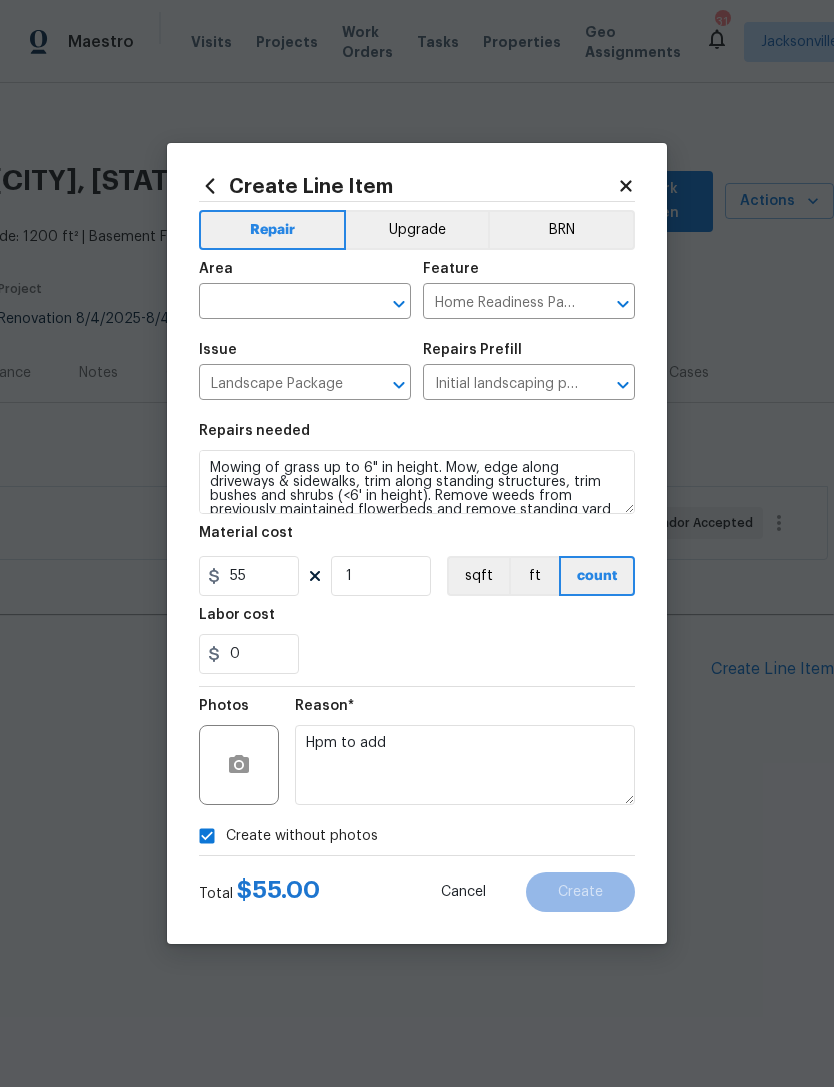 click at bounding box center [277, 303] 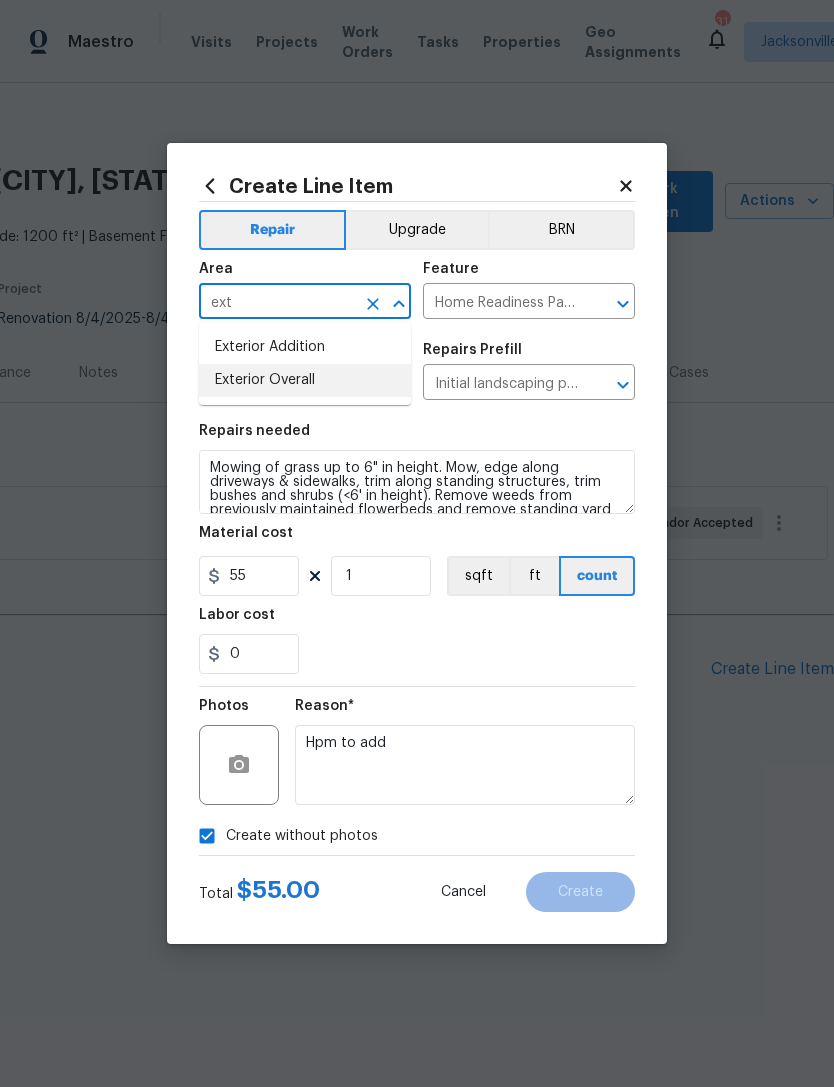 click on "Exterior Overall" at bounding box center [305, 380] 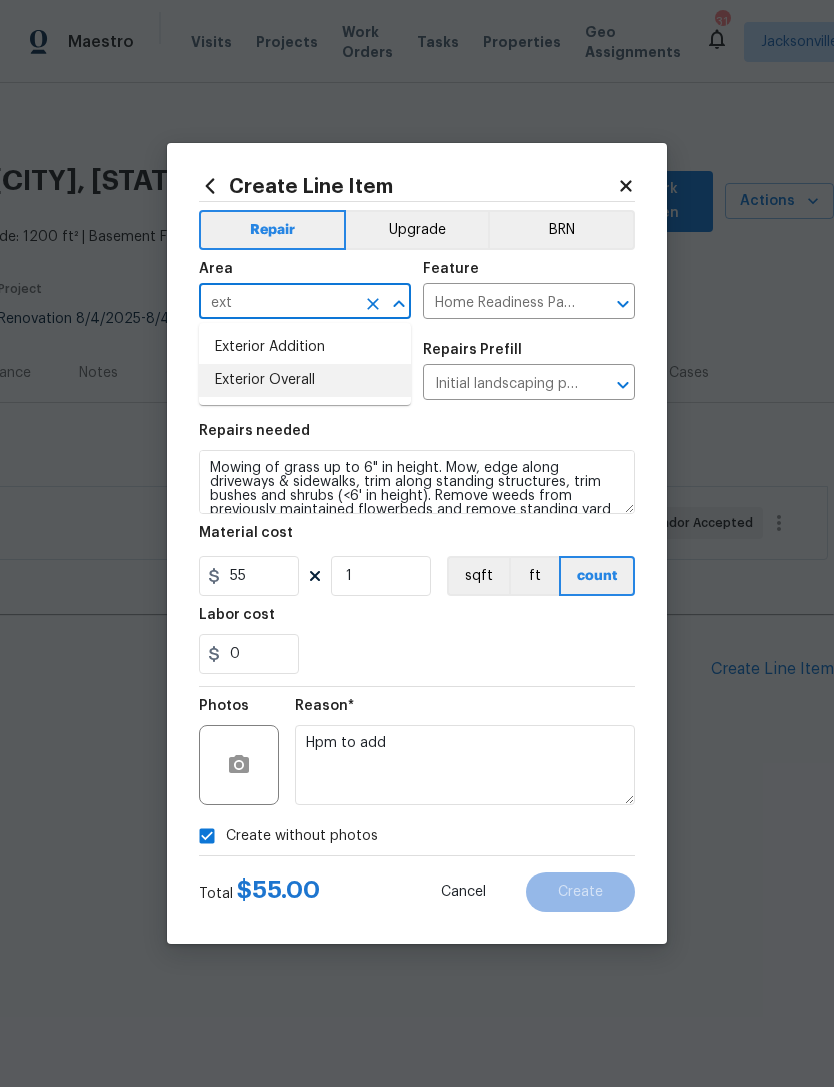 type on "Exterior Overall" 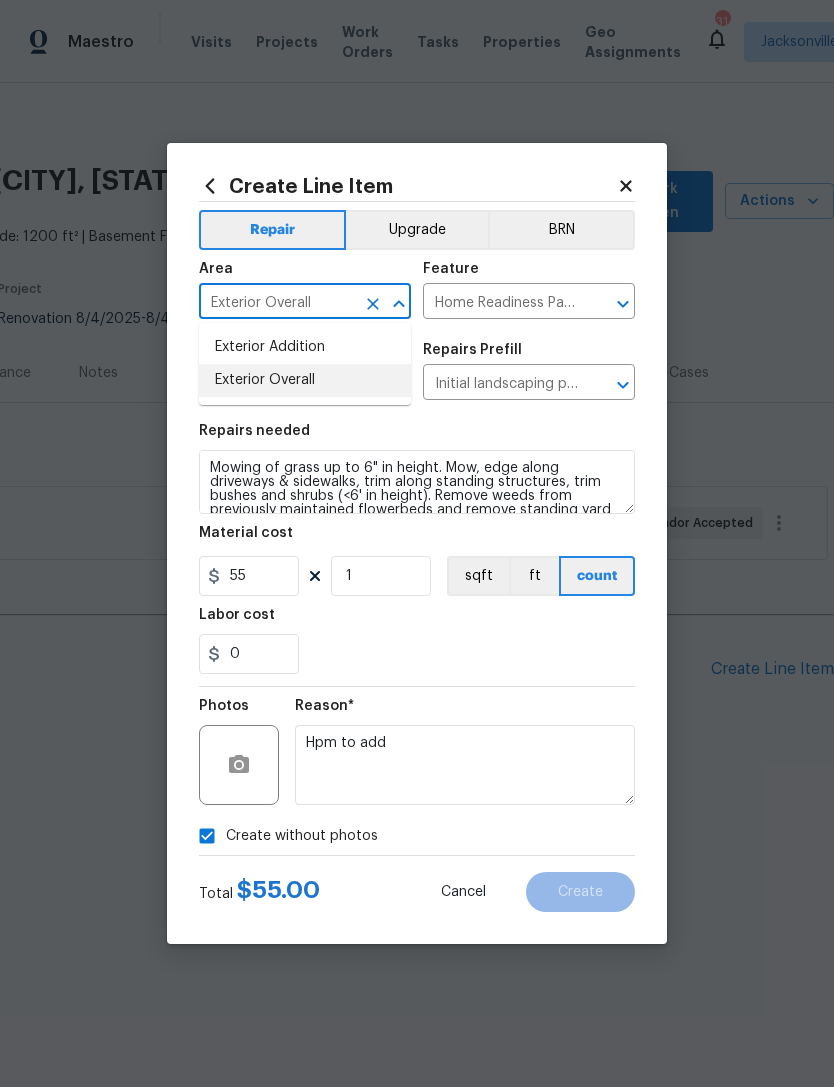 click on "Landscape Package" at bounding box center (277, 384) 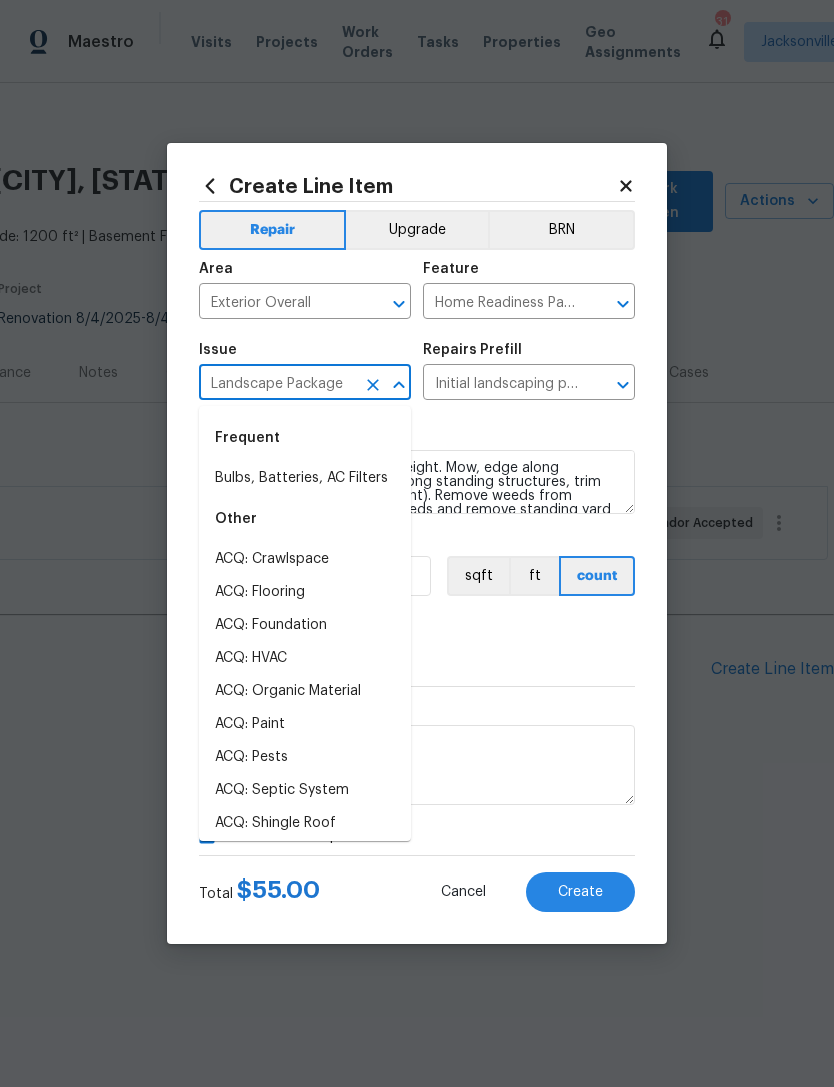 click on "0" at bounding box center [417, 654] 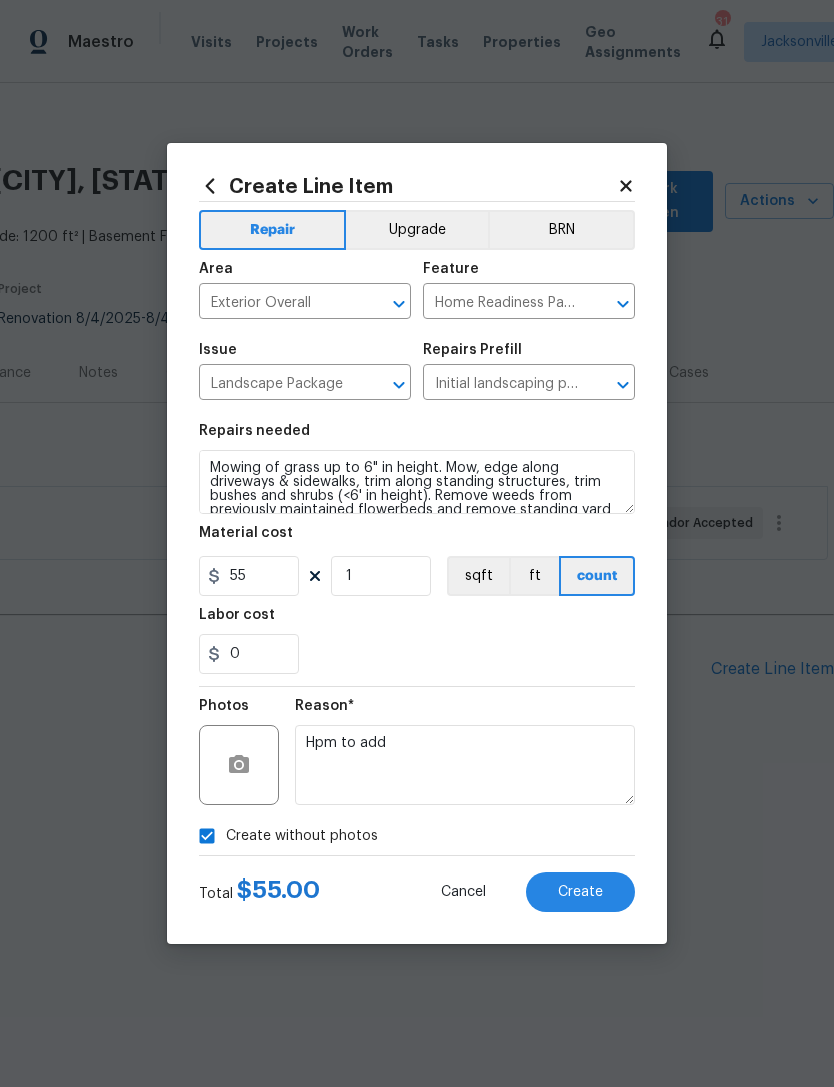 click on "Create" at bounding box center (580, 892) 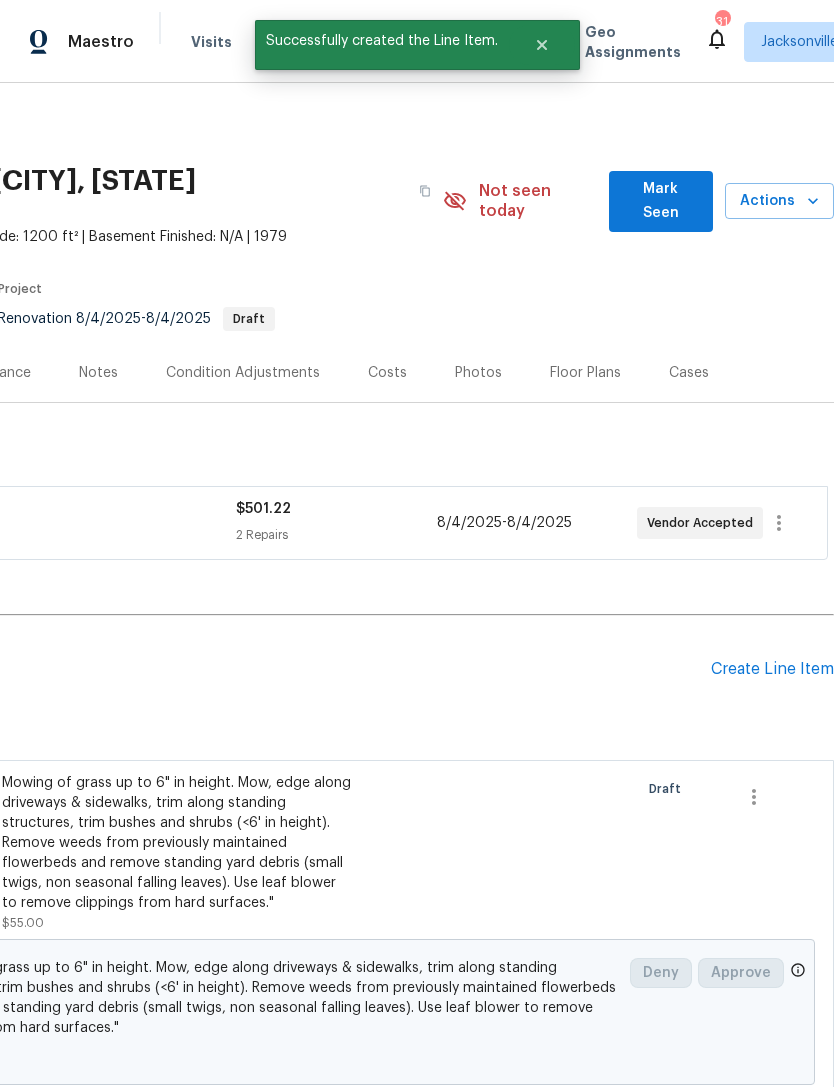 click on "Create Line Item" at bounding box center (772, 669) 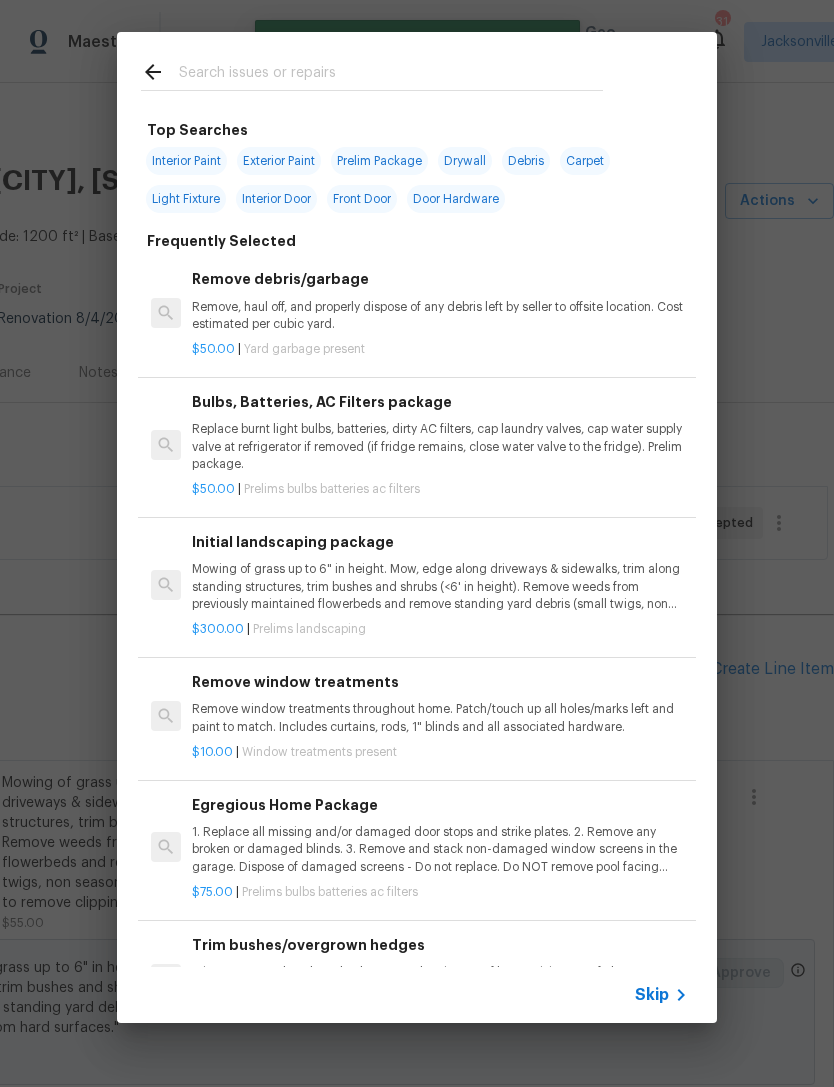 click at bounding box center [391, 75] 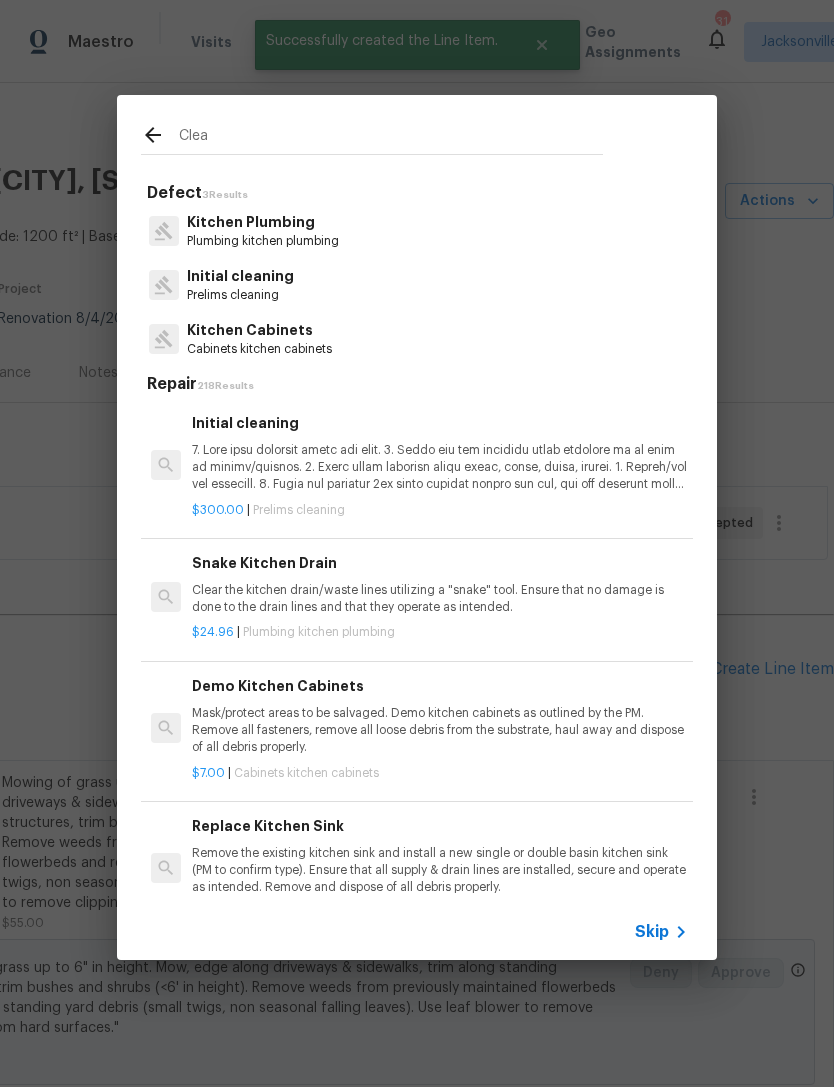 type on "Clean" 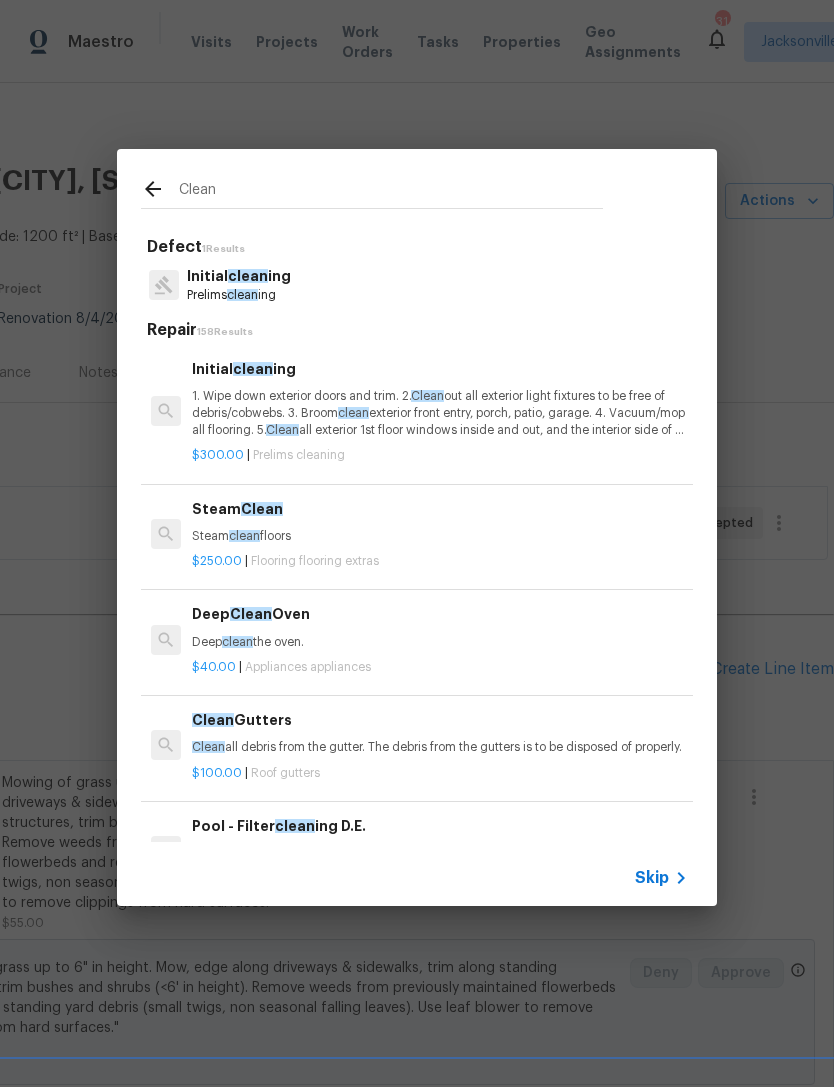 click on "1. Wipe down exterior doors and trim. 2.  Clean  out all exterior light fixtures to be free of debris/cobwebs. 3. Broom  clean  exterior front entry, porch, patio, garage. 4. Vacuum/mop all flooring. 5.  Clean  all exterior 1st floor windows inside and out, and the interior side of all above grade windows.  Clean  all tracks/frames. 6.  Clean  all air vent grills. 7.  Clean  all interior window, base, sill and trim. 8.  Clean  all switch/outlet plates and remove any paint. 9.  Clean  all light fixtures and ceiling fans. 10.  Clean  all doors, frames and trim. 11.  Clean  kitchen and laundry appliances - inside-outside and underneath. 12.  Clean  cabinetry inside and outside and top including drawers. 13.  Clean  counters, sinks, plumbing fixtures, toilets seat to remain down. 14.  Clean  showers, tubs, surrounds, wall tile free of grime and soap scum. 15.  Clean  window coverings if left in place. 16.  Clean  baseboards. 17.  Clean" at bounding box center (440, 413) 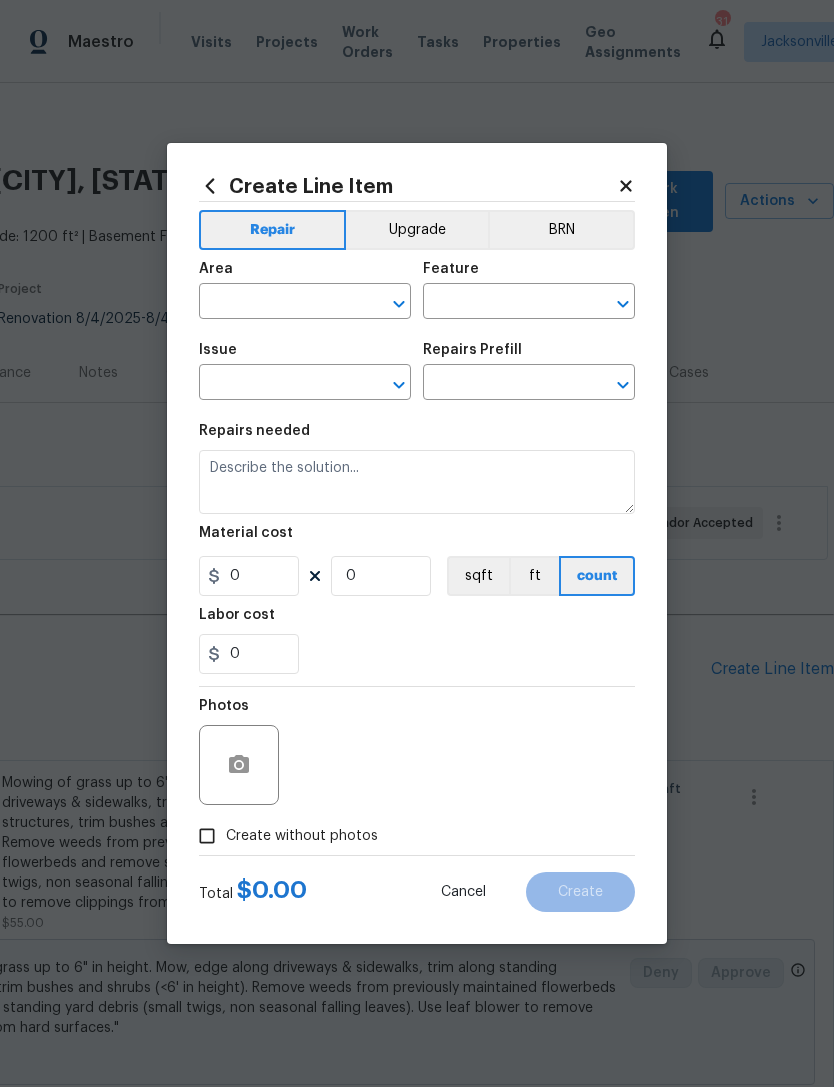 click on "Area" at bounding box center (216, 269) 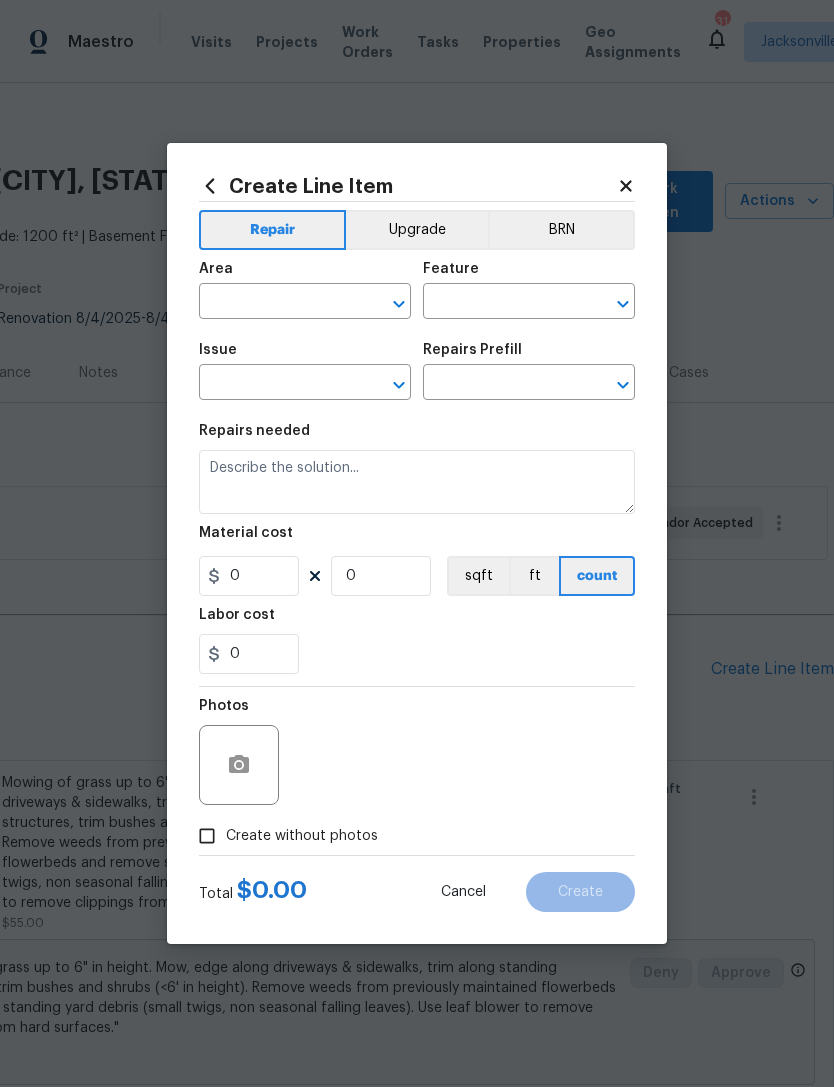 type on "Home Readiness Packages" 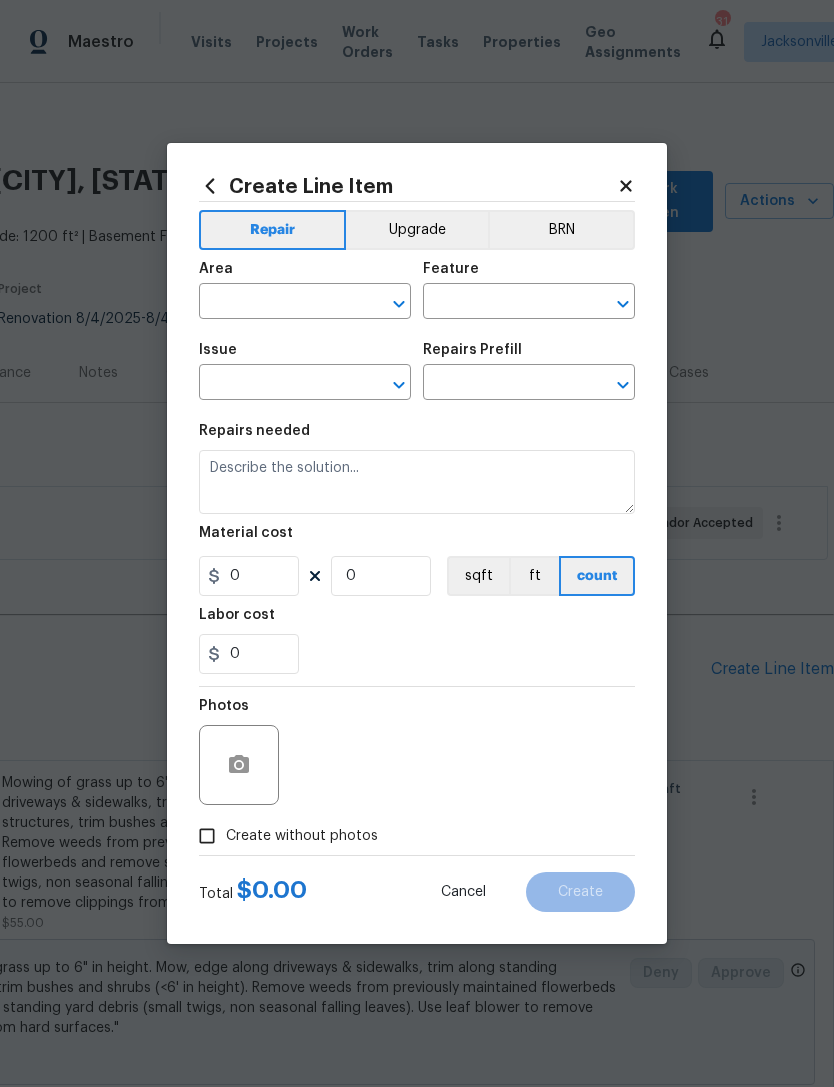 type on "Initial cleaning" 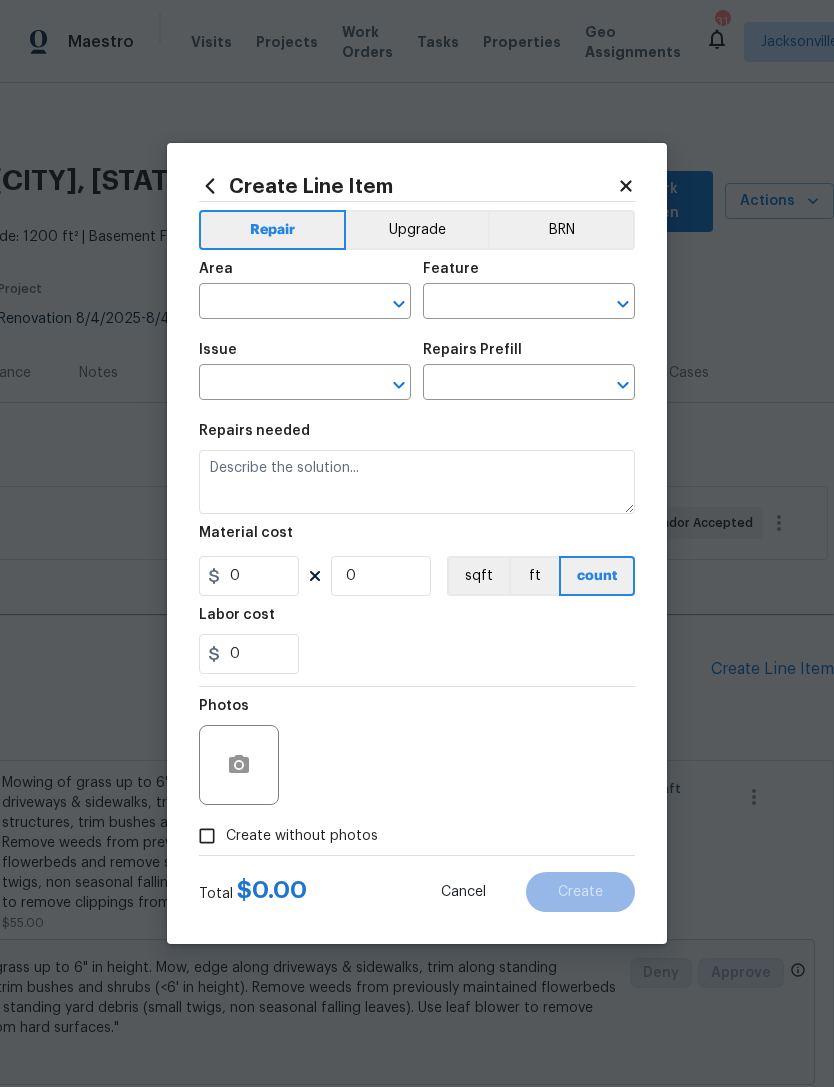 type on "1. Wipe down exterior doors and trim. 2. Clean out all exterior light fixtures to be free of debris/cobwebs. 3. Broom clean exterior front entry, porch, patio, garage. 4. Vacuum/mop all flooring. 5. Clean all exterior 1st floor windows inside and out, and the interior side of all above grade windows. Clean all tracks/frames. 6. Clean all air vent grills. 7. Clean all interior window, base, sill and trim. 8. Clean all switch/outlet plates and remove any paint. 9. Clean all light fixtures and ceiling fans. 10. Clean all doors, frames and trim. 11. Clean kitchen and laundry appliances - inside-outside and underneath. 12. Clean cabinetry inside and outside and top including drawers. 13. Clean counters, sinks, plumbing fixtures, toilets seat to remain down. 14. Clean showers, tubs, surrounds, wall tile free of grime and soap scum. 15. Clean window coverings if left in place. 16. Clean baseboards. 17. Clean top of furnace, water heater, softener. 18. Remove cobwebs from inside house, exterior areas. 19. Remove a..." 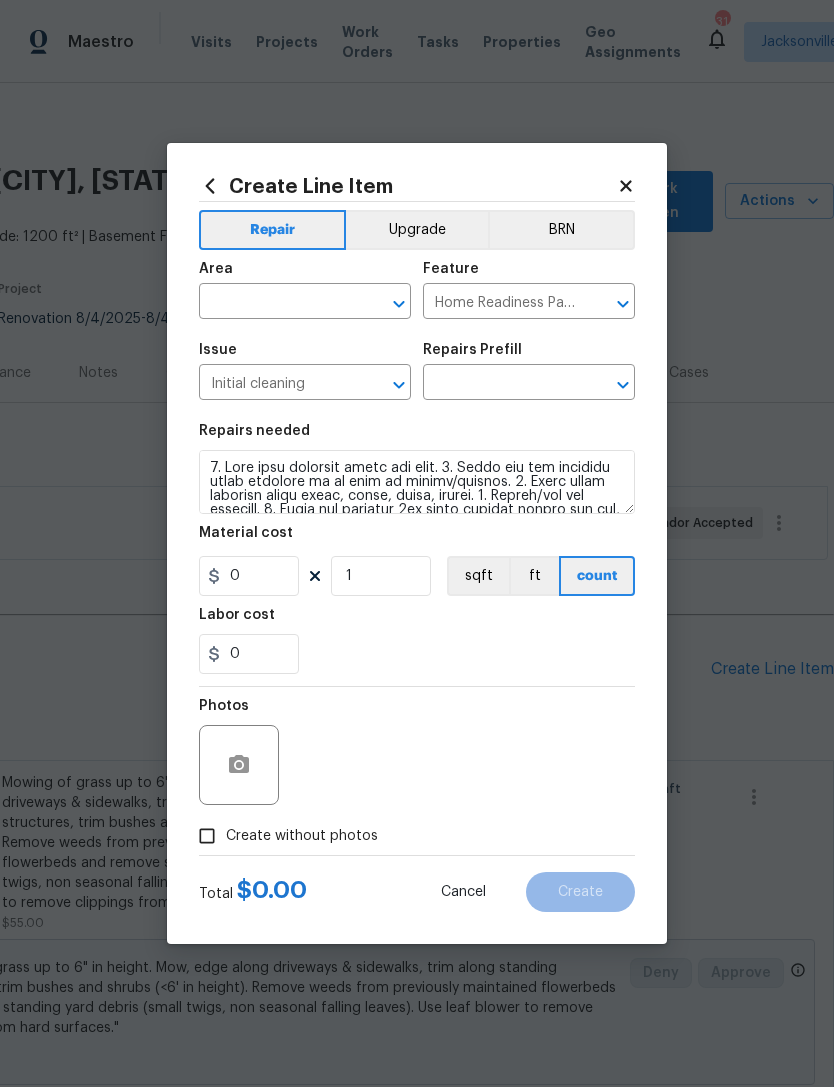 type on "Initial cleaning $300.00" 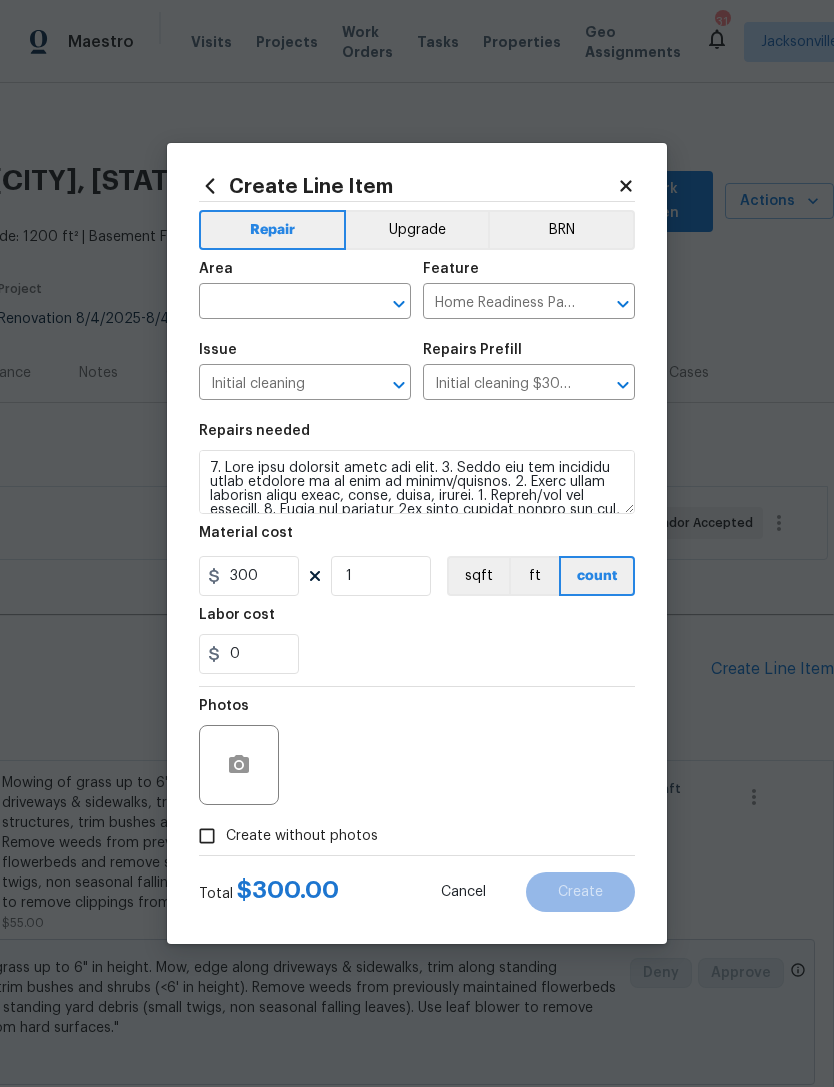 click at bounding box center [277, 303] 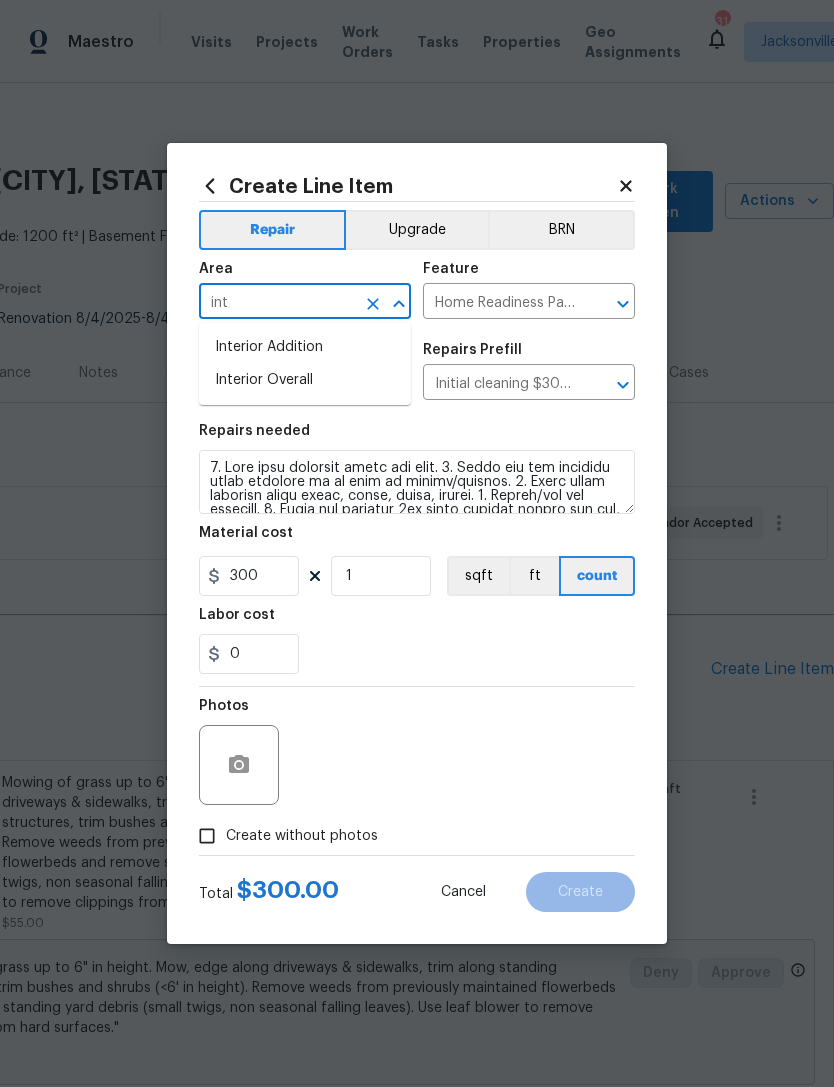 click on "Interior Overall" at bounding box center [305, 380] 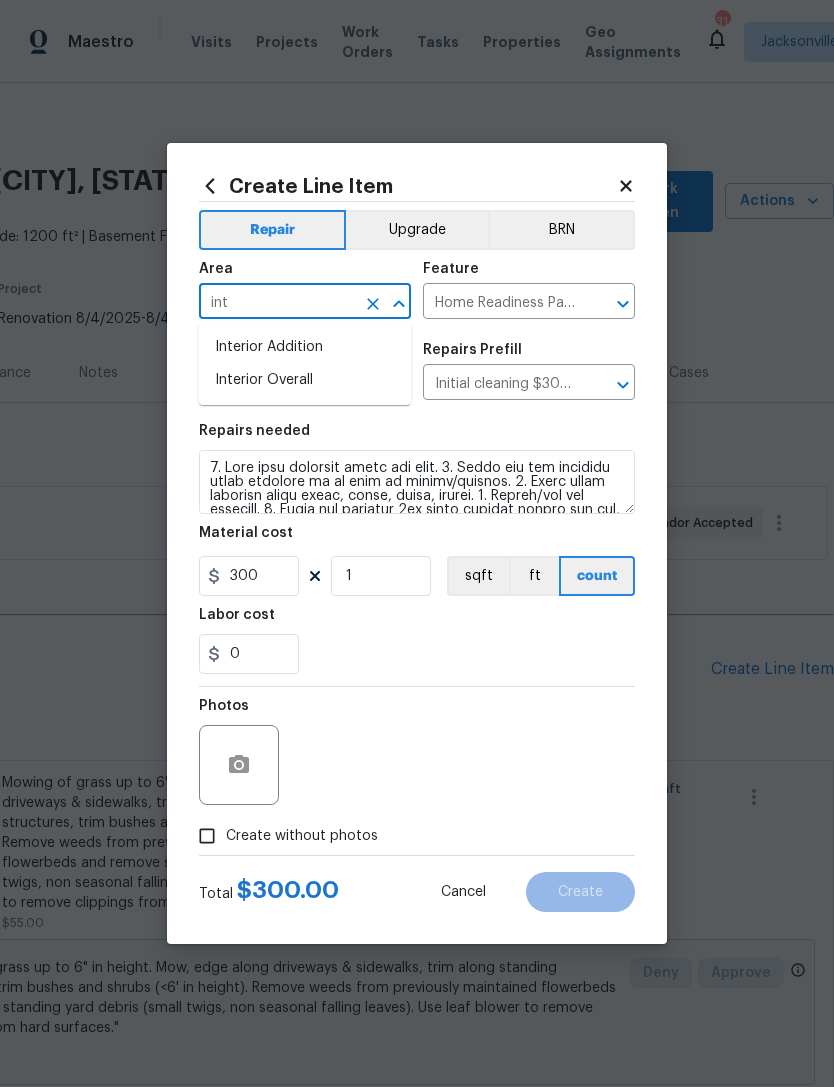 type on "Interior Overall" 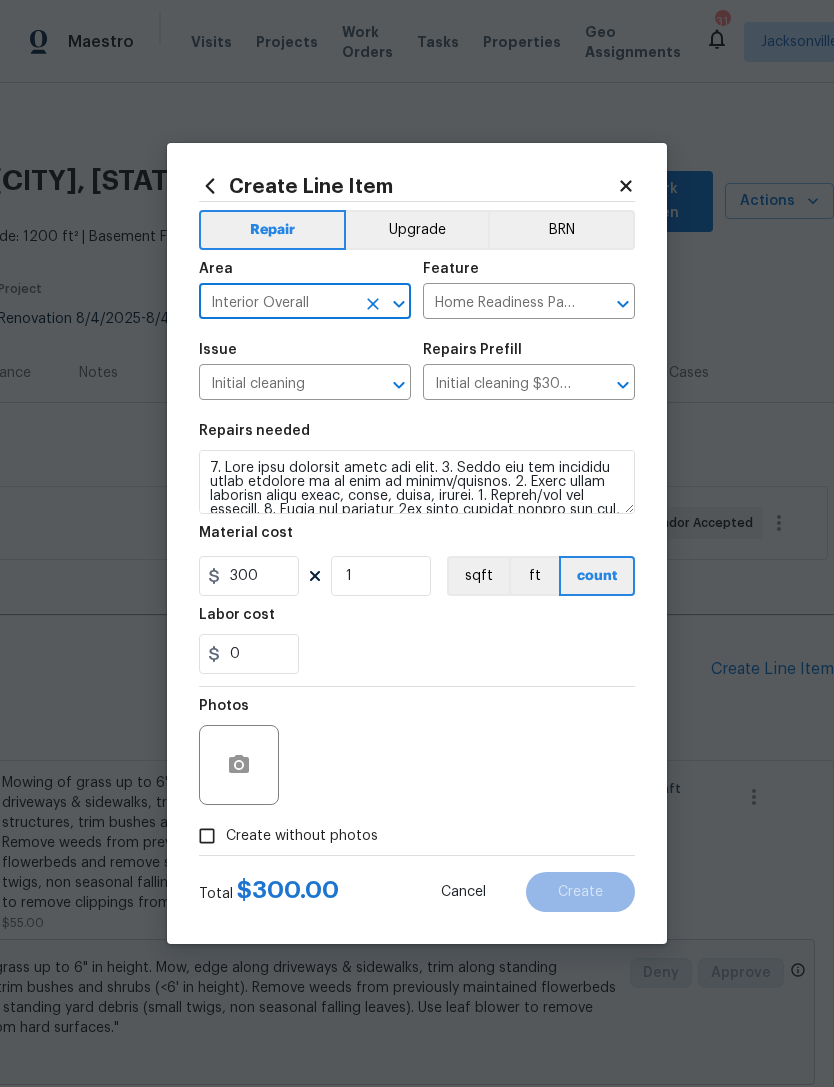 click on "Repairs needed Material cost 300 1 sqft ft count Labor cost 0" at bounding box center (417, 549) 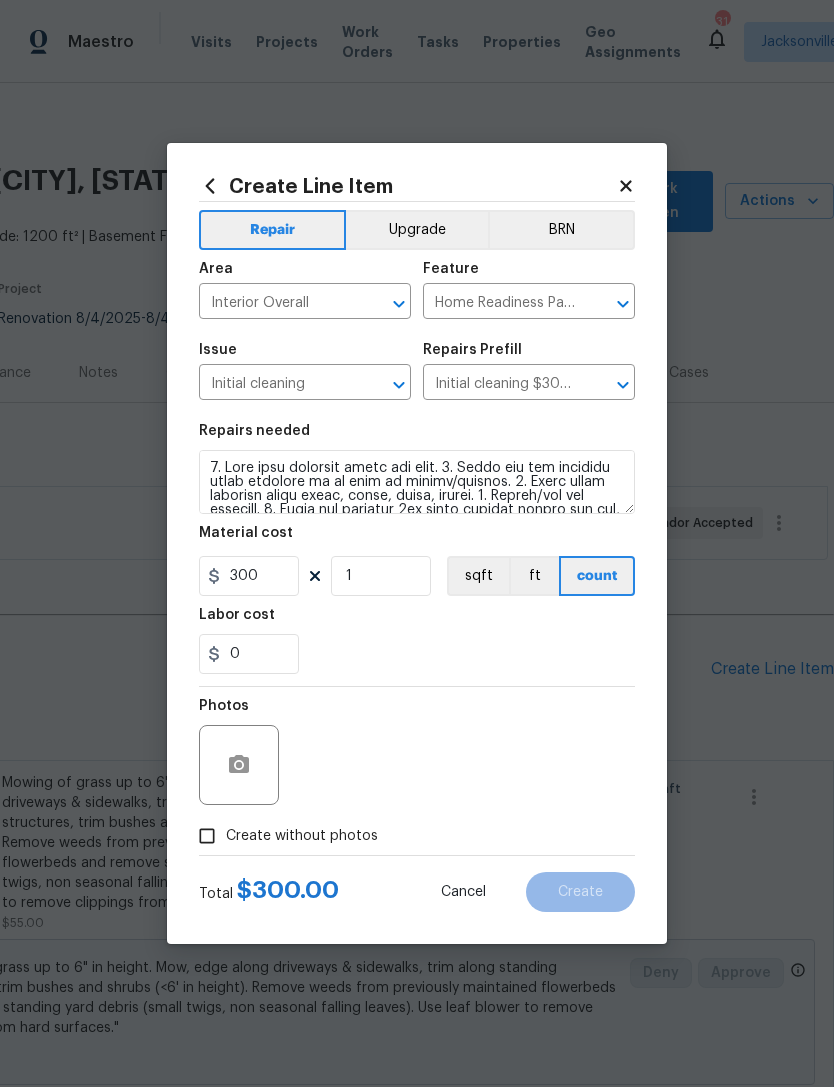 click on "Create without photos" at bounding box center (207, 836) 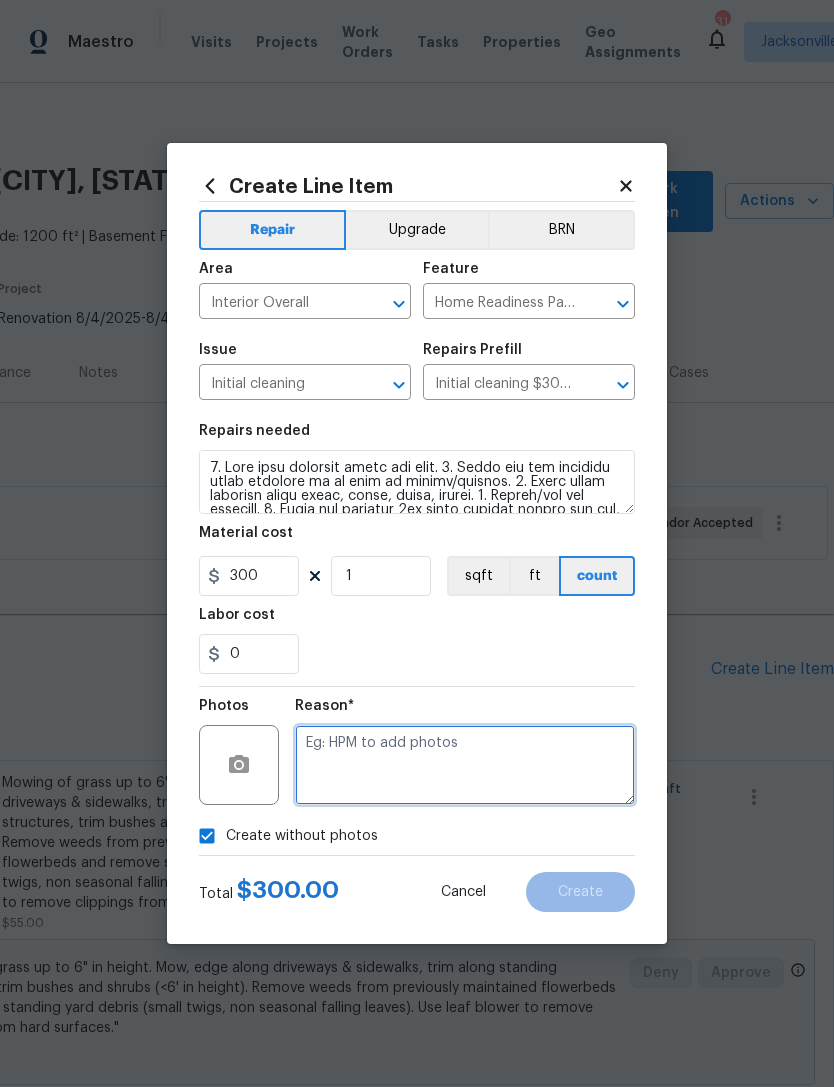 click at bounding box center [465, 765] 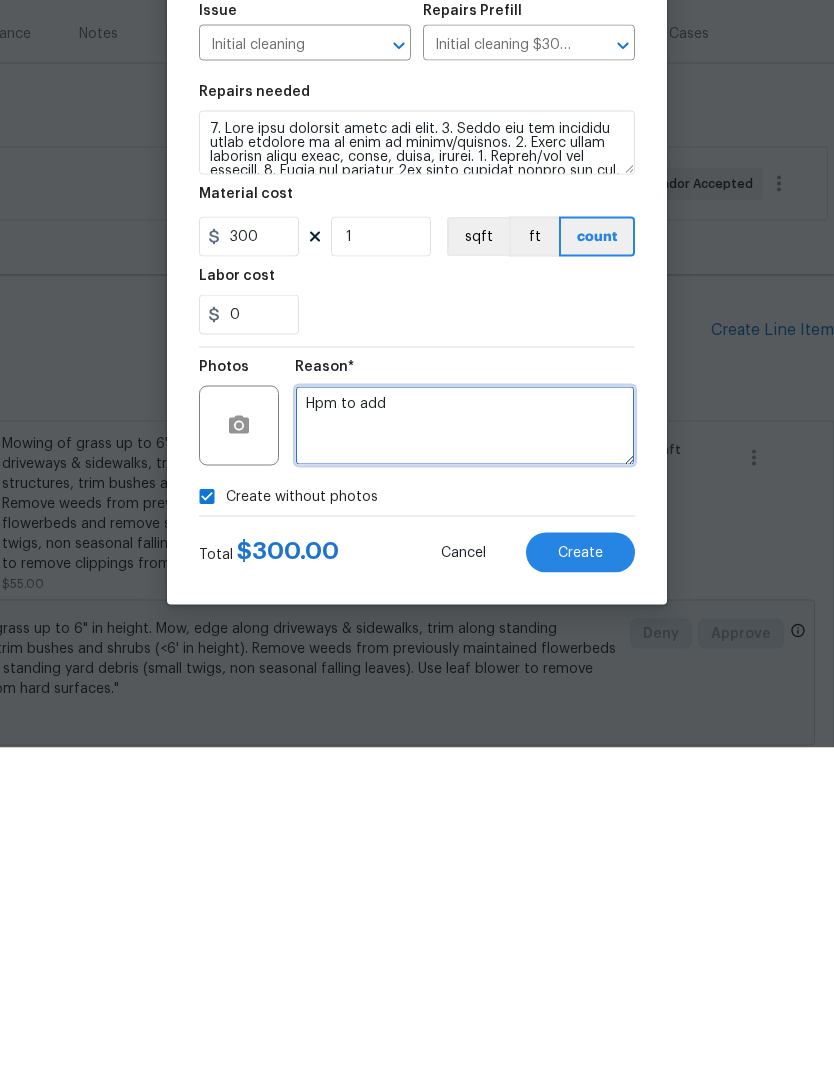 type on "Hpm to add" 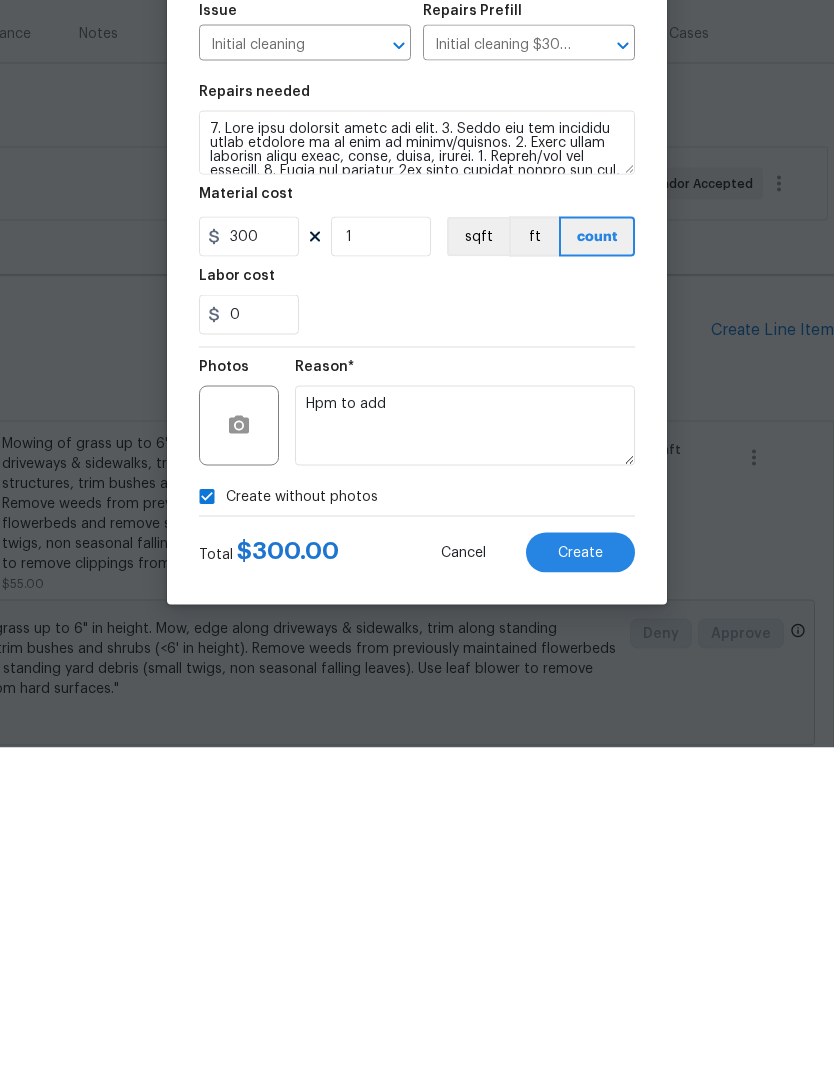click on "Create" at bounding box center (580, 892) 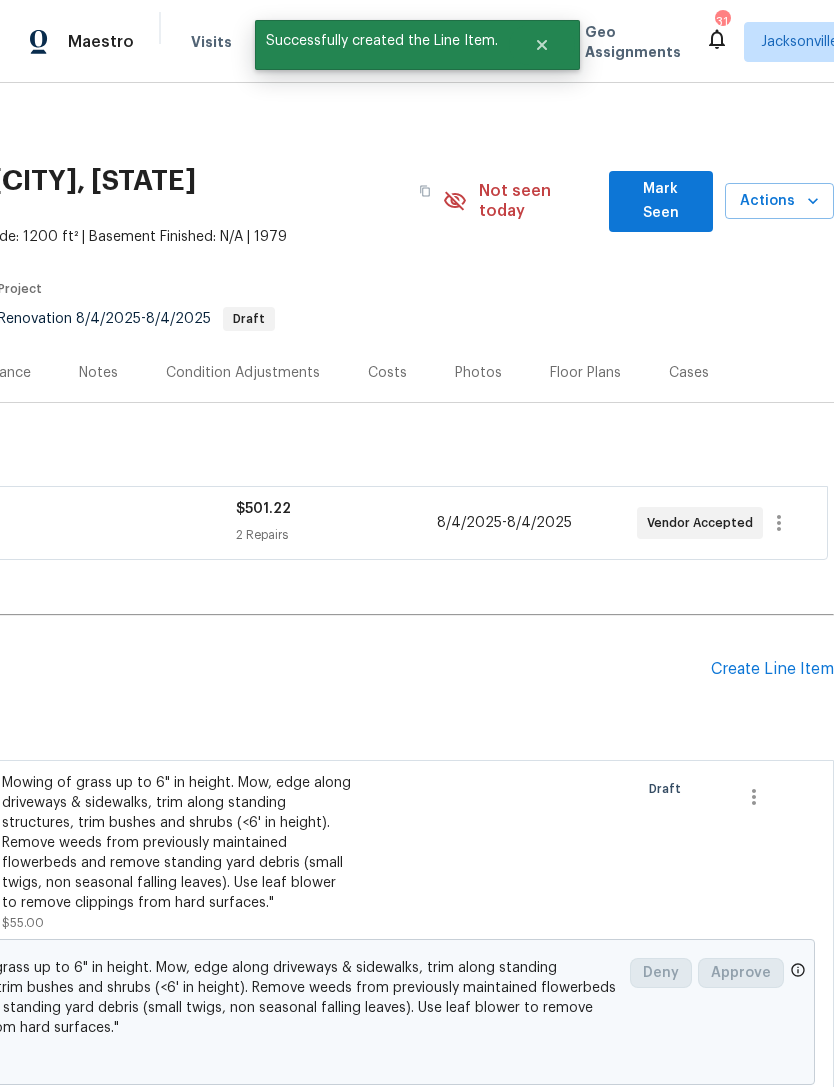 click on "Create Line Item" at bounding box center [772, 669] 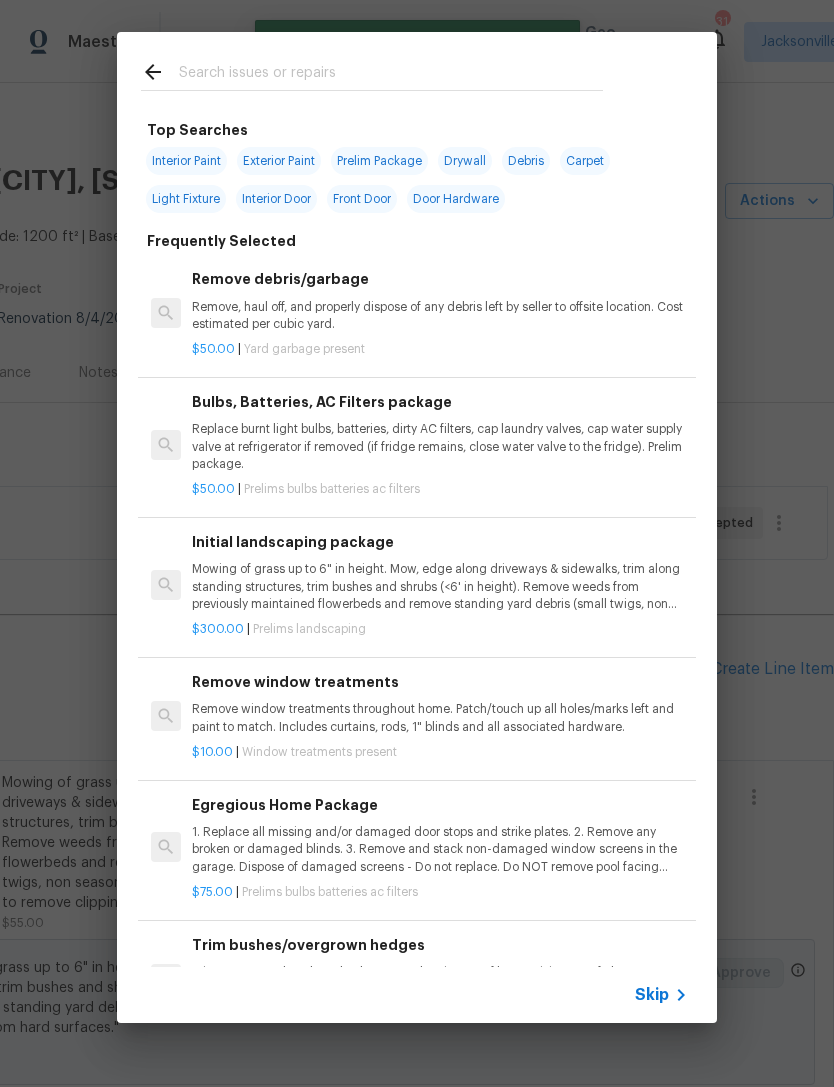 click at bounding box center (391, 75) 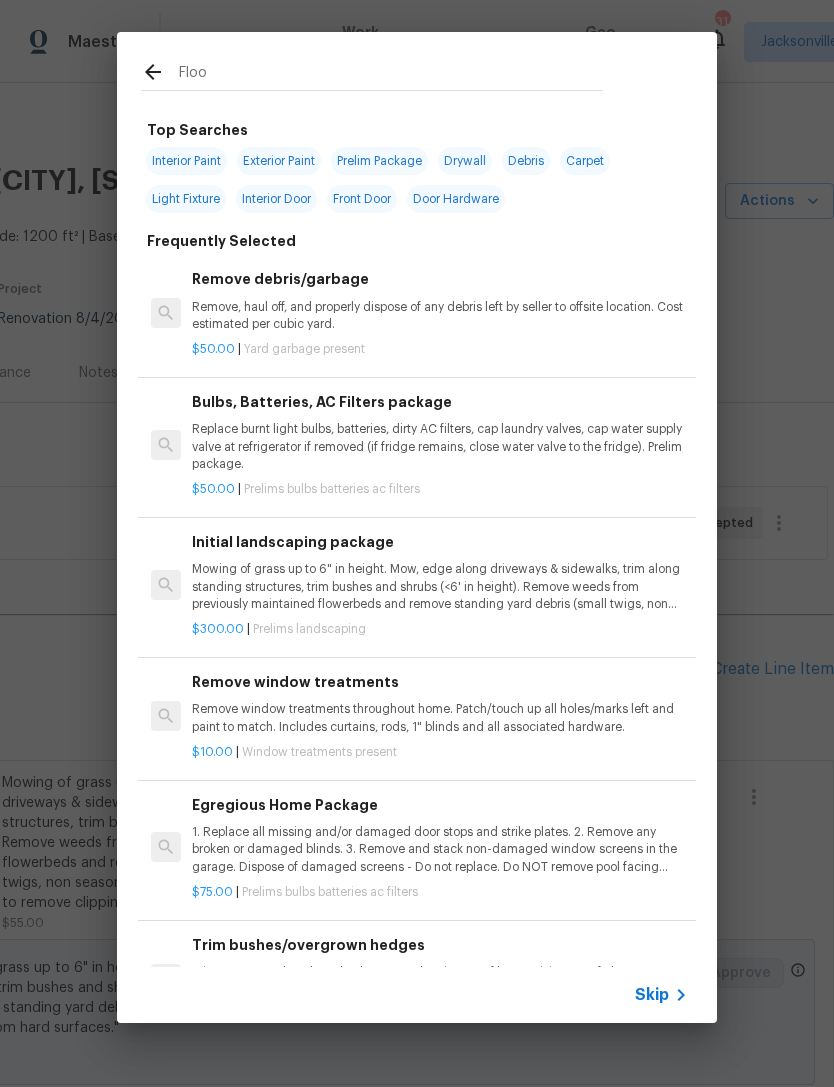 type on "Floor" 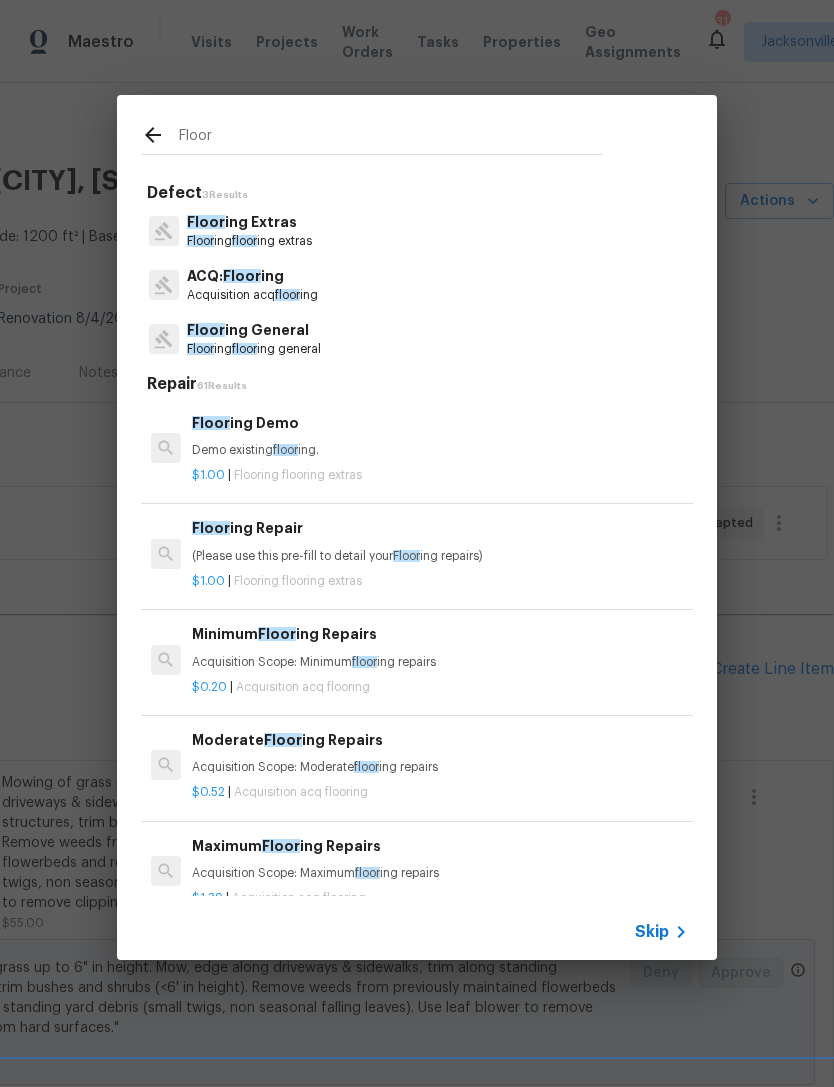 click on "Floor ing General" at bounding box center [254, 330] 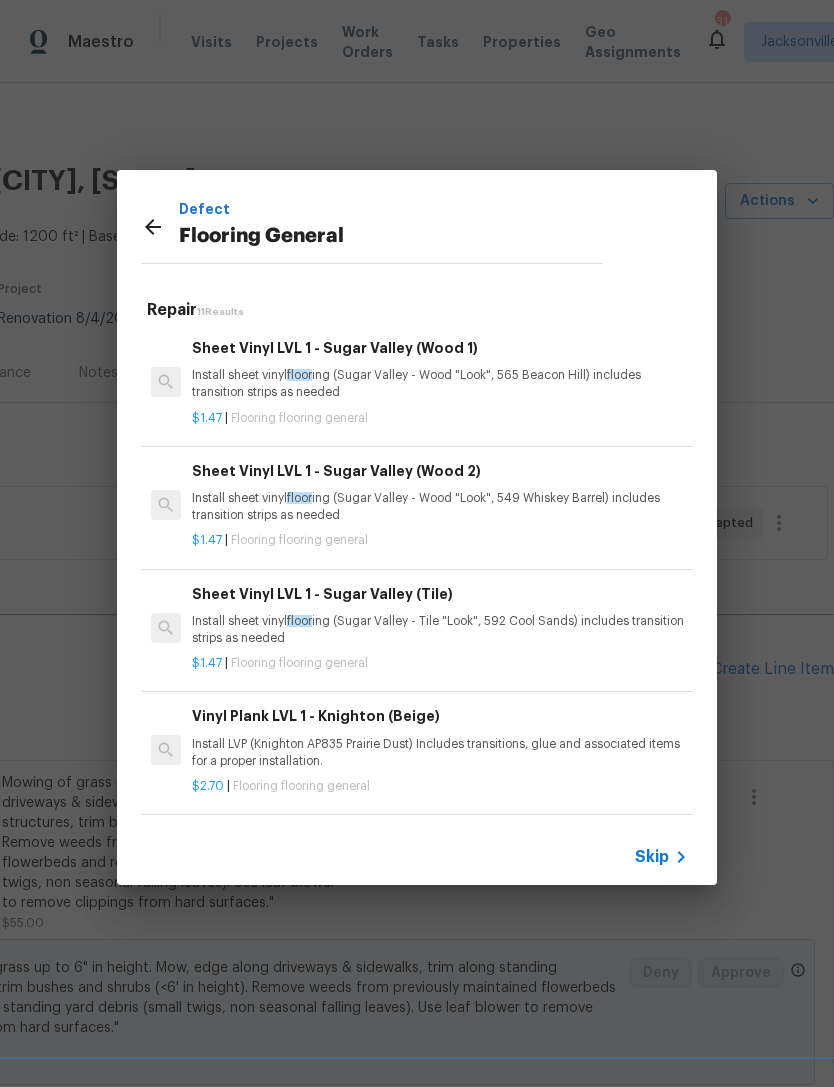 click on "Sheet Vinyl LVL 1 - Sugar Valley (Wood 1)" at bounding box center (440, 348) 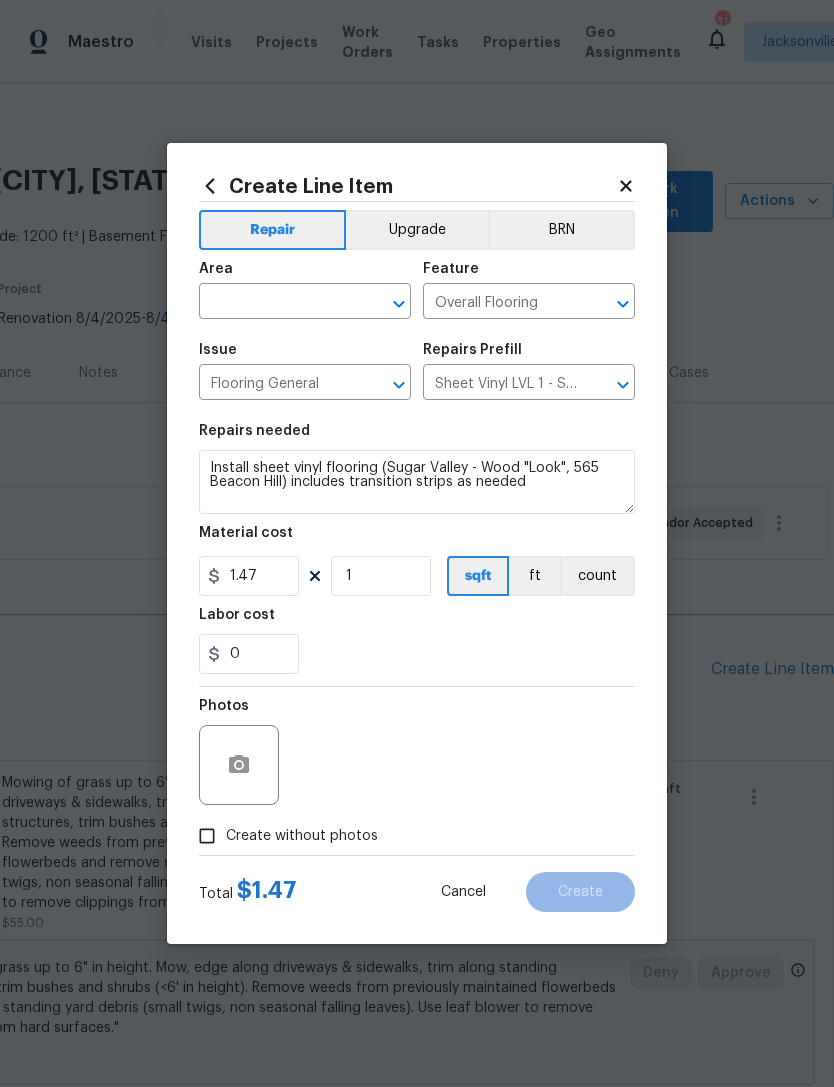 click 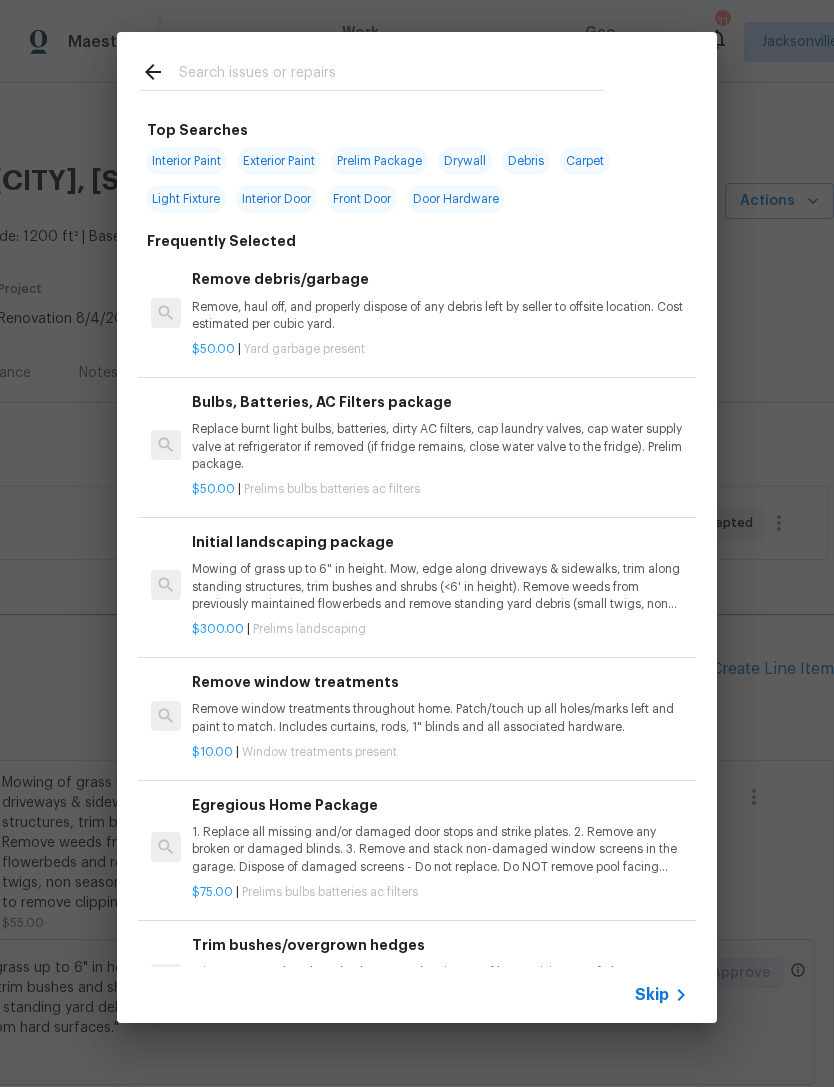 click at bounding box center (391, 75) 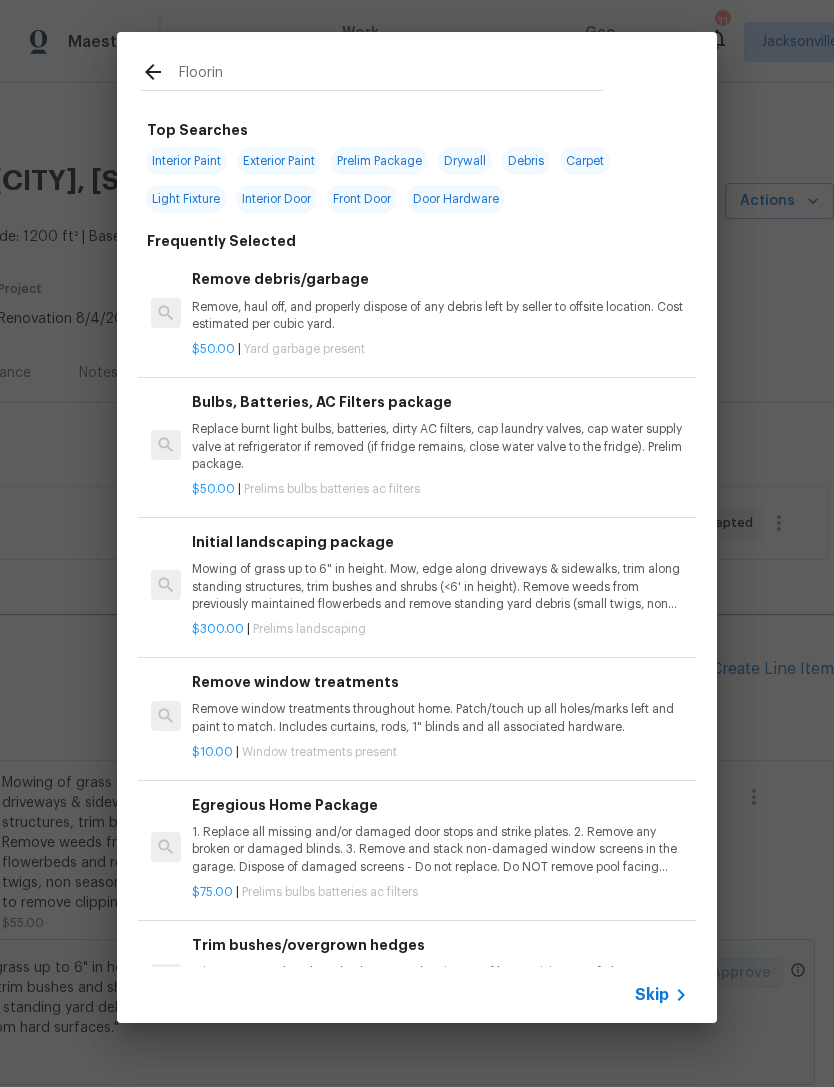 type on "Flooring" 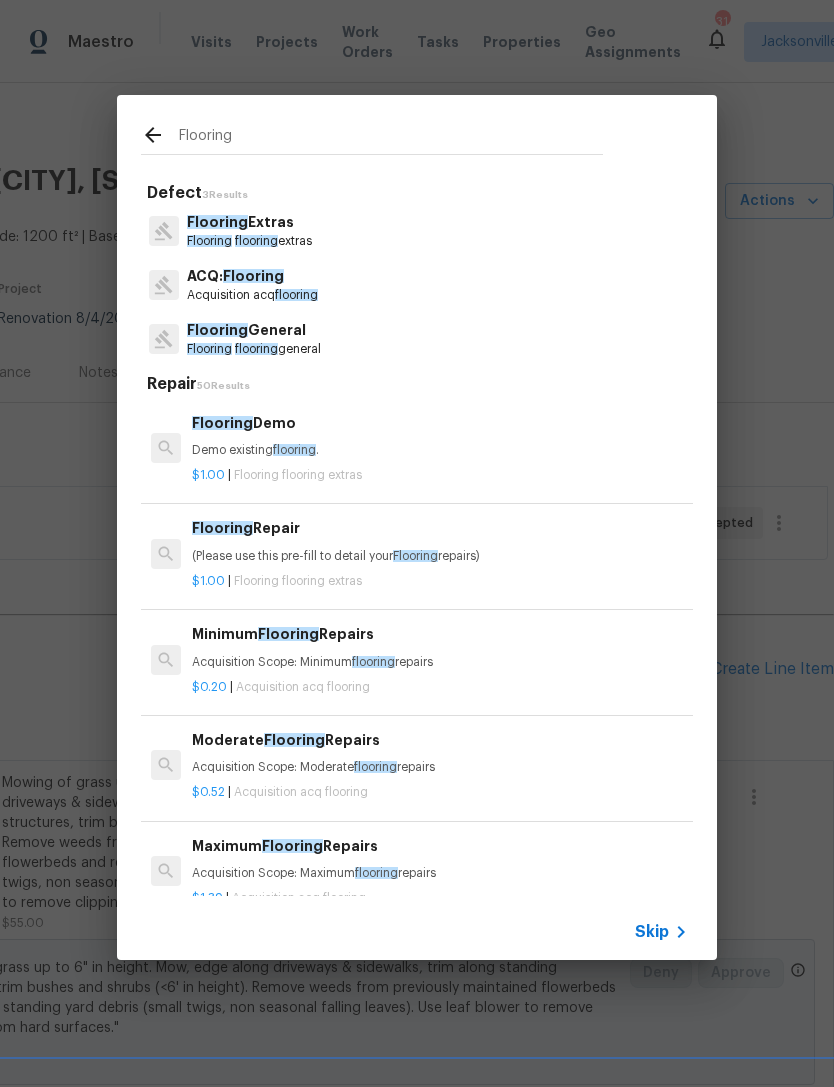 click on "Flooring  General" at bounding box center (254, 330) 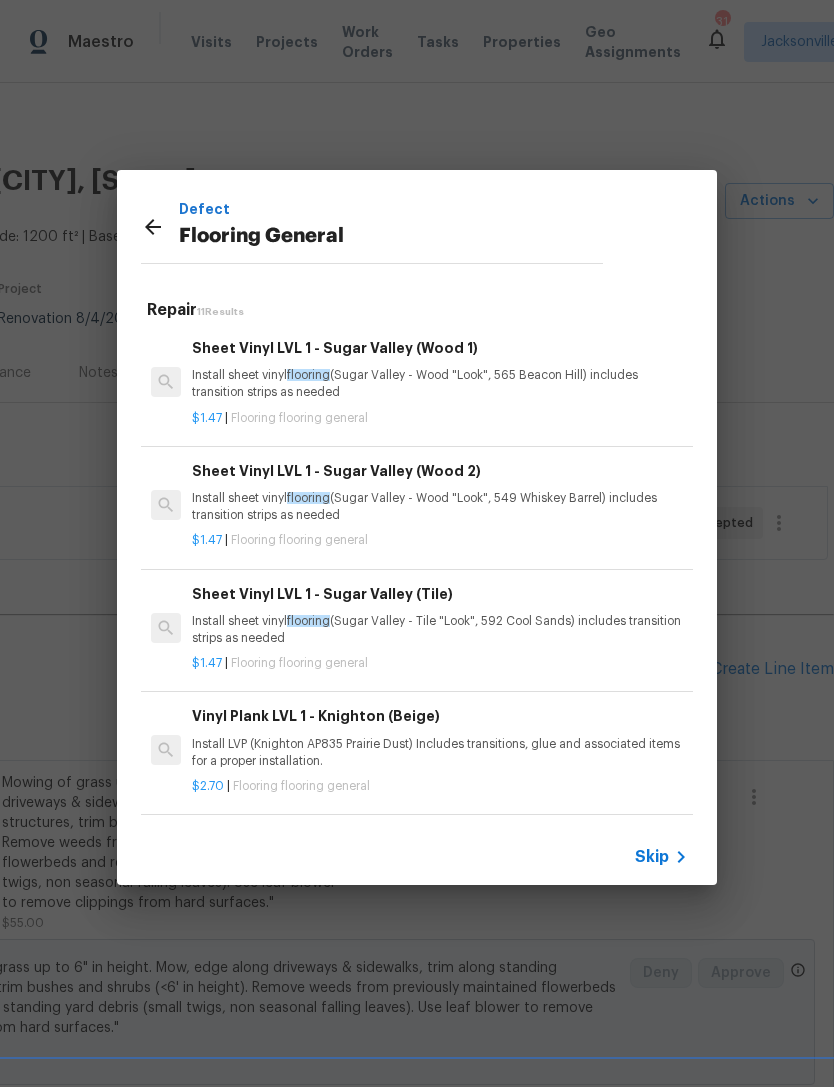 click on "Install sheet vinyl  flooring  (Sugar Valley - Wood "Look", 549 Whiskey Barrel) includes transition strips as needed" at bounding box center [440, 507] 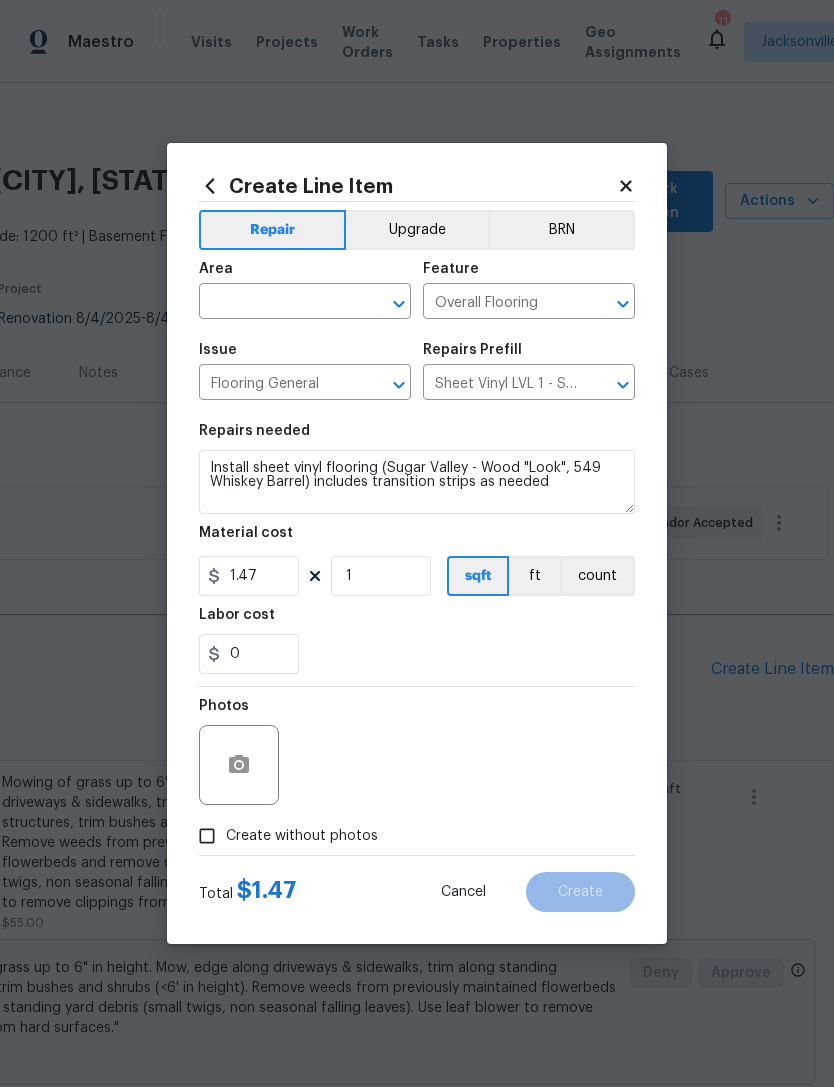 click on "Create without photos" at bounding box center [302, 836] 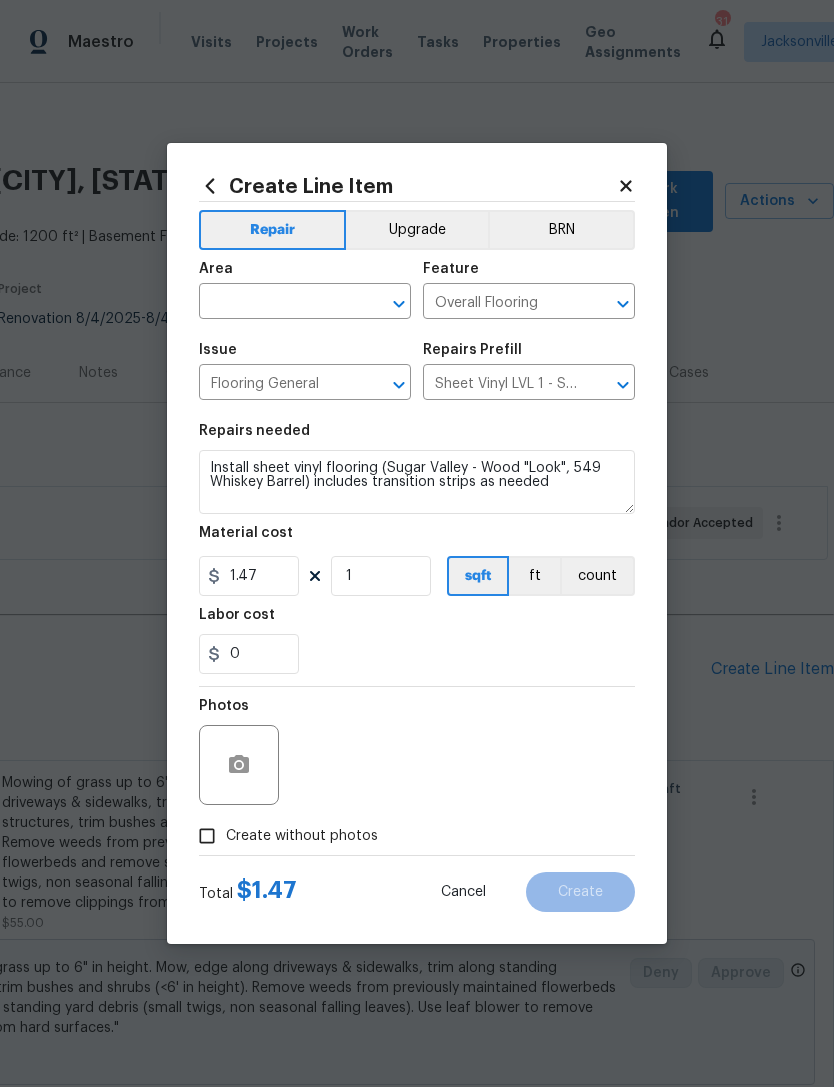 click on "Create without photos" at bounding box center (207, 836) 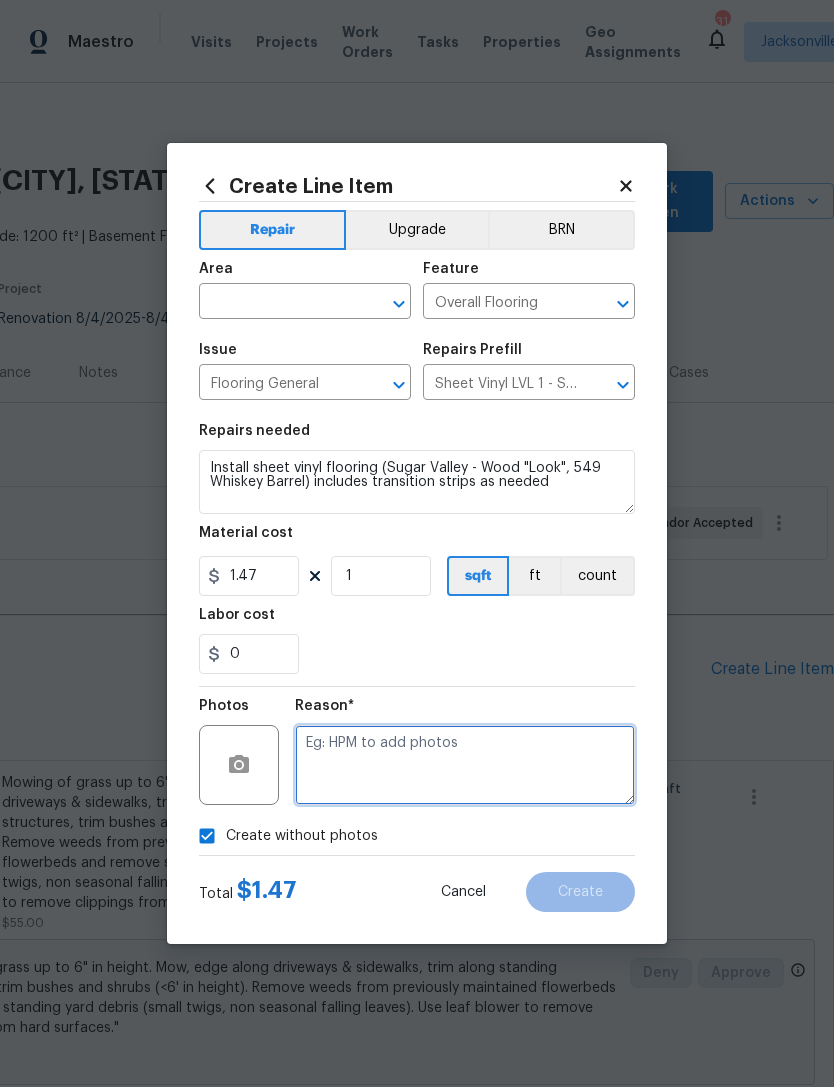 click at bounding box center [465, 765] 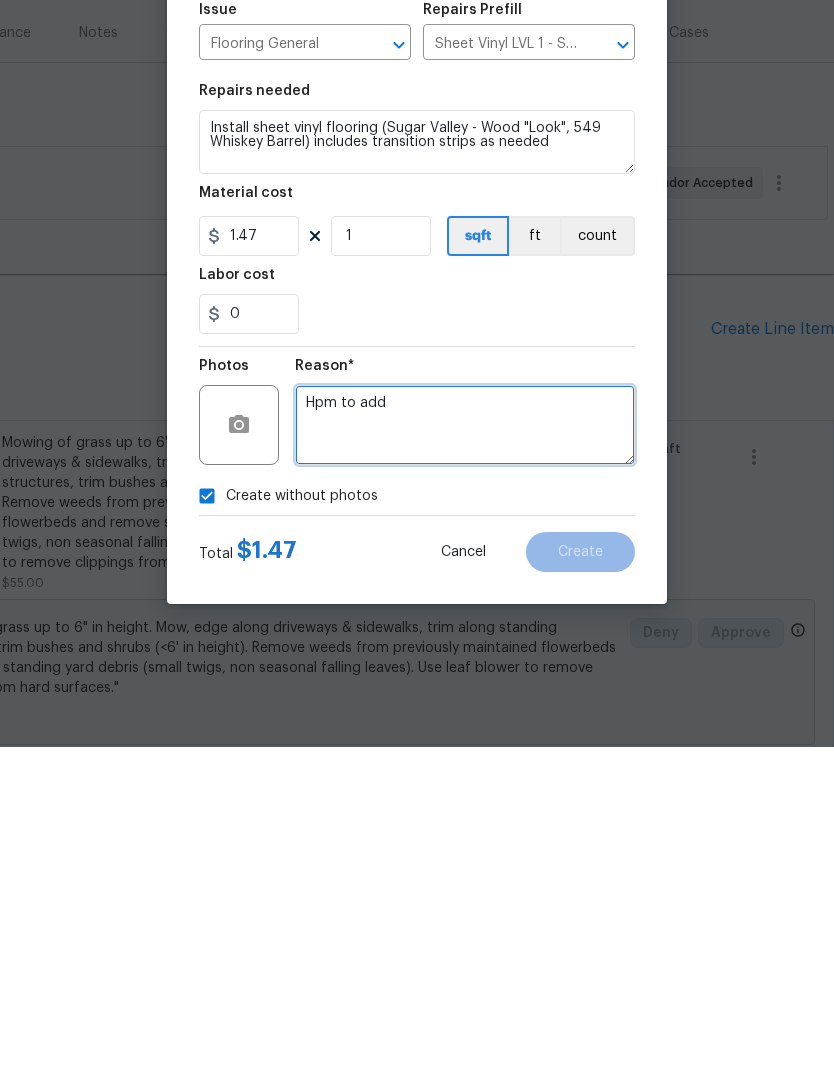 type on "Hpm to add" 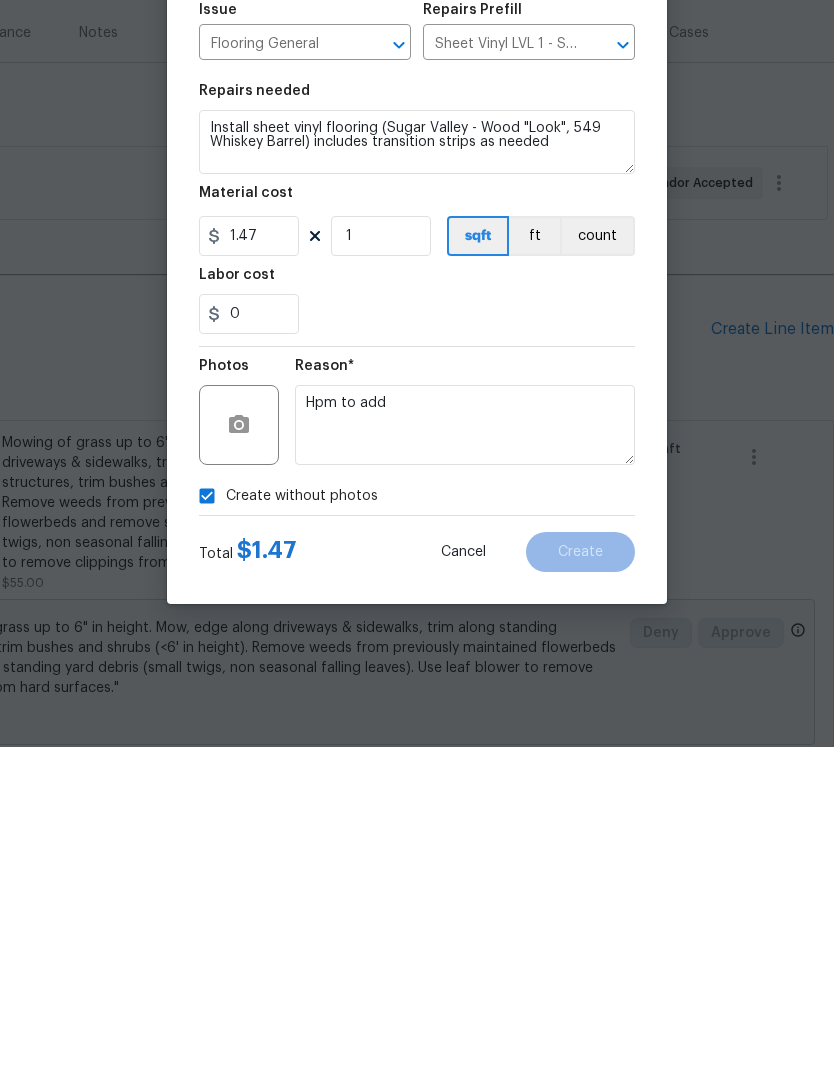 click on "Create without photos" at bounding box center [417, 836] 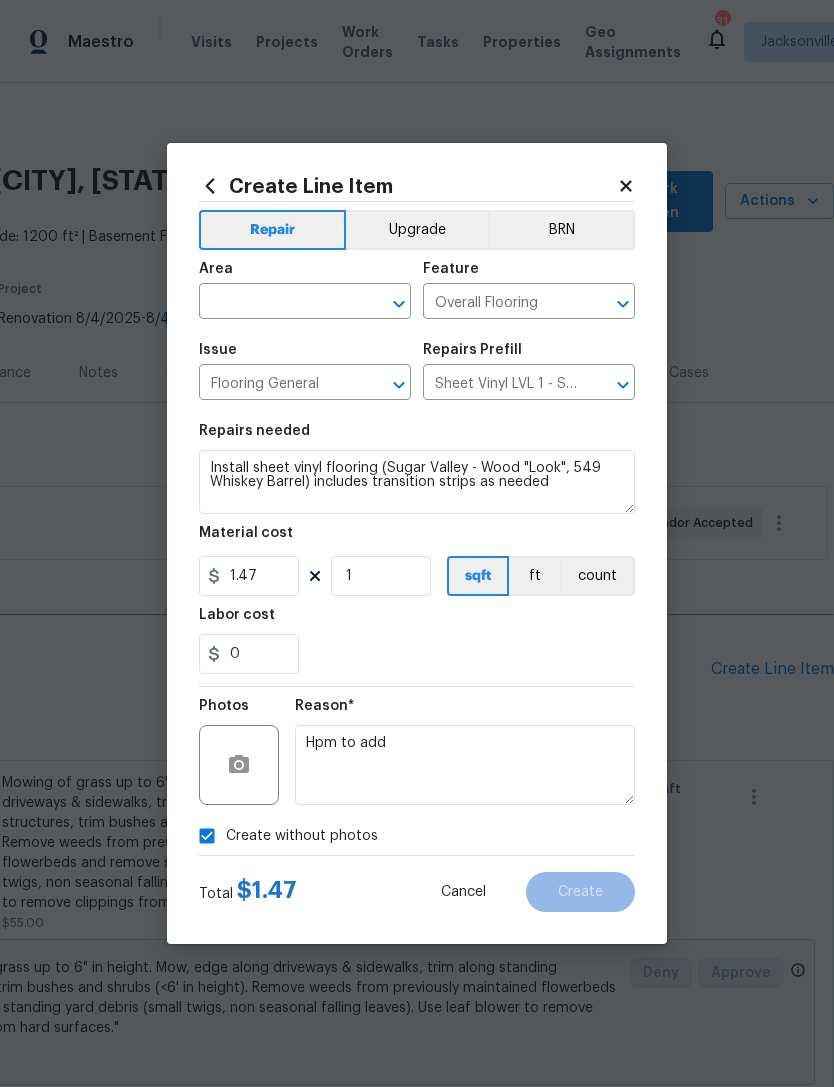 click at bounding box center (277, 303) 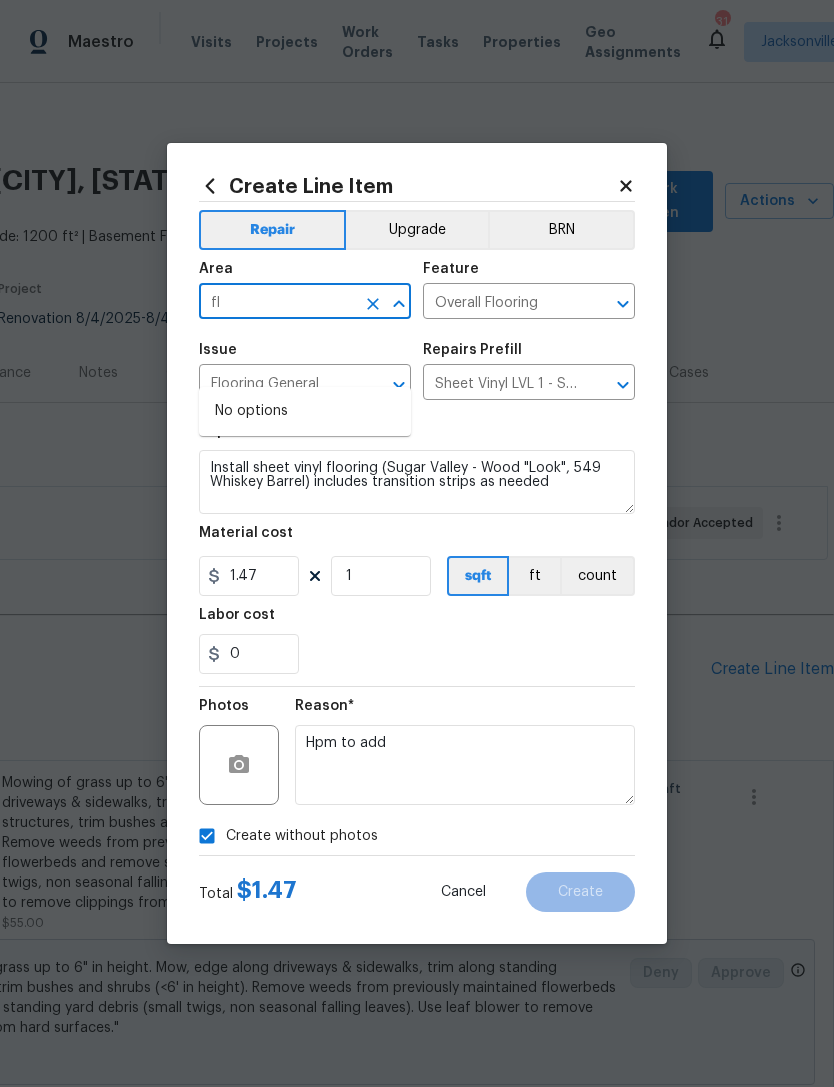 type on "f" 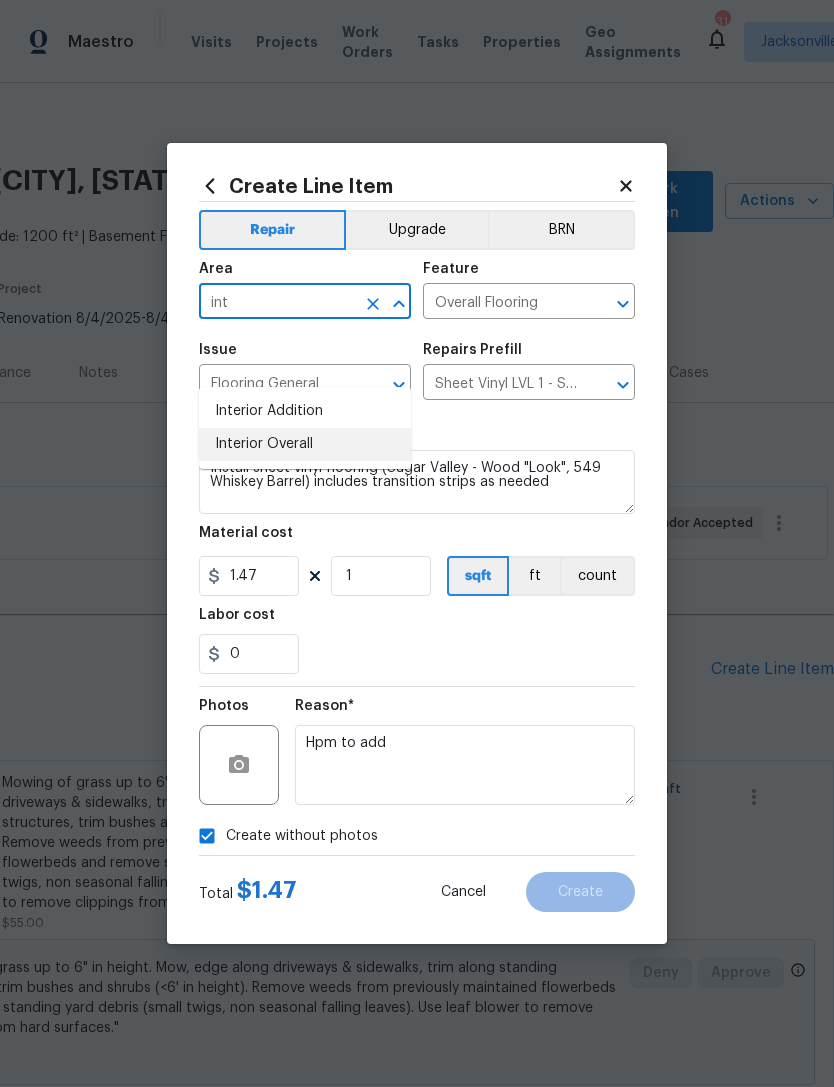 click on "Interior Overall" at bounding box center (305, 444) 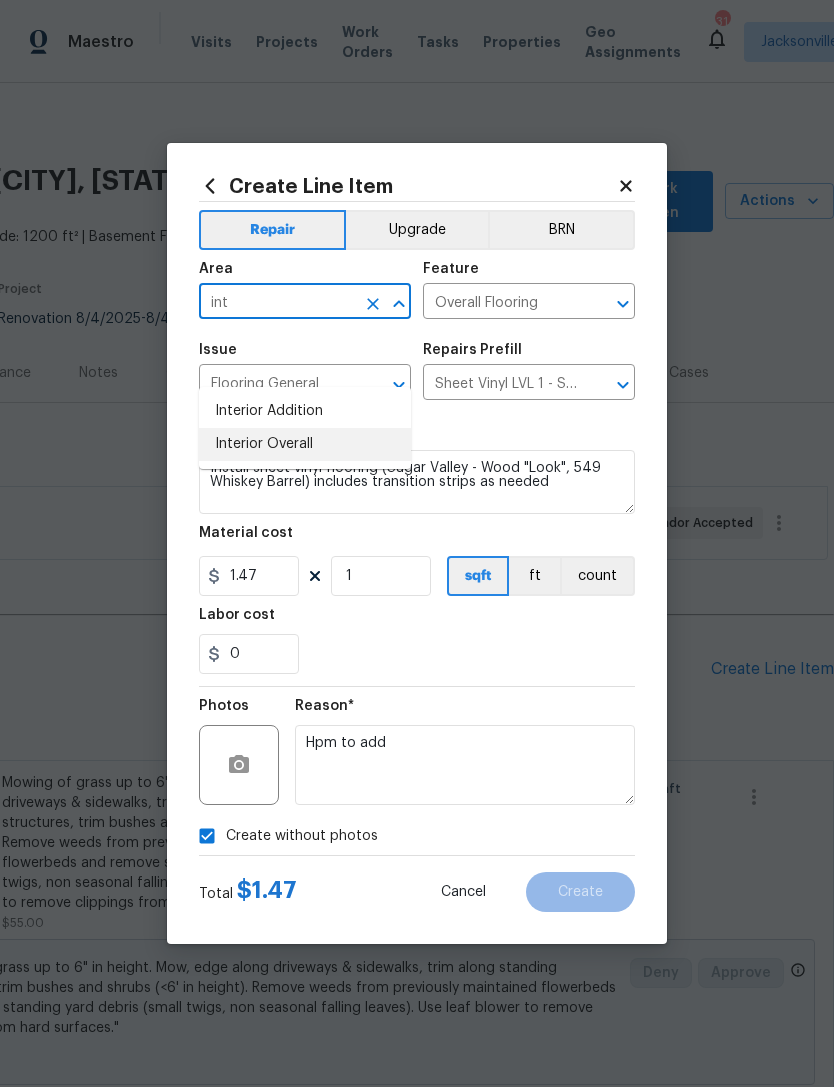 type on "Interior Overall" 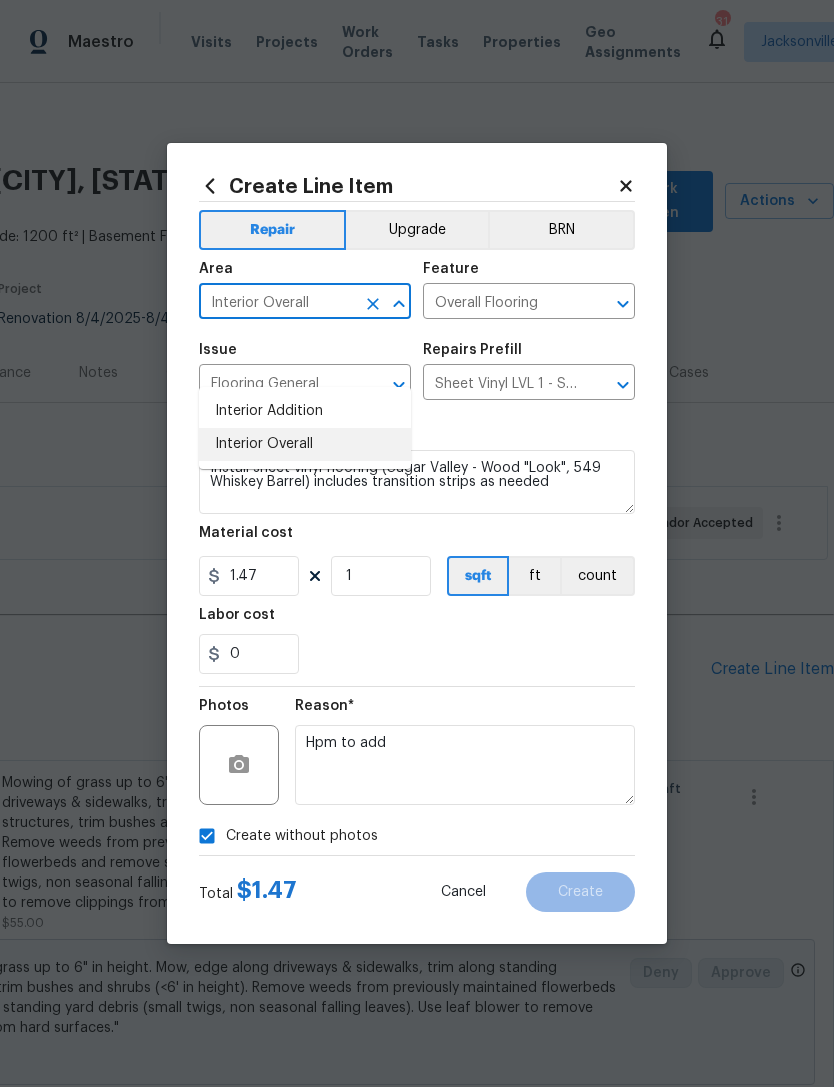click on "Flooring General" at bounding box center (277, 384) 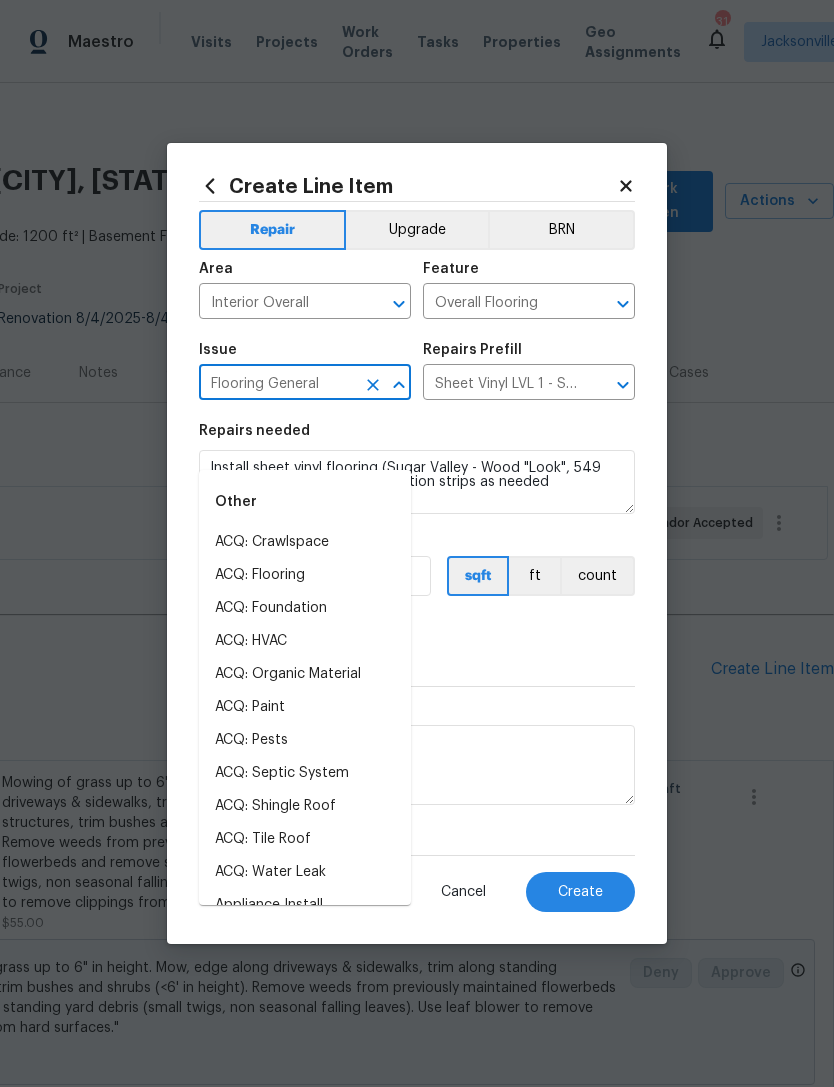 click on "0" at bounding box center [417, 654] 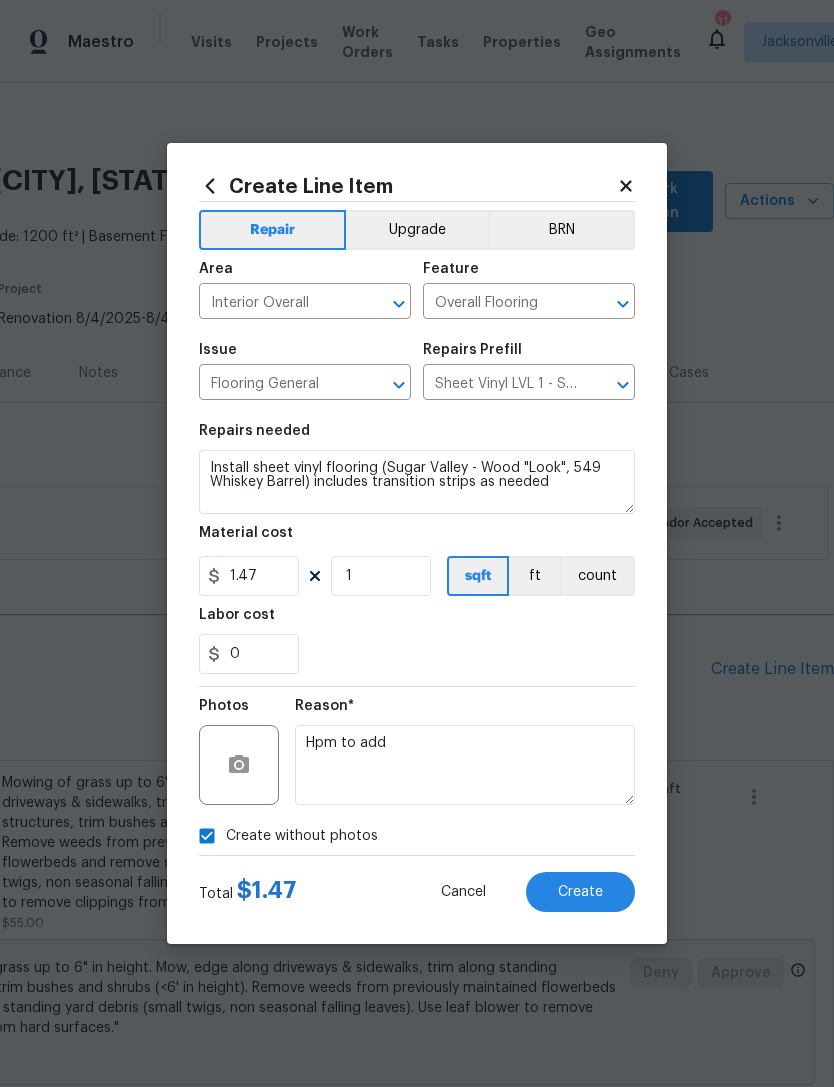 click on "Create" at bounding box center (580, 892) 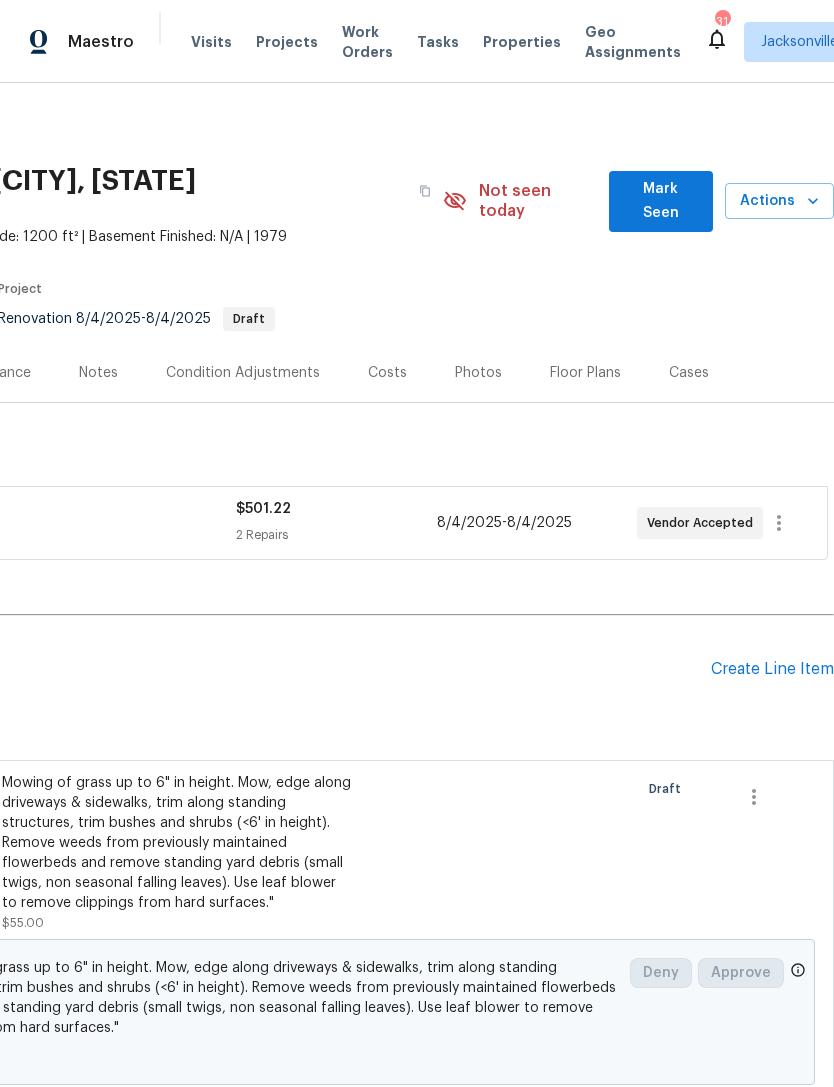 scroll, scrollTop: 0, scrollLeft: 296, axis: horizontal 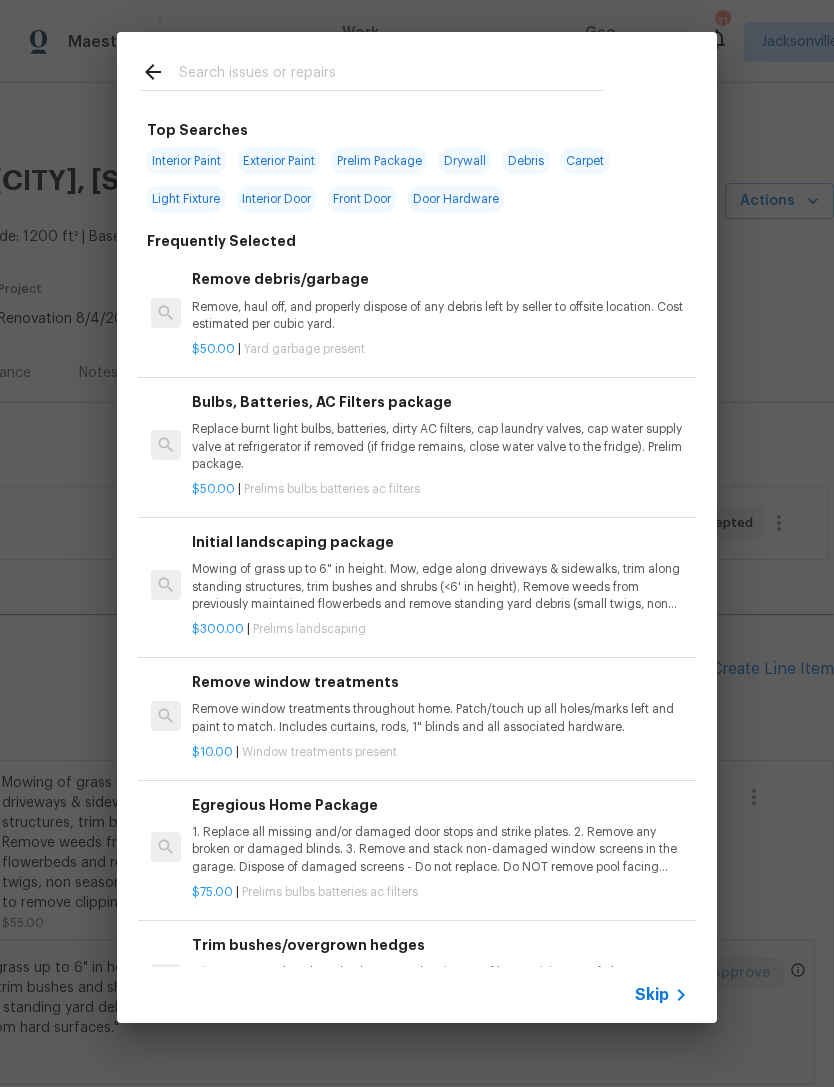 click at bounding box center (391, 75) 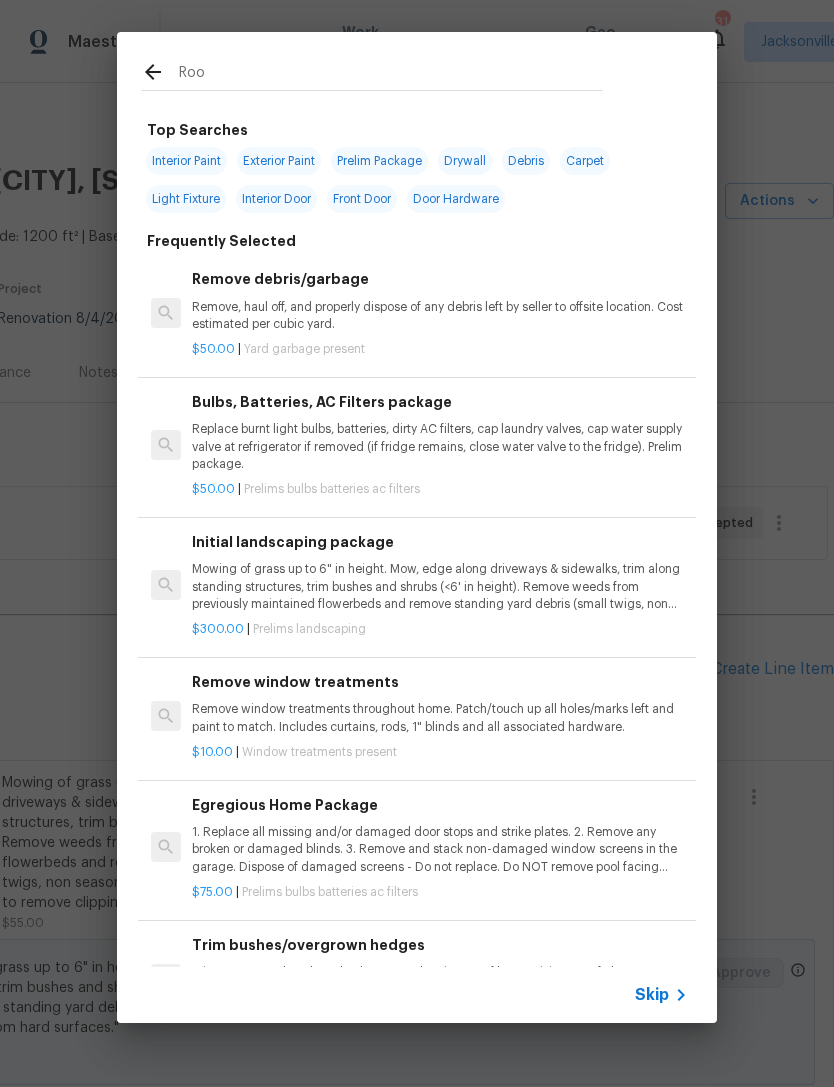 type on "Roof" 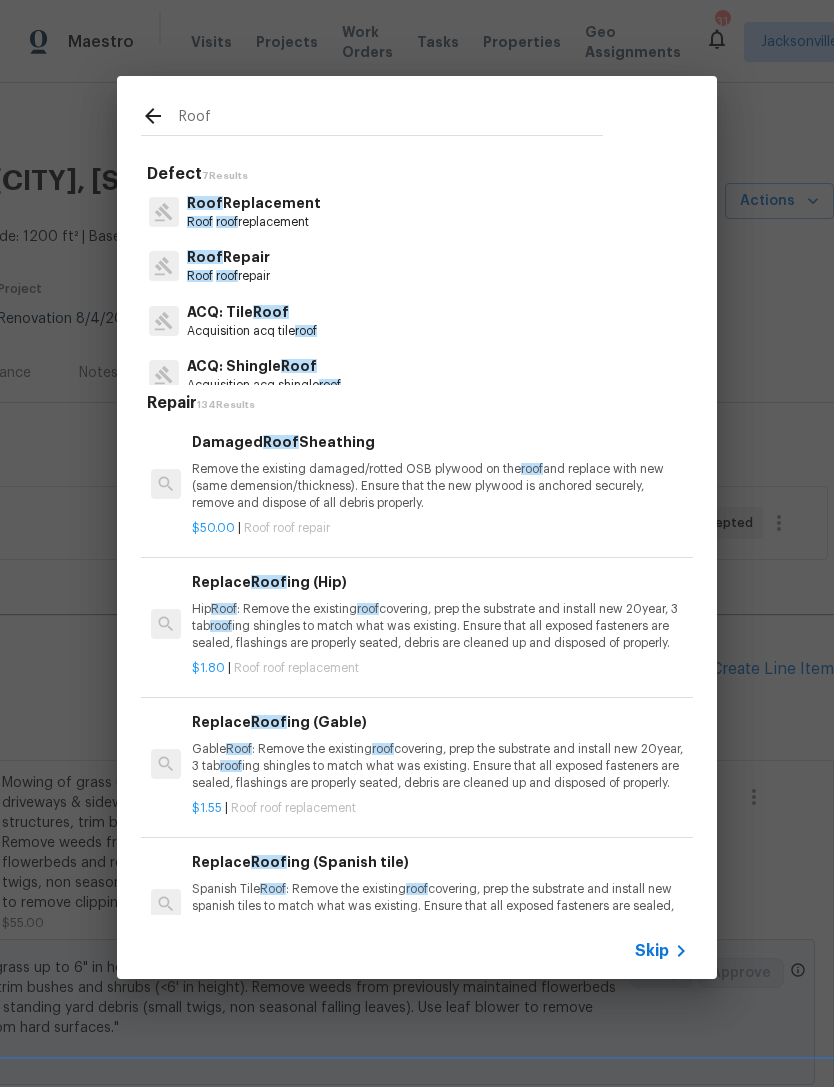 click on "Roof  Repair" at bounding box center (228, 257) 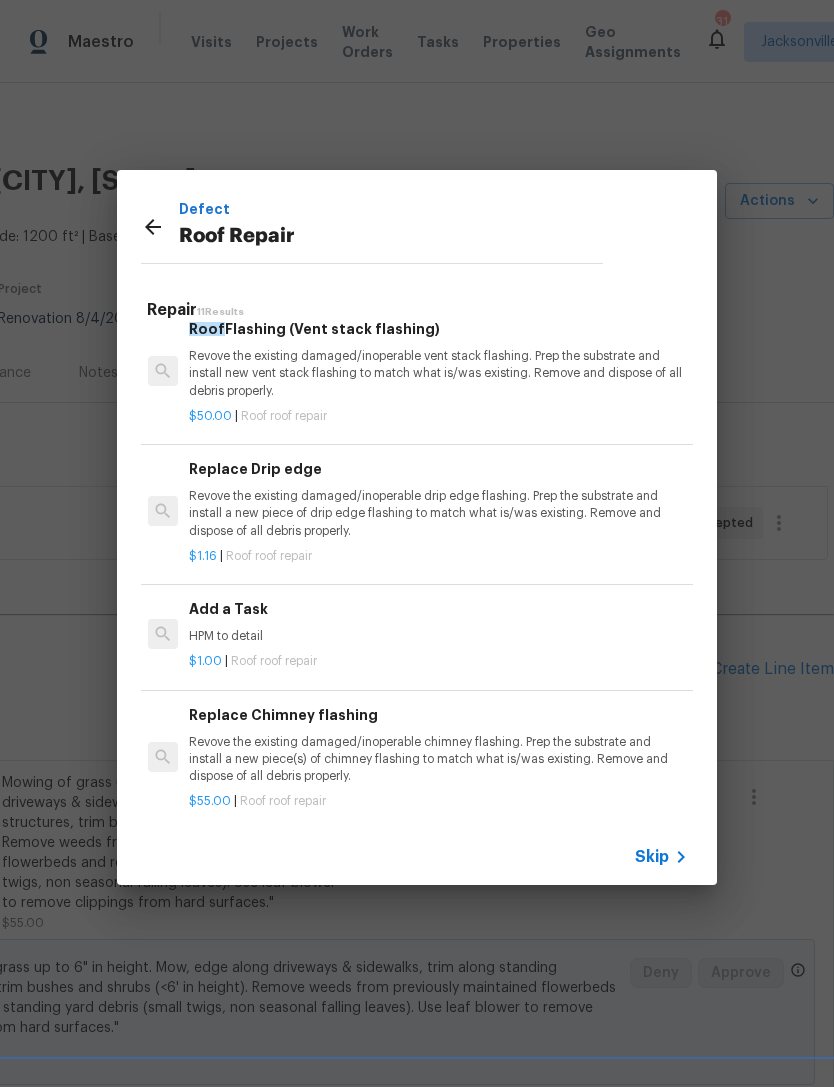 scroll, scrollTop: 981, scrollLeft: 3, axis: both 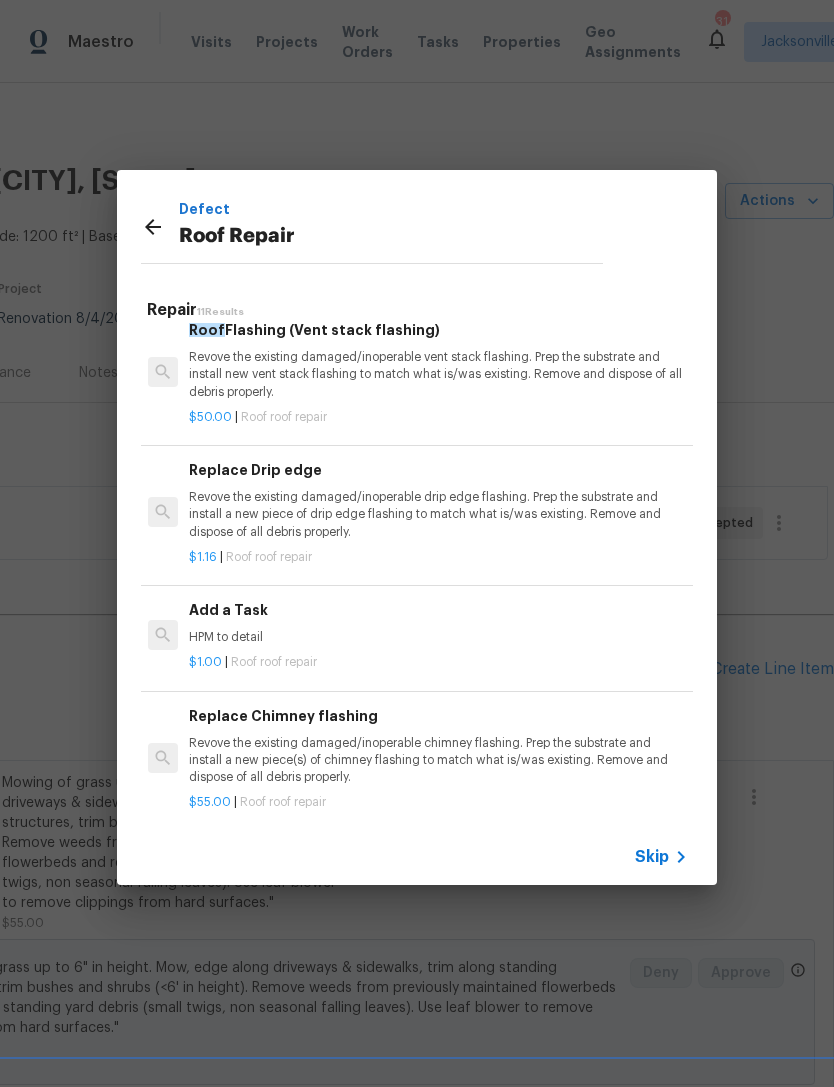 click on "Add a Task HPM to detail" at bounding box center [437, 623] 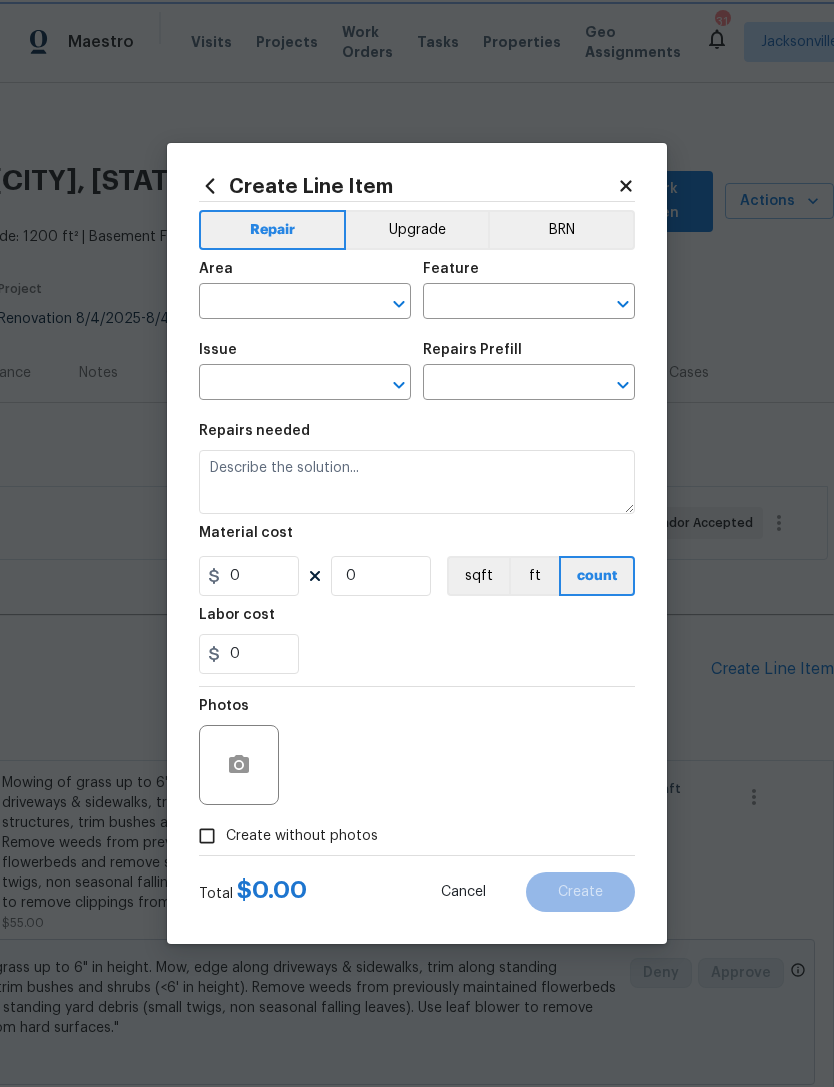 type on "Eaves and Trim" 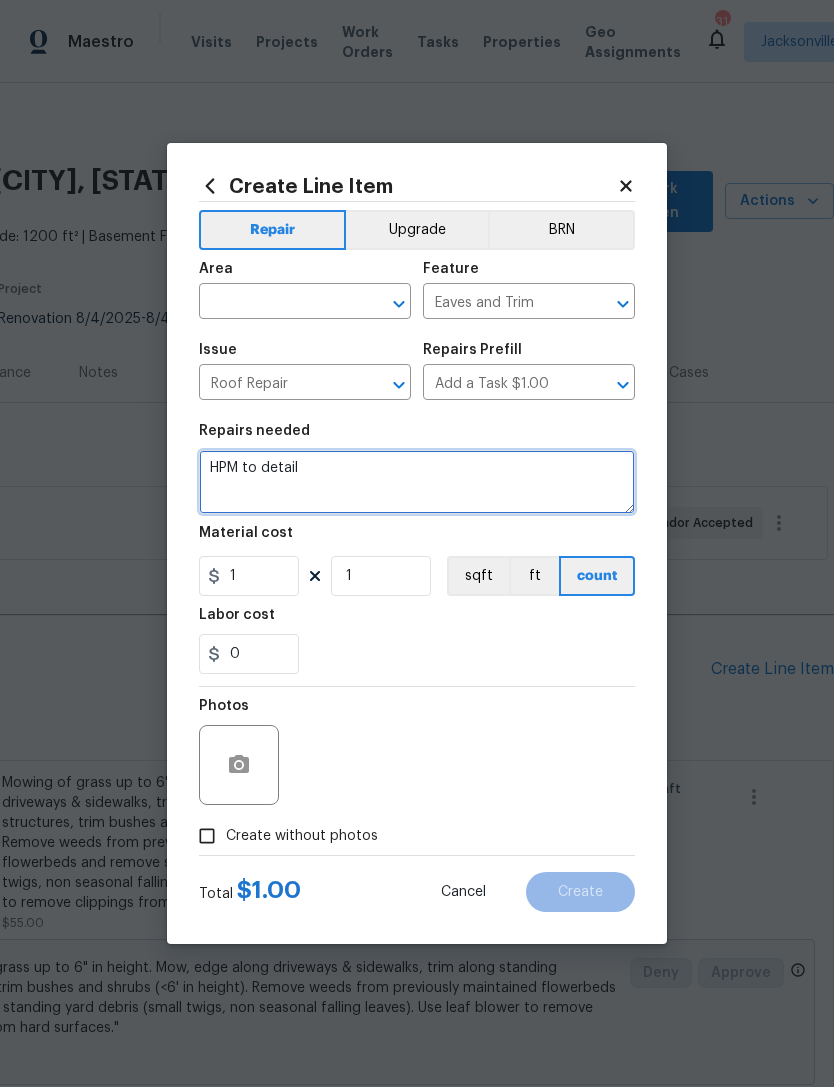 click on "HPM to detail" at bounding box center (417, 482) 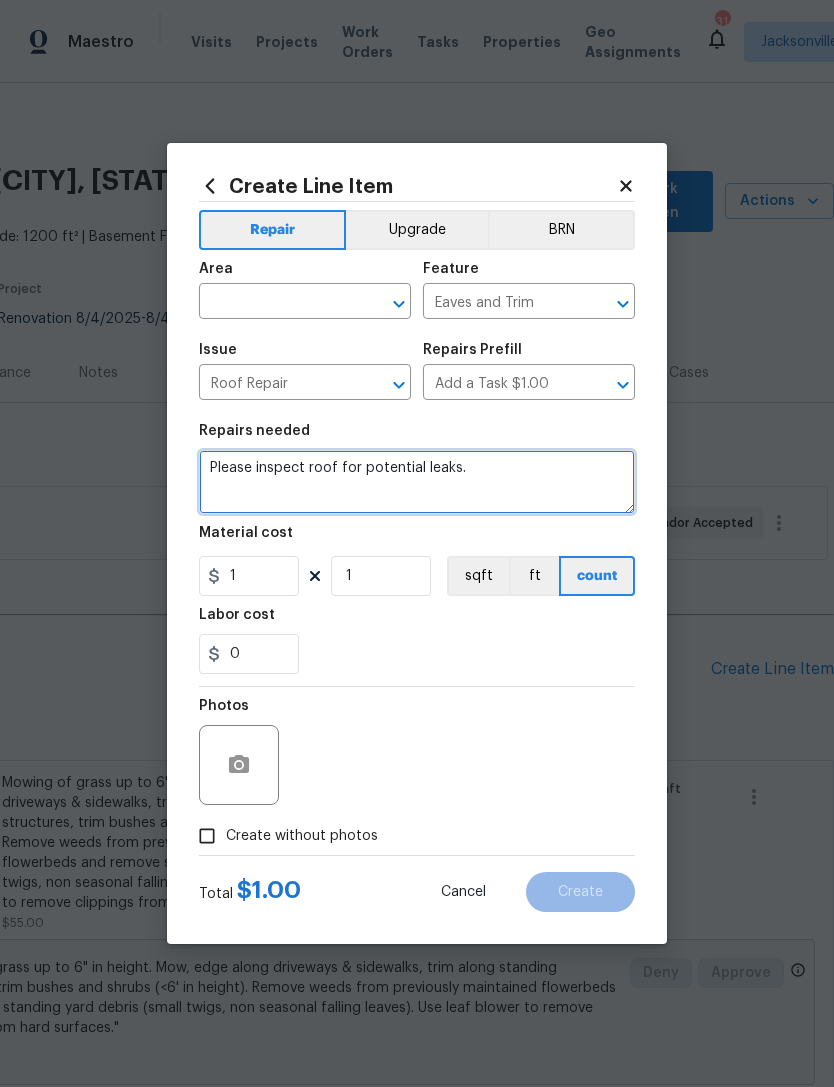 type on "Please inspect roof for potential leaks." 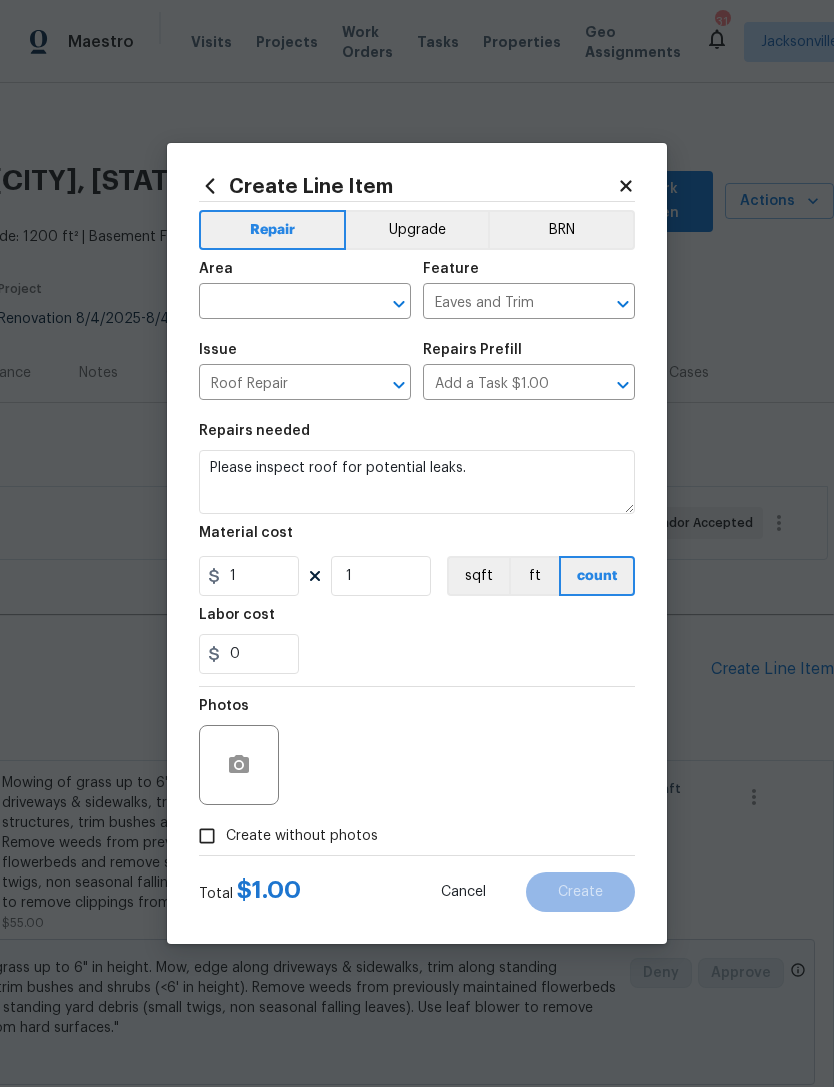 click at bounding box center [277, 303] 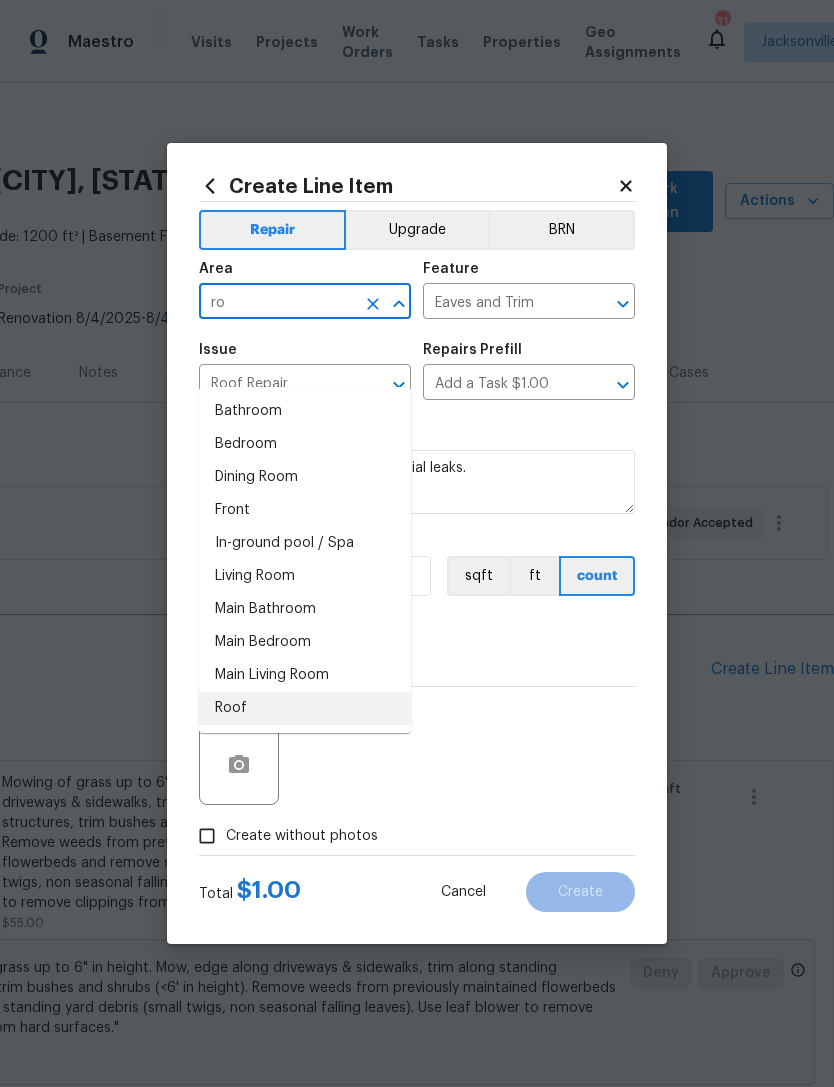 click on "Roof" at bounding box center (305, 708) 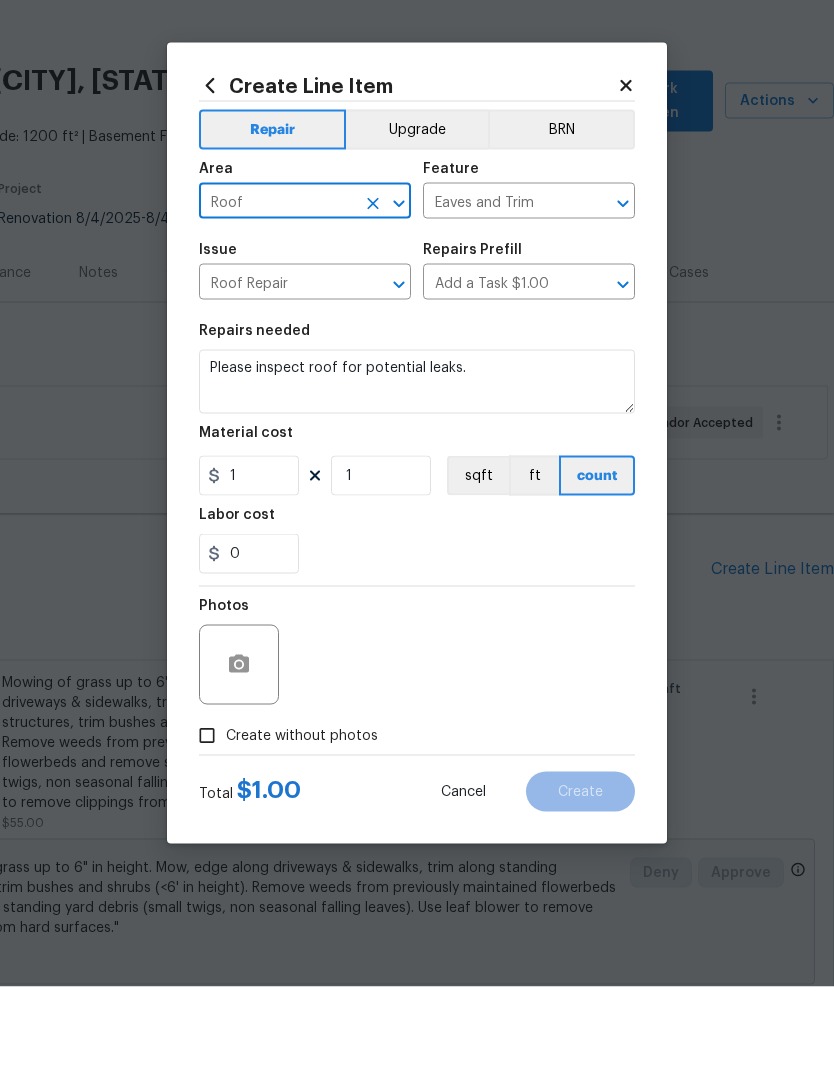 click on "Create without photos" at bounding box center [302, 836] 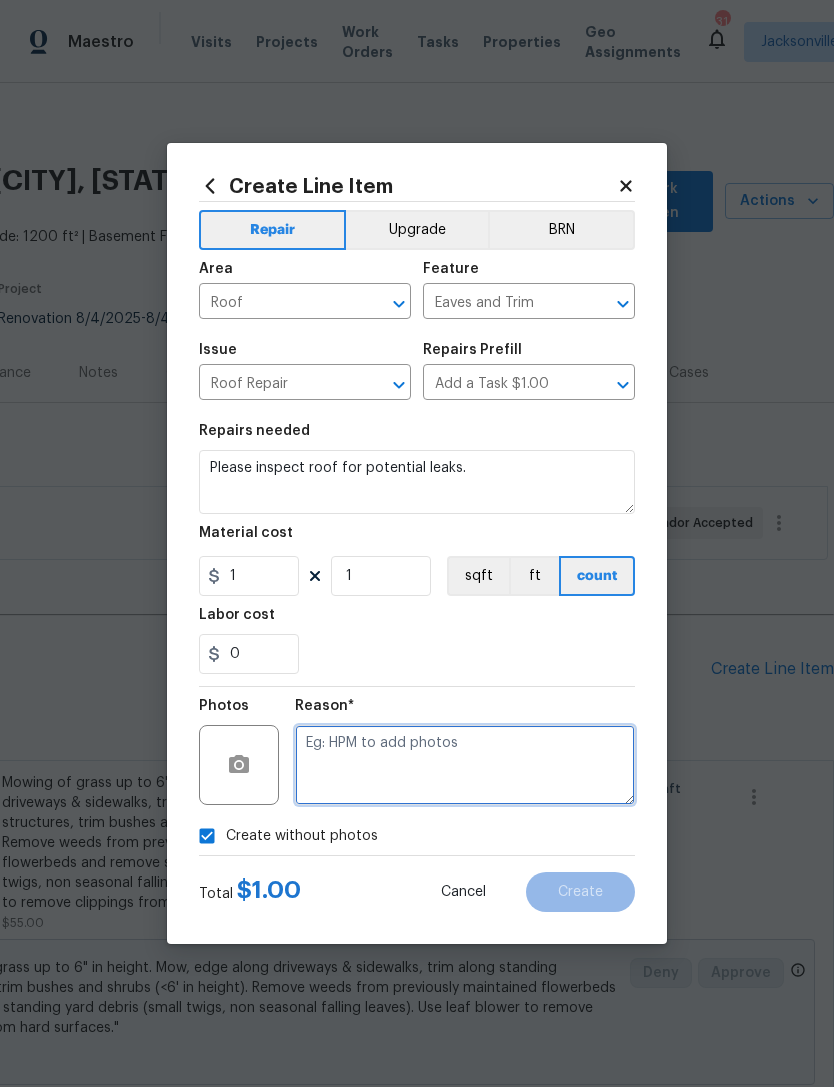 click at bounding box center (465, 765) 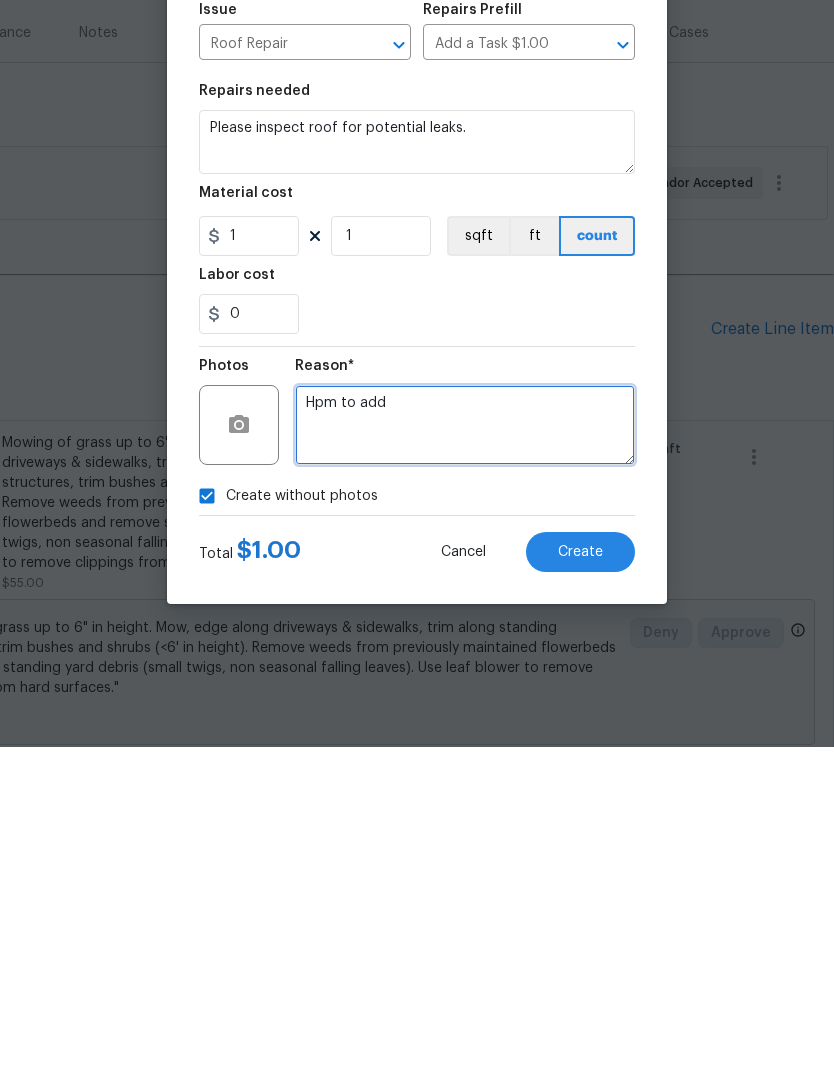 type on "Hpm to add" 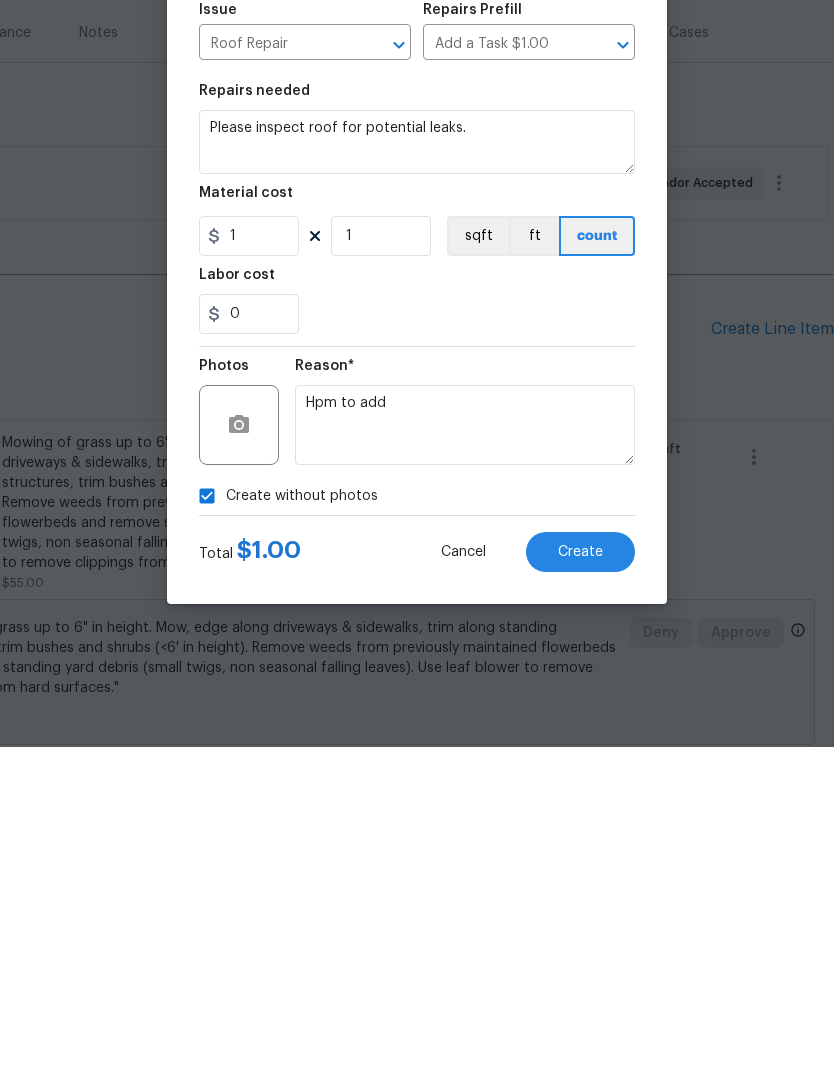 click on "Create without photos" at bounding box center [417, 836] 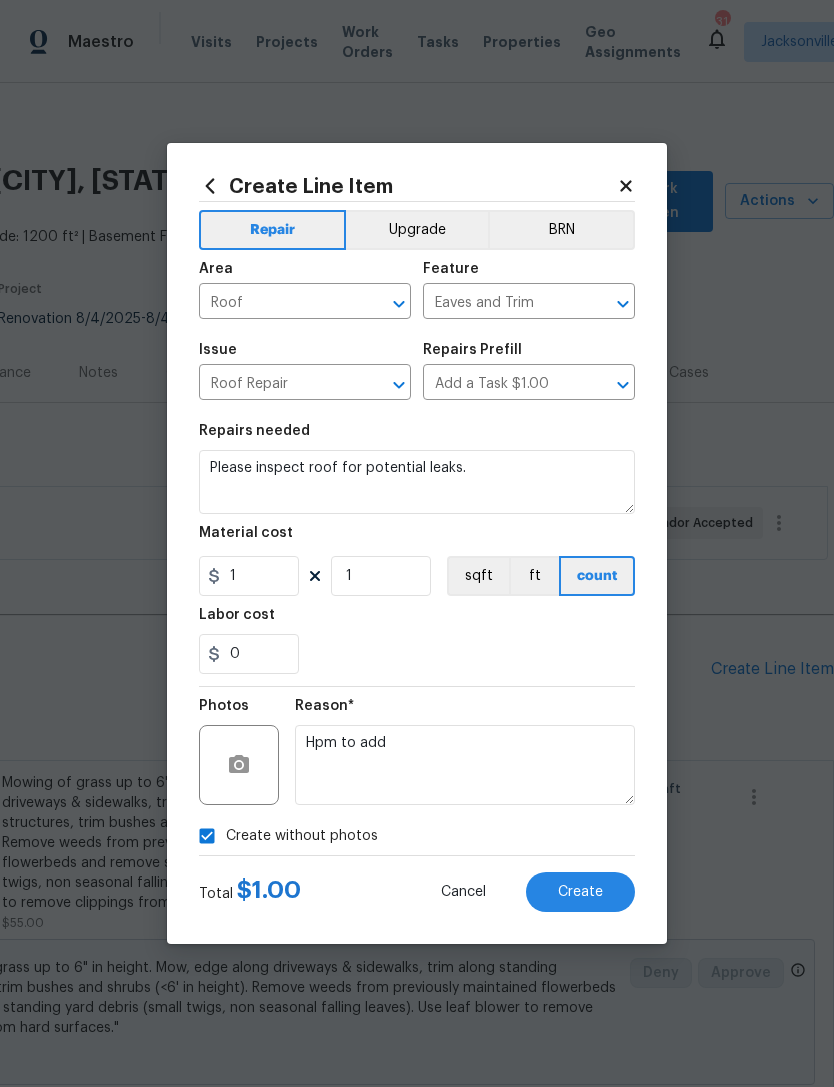 click on "Create" at bounding box center (580, 892) 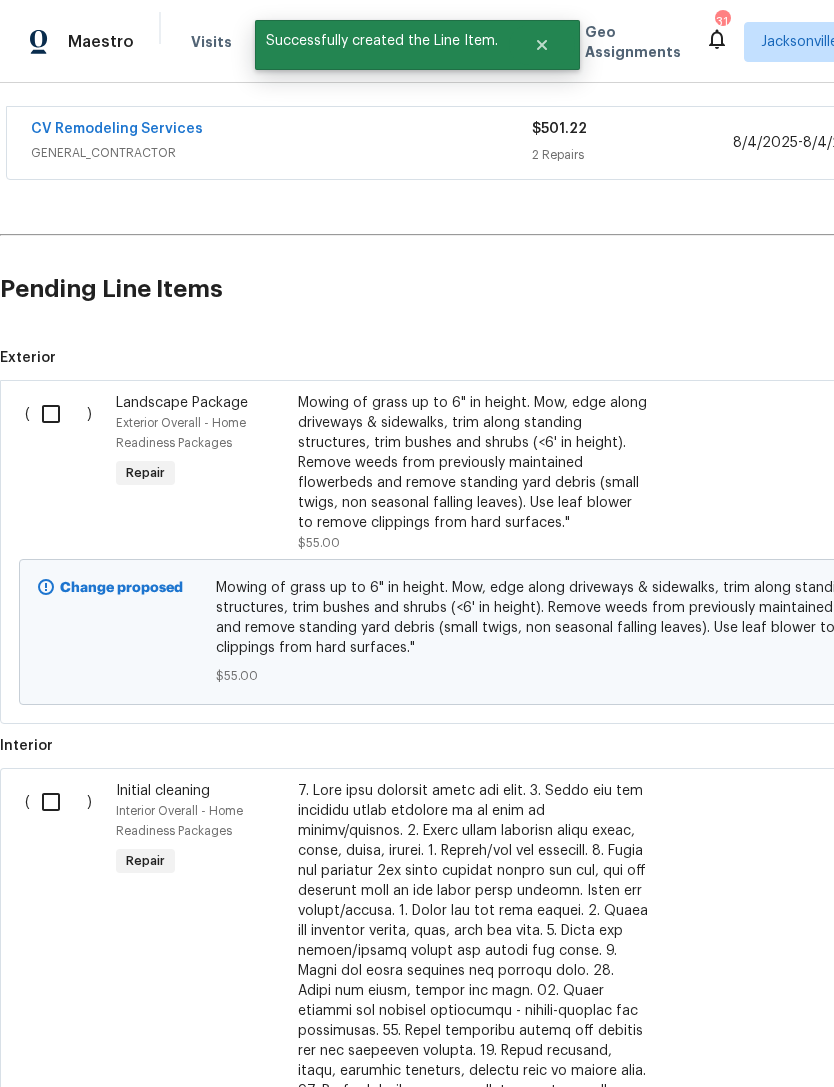 scroll, scrollTop: 373, scrollLeft: 0, axis: vertical 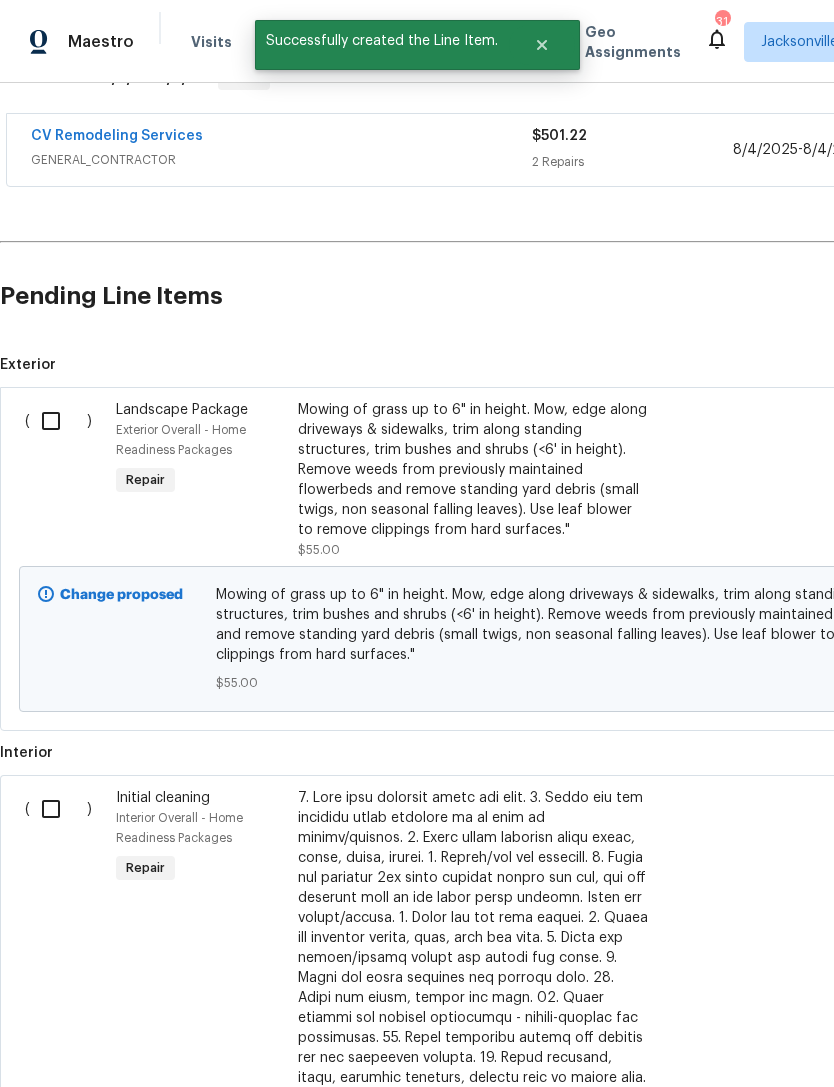 click at bounding box center [58, 421] 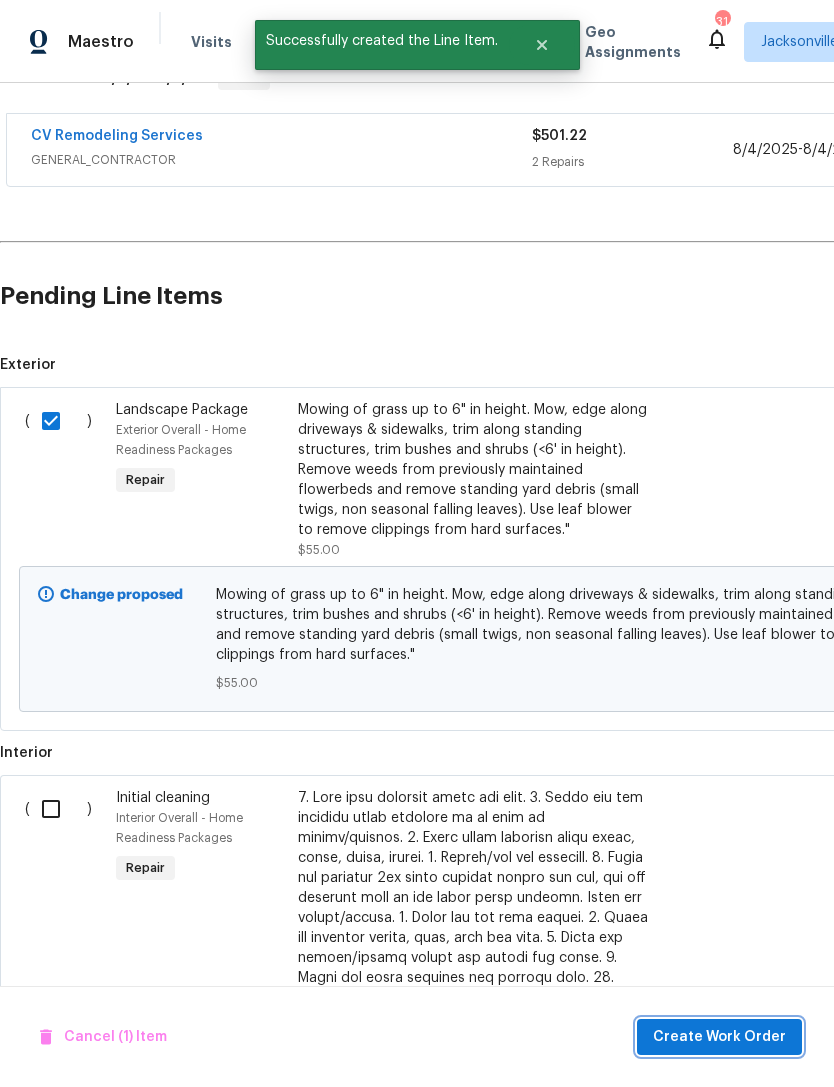 click on "Create Work Order" at bounding box center (719, 1037) 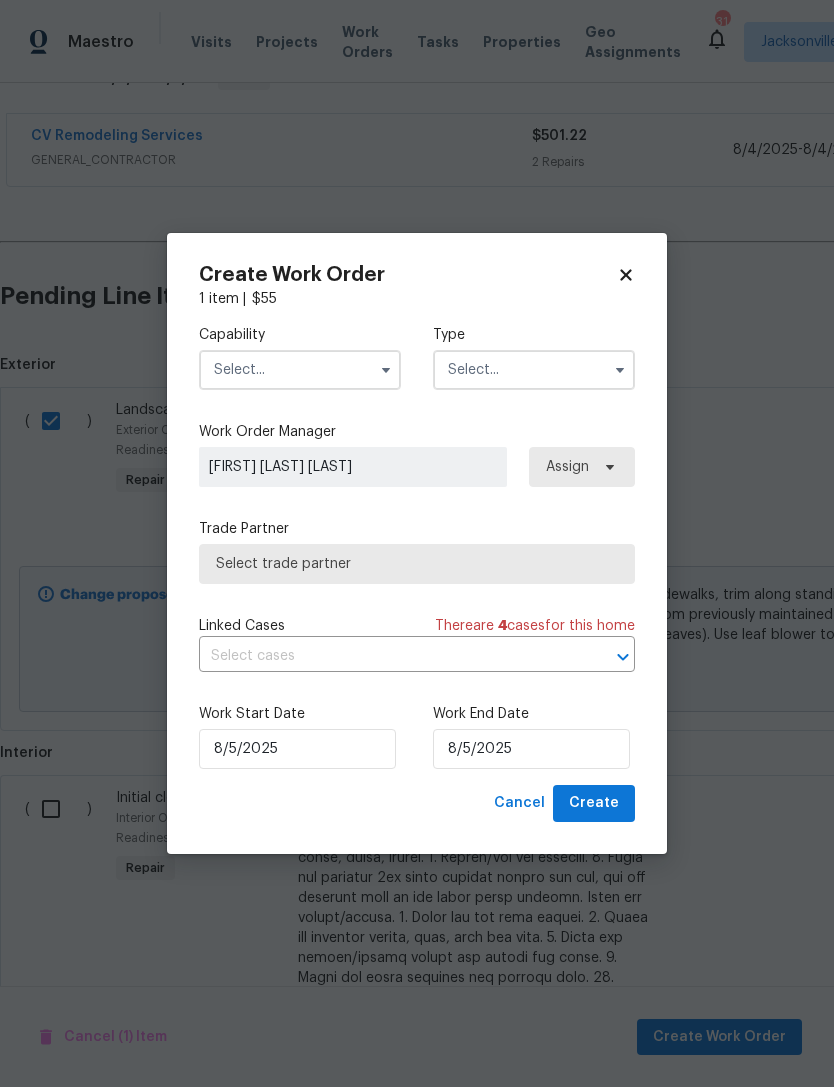 click at bounding box center (300, 370) 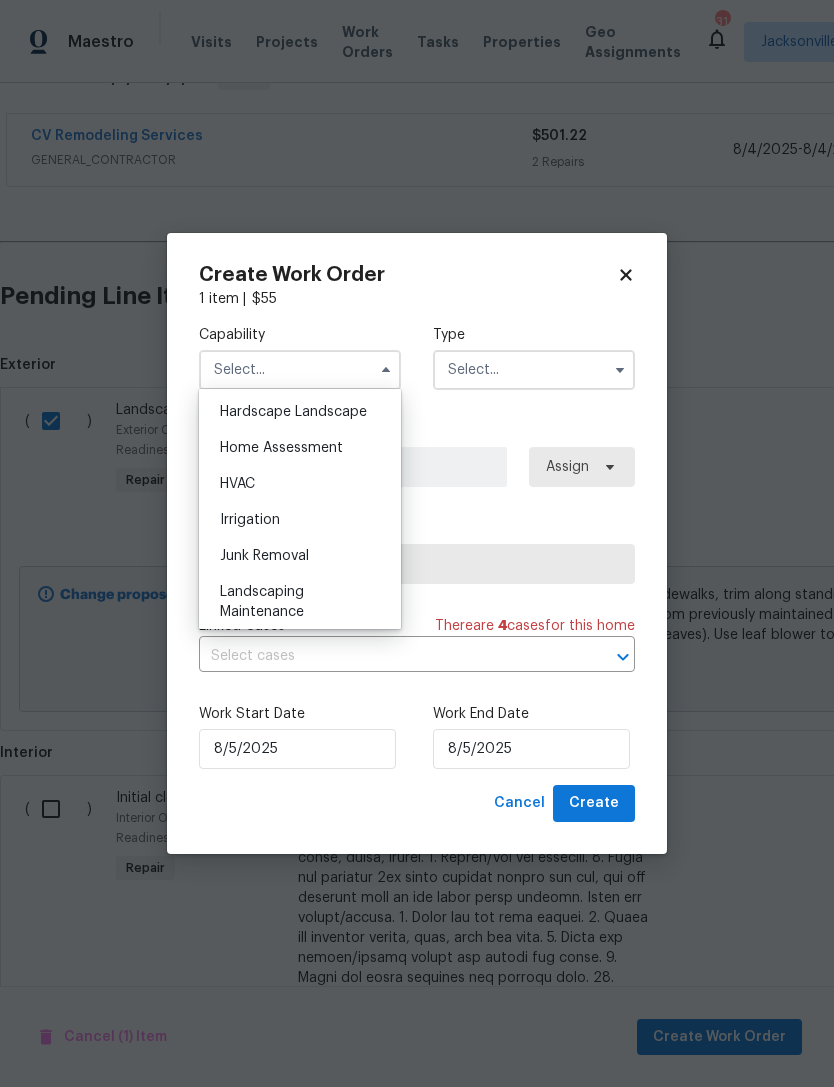 scroll, scrollTop: 1222, scrollLeft: 0, axis: vertical 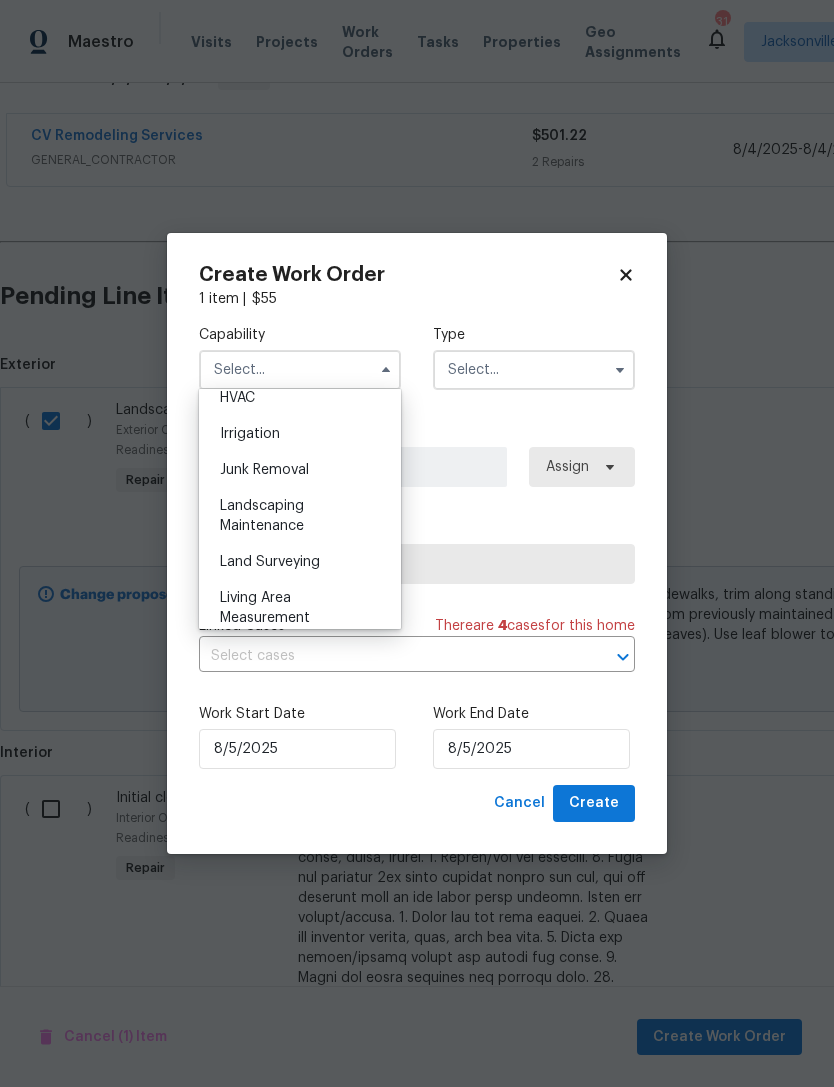 click on "Landscaping Maintenance" at bounding box center (300, 516) 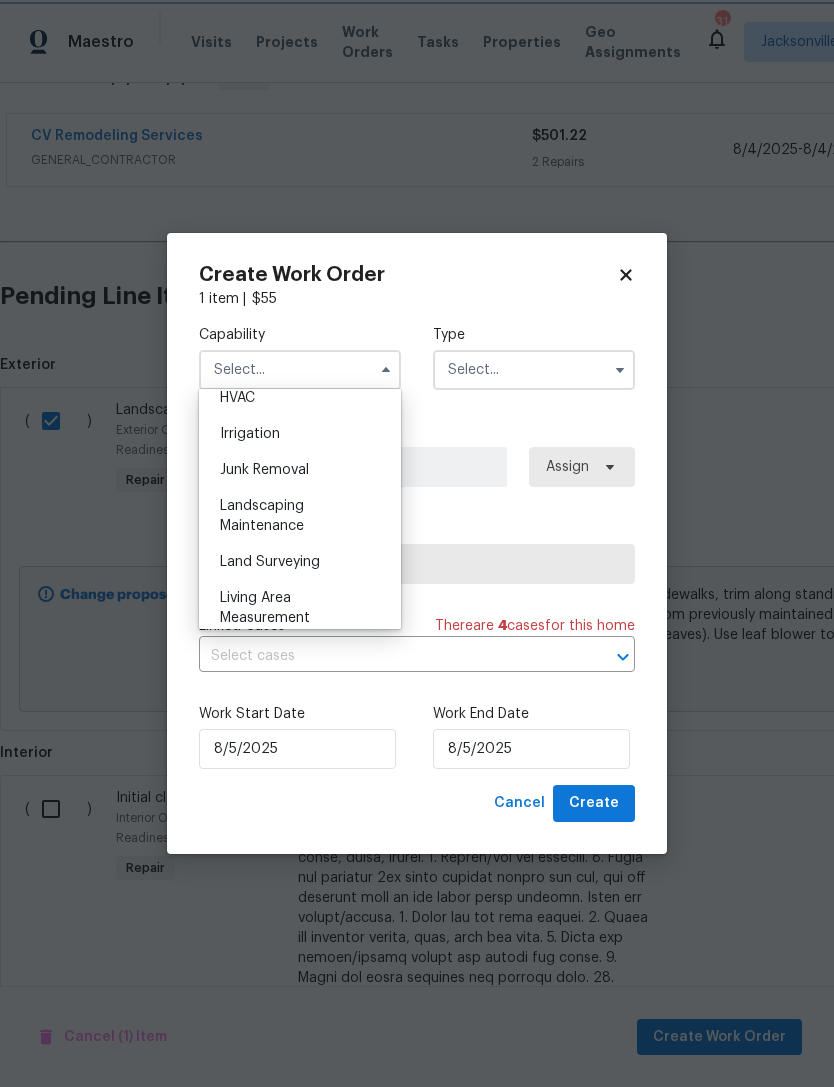 type on "Landscaping Maintenance" 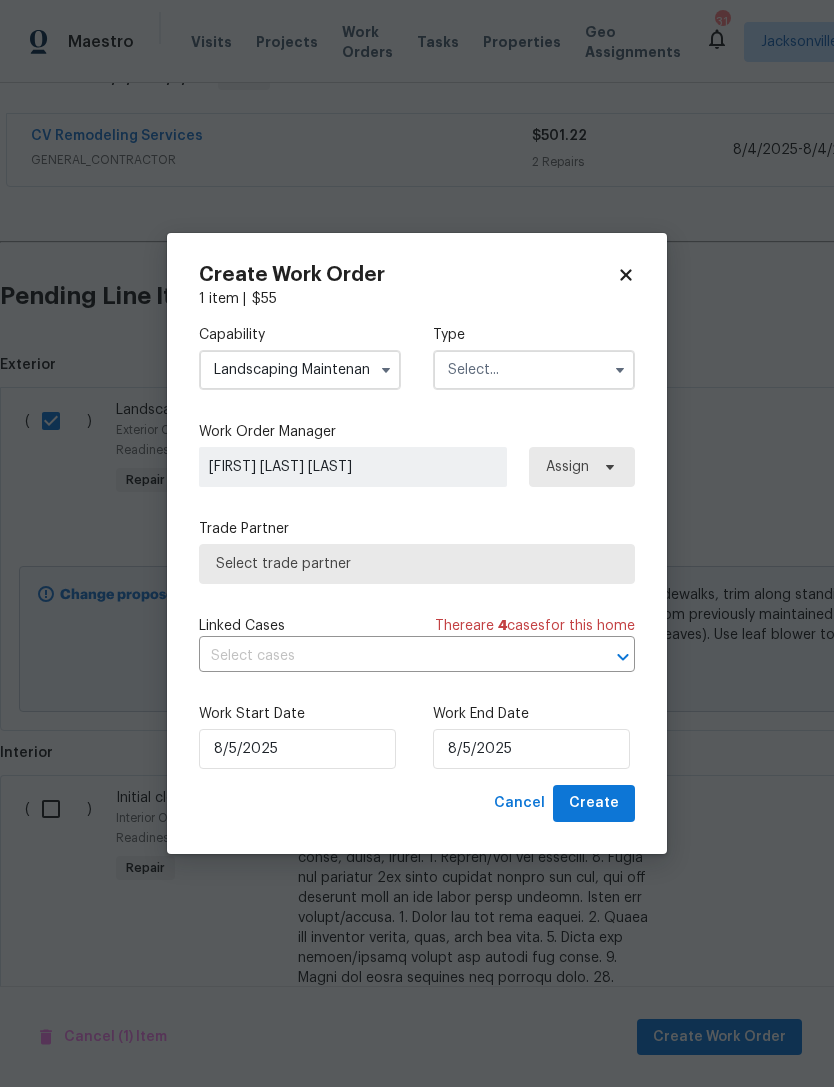 click at bounding box center [534, 370] 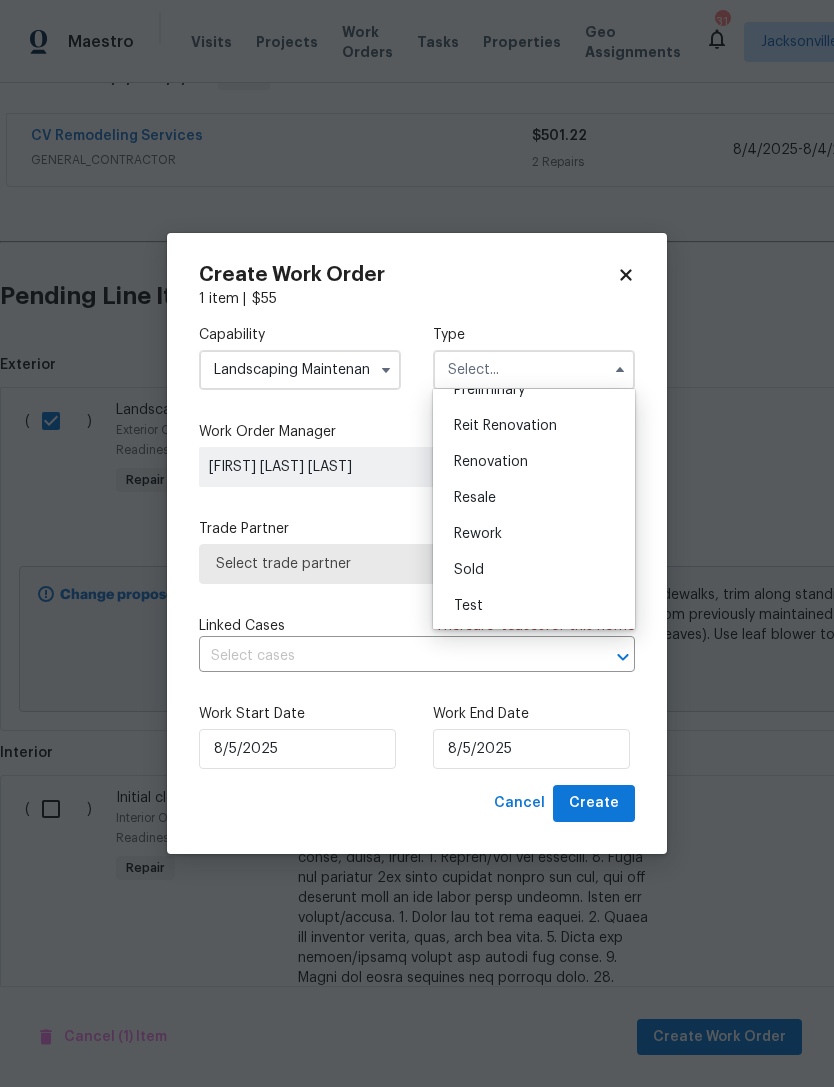 scroll, scrollTop: 454, scrollLeft: 0, axis: vertical 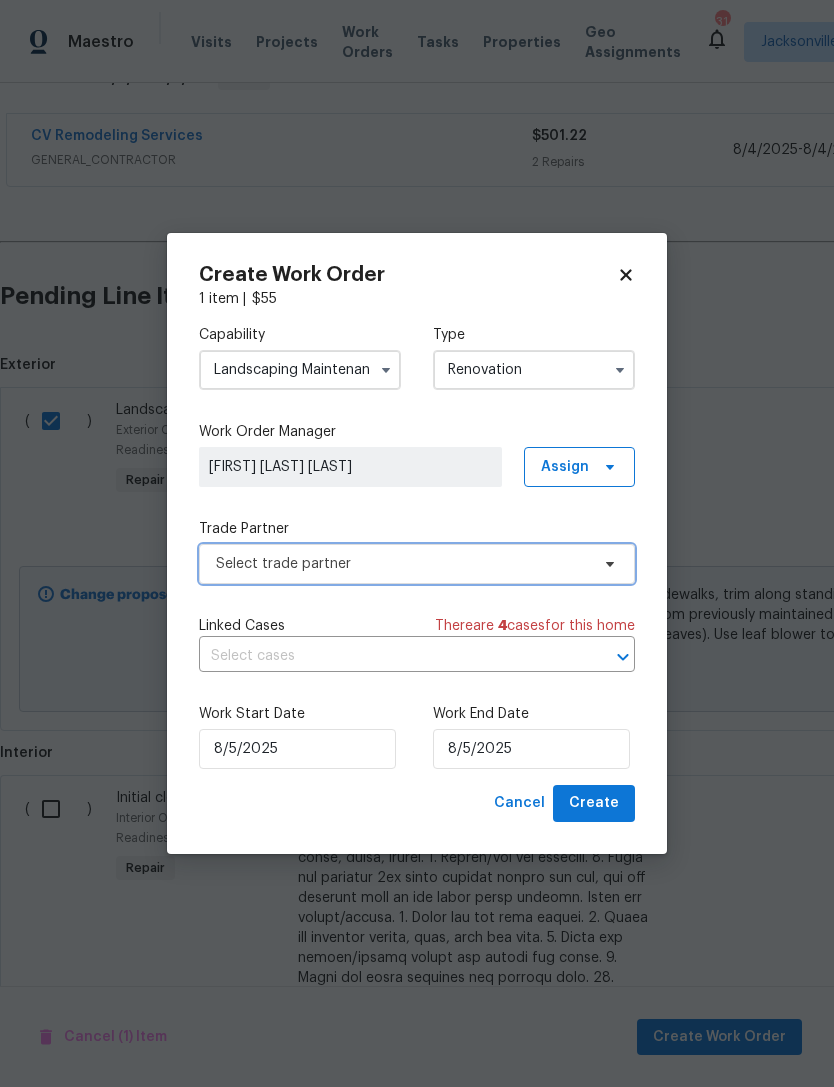 click on "Select trade partner" at bounding box center [402, 564] 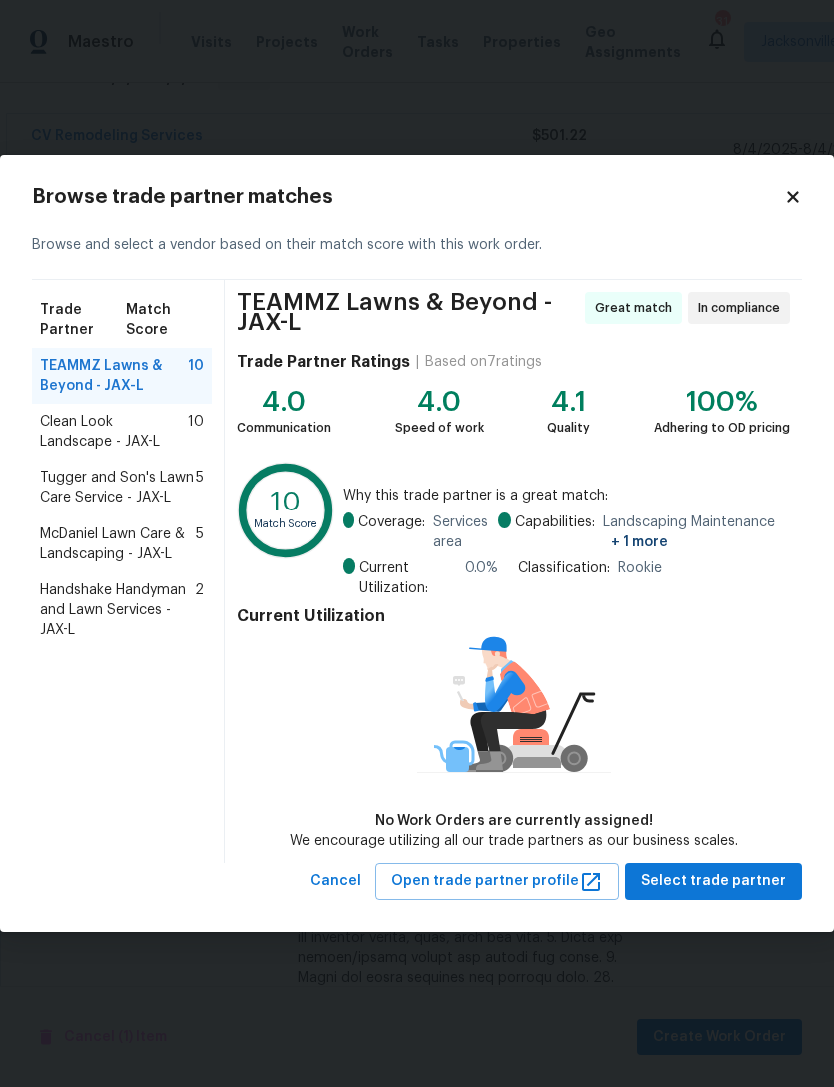 click on "Clean Look Landscape - JAX-L" at bounding box center (114, 432) 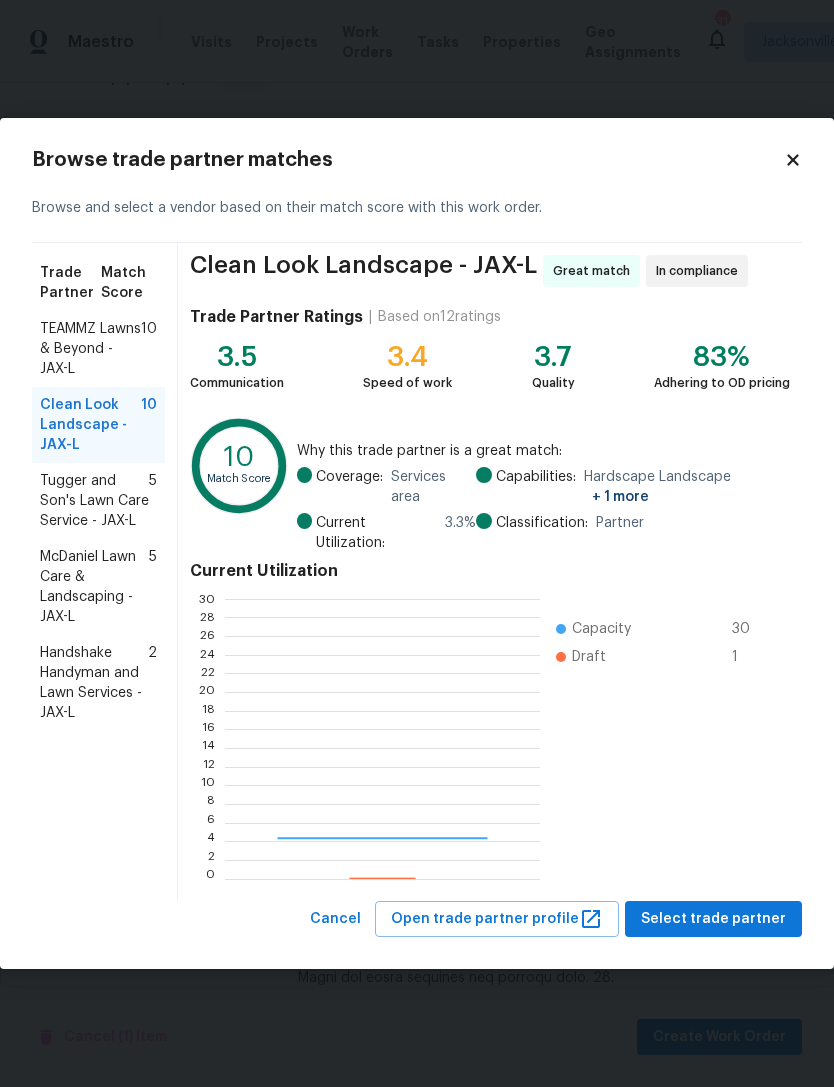 scroll, scrollTop: 2, scrollLeft: 2, axis: both 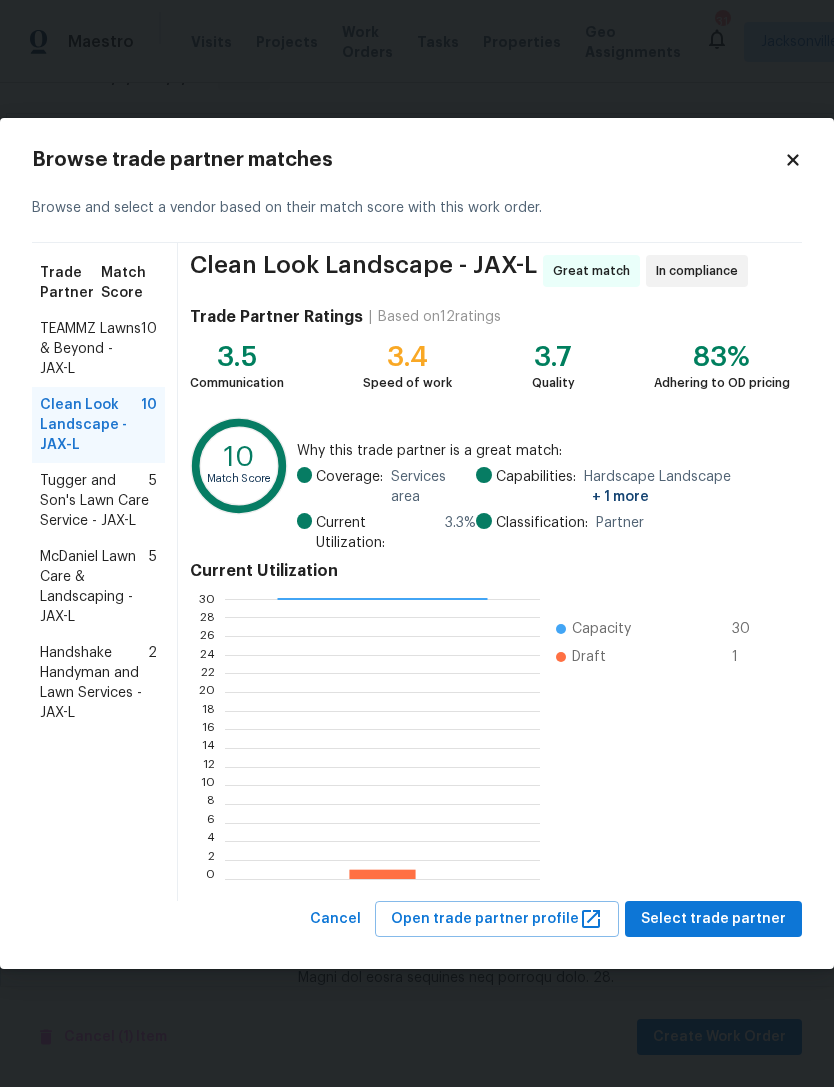 click on "Tugger and Son's Lawn Care Service - JAX-L" at bounding box center [94, 501] 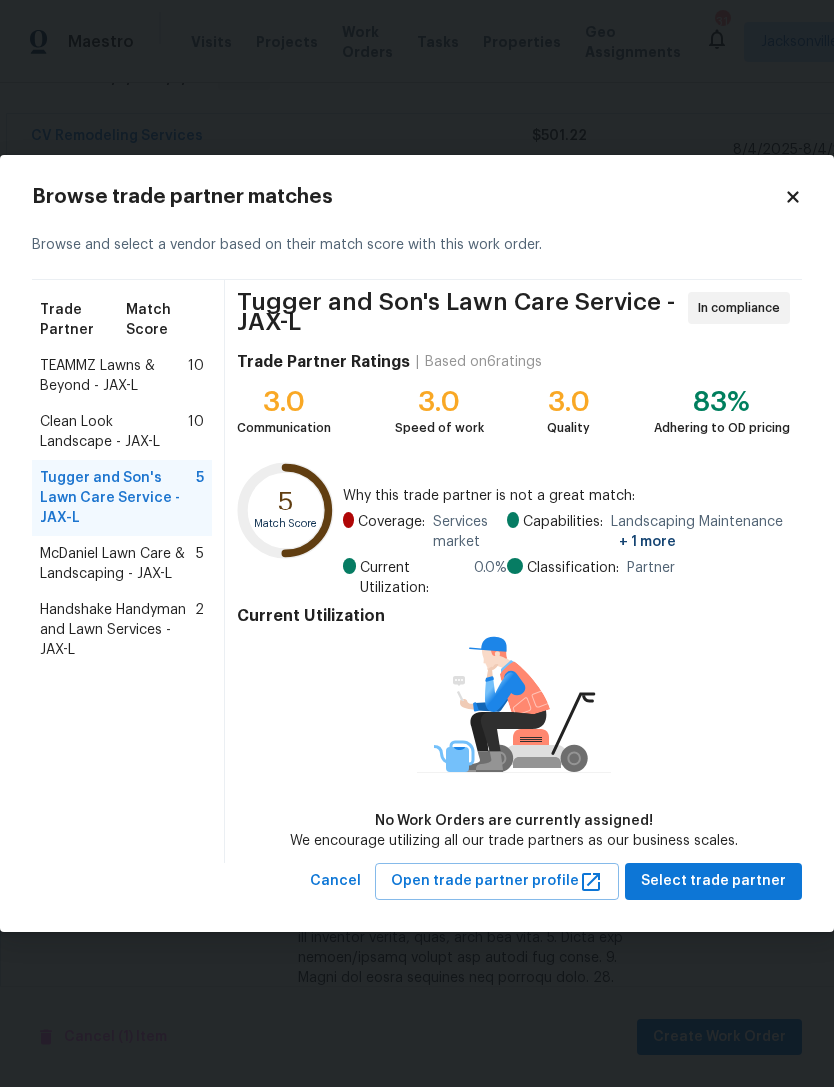 click on "TEAMMZ Lawns & Beyond - JAX-L" at bounding box center (114, 376) 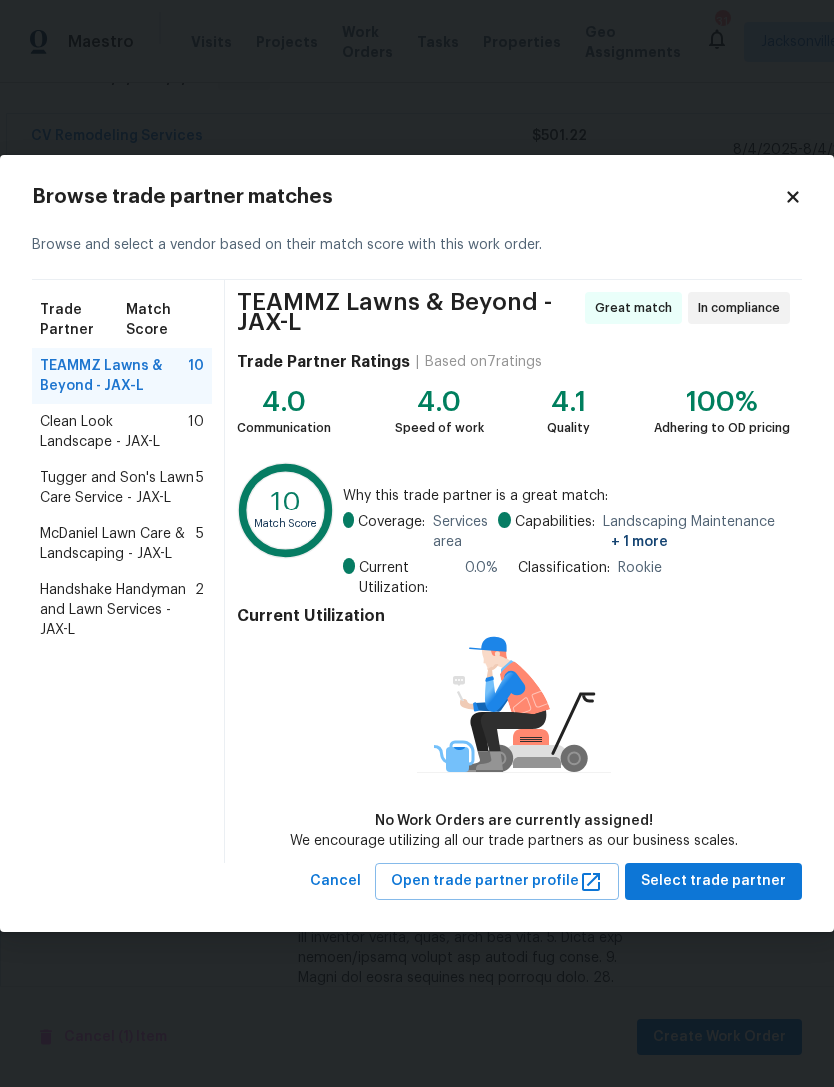 click on "Clean Look Landscape - JAX-L" at bounding box center (114, 432) 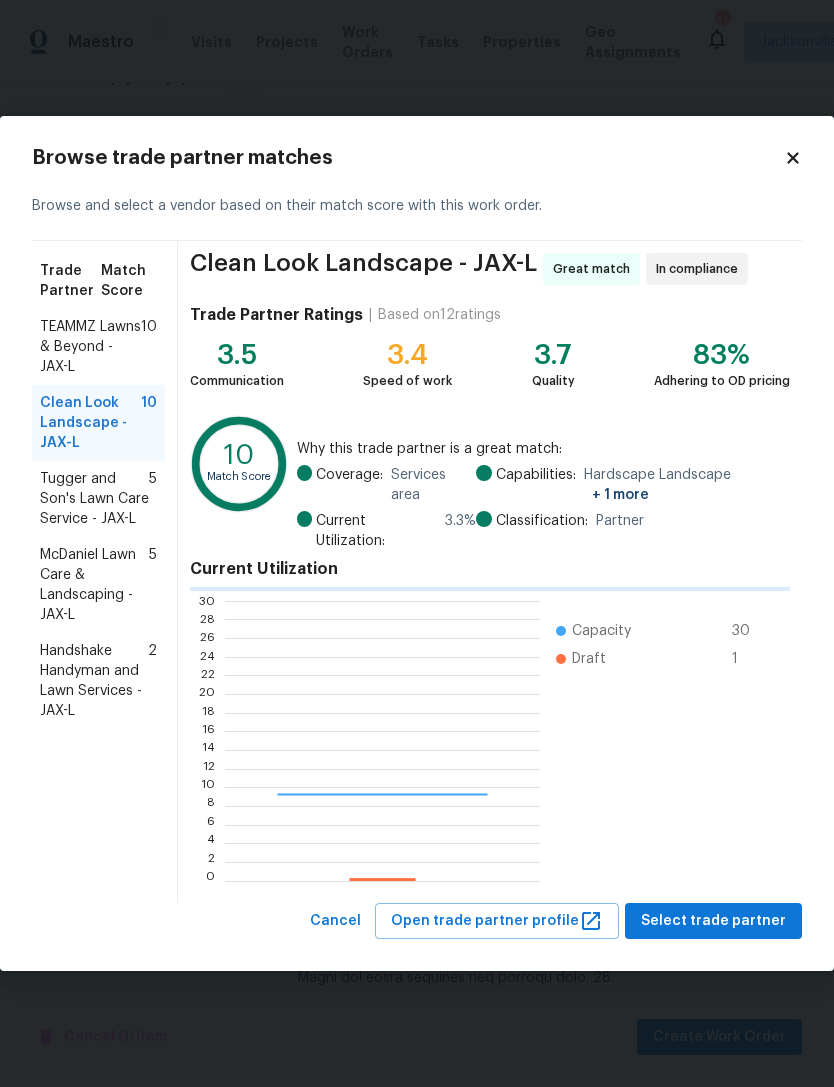 scroll, scrollTop: 2, scrollLeft: 2, axis: both 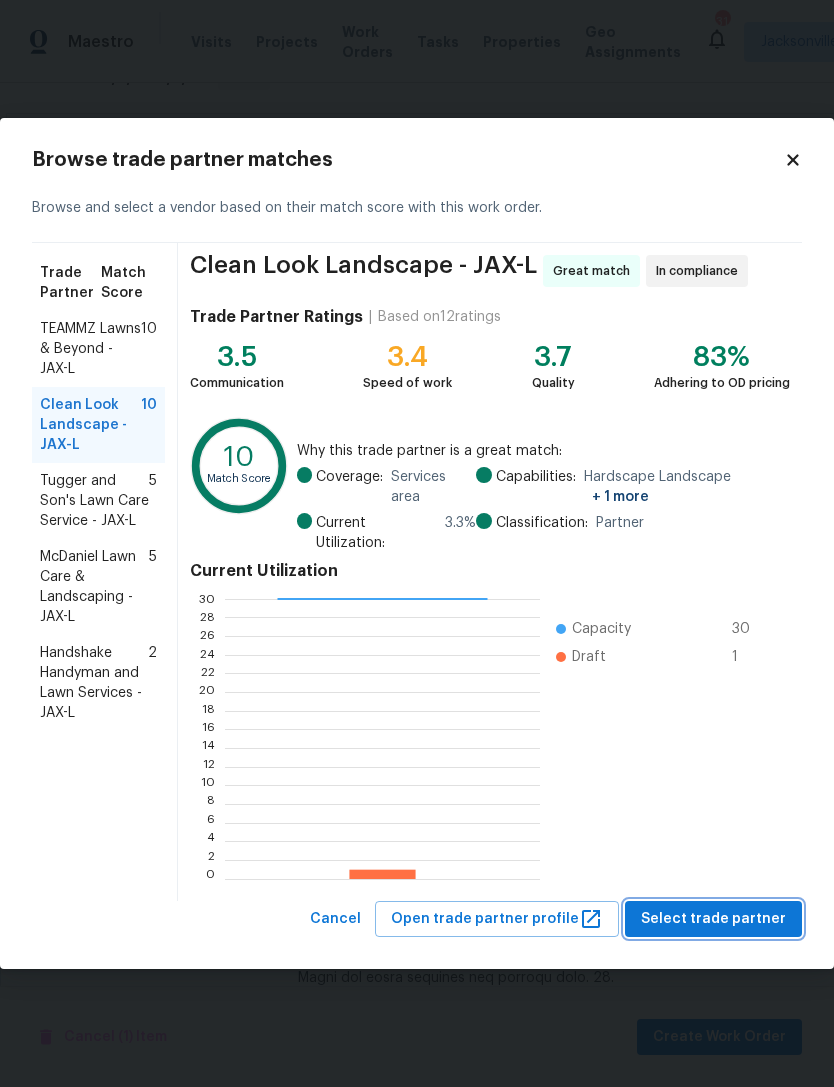 click on "Select trade partner" at bounding box center [713, 919] 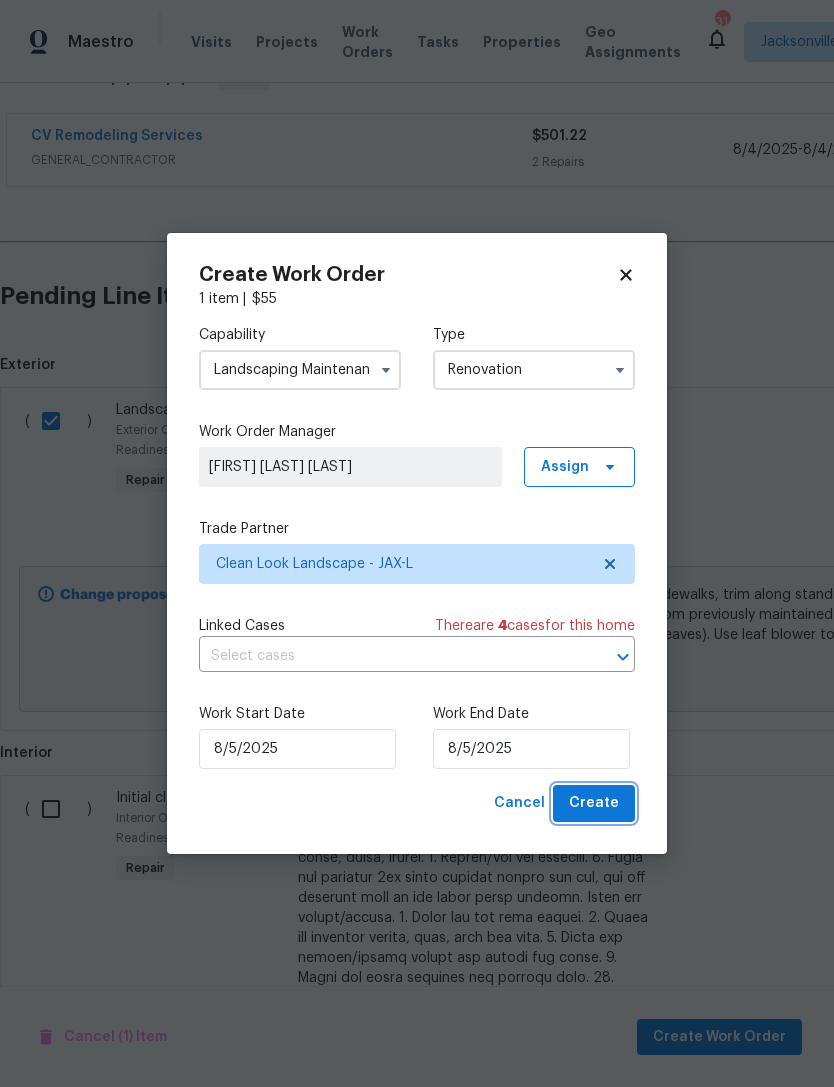click on "Create" at bounding box center (594, 803) 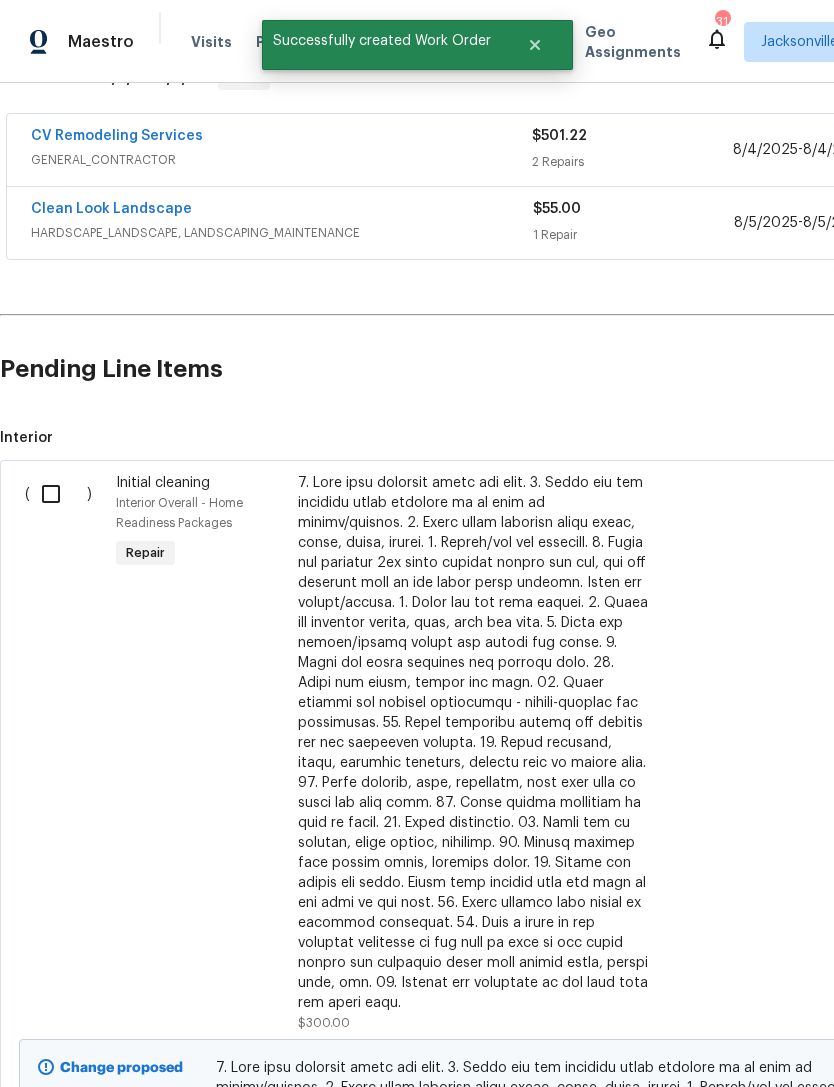 click at bounding box center [58, 494] 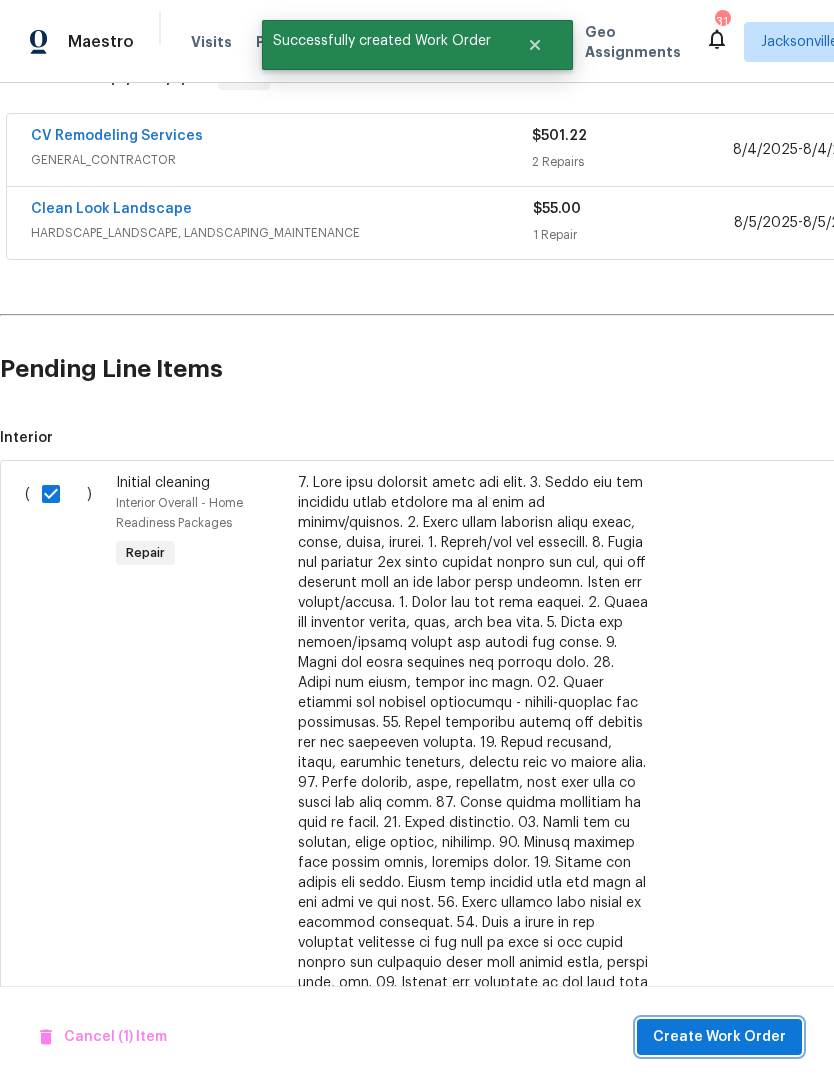 click on "Create Work Order" at bounding box center (719, 1037) 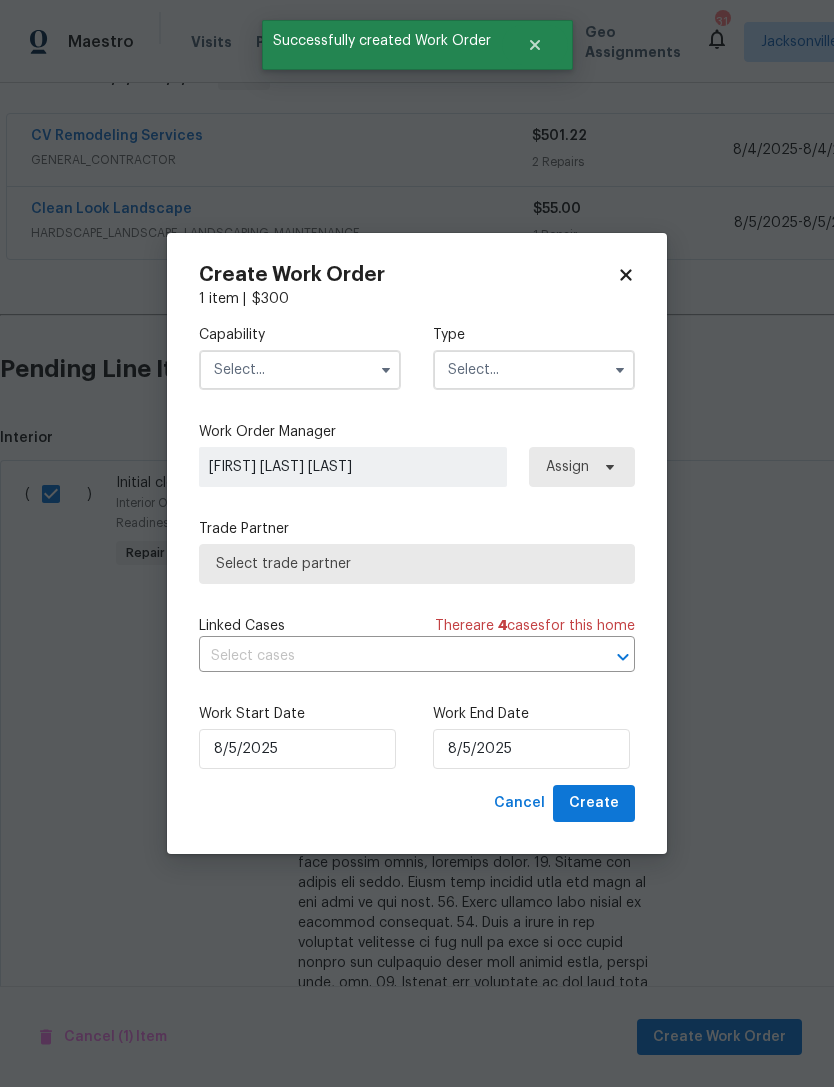 click at bounding box center [300, 370] 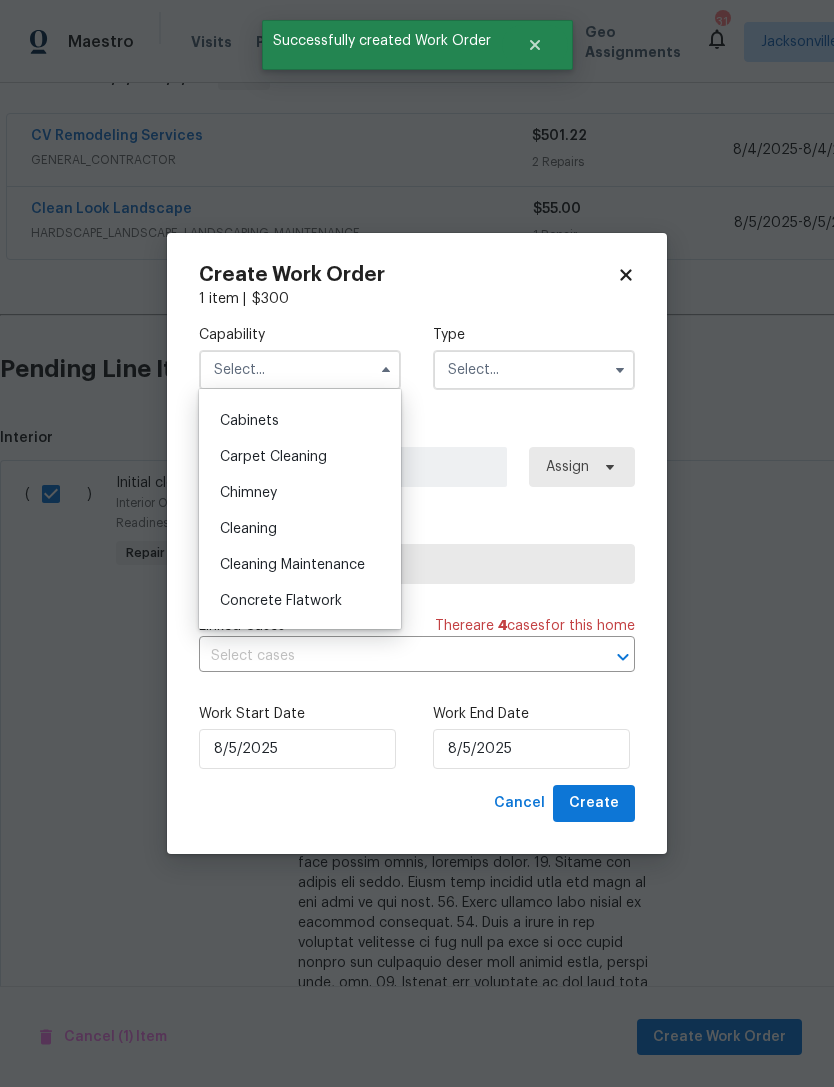 scroll, scrollTop: 172, scrollLeft: 0, axis: vertical 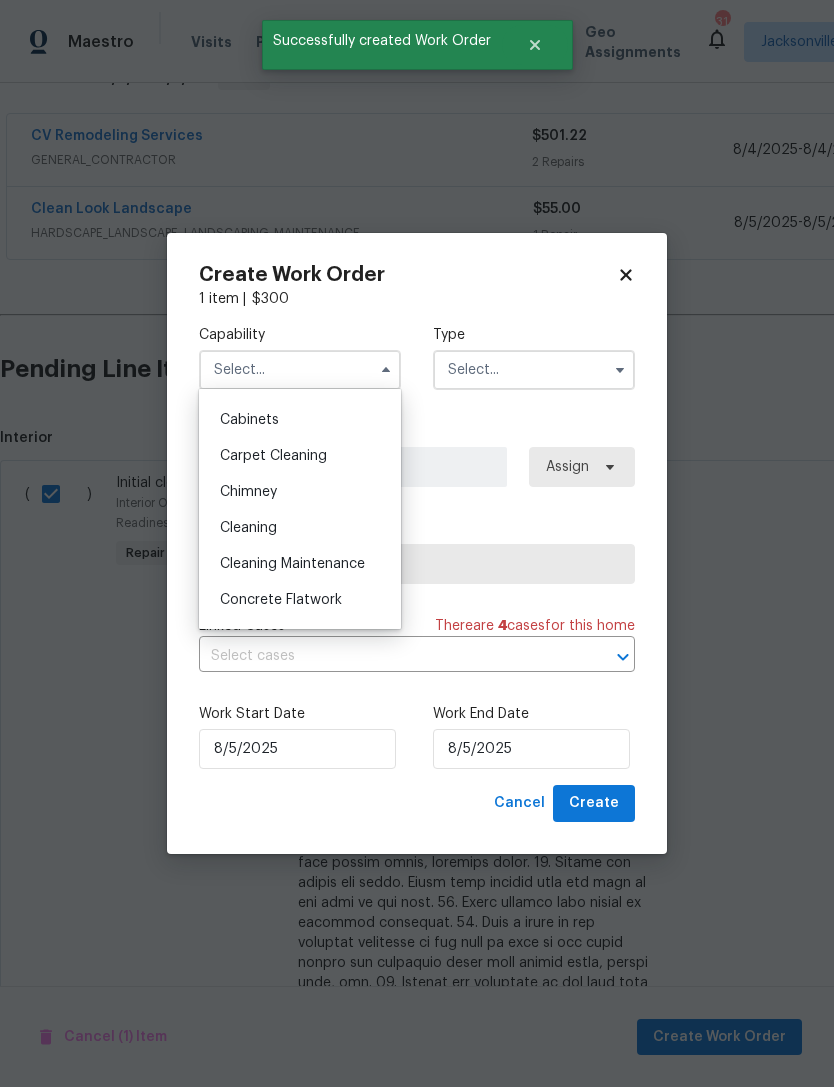 click on "Cleaning" at bounding box center [300, 528] 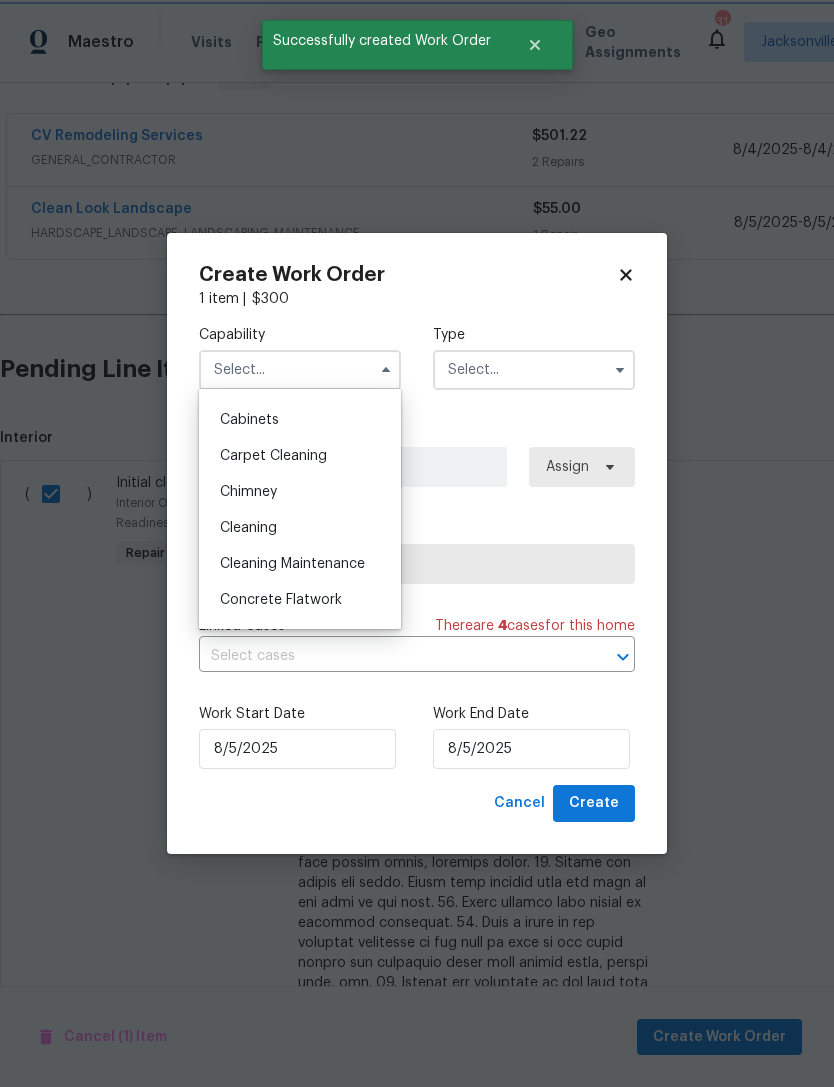 type on "Cleaning" 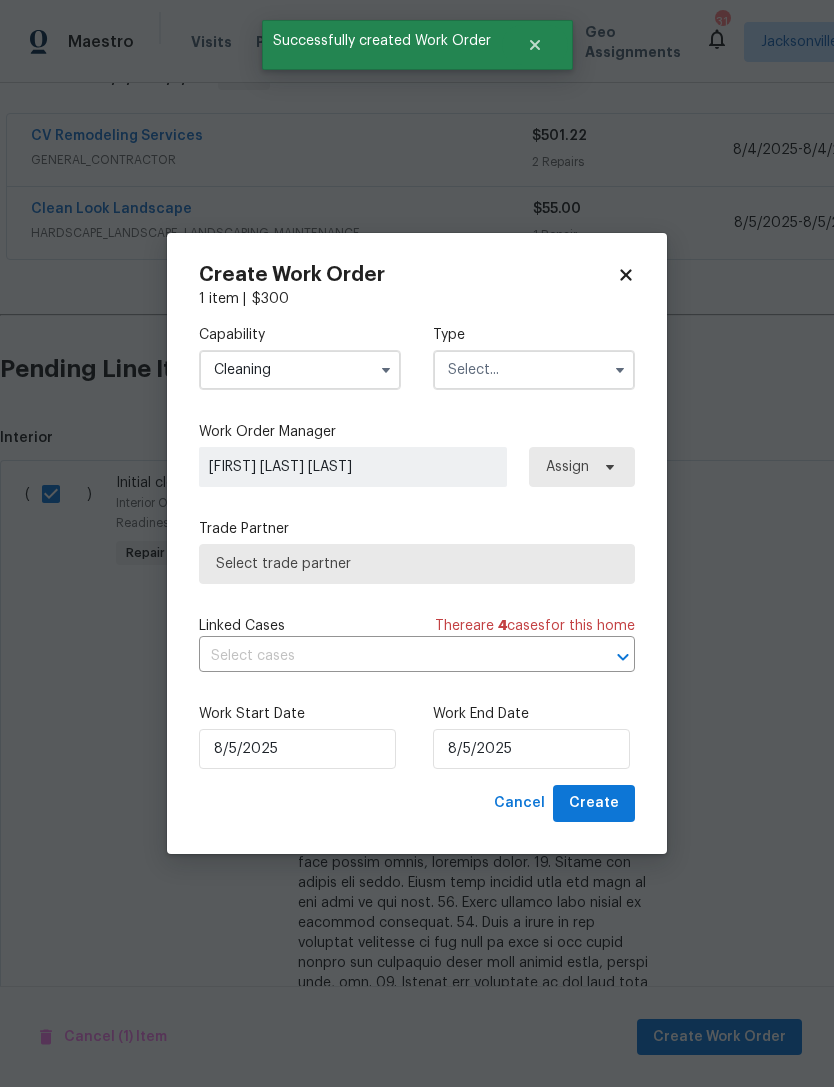 click at bounding box center [534, 370] 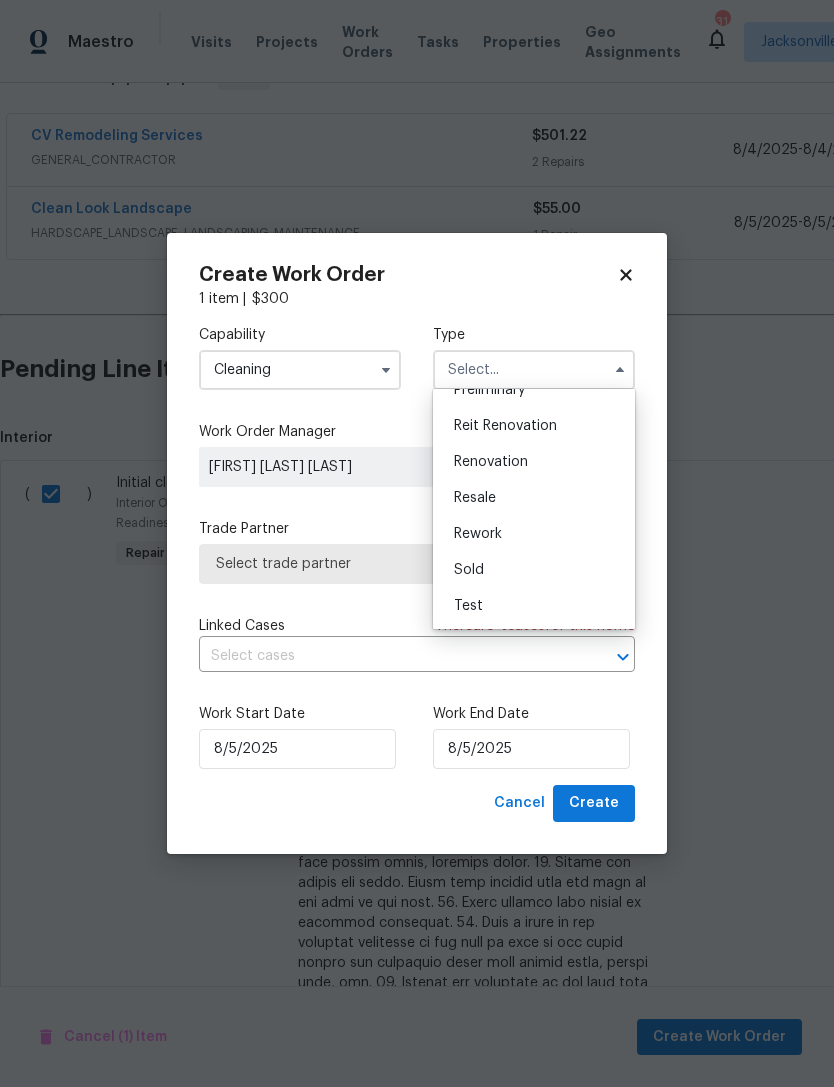 scroll, scrollTop: 454, scrollLeft: 0, axis: vertical 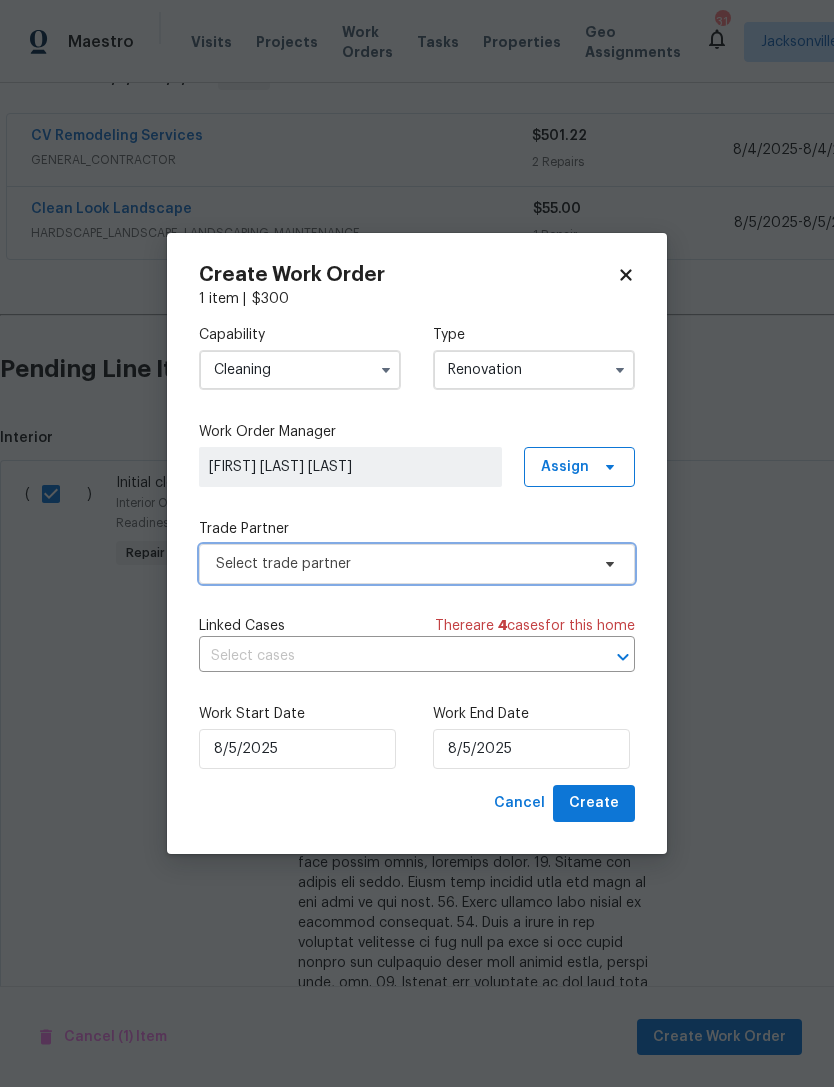 click on "Select trade partner" at bounding box center (402, 564) 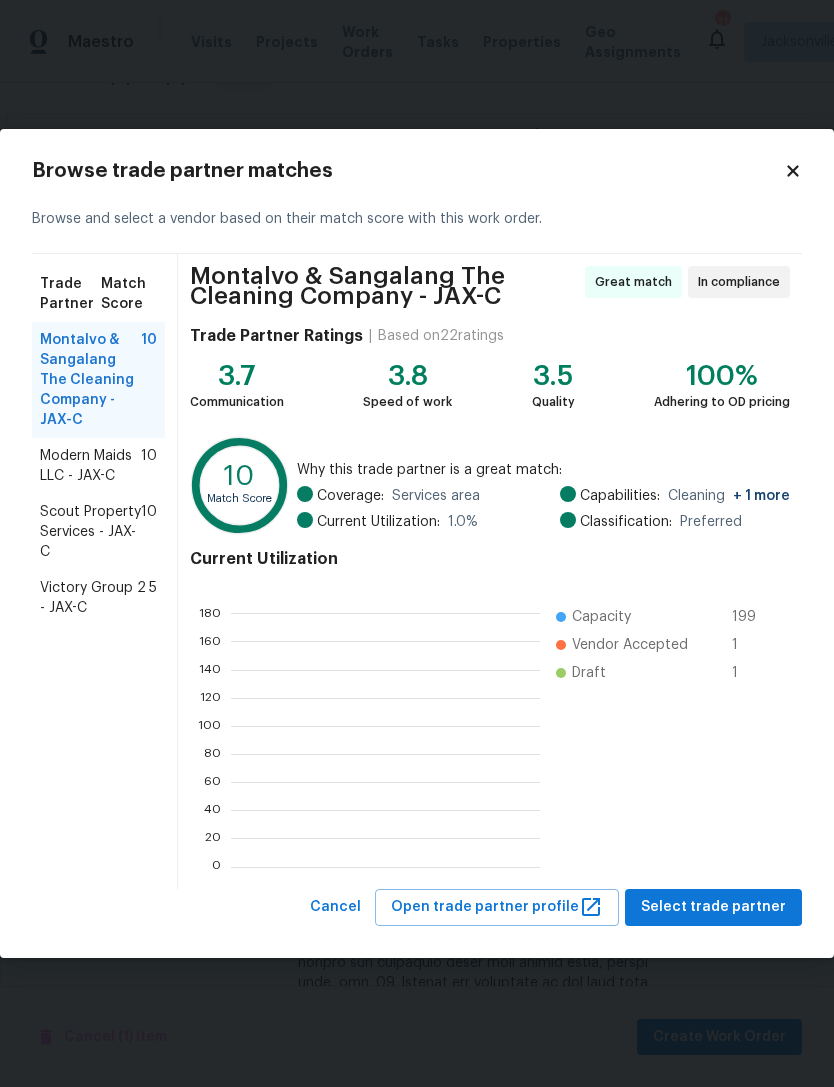 scroll, scrollTop: 2, scrollLeft: 2, axis: both 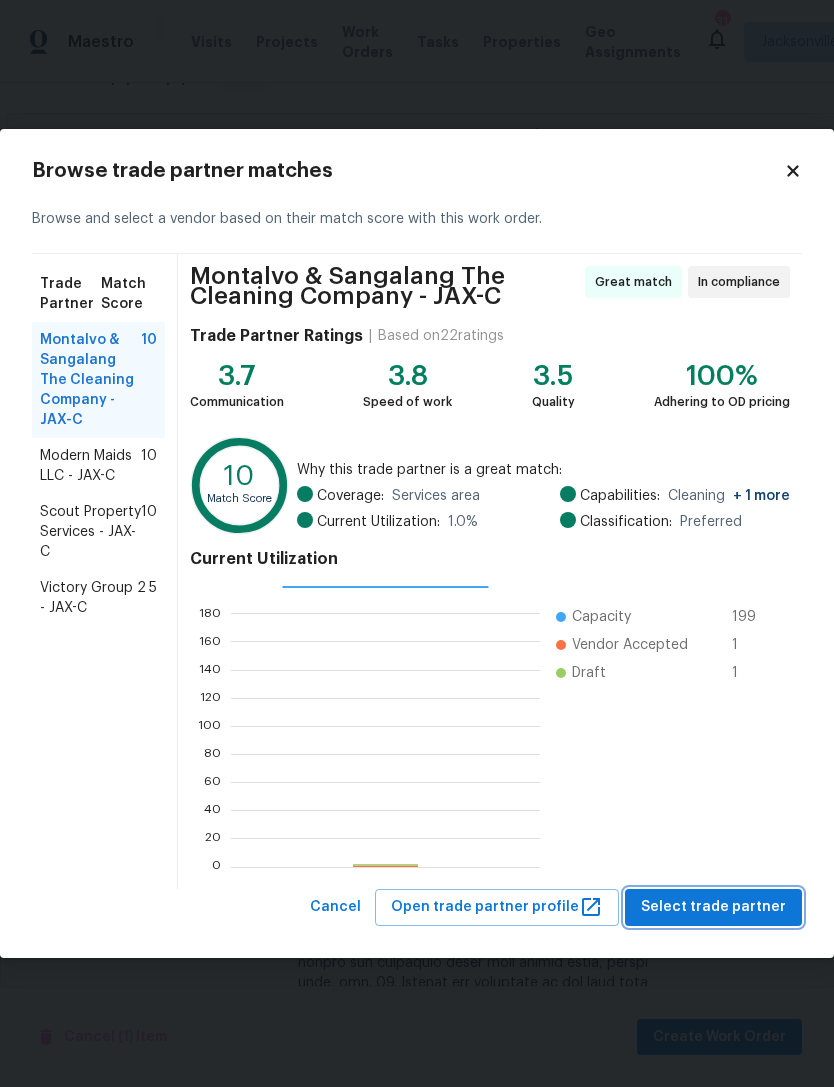 click on "Select trade partner" at bounding box center [713, 907] 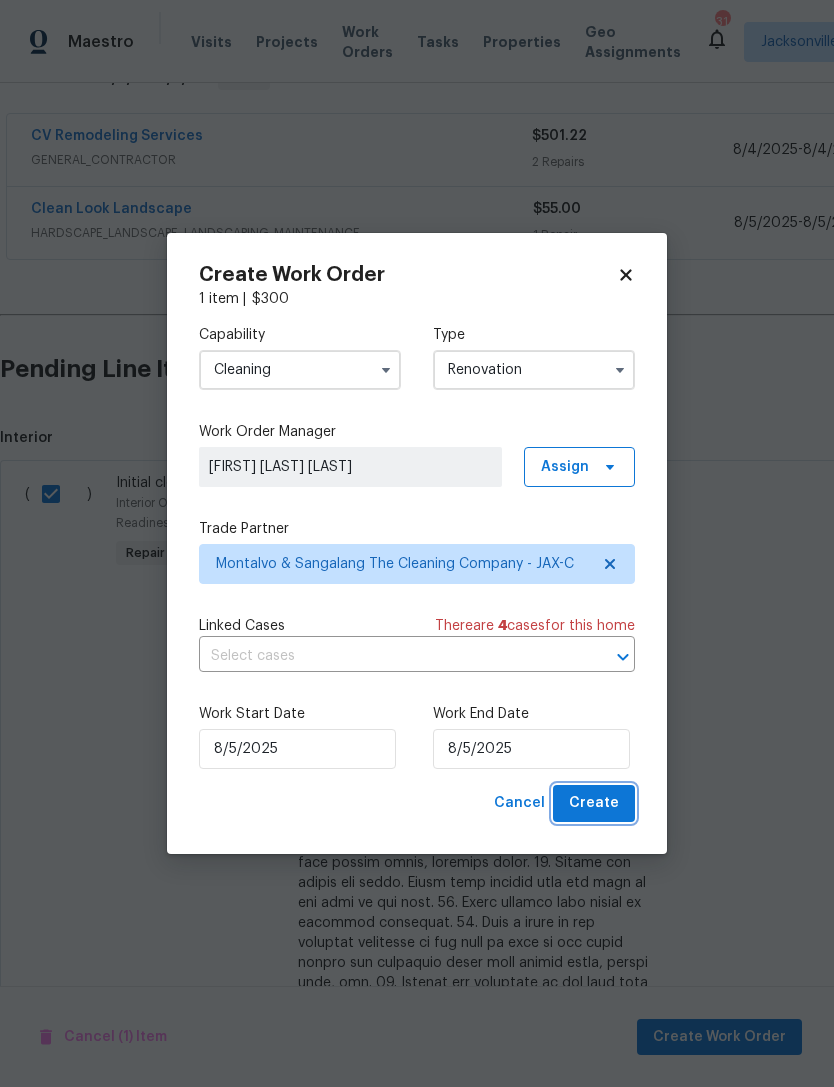 click on "Create" at bounding box center [594, 803] 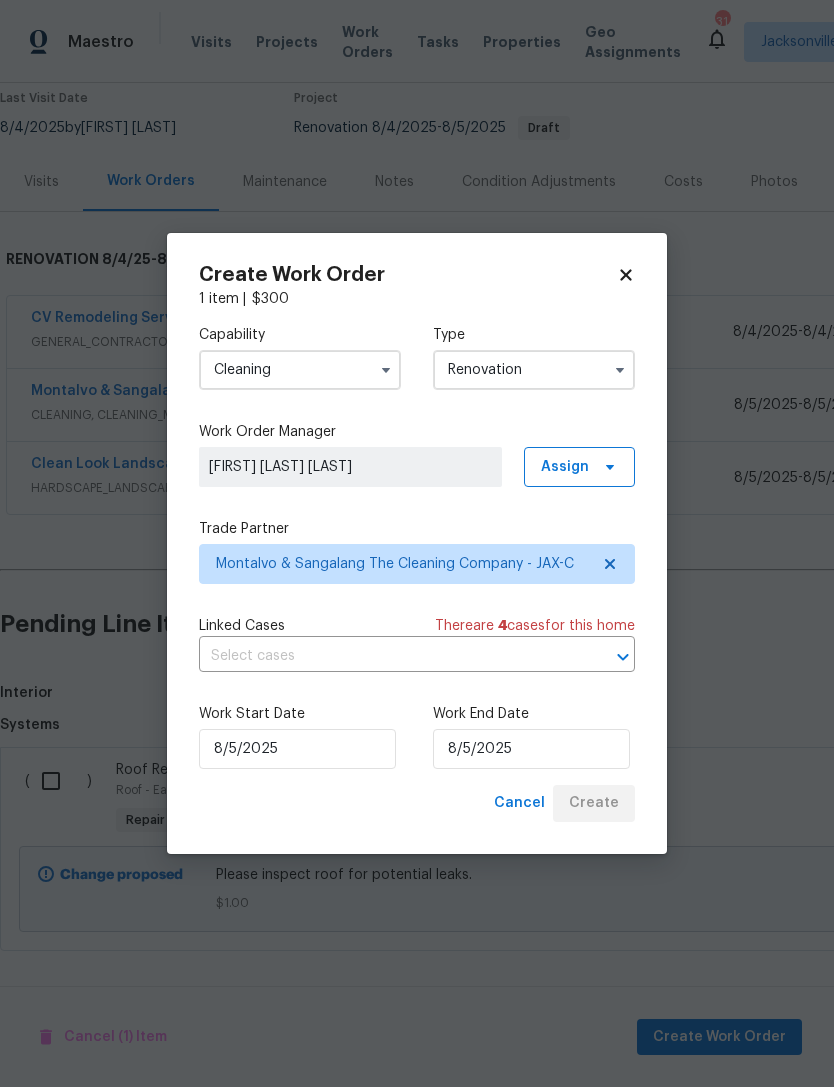 scroll, scrollTop: 107, scrollLeft: 0, axis: vertical 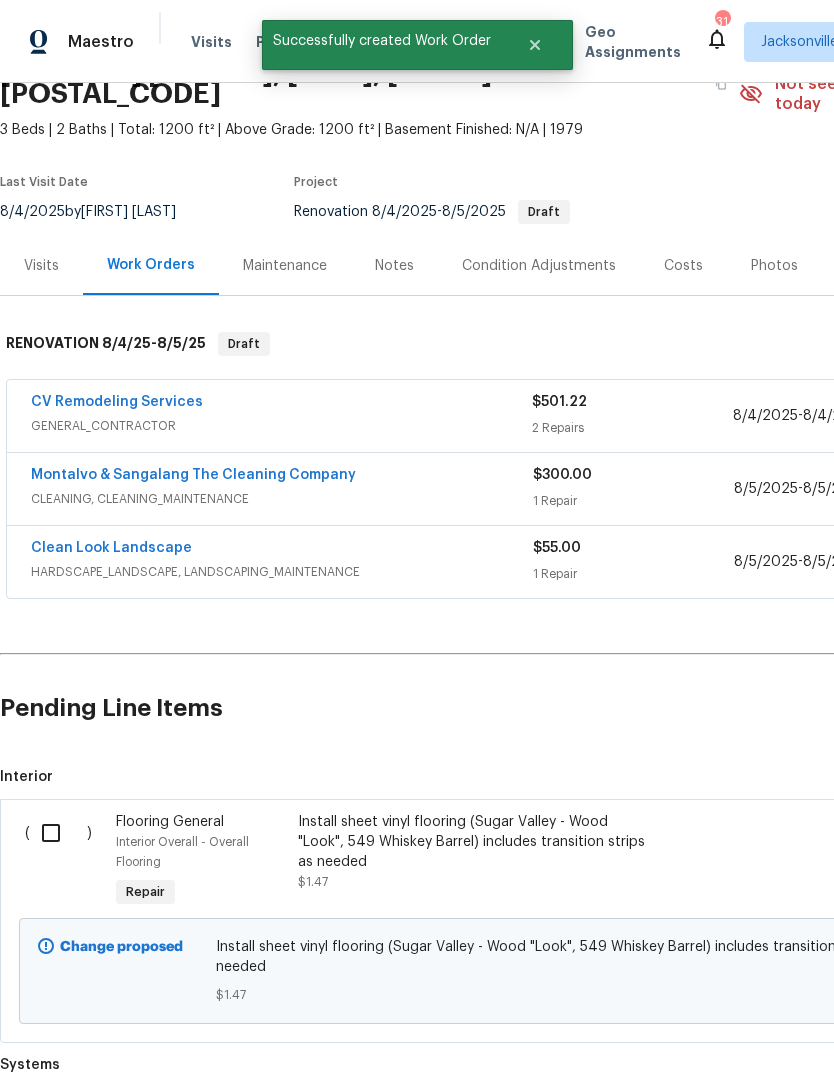 click at bounding box center (58, 833) 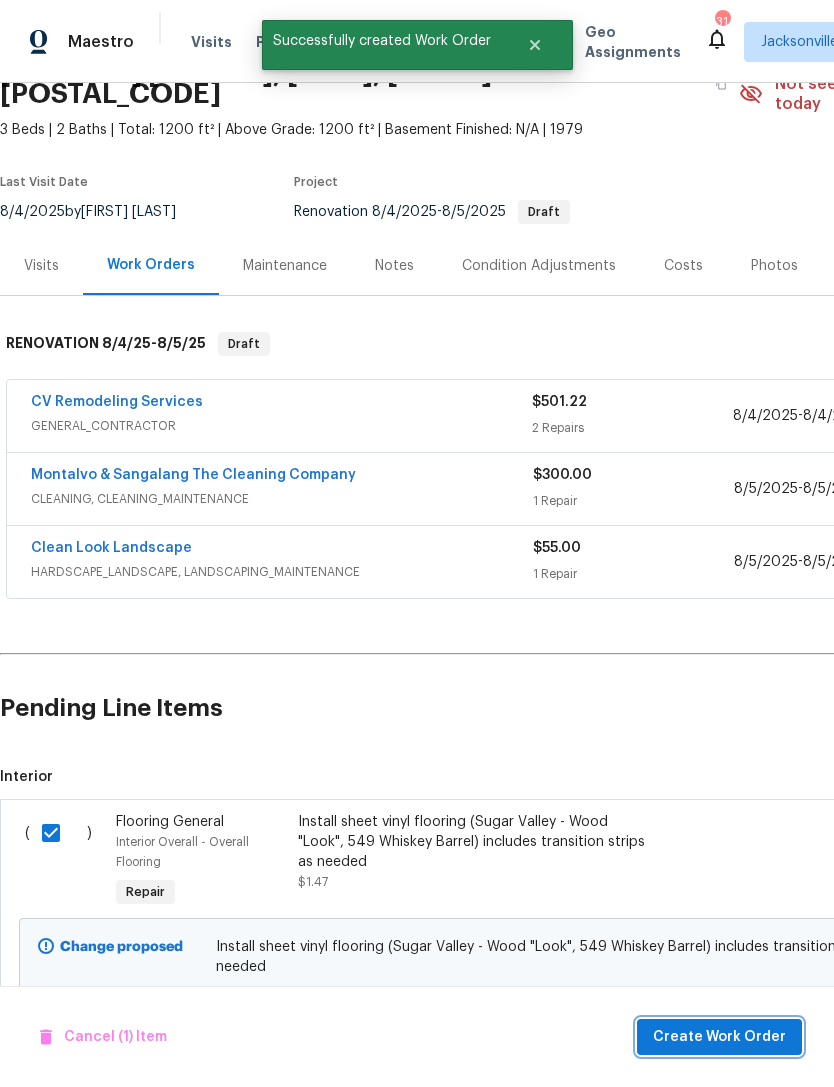 click on "Create Work Order" at bounding box center [719, 1037] 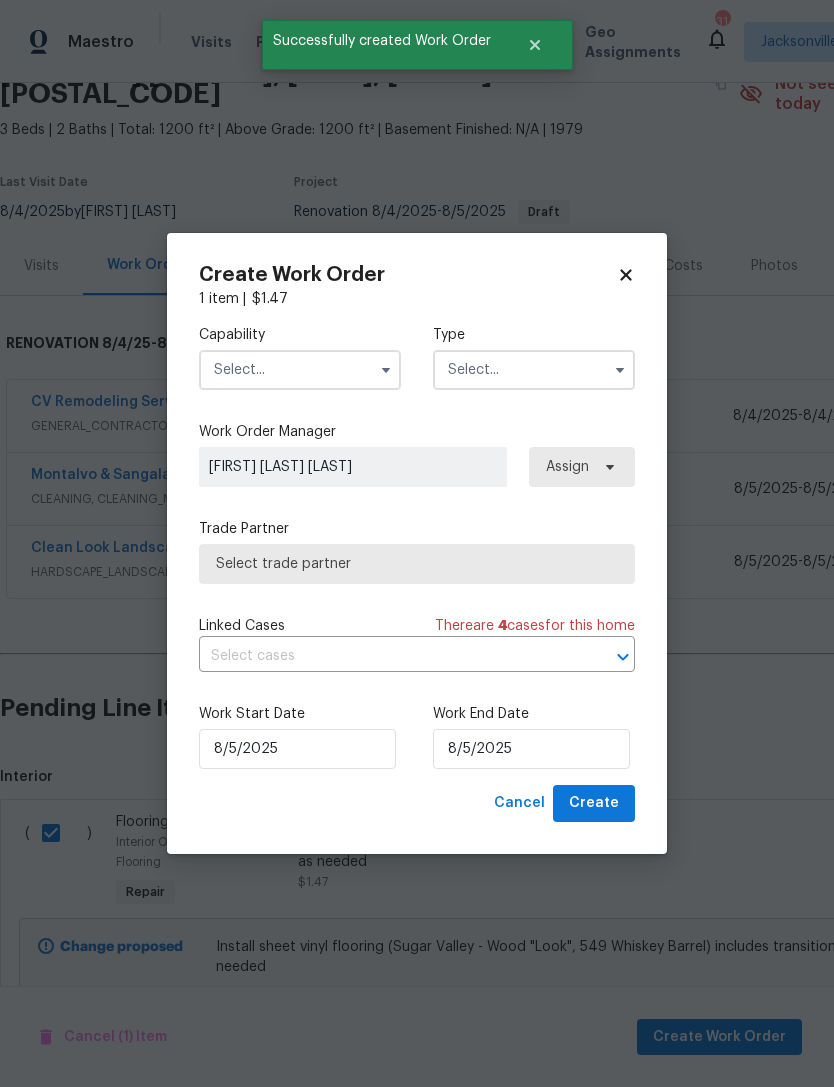 click at bounding box center [300, 370] 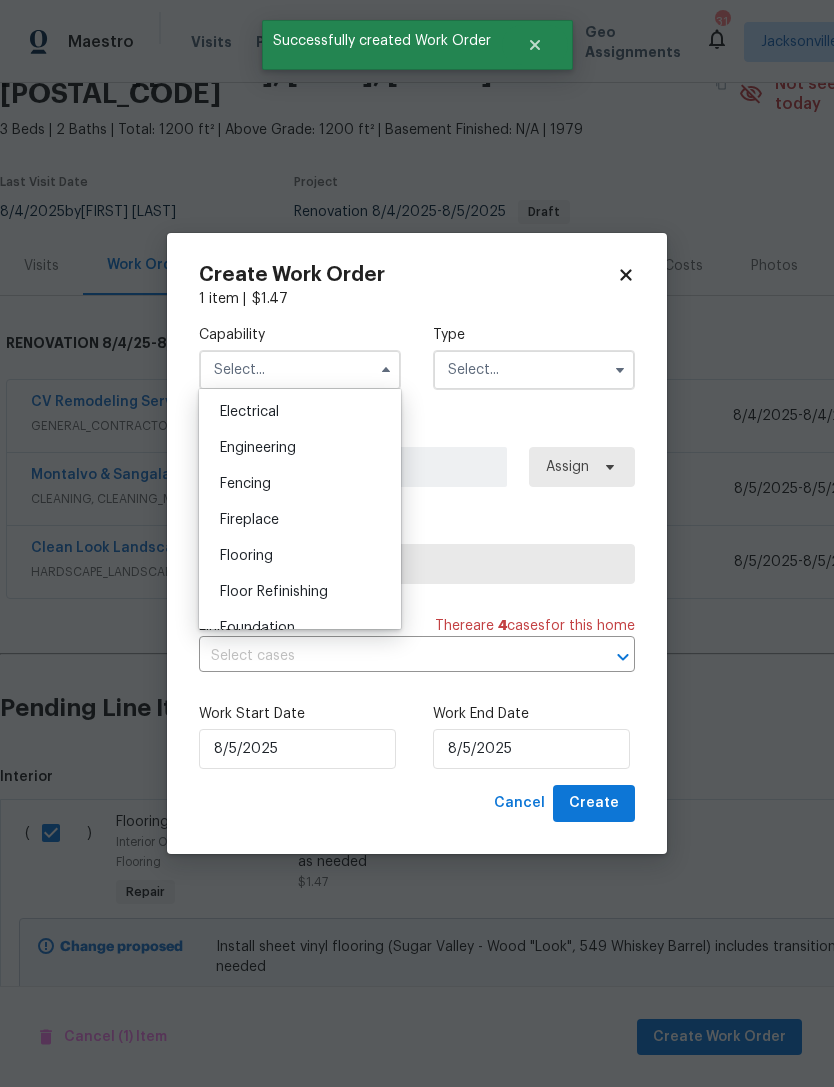 scroll, scrollTop: 635, scrollLeft: 0, axis: vertical 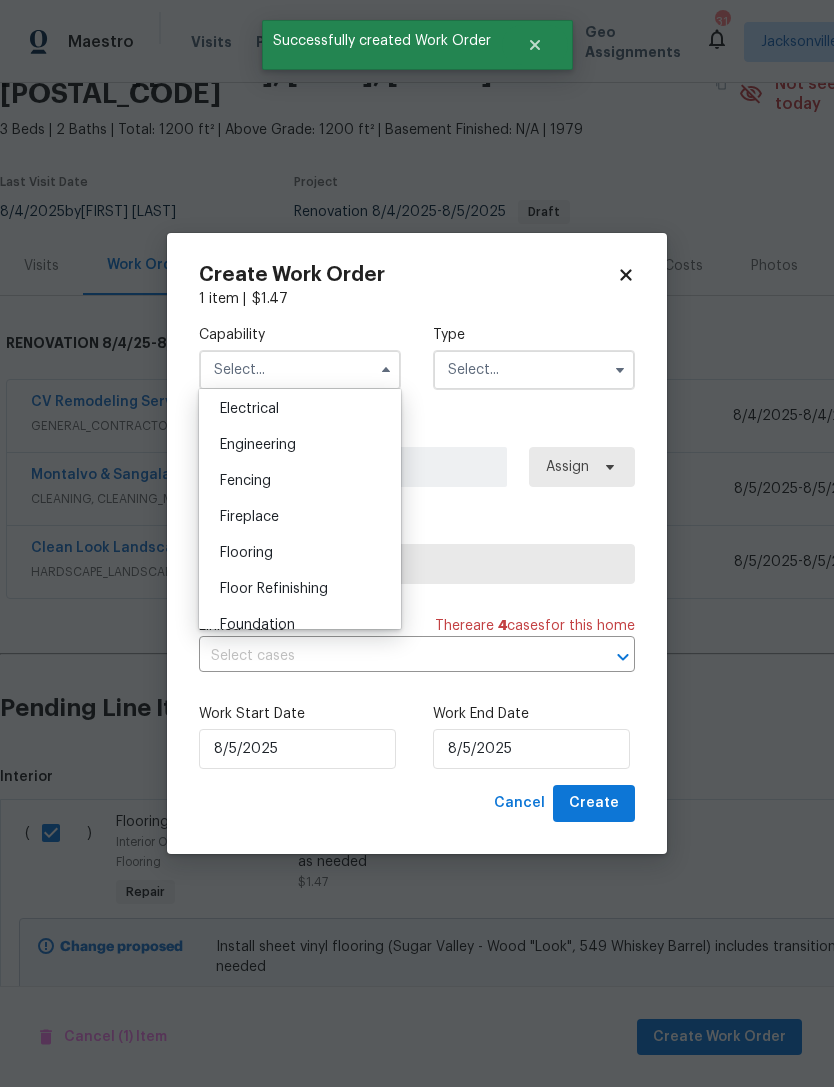 click on "Flooring" at bounding box center [300, 553] 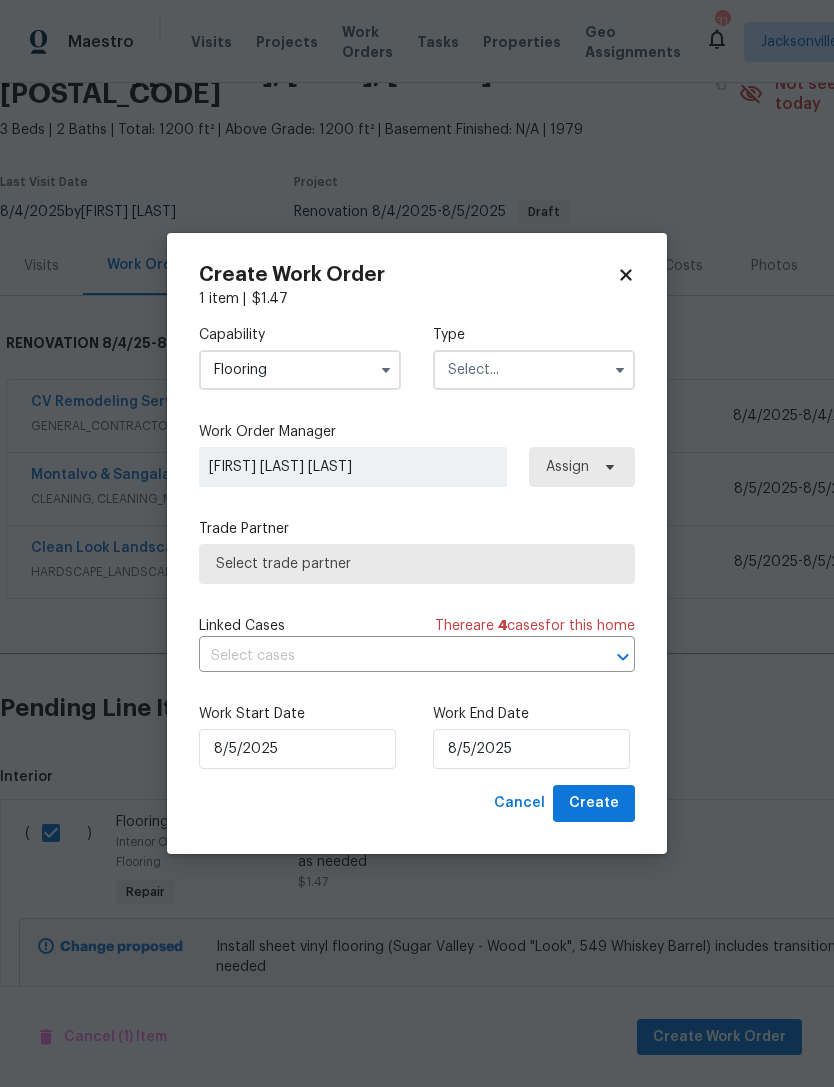 click at bounding box center [534, 370] 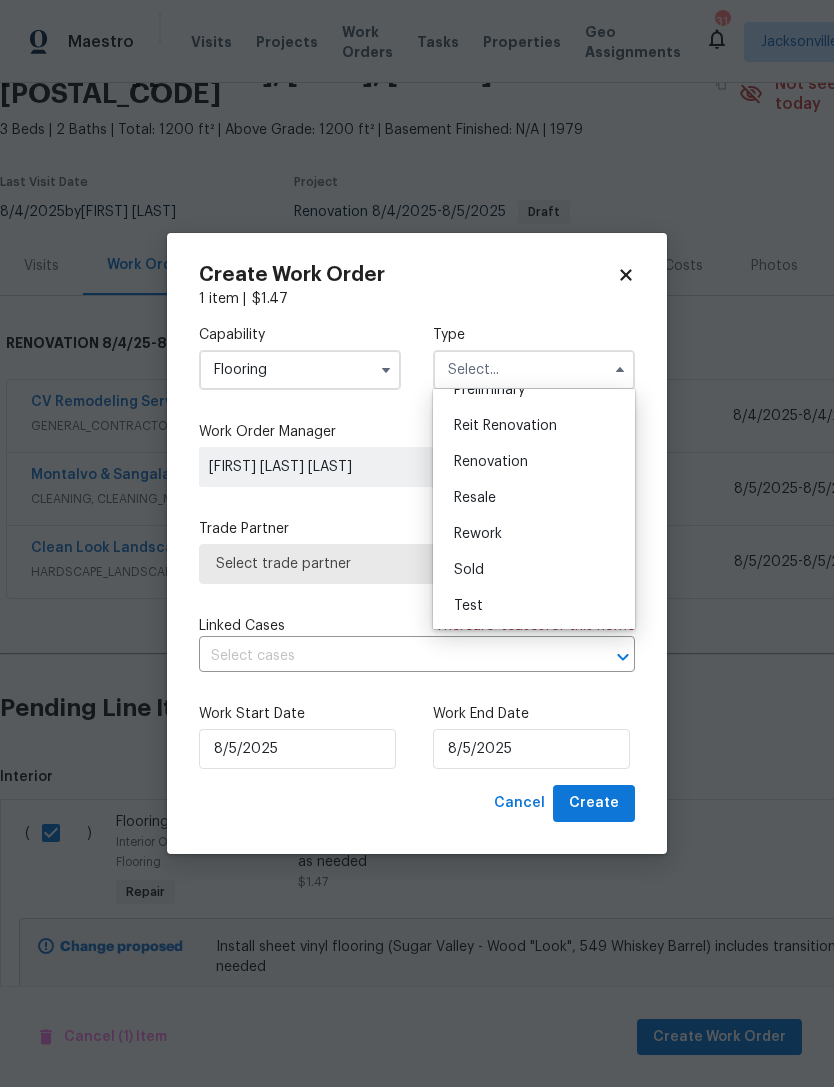 scroll, scrollTop: 454, scrollLeft: 0, axis: vertical 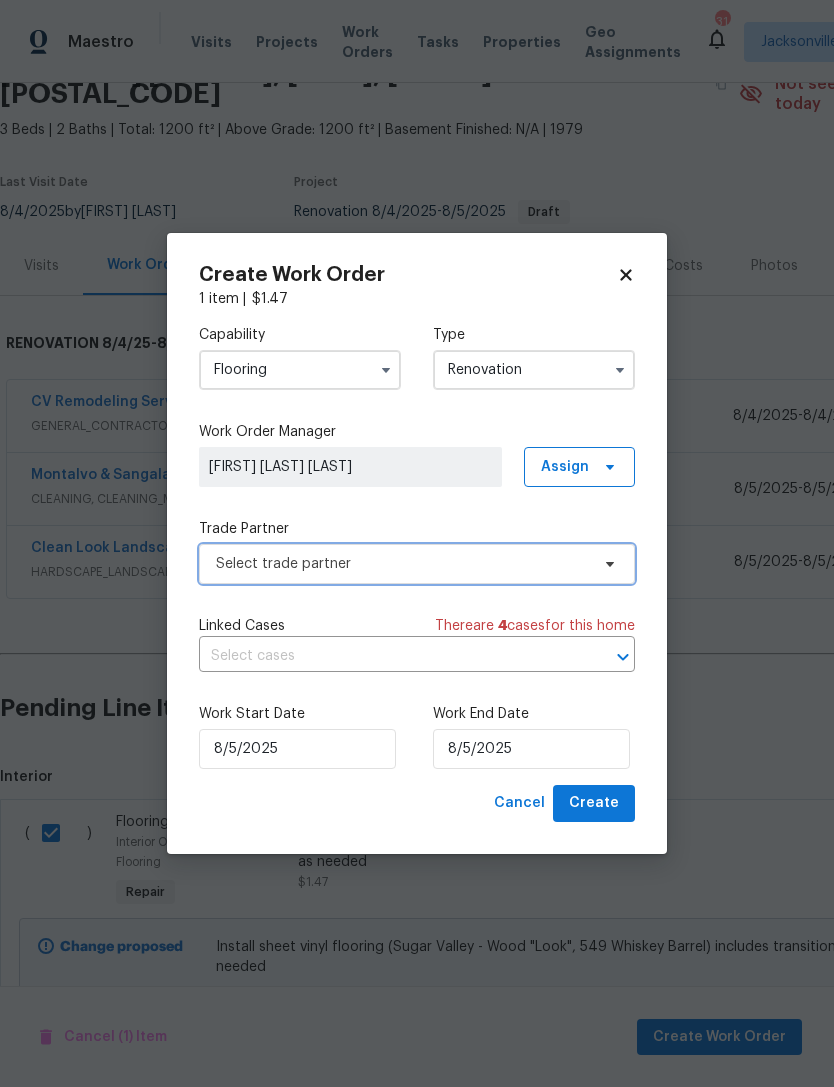 click on "Select trade partner" at bounding box center [402, 564] 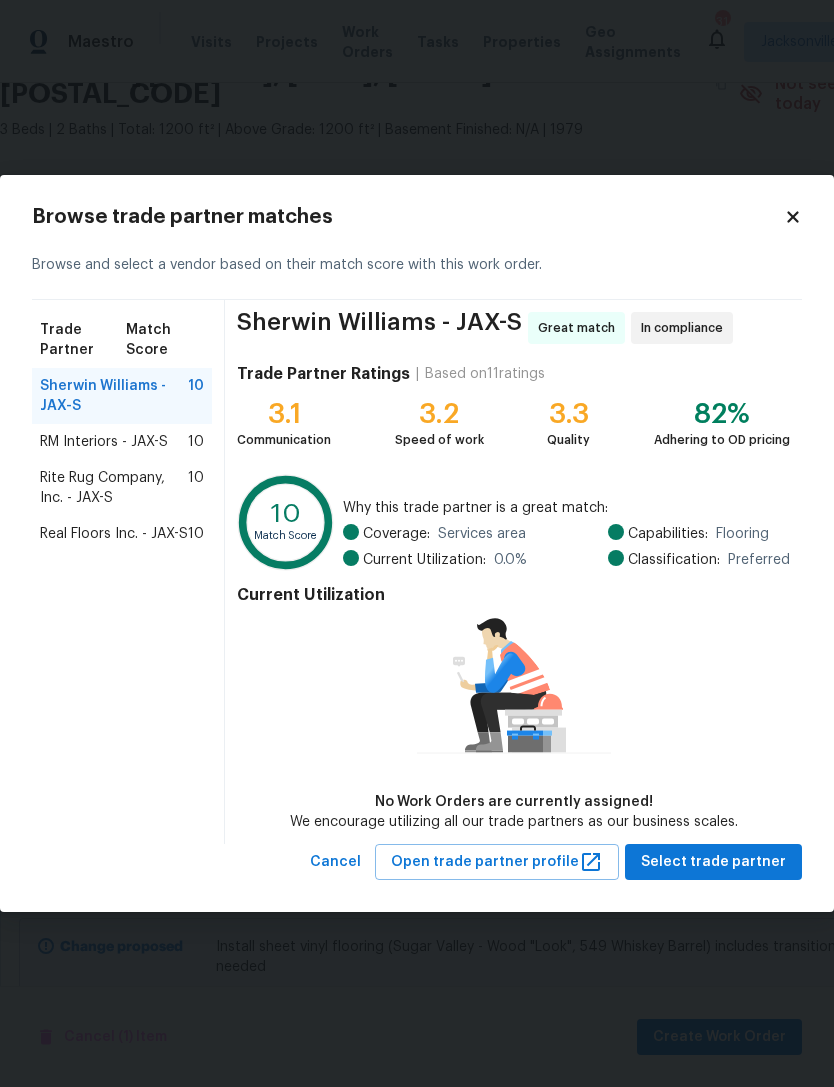 click on "RM Interiors - JAX-S" at bounding box center (104, 442) 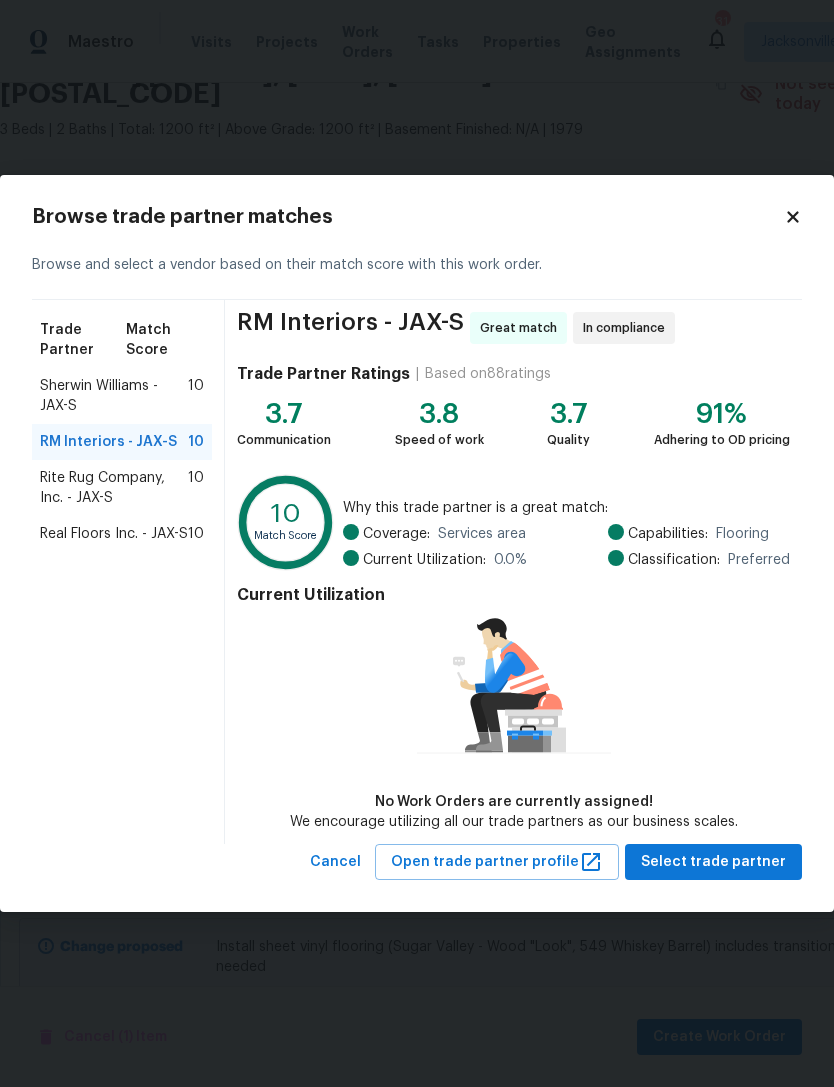 click on "Real Floors Inc. - JAX-S 10" at bounding box center [122, 534] 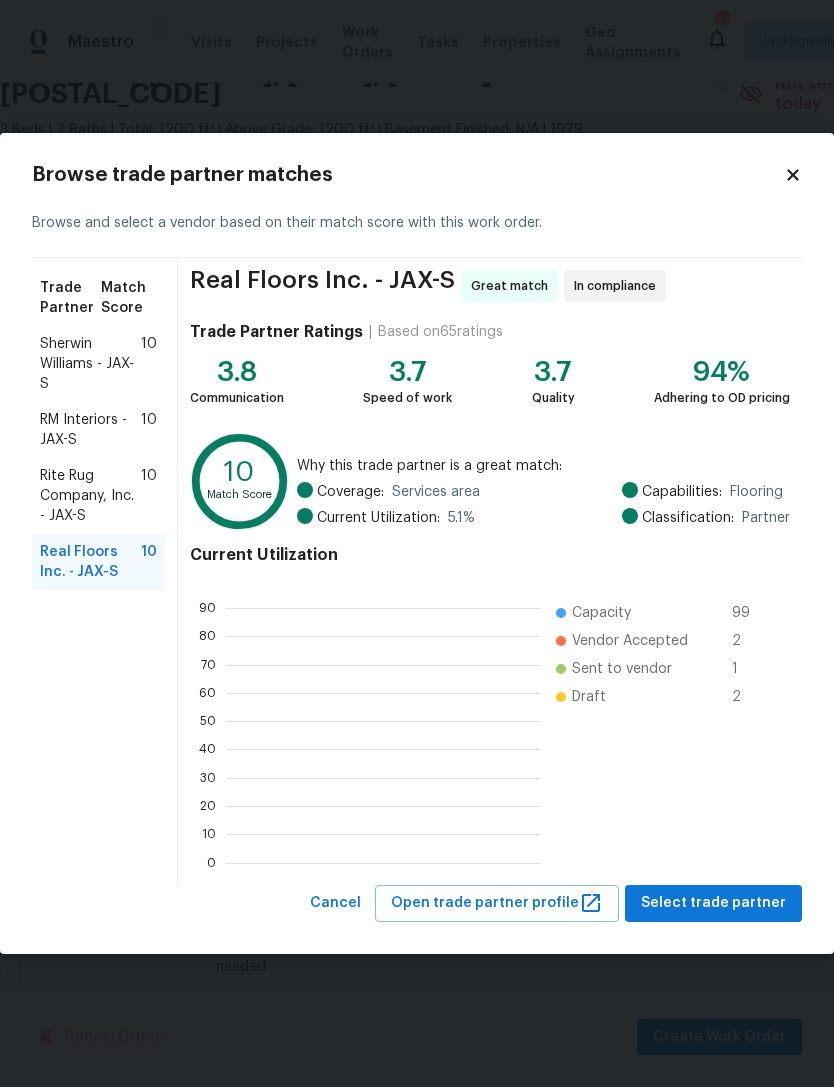 scroll, scrollTop: 280, scrollLeft: 314, axis: both 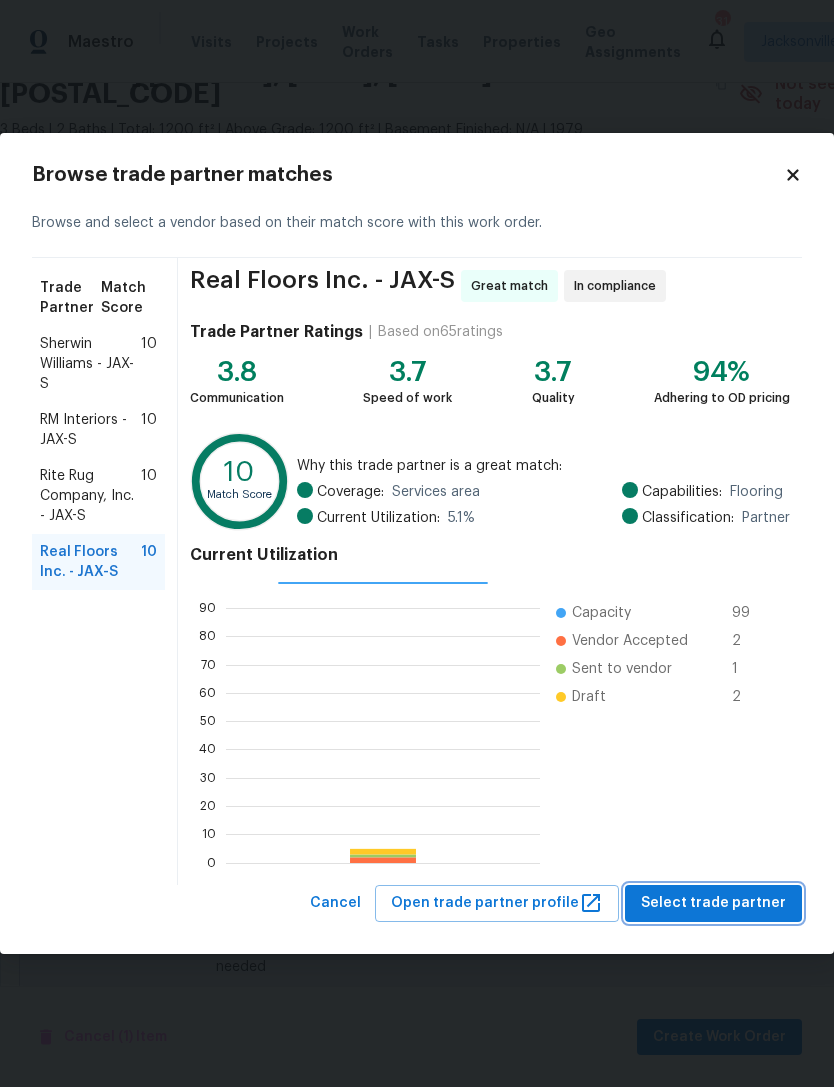 click on "Select trade partner" at bounding box center [713, 903] 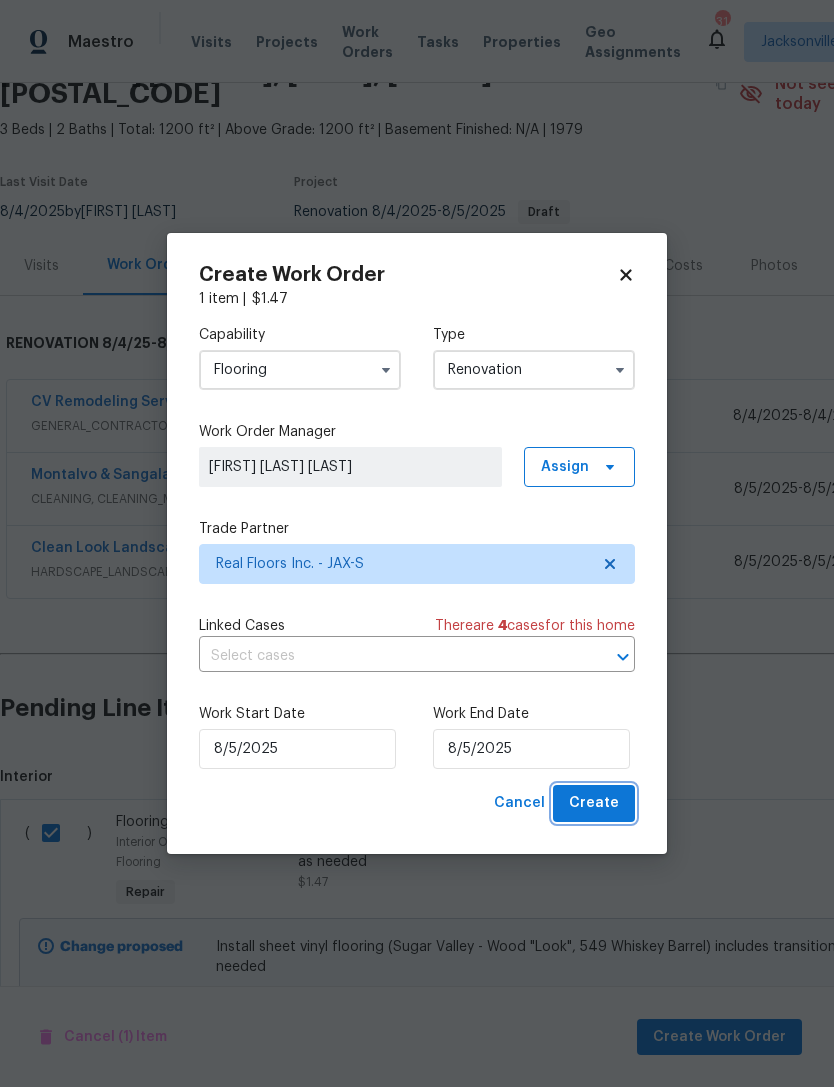 click on "Create" at bounding box center (594, 803) 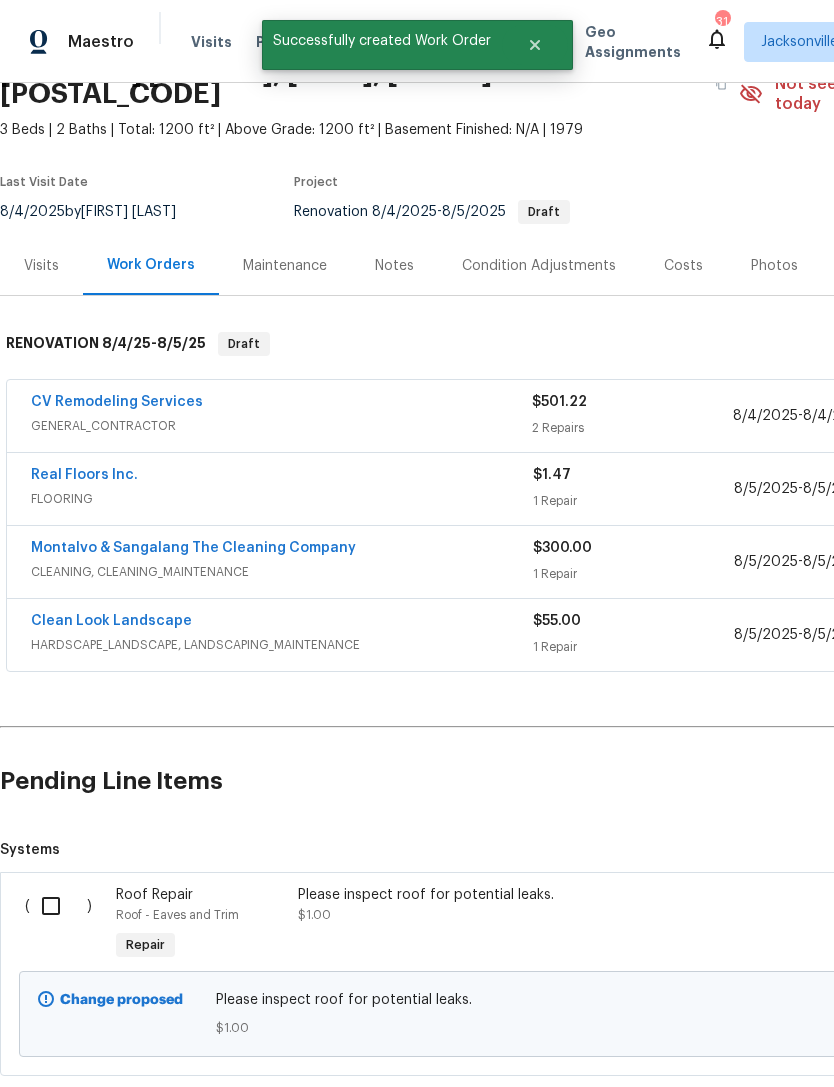 click at bounding box center [58, 906] 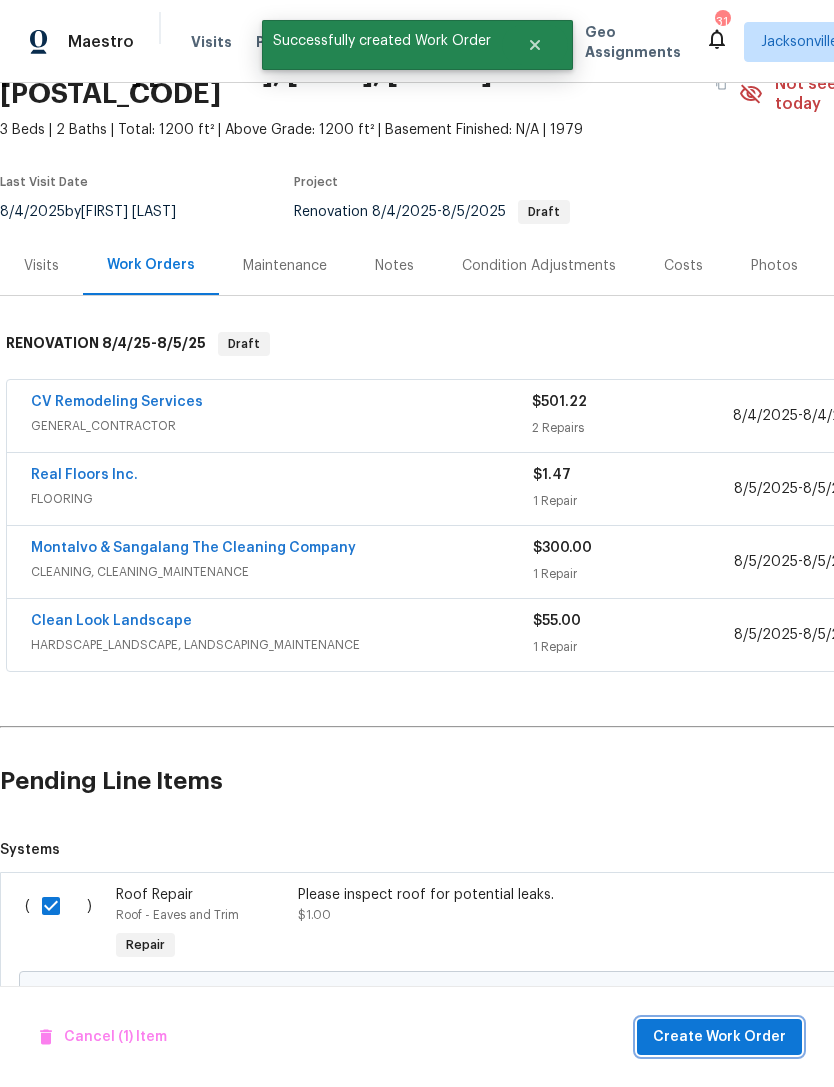 click on "Create Work Order" at bounding box center (719, 1037) 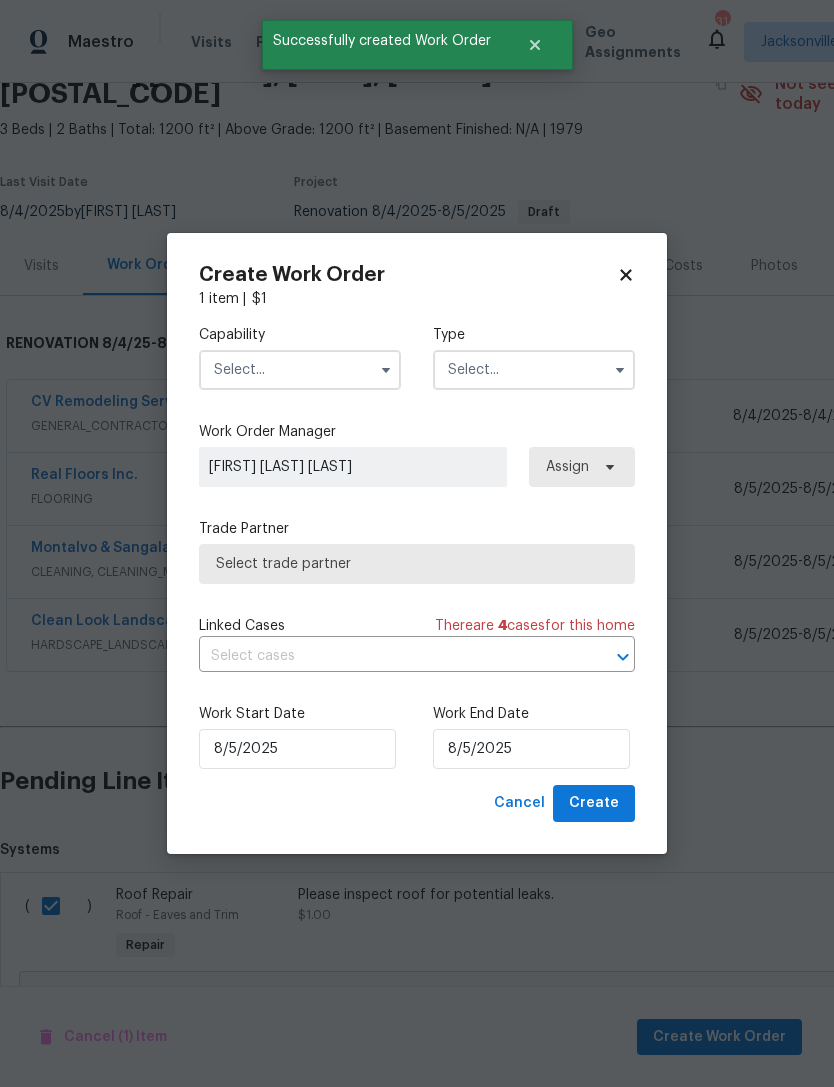 click at bounding box center [300, 370] 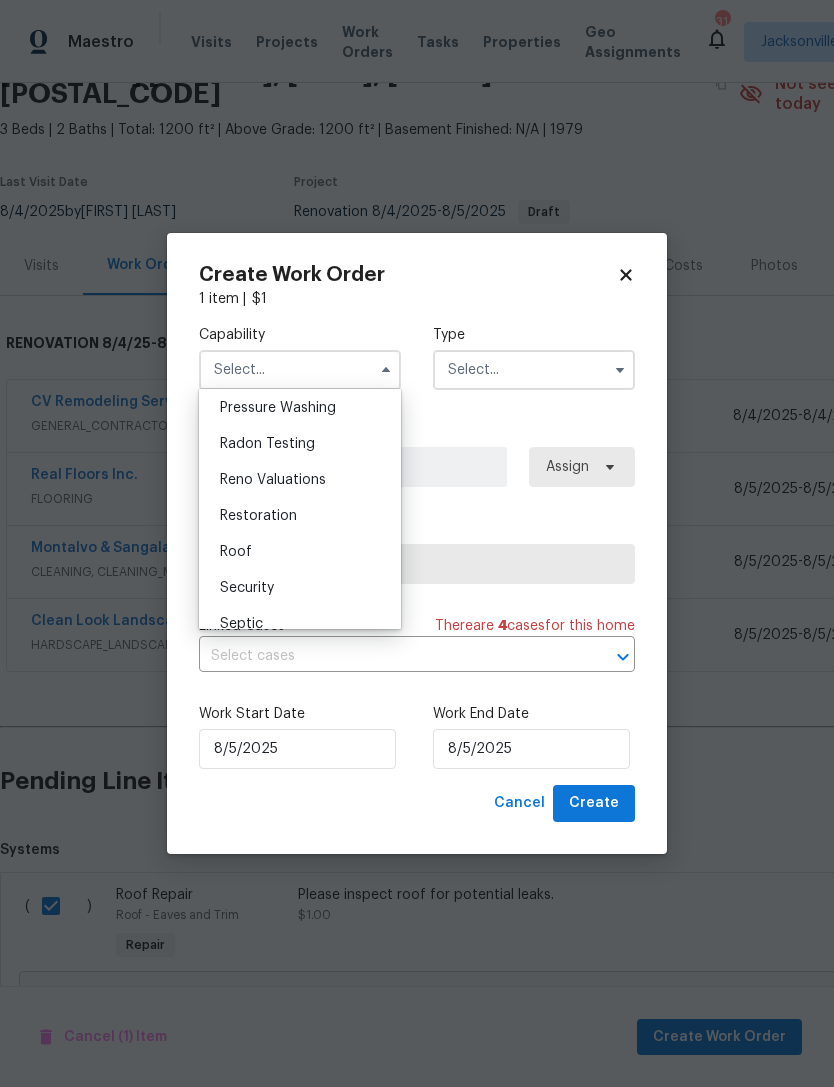scroll, scrollTop: 1909, scrollLeft: 0, axis: vertical 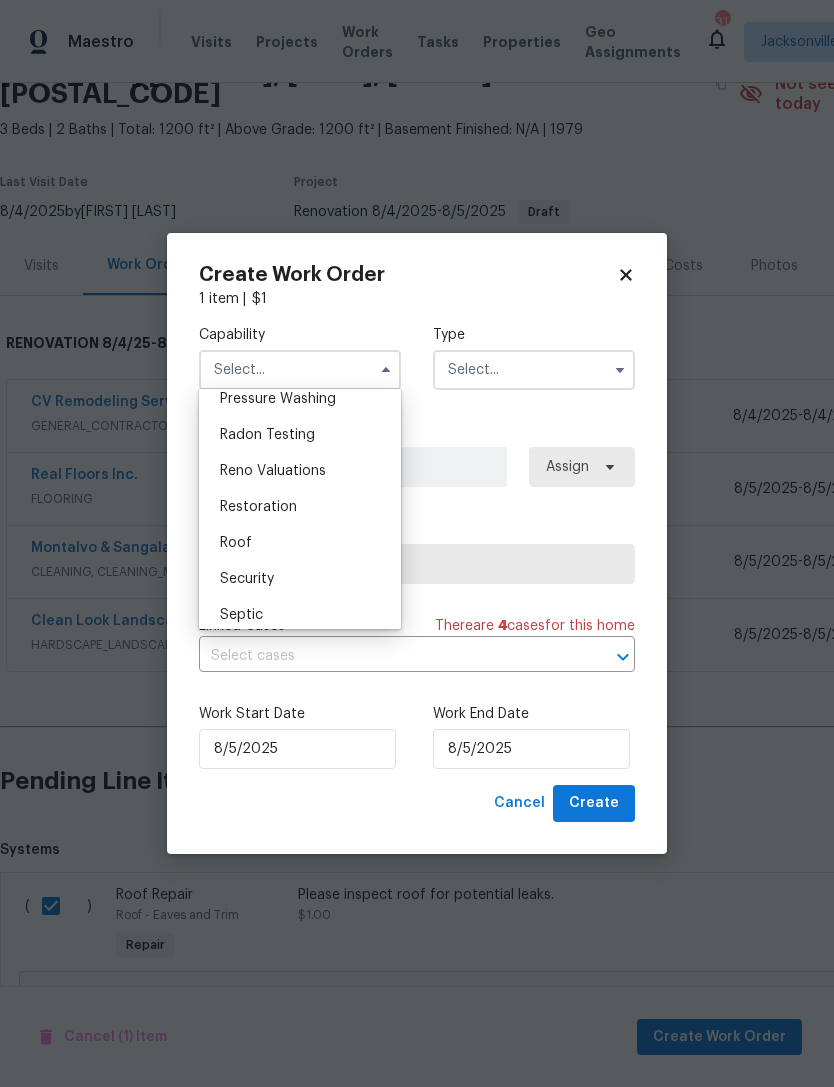click on "Roof" at bounding box center (300, 543) 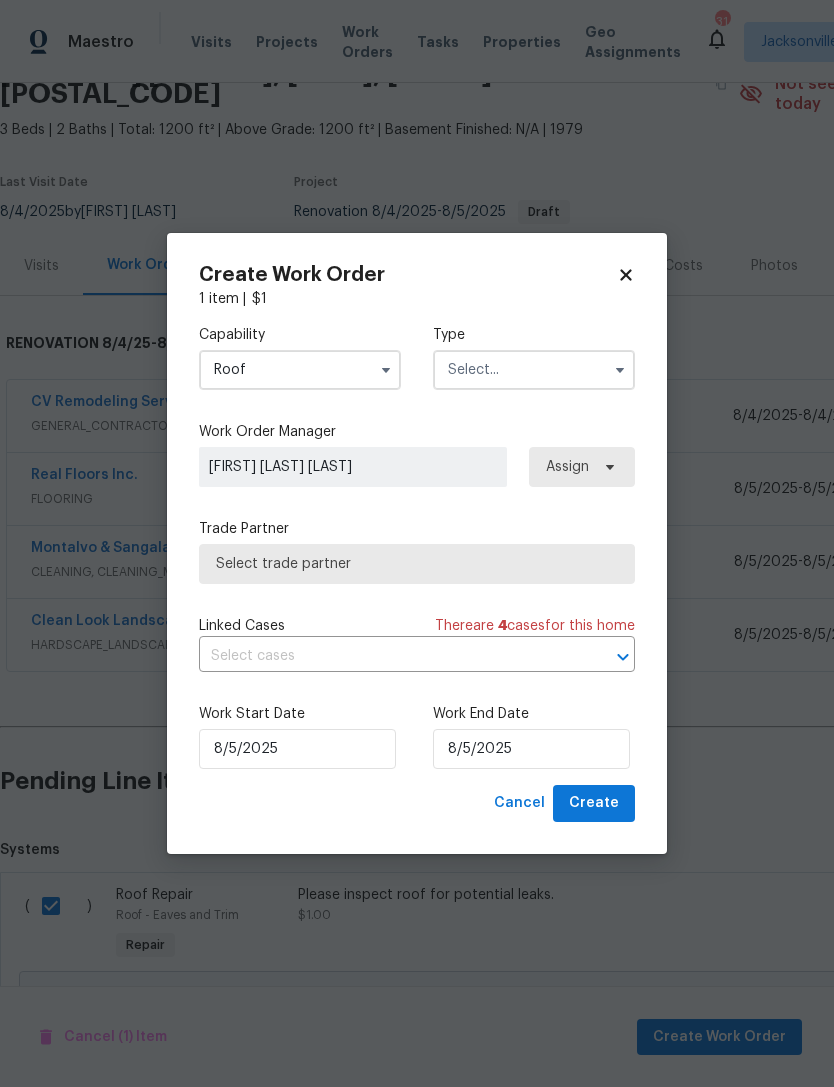 click at bounding box center (534, 370) 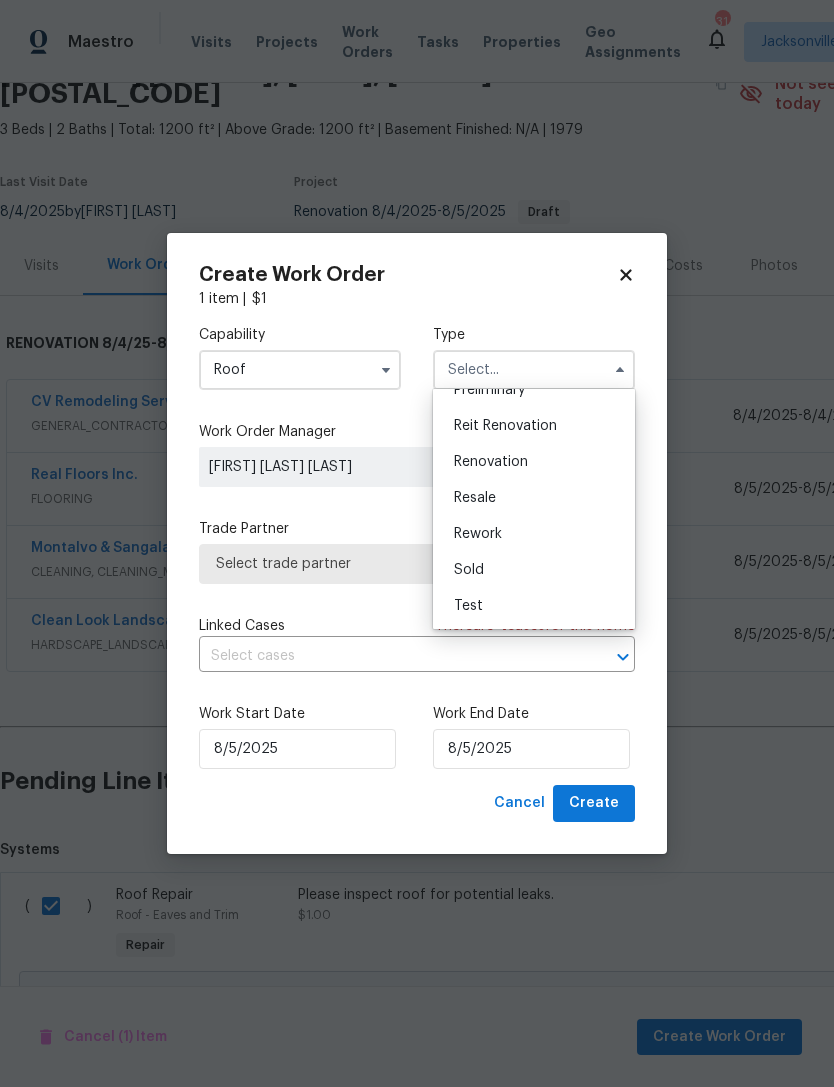 scroll, scrollTop: 454, scrollLeft: 0, axis: vertical 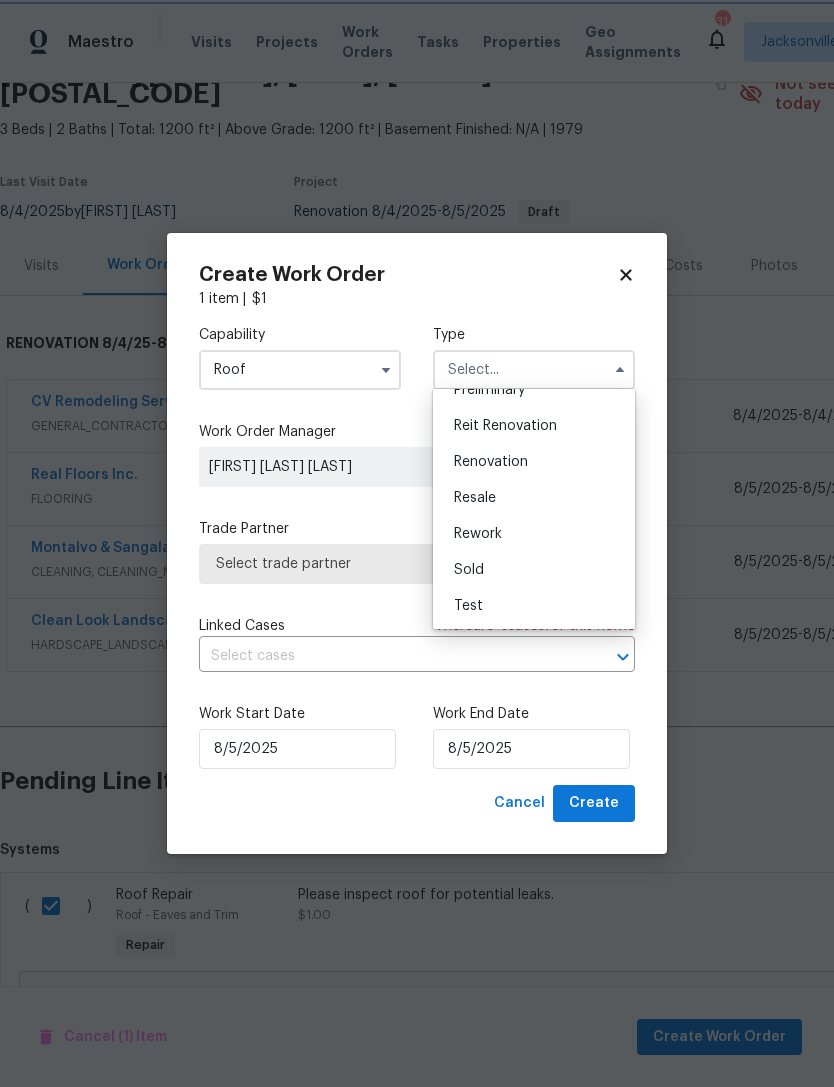 type on "Renovation" 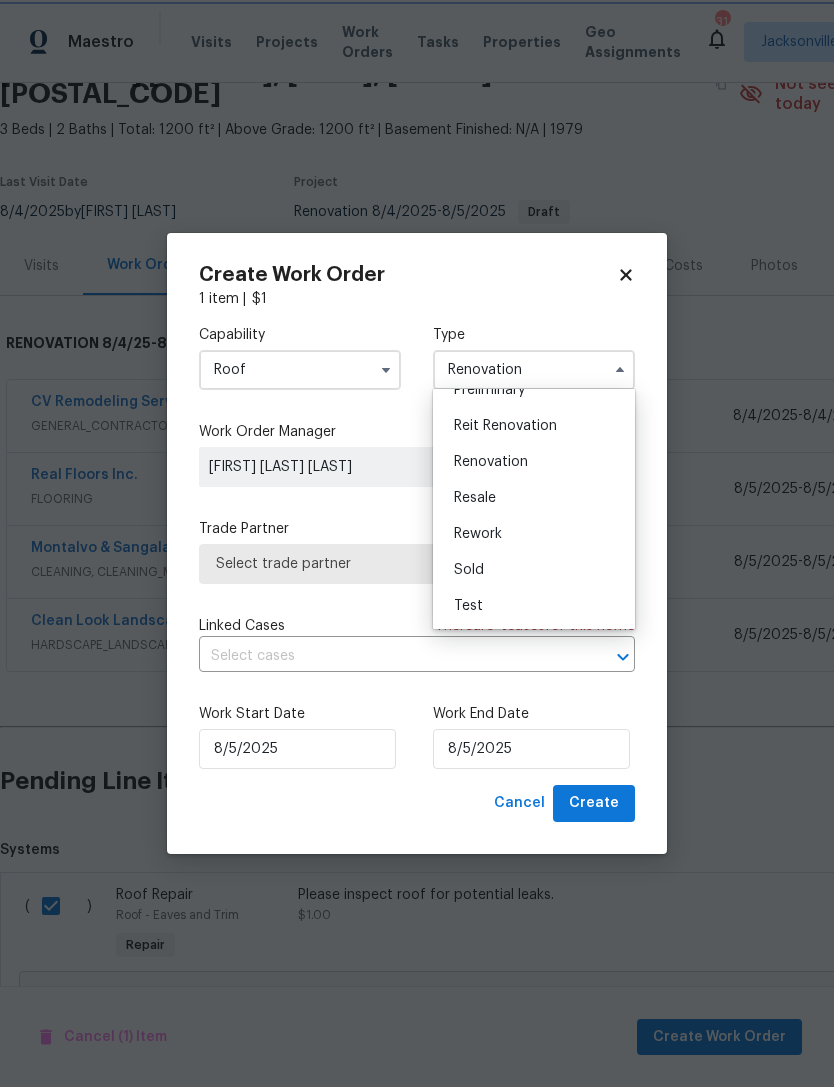 scroll, scrollTop: 0, scrollLeft: 0, axis: both 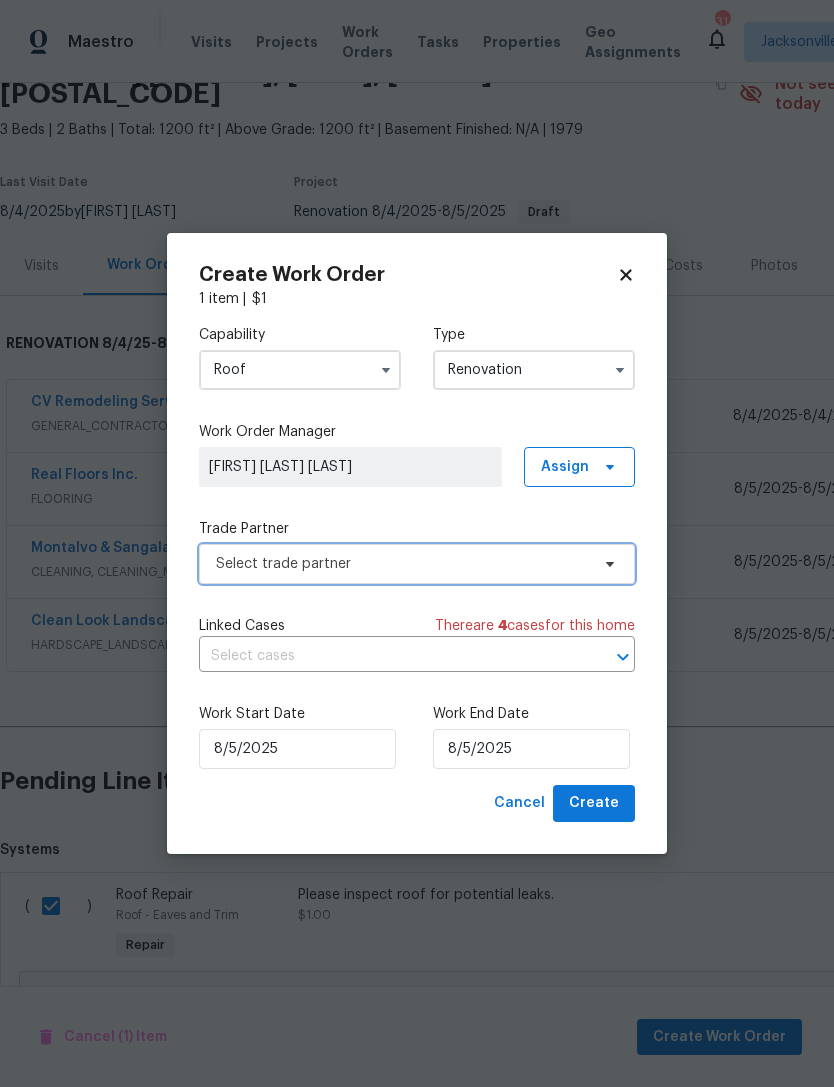 click on "Select trade partner" at bounding box center [402, 564] 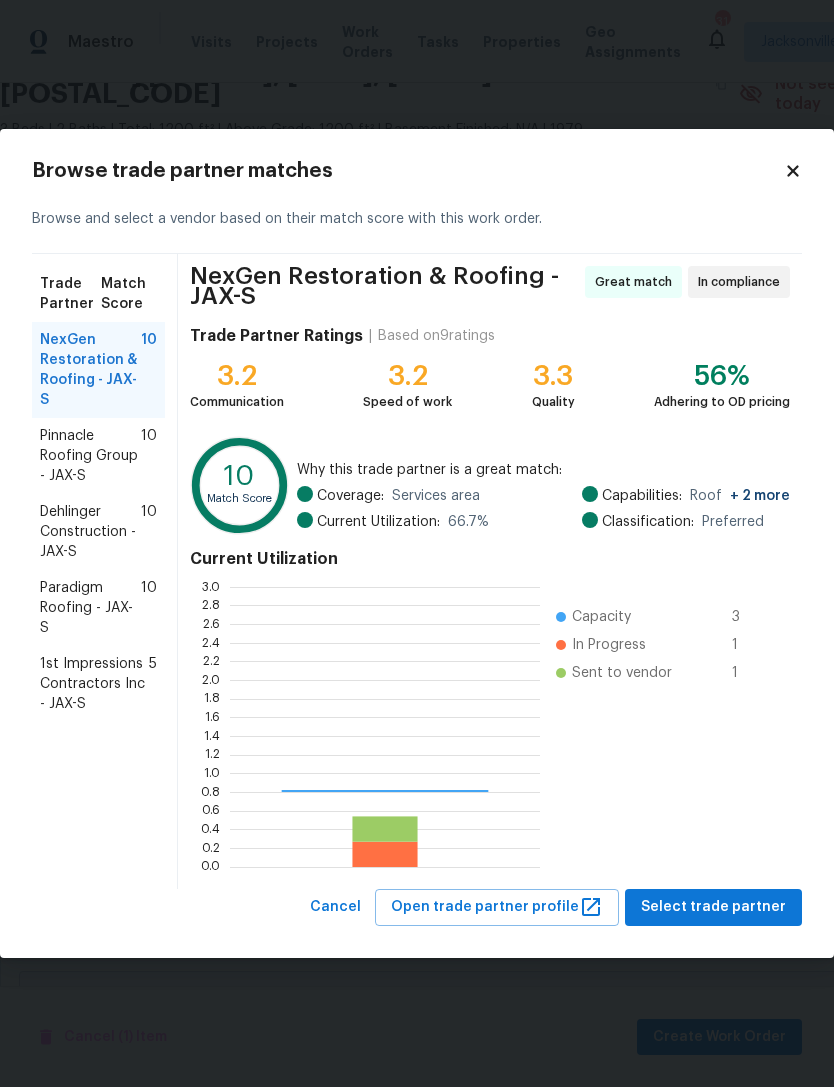 scroll, scrollTop: 2, scrollLeft: 2, axis: both 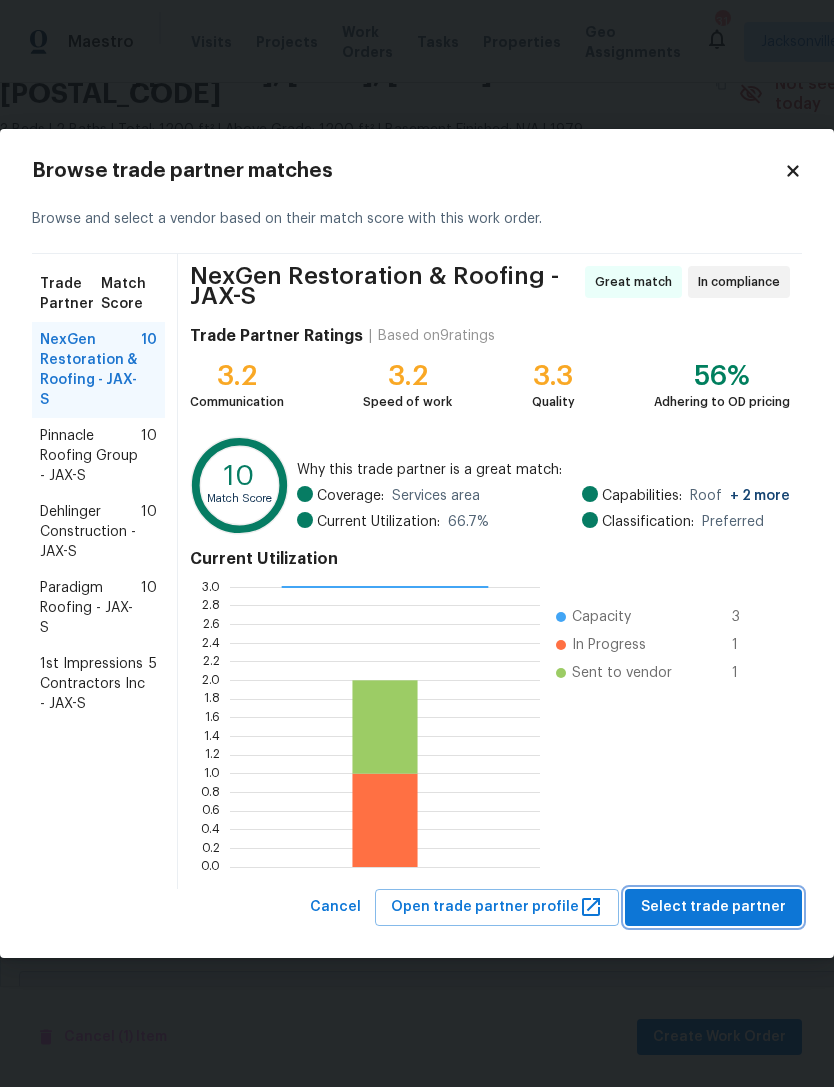 click on "Select trade partner" at bounding box center (713, 907) 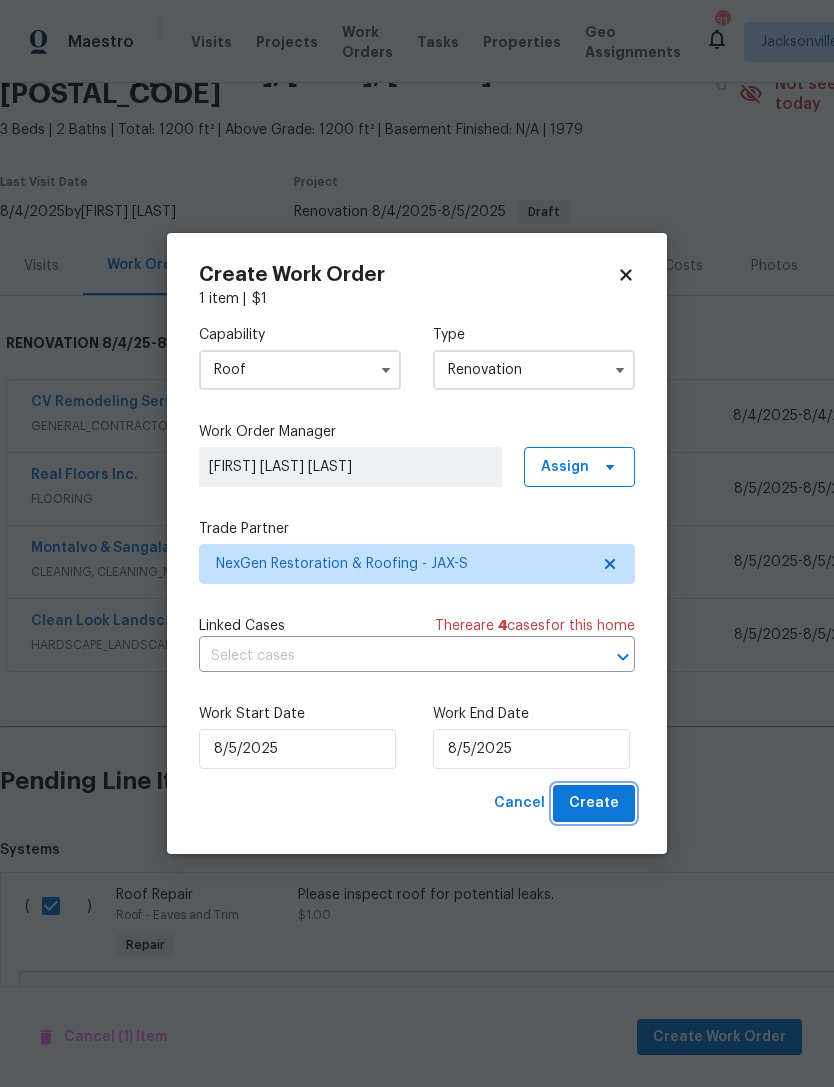 click on "Create" at bounding box center (594, 803) 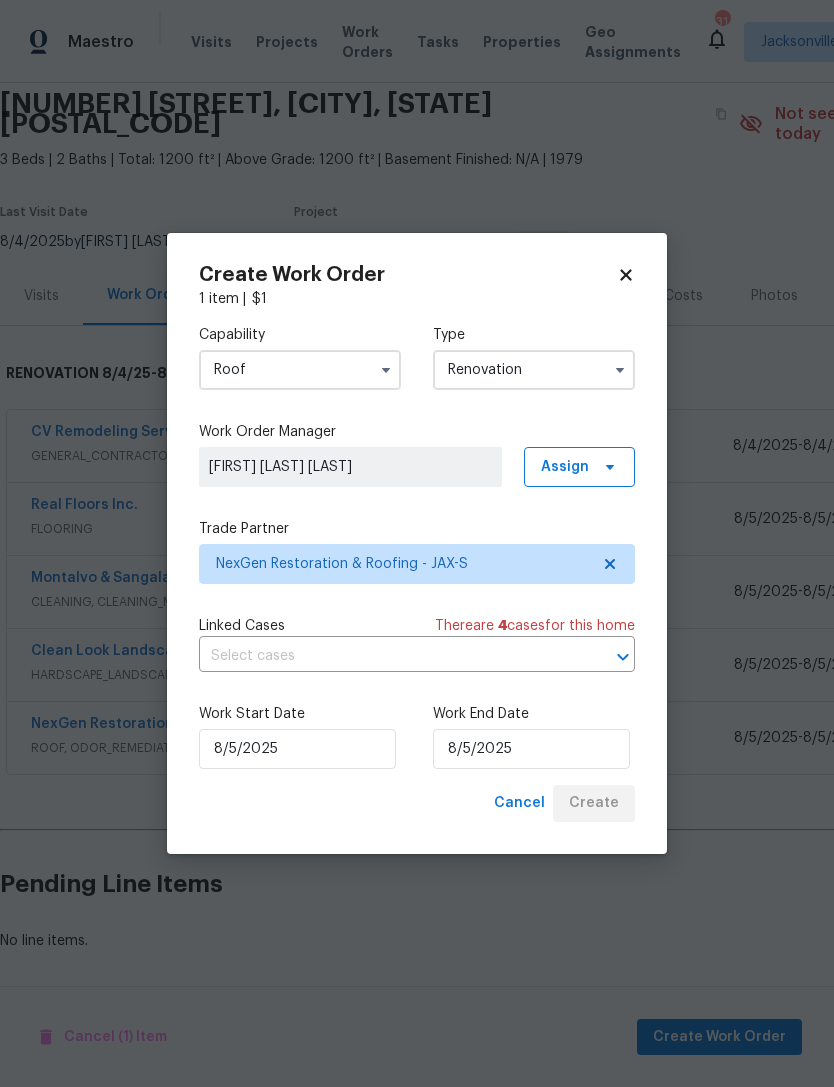 scroll, scrollTop: 56, scrollLeft: 0, axis: vertical 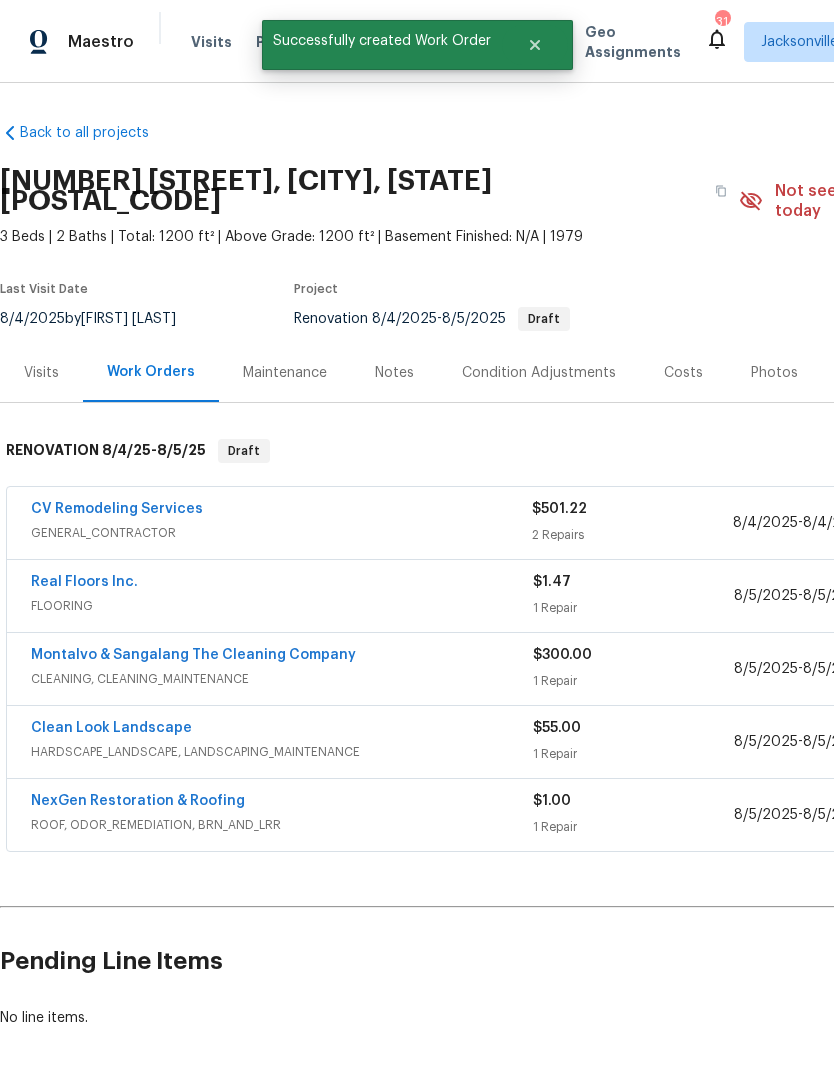 click on "Back to all projects 2772 Commanche Ave, Orange Park, FL 32065 3 Beds | 2 Baths | Total: 1200 ft² | Above Grade: 1200 ft² | Basement Finished: N/A | 1979 Not seen today Mark Seen Actions Last Visit Date 8/4/2025  by  Jeremy Dykes   Project Renovation   8/4/2025  -  8/5/2025 Draft Visits Work Orders Maintenance Notes Condition Adjustments Costs Photos Floor Plans Cases RENOVATION   8/4/25  -  8/5/25 Draft CV Remodeling Services GENERAL_CONTRACTOR $501.22 2 Repairs 8/4/2025  -  8/4/2025 Vendor Accepted Real Floors Inc. FLOORING $1.47 1 Repair 8/5/2025  -  8/5/2025 Draft Montalvo & Sangalang The Cleaning Company CLEANING, CLEANING_MAINTENANCE $300.00 1 Repair 8/5/2025  -  8/5/2025 Draft Clean Look Landscape HARDSCAPE_LANDSCAPE, LANDSCAPING_MAINTENANCE $55.00 1 Repair 8/5/2025  -  8/5/2025 Draft NexGen Restoration & Roofing ROOF, ODOR_REMEDIATION, BRN_AND_LRR $1.00 1 Repair 8/5/2025  -  8/5/2025 Draft Pending Line Items Create Line Item No line items." at bounding box center [417, 585] 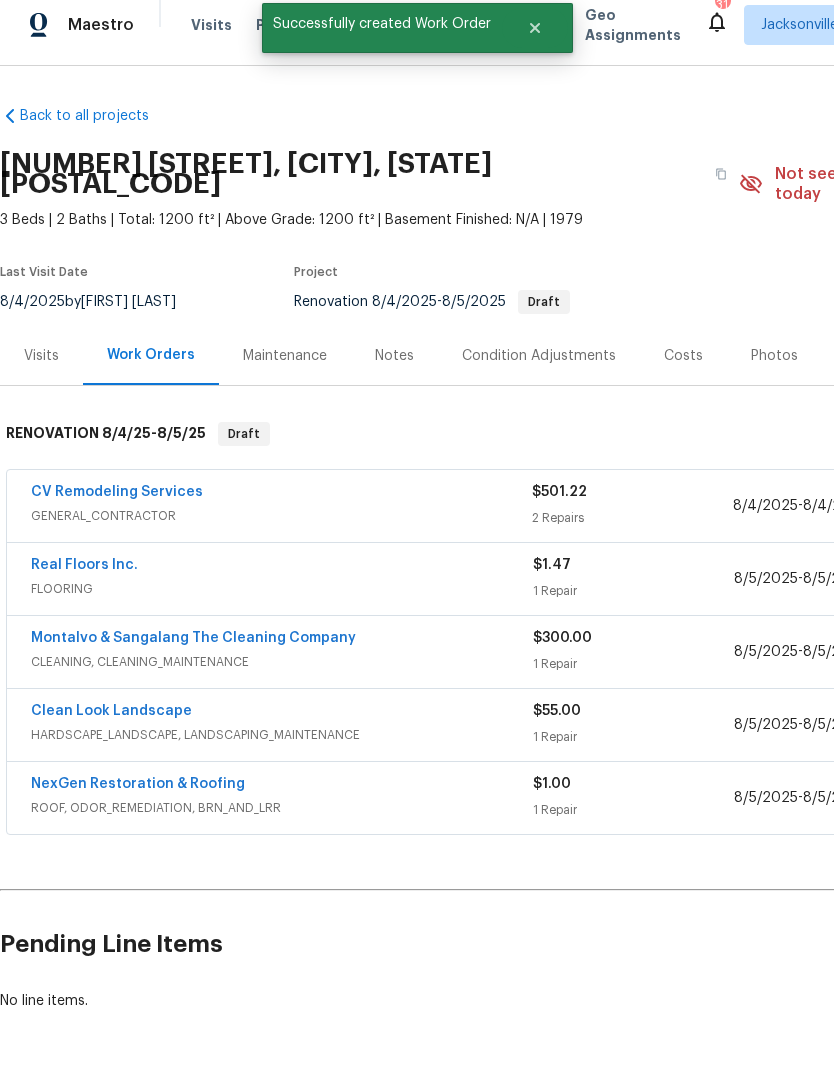 scroll, scrollTop: 56, scrollLeft: 0, axis: vertical 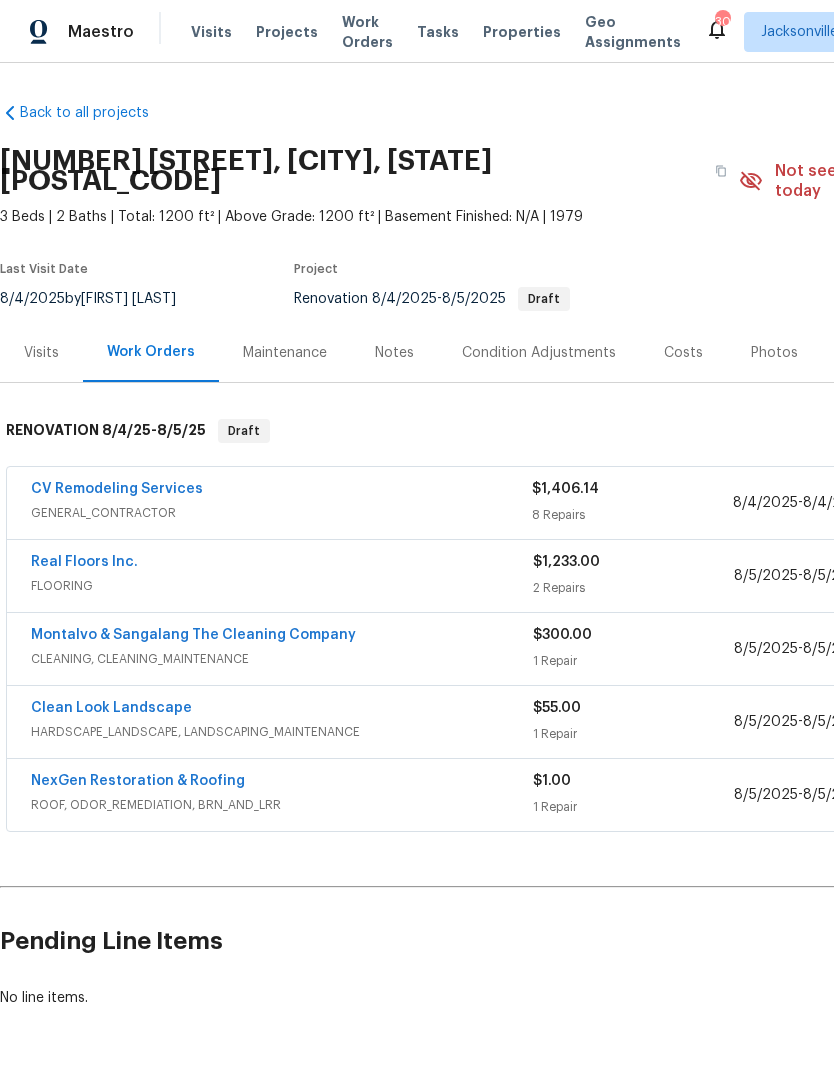 click on "GENERAL_CONTRACTOR" at bounding box center (281, 513) 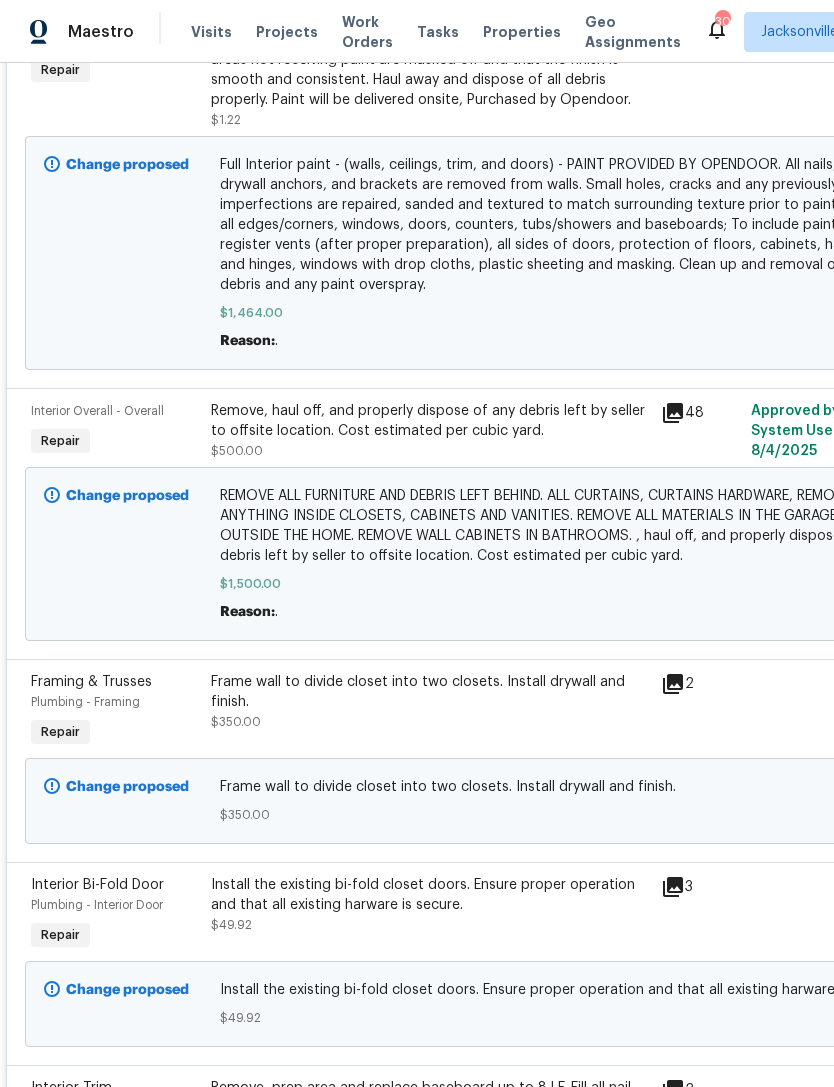 scroll, scrollTop: 592, scrollLeft: 0, axis: vertical 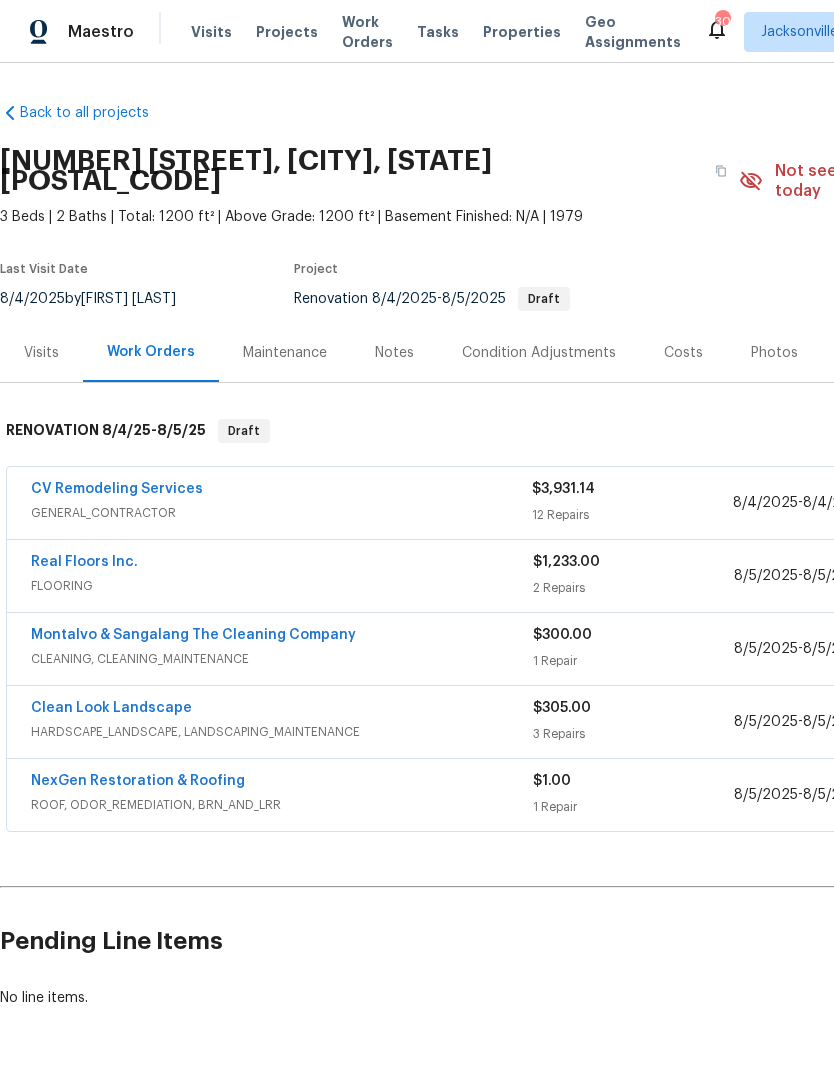 click on "CV Remodeling Services" at bounding box center (281, 491) 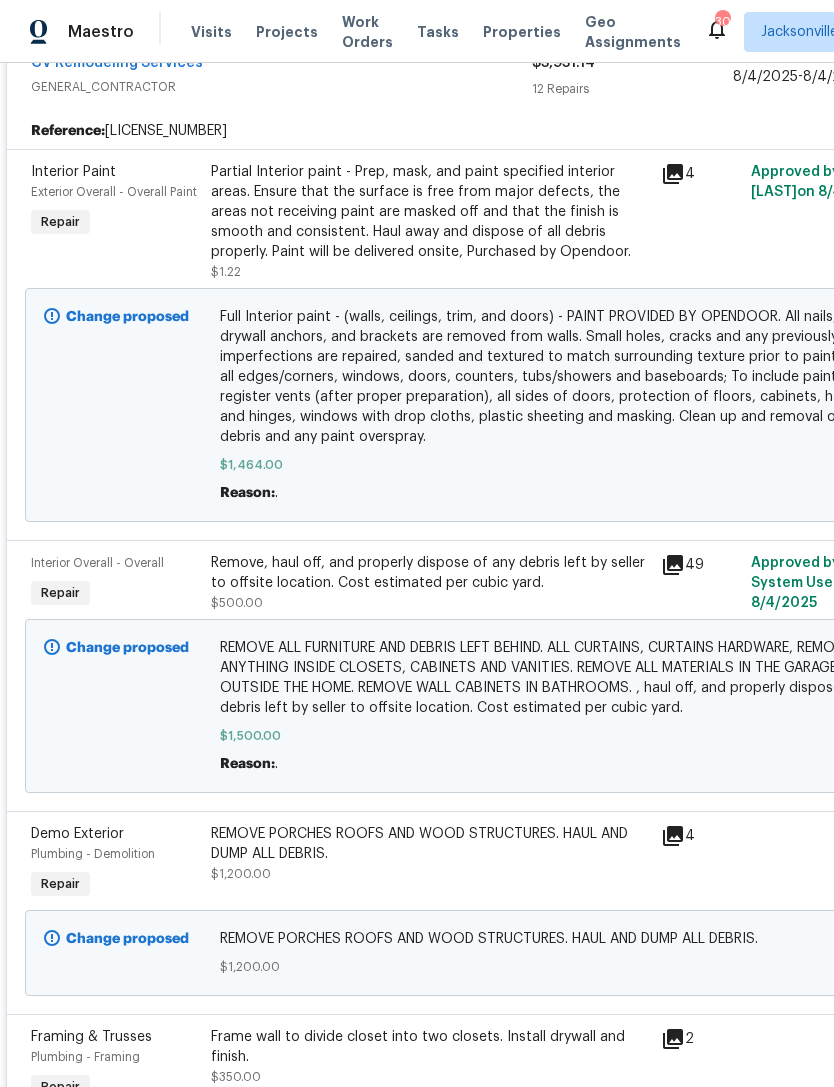 scroll, scrollTop: 441, scrollLeft: 0, axis: vertical 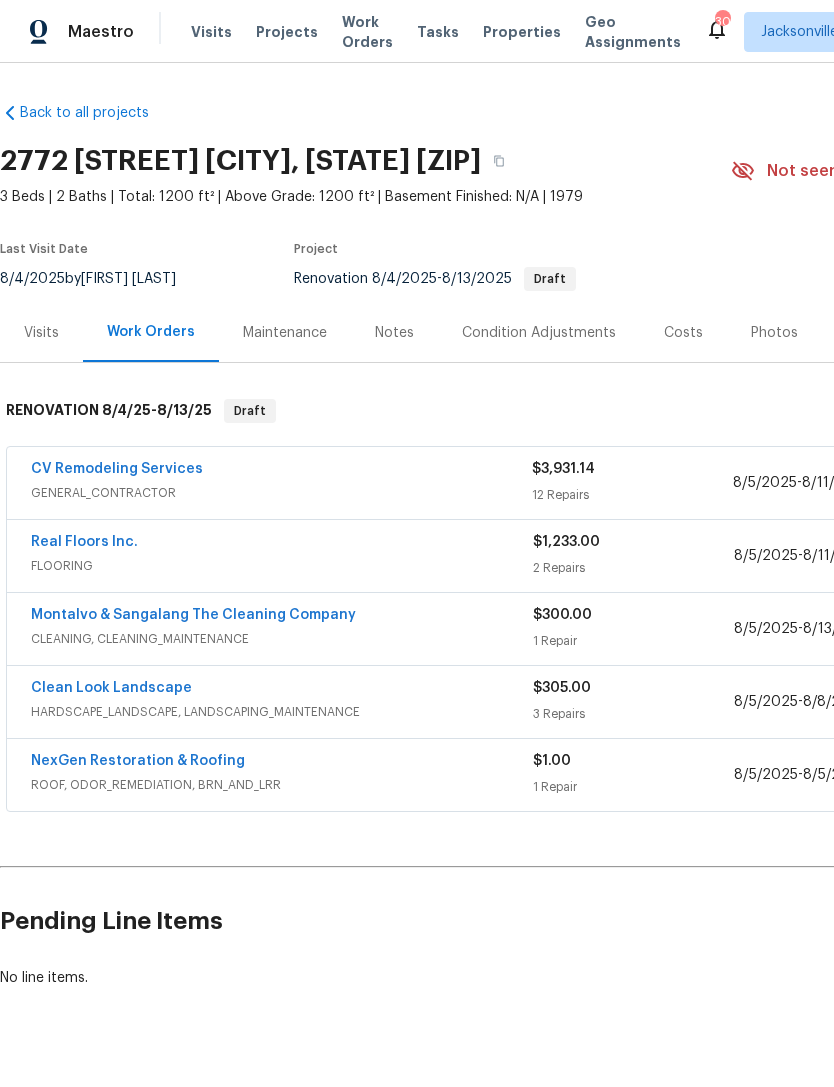 click on "CV Remodeling Services" at bounding box center [281, 471] 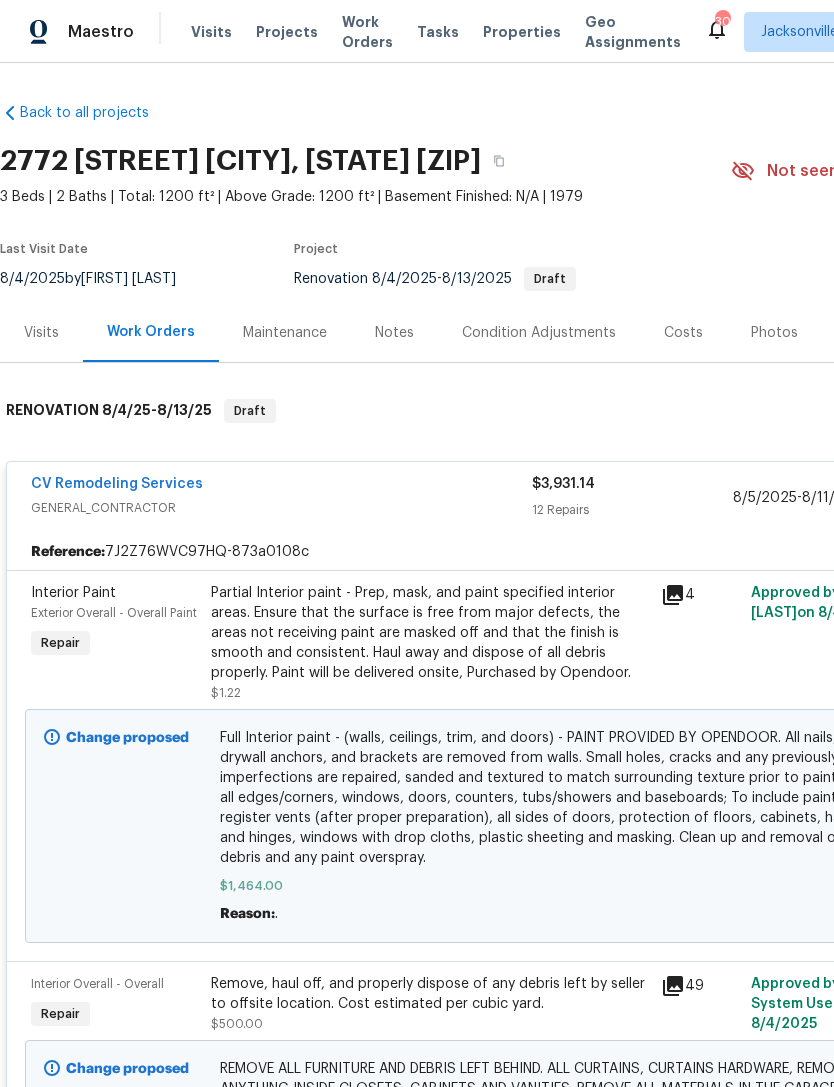 scroll, scrollTop: 0, scrollLeft: 0, axis: both 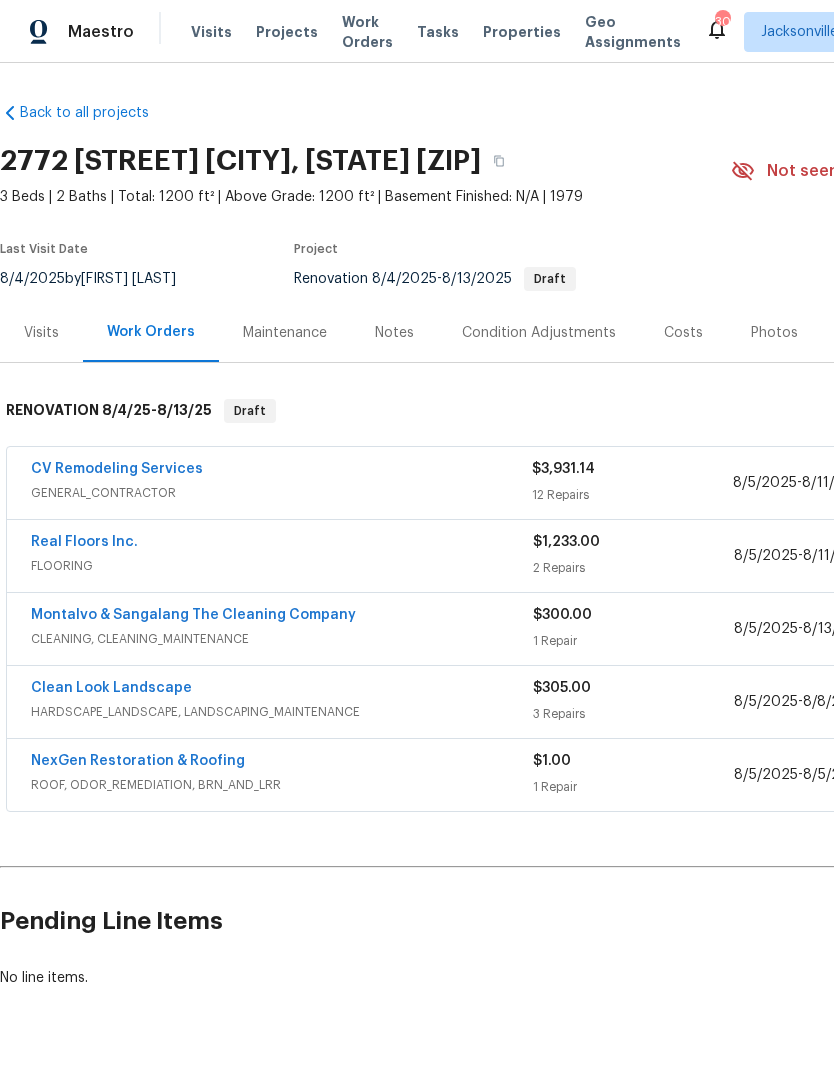 click on "Real Floors Inc." at bounding box center [282, 544] 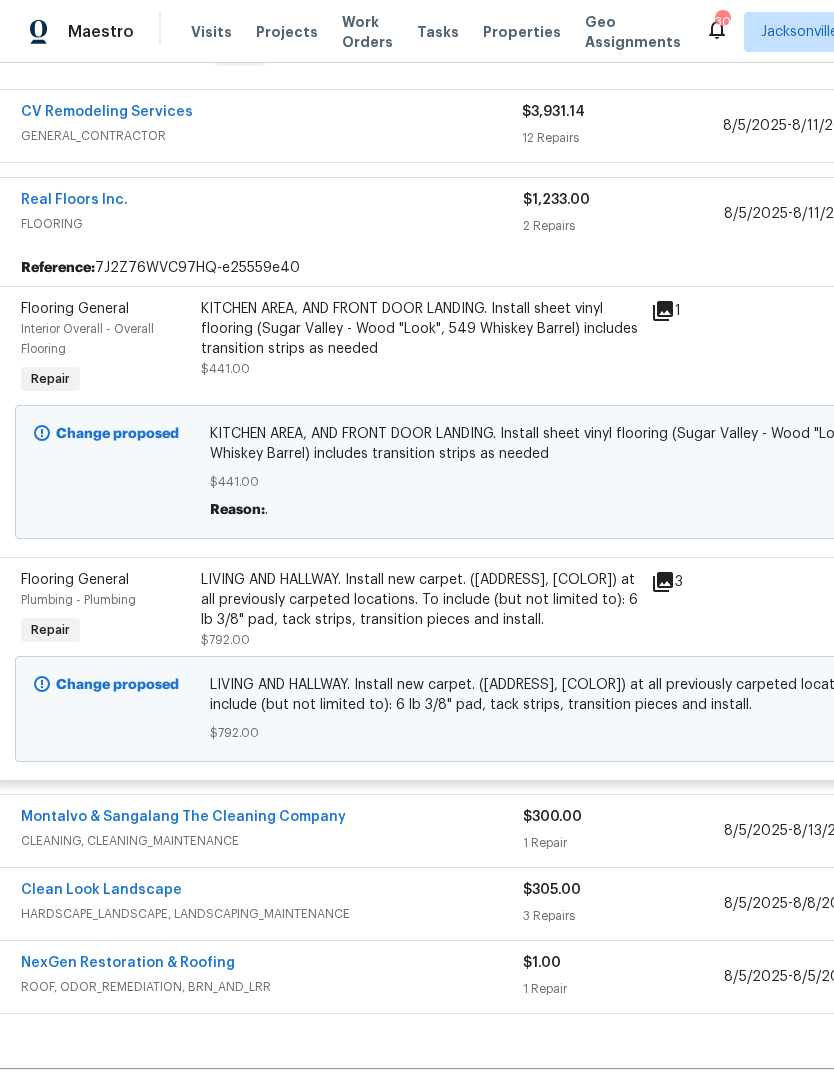 scroll, scrollTop: 343, scrollLeft: 12, axis: both 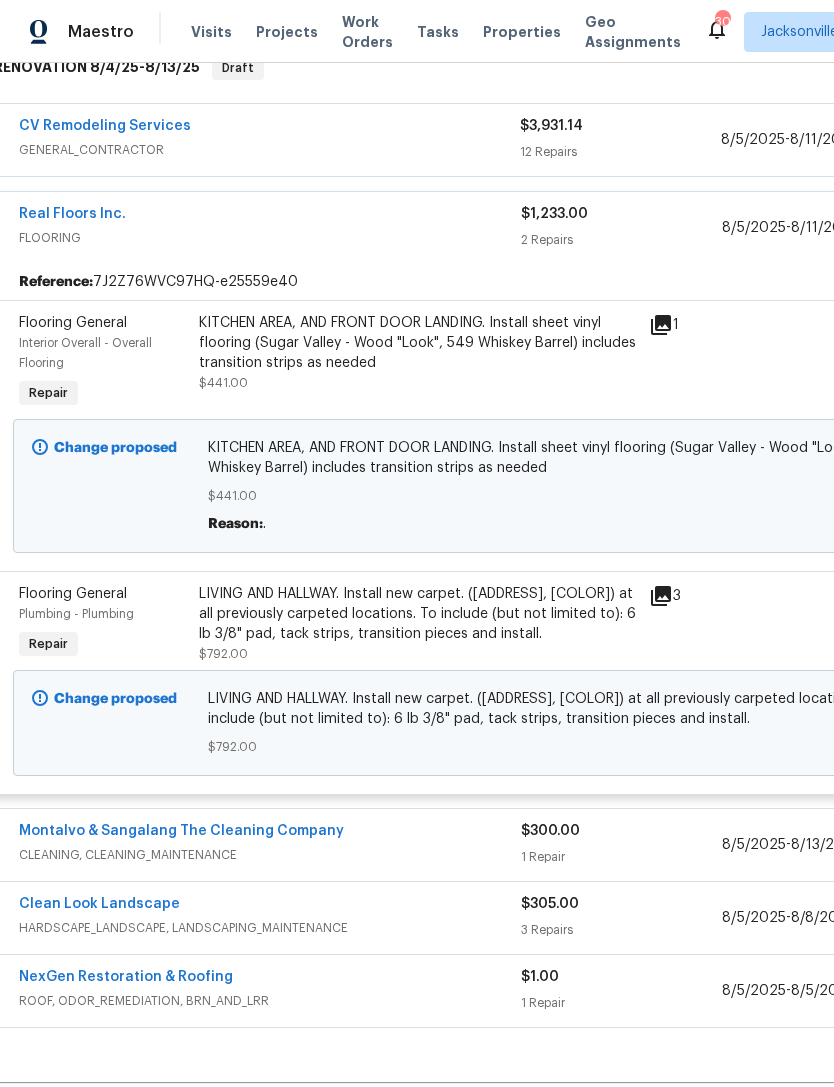 click on "Real Floors Inc." at bounding box center (270, 216) 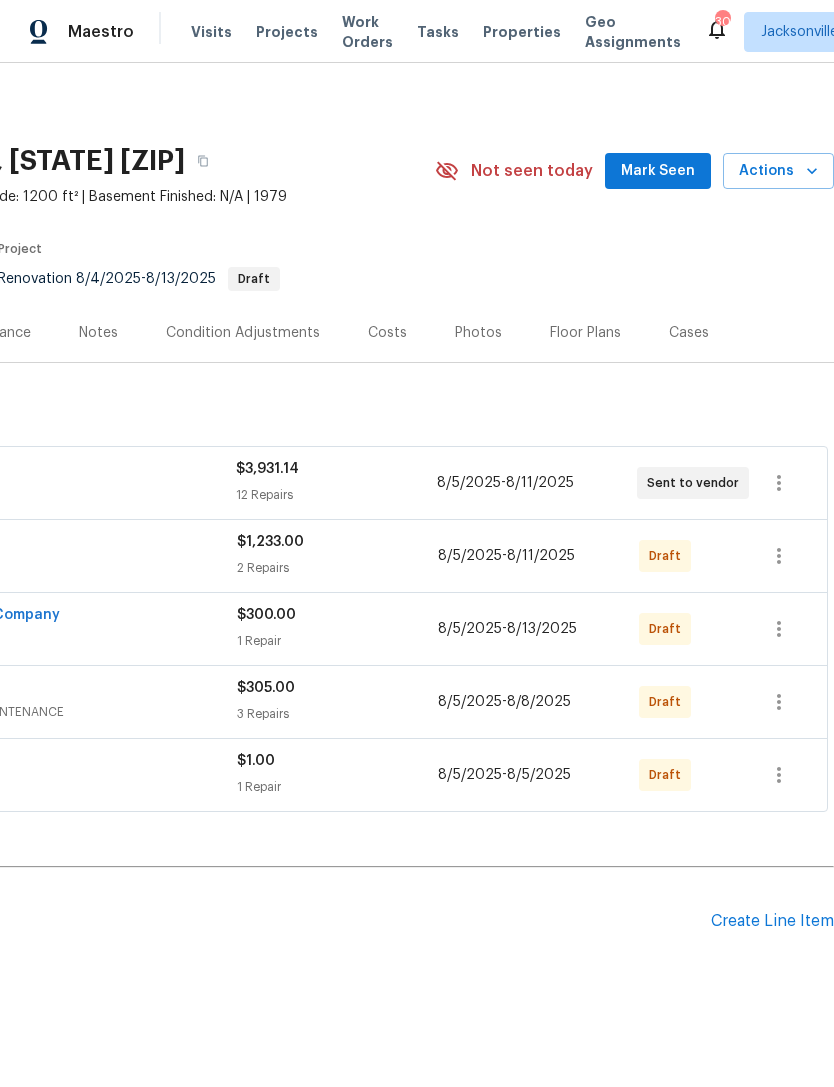 scroll, scrollTop: 0, scrollLeft: 296, axis: horizontal 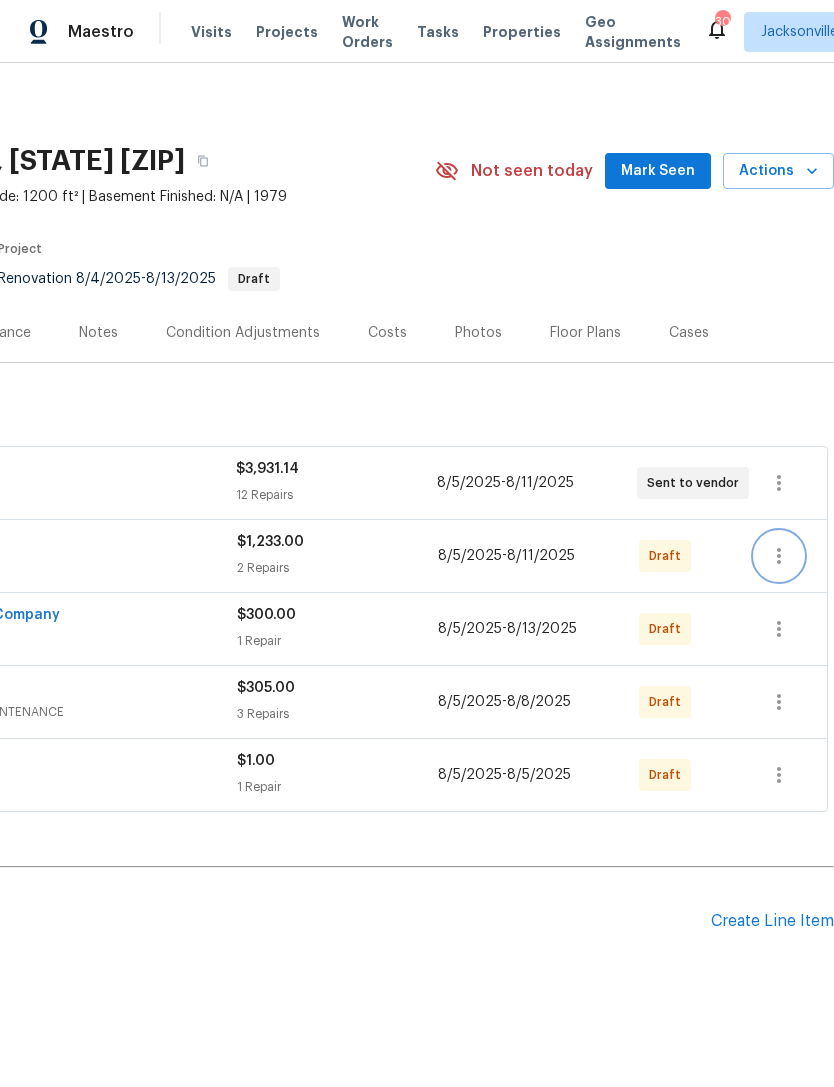 click 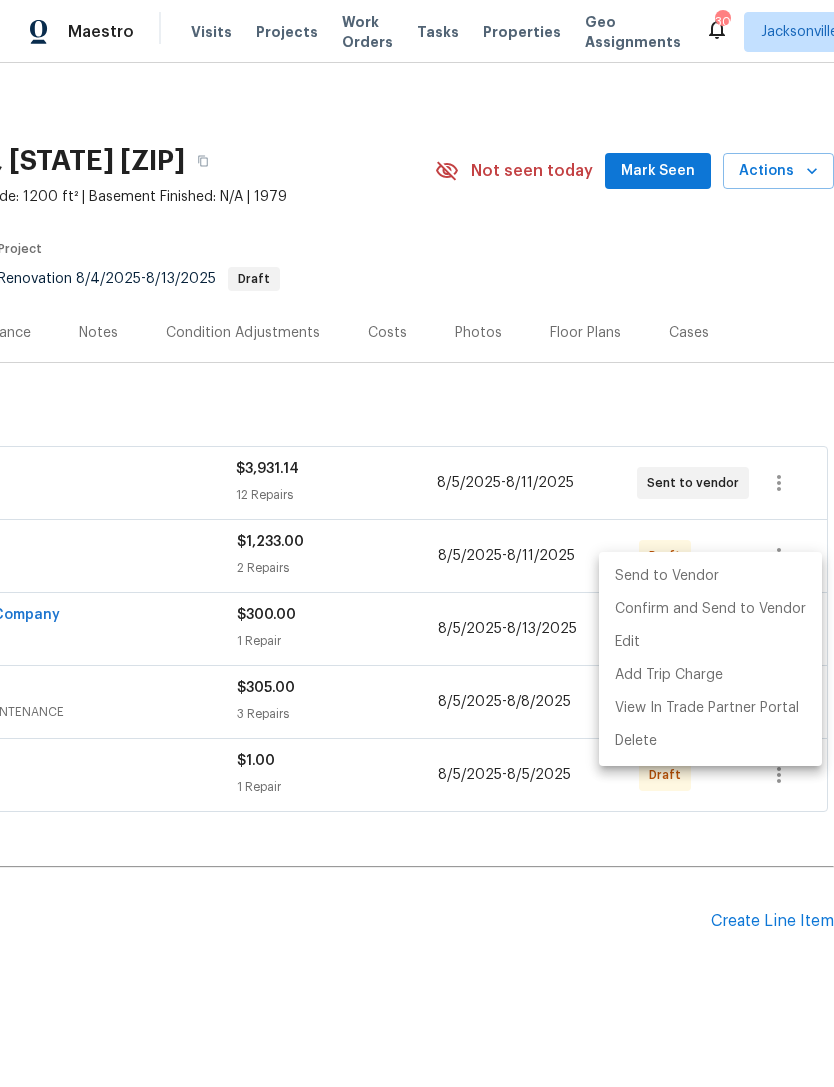 click at bounding box center (417, 543) 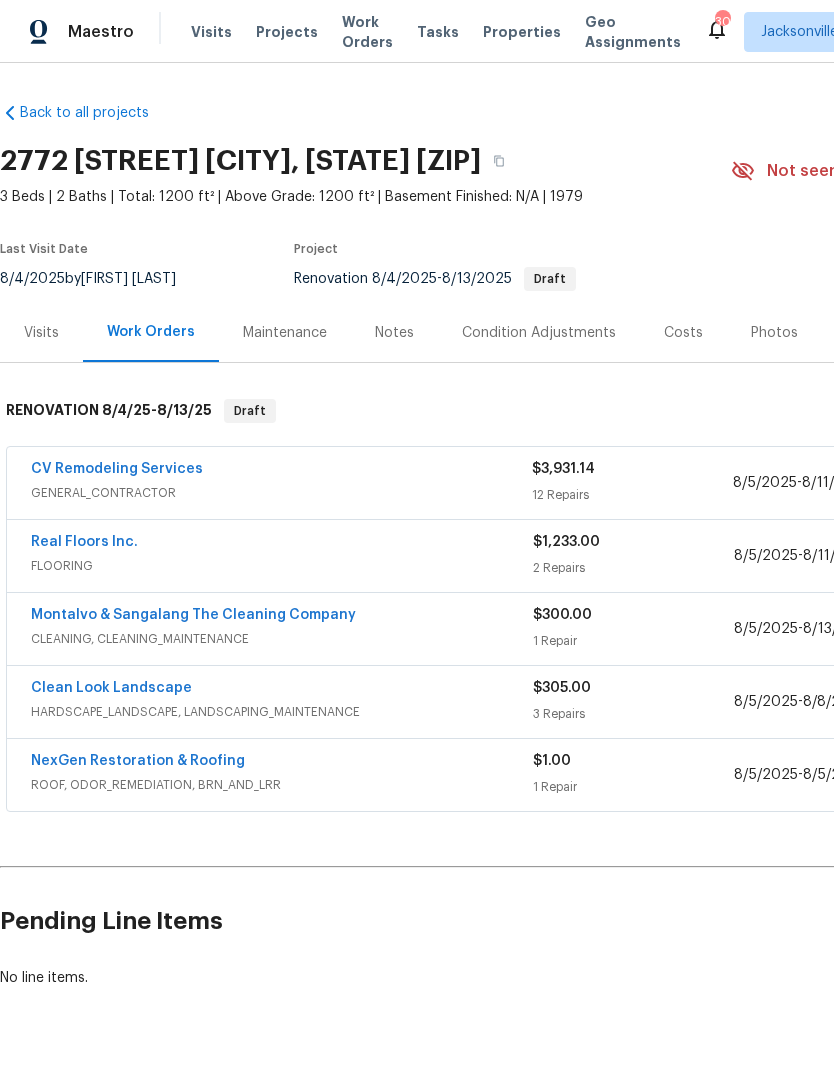 scroll, scrollTop: 0, scrollLeft: 0, axis: both 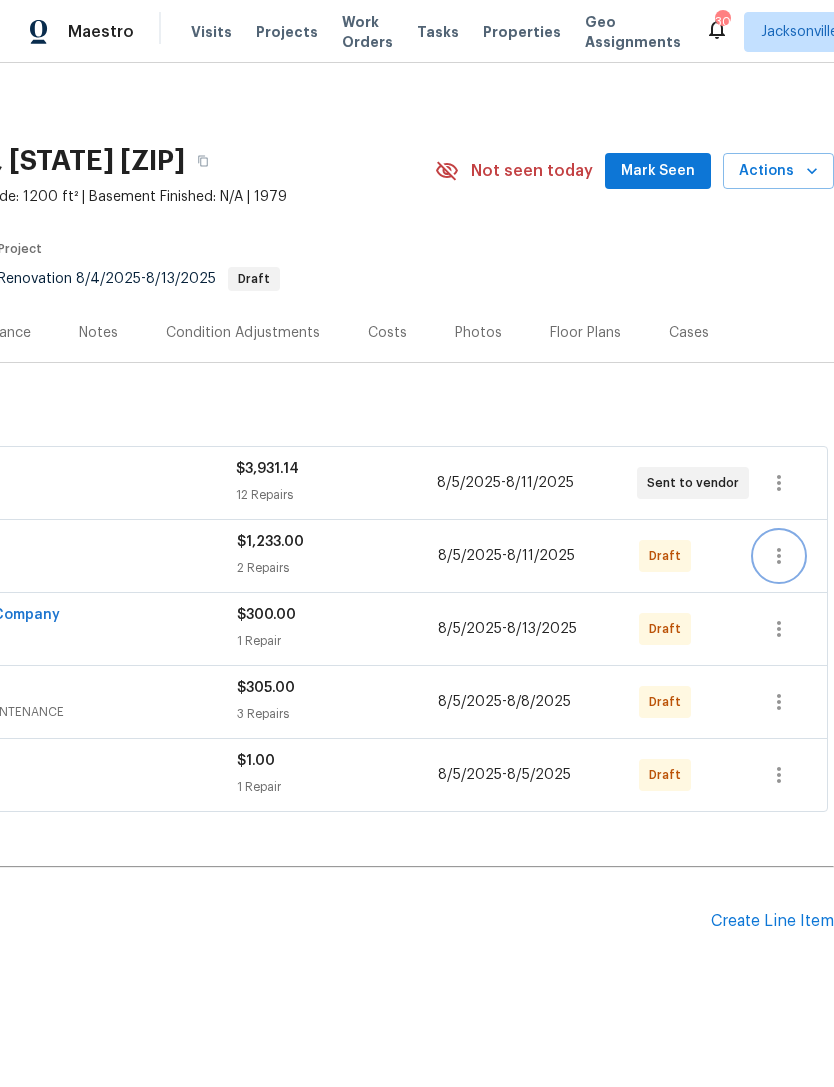 click 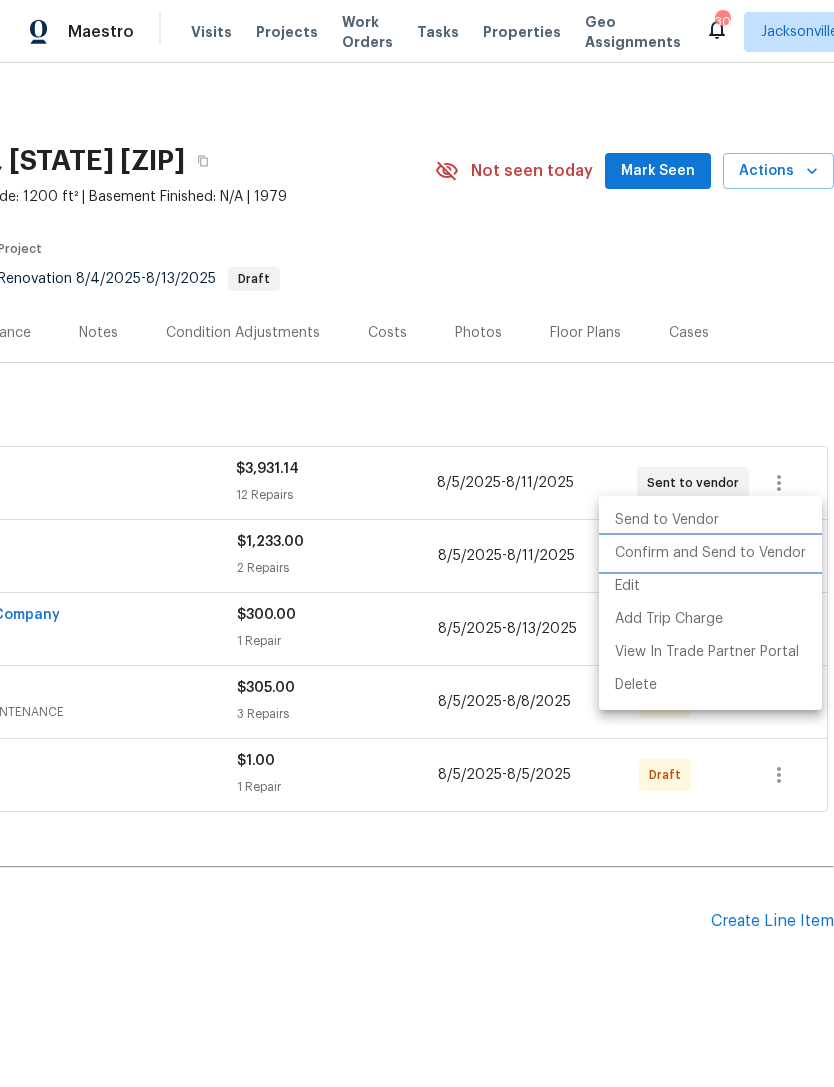click on "Confirm and Send to Vendor" at bounding box center (710, 553) 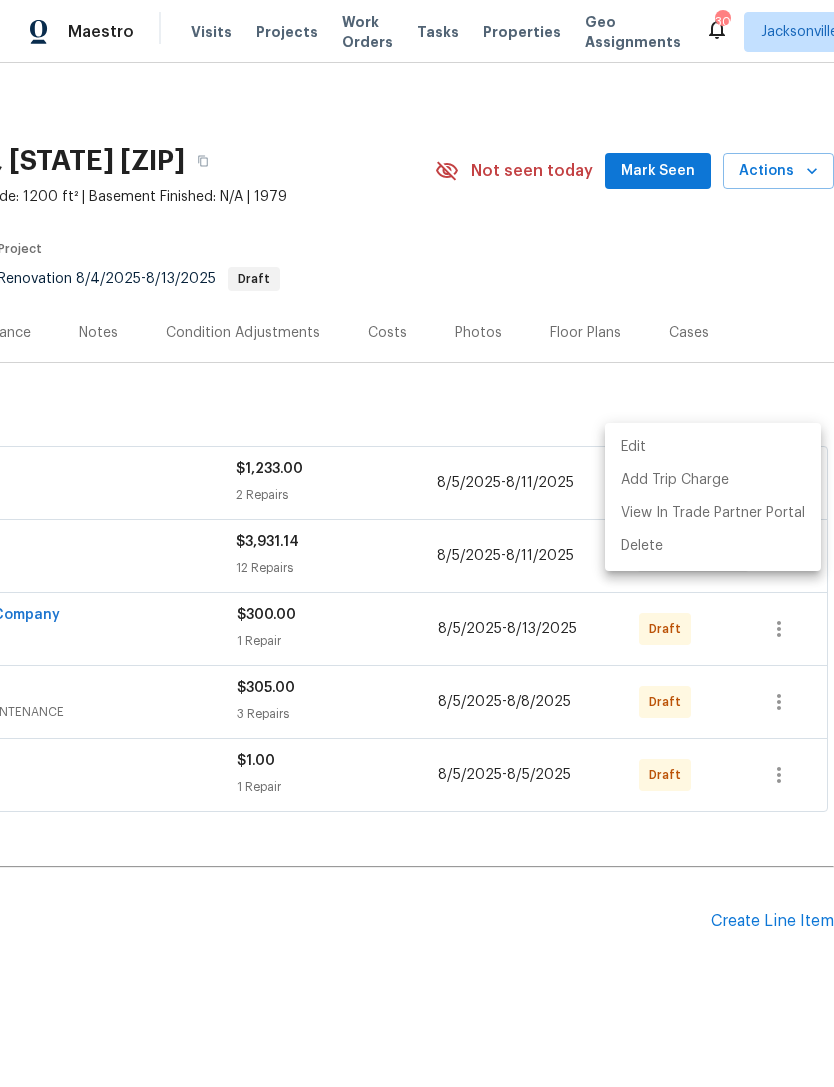 click at bounding box center (417, 543) 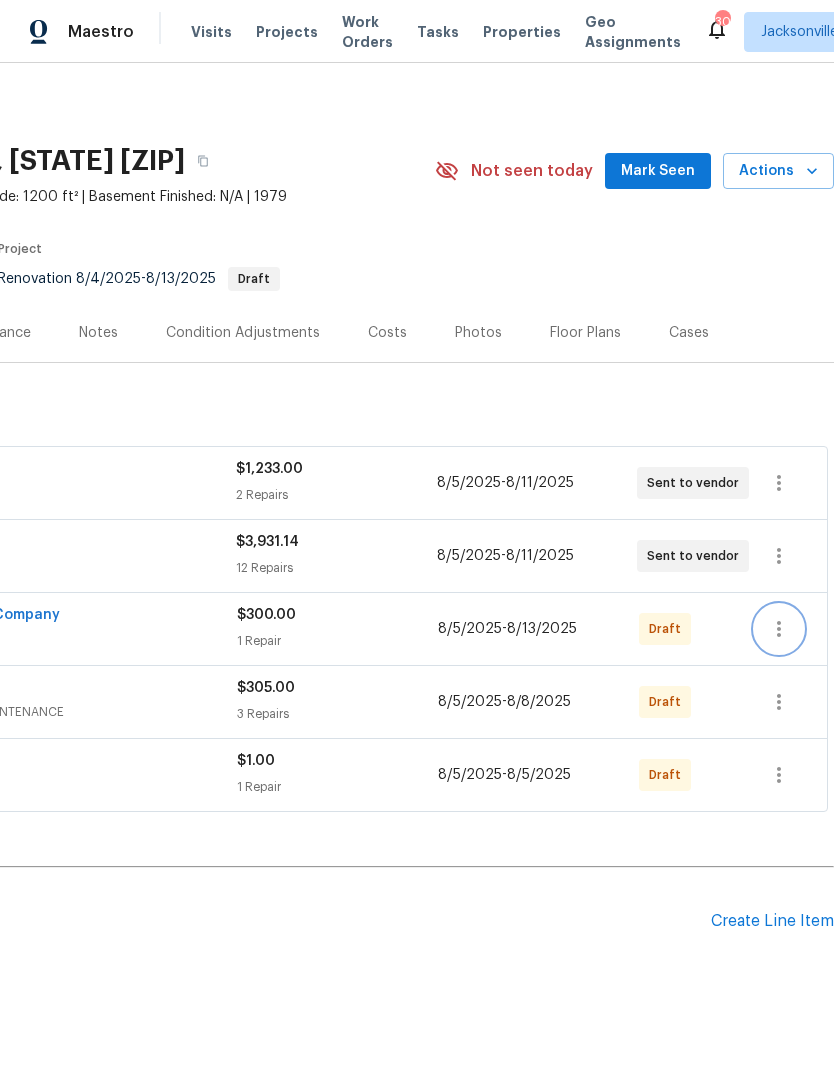click 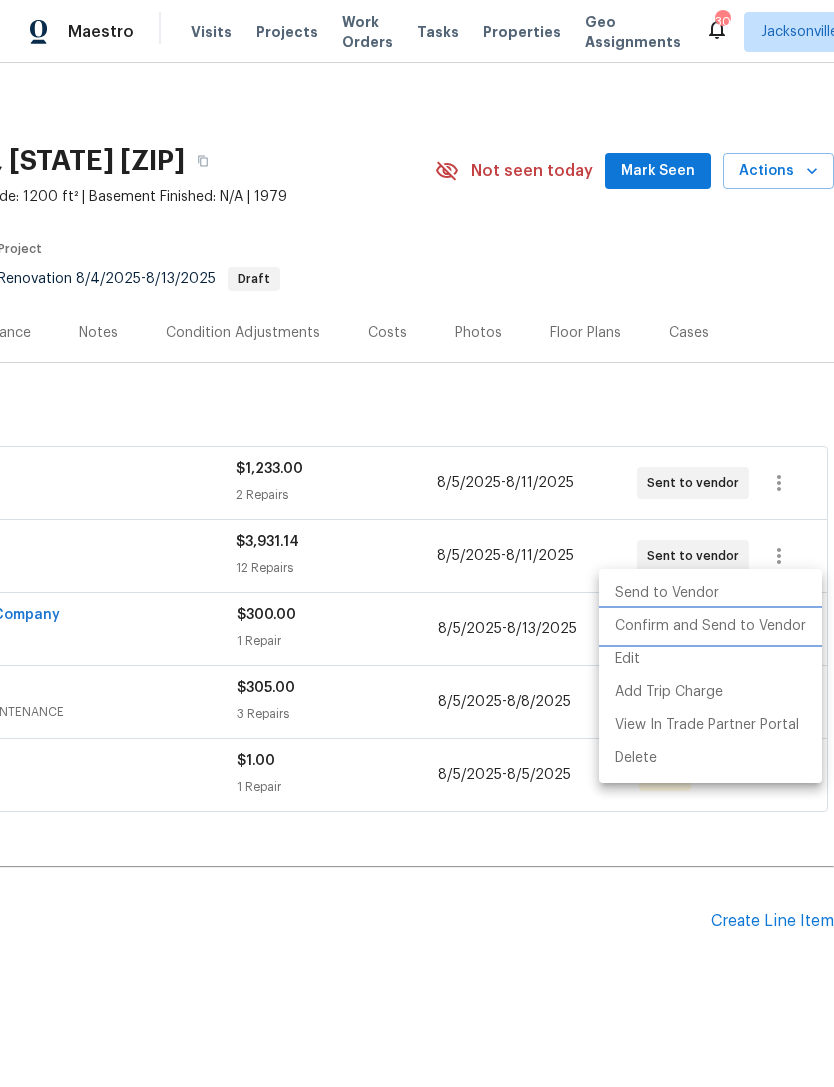 click on "Confirm and Send to Vendor" at bounding box center (710, 626) 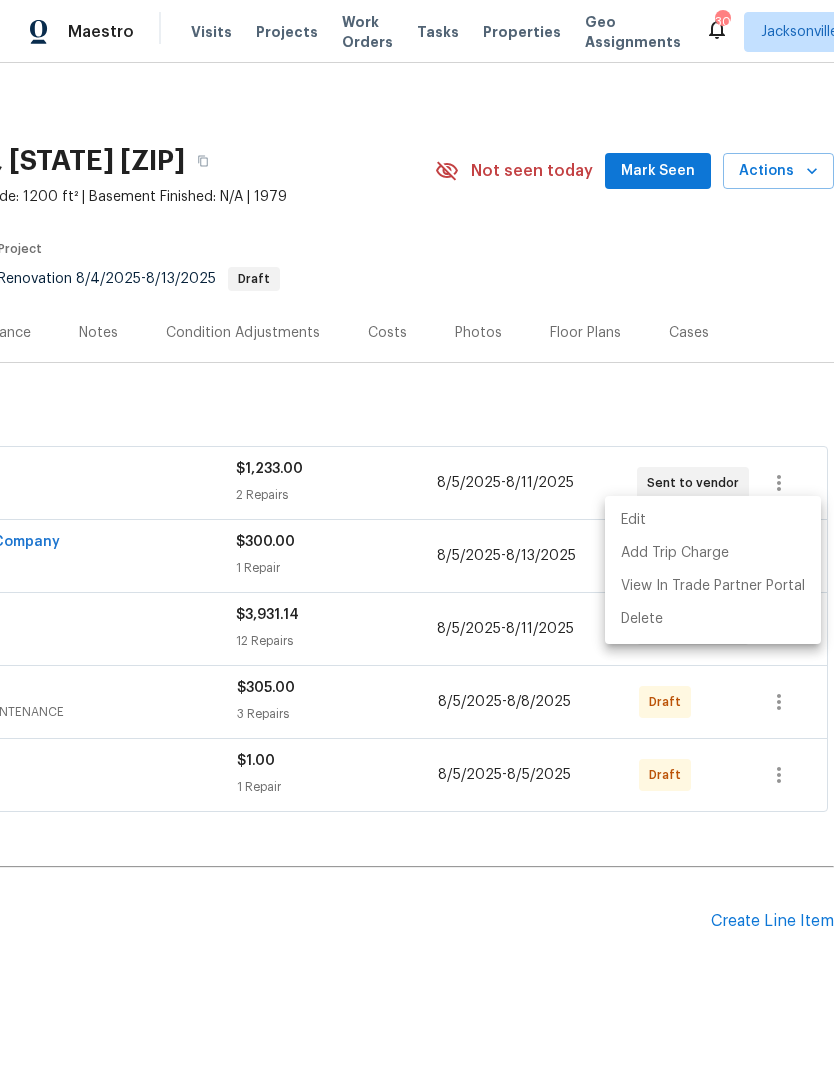 click at bounding box center (417, 543) 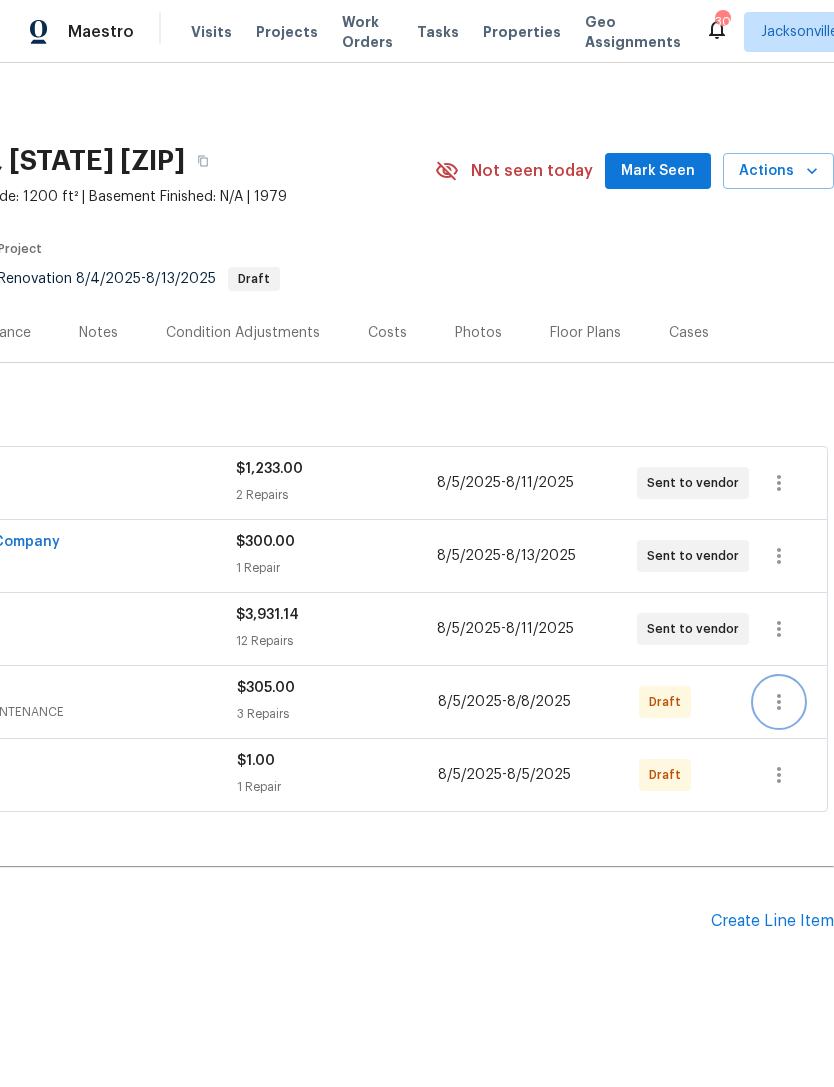 click at bounding box center [779, 702] 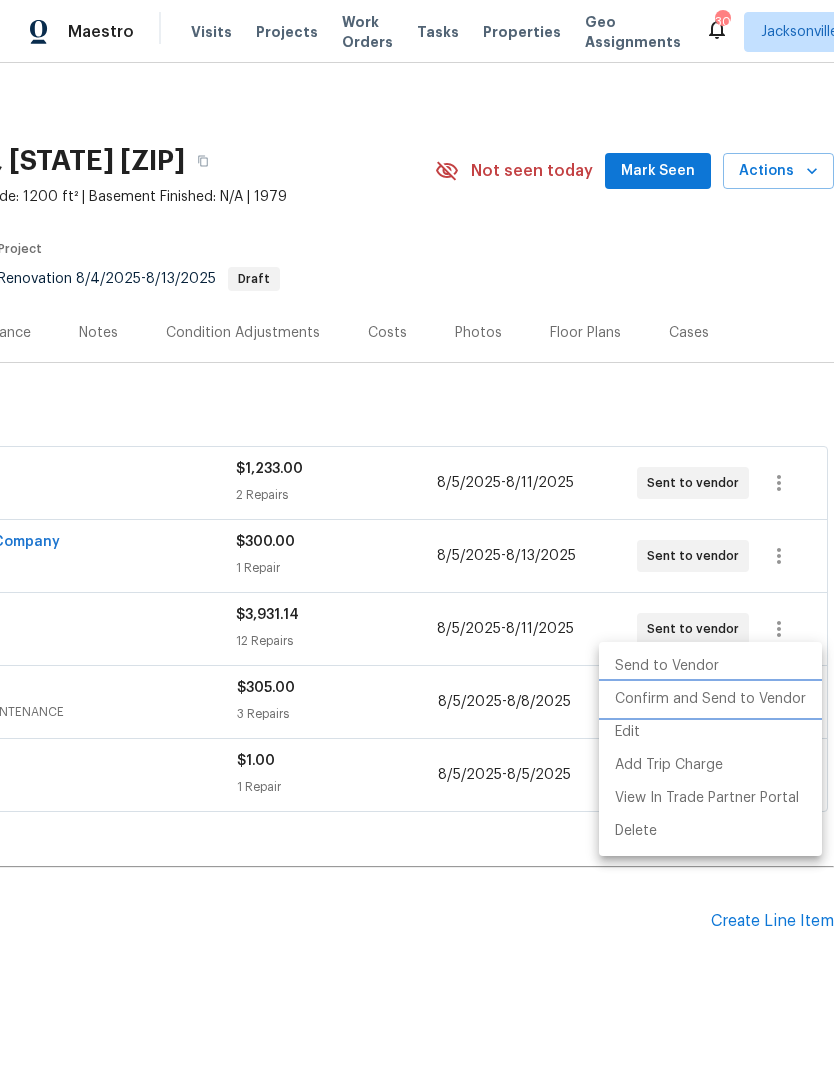 click on "Confirm and Send to Vendor" at bounding box center (710, 699) 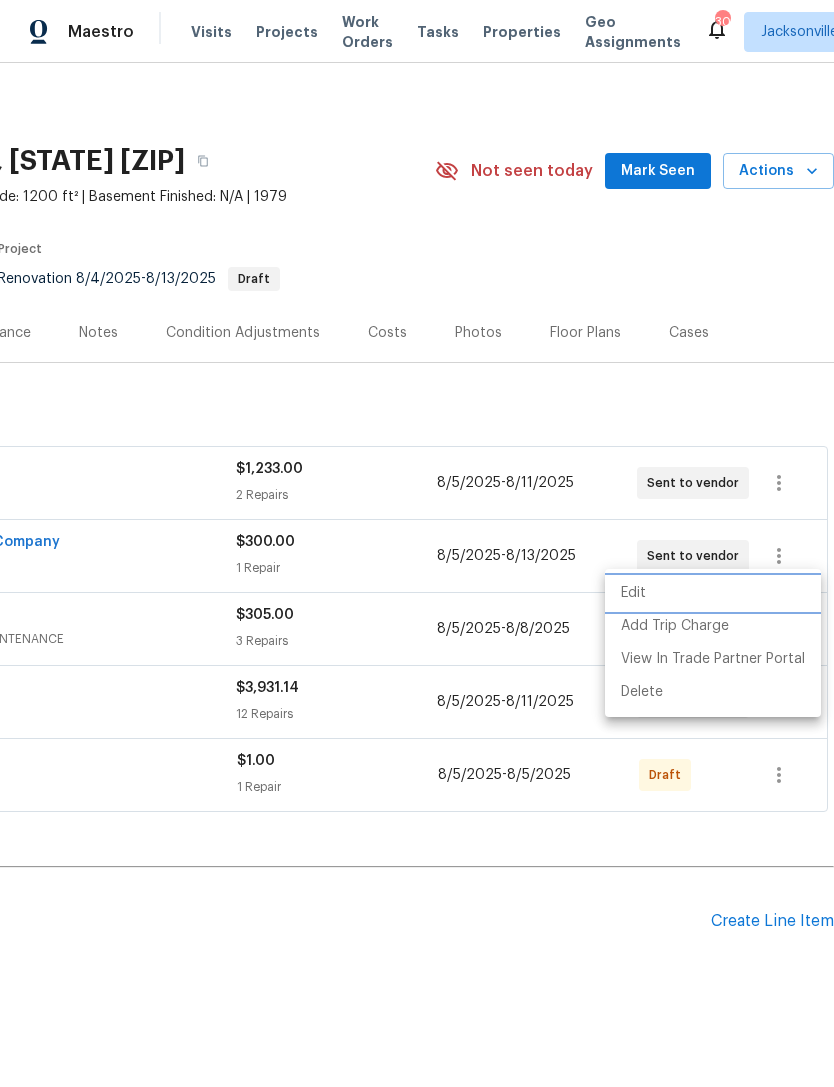 click at bounding box center (417, 543) 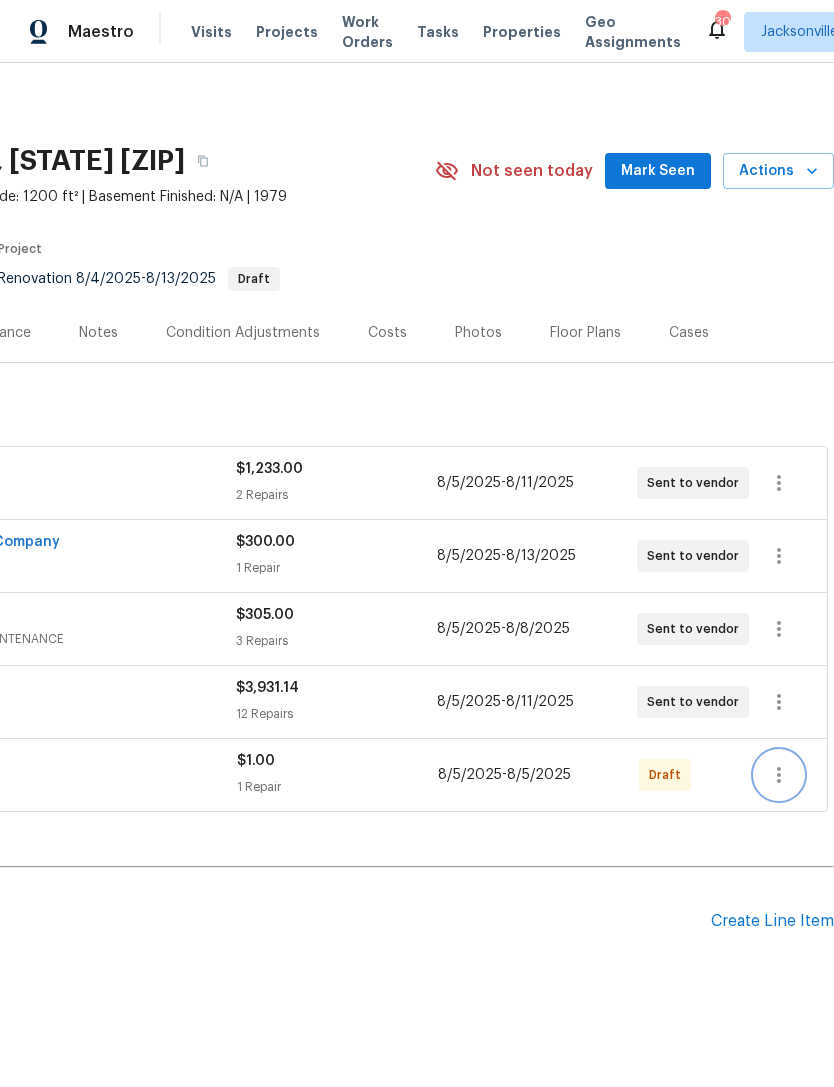 click at bounding box center (779, 775) 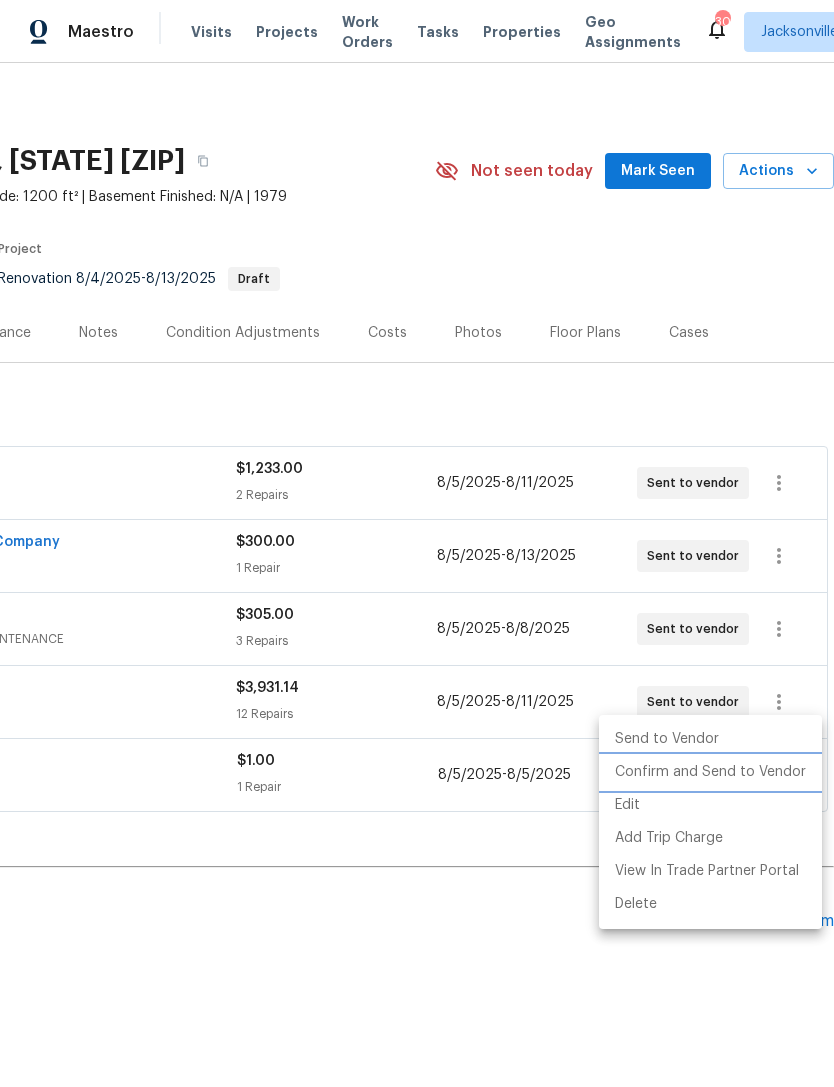 click on "Confirm and Send to Vendor" at bounding box center [710, 772] 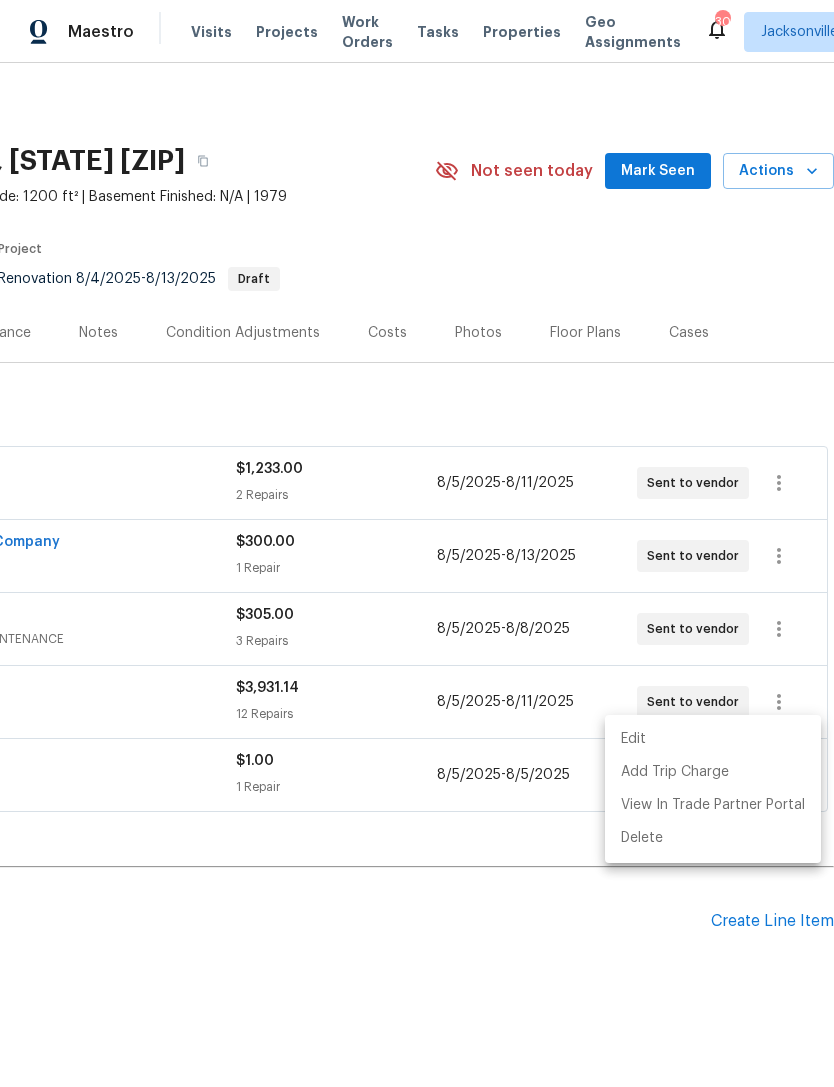 click at bounding box center (417, 543) 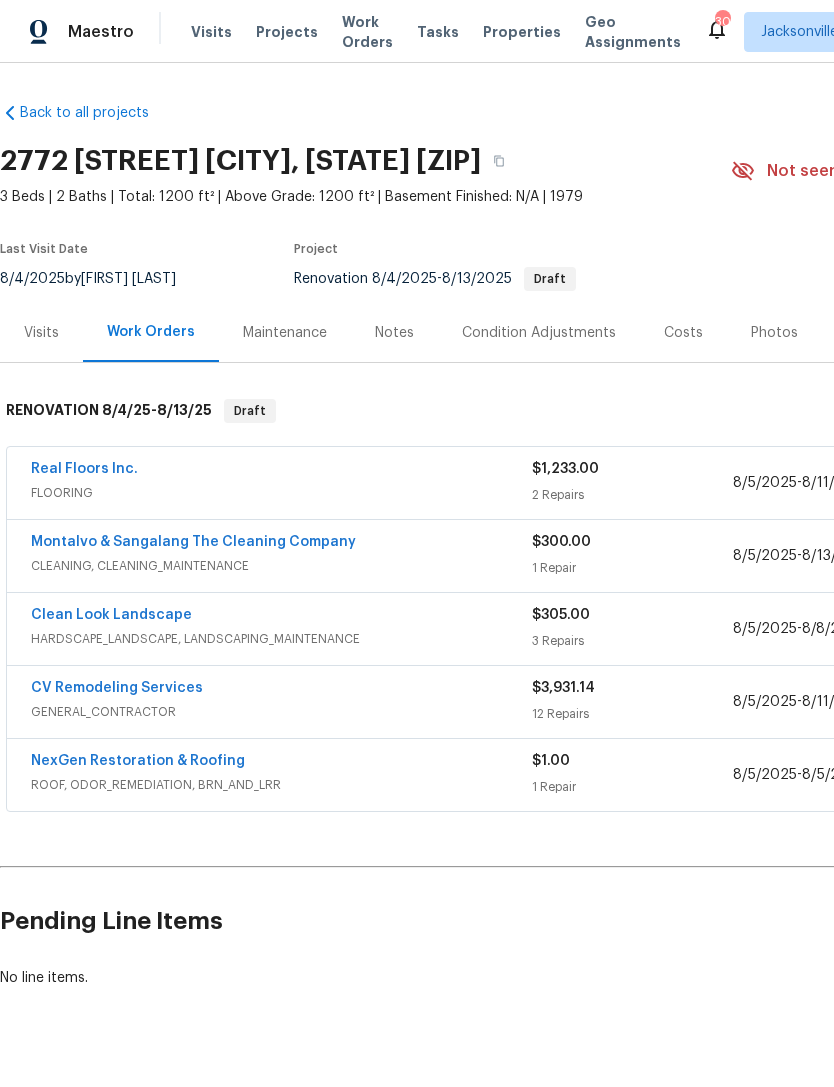 scroll, scrollTop: 0, scrollLeft: 0, axis: both 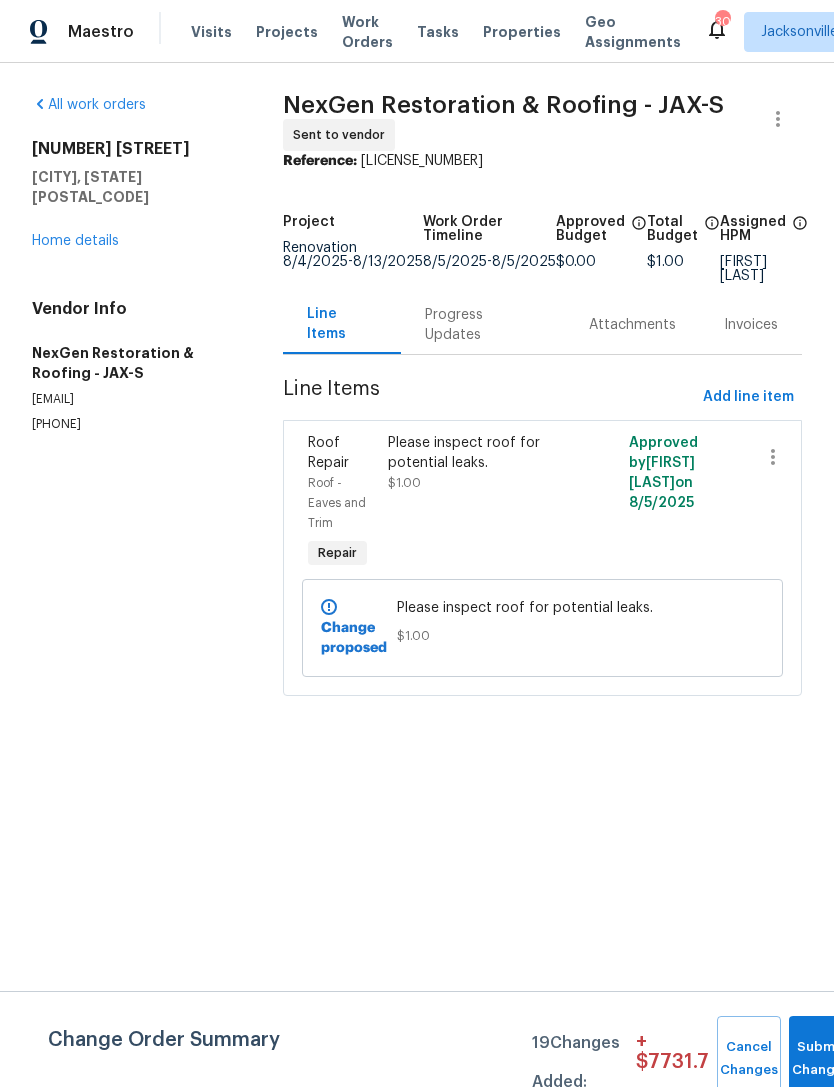 click on "Home details" at bounding box center [75, 241] 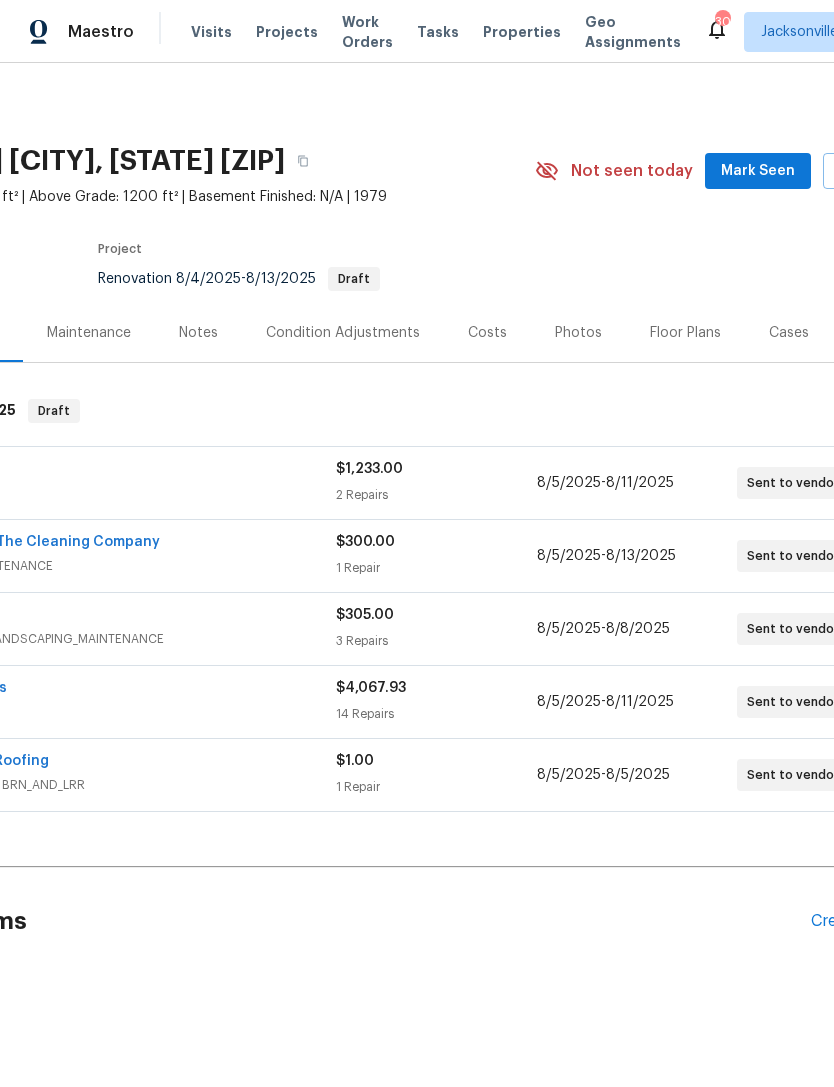 scroll, scrollTop: 0, scrollLeft: 214, axis: horizontal 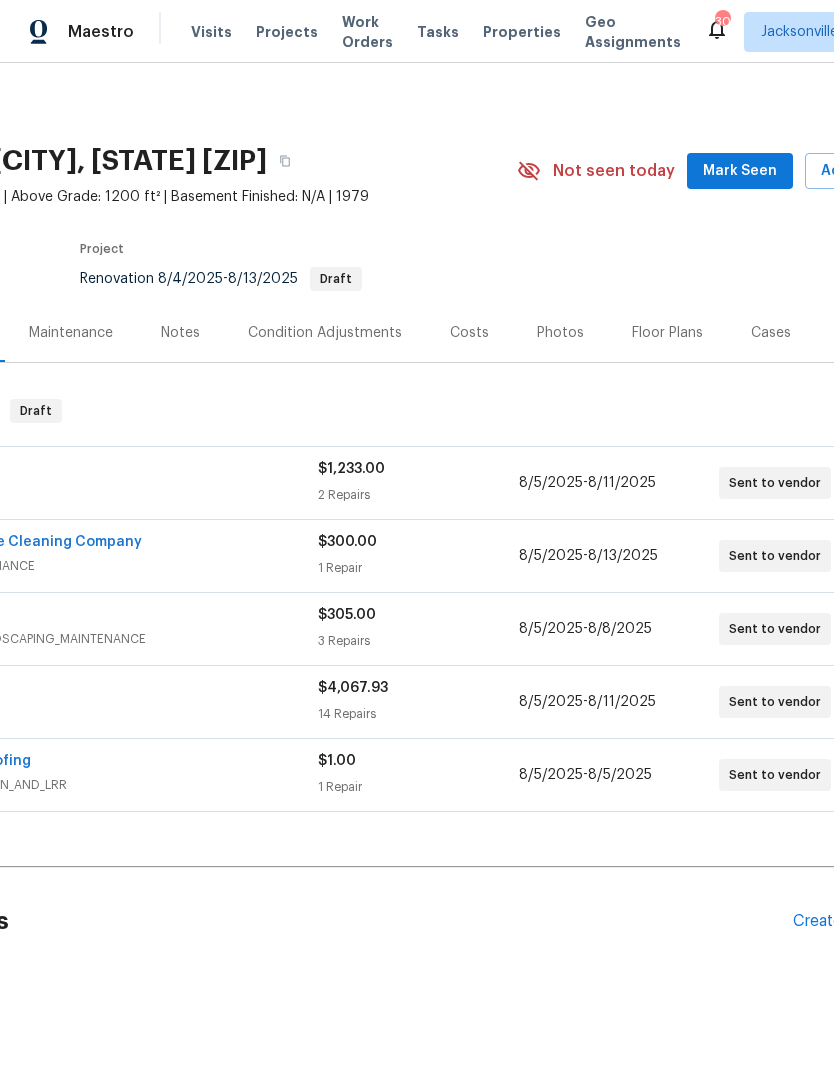click on "Create Line Item" at bounding box center (854, 921) 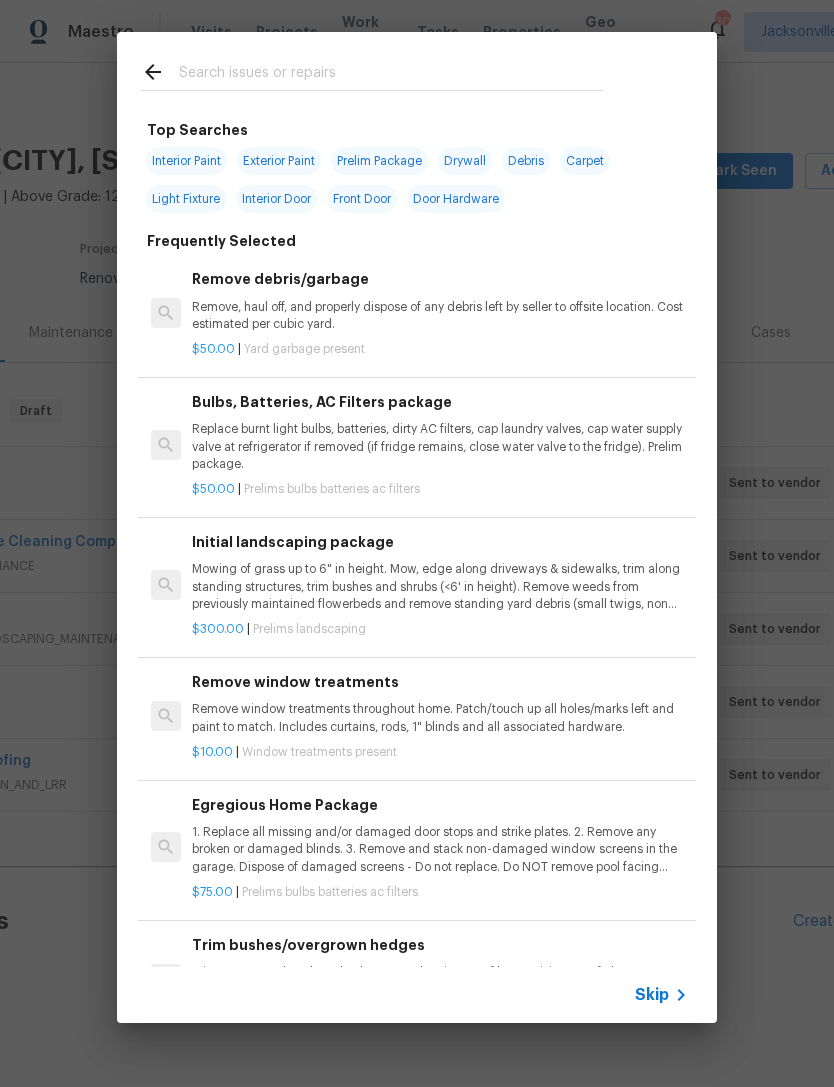 click at bounding box center [391, 75] 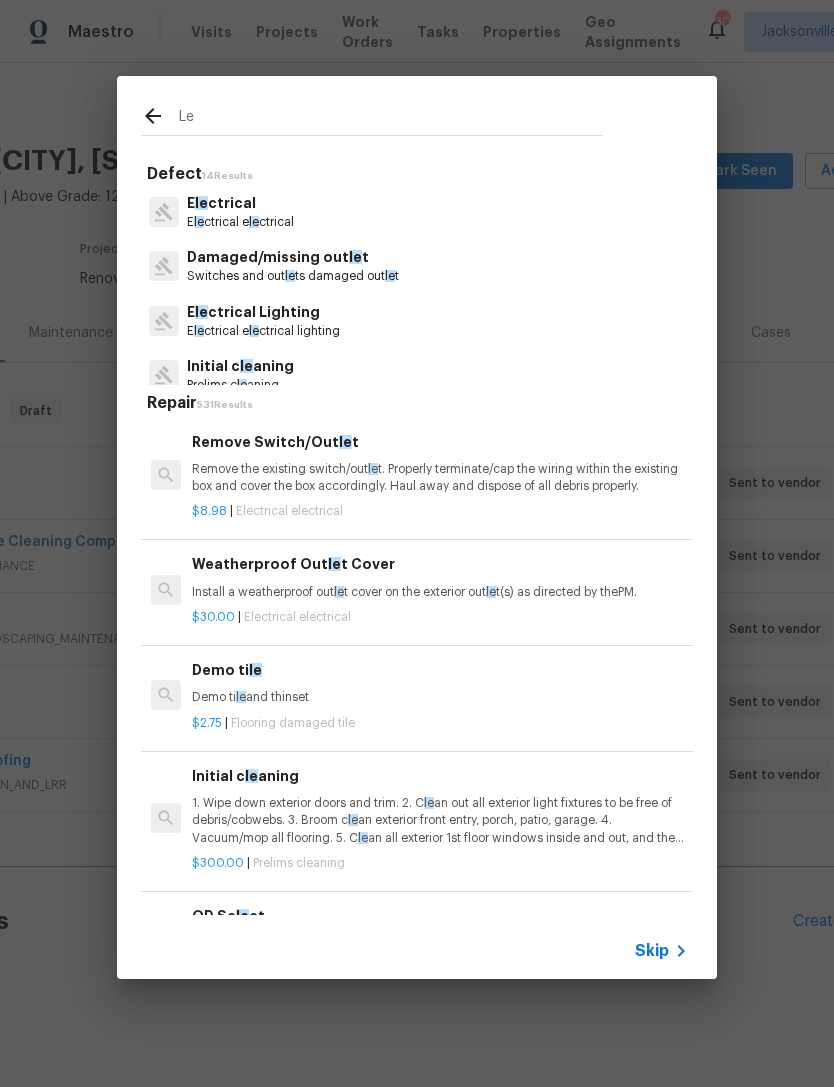 type on "L" 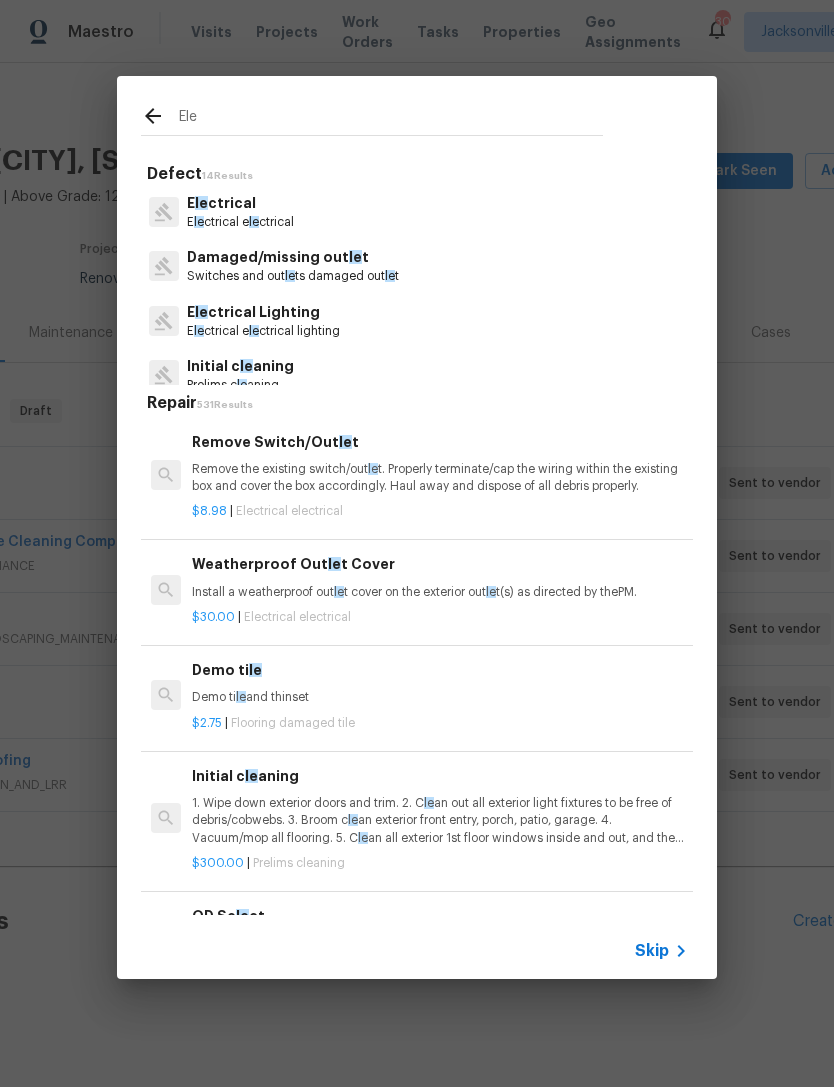 type on "Elec" 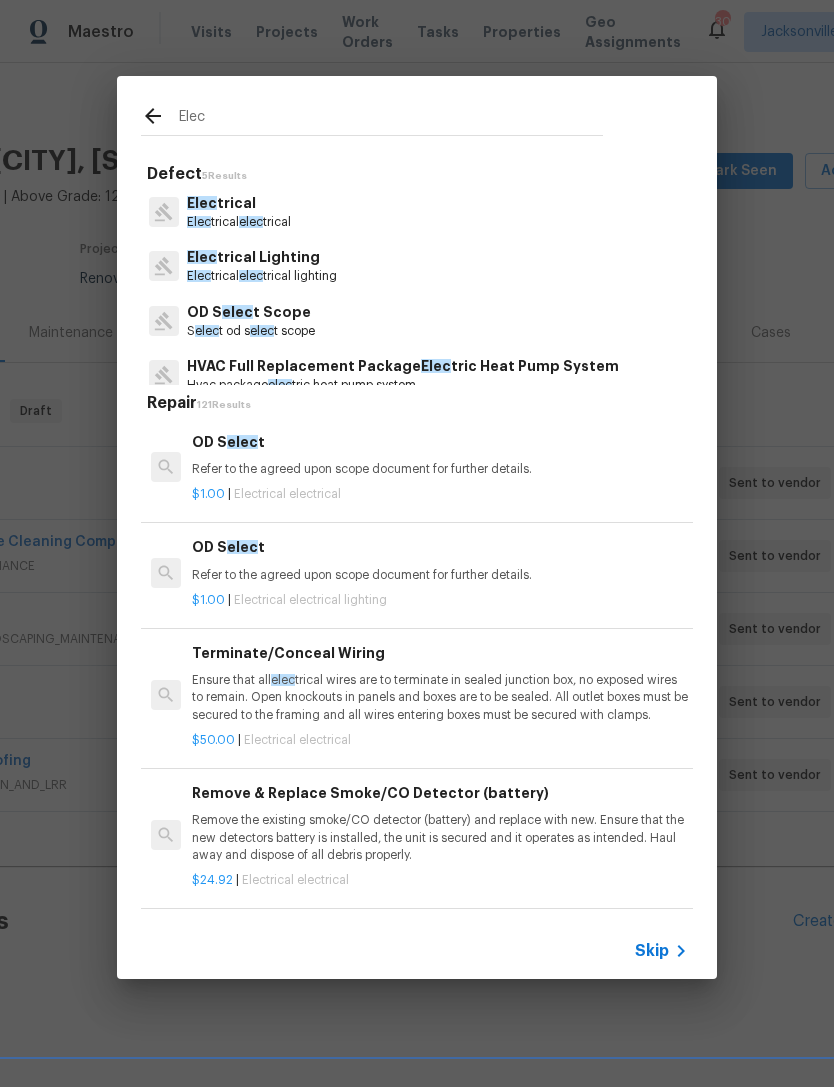 click on "Elec trical  elec trical" at bounding box center [239, 222] 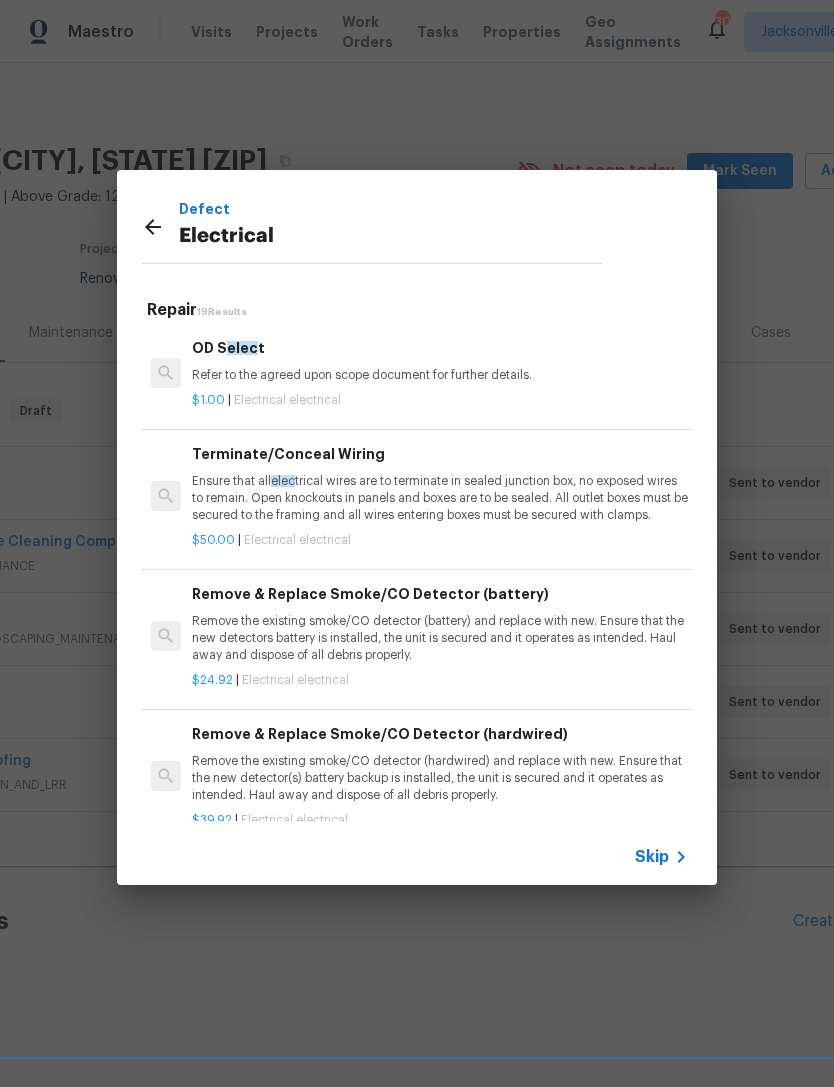 click on "Defect" at bounding box center [391, 209] 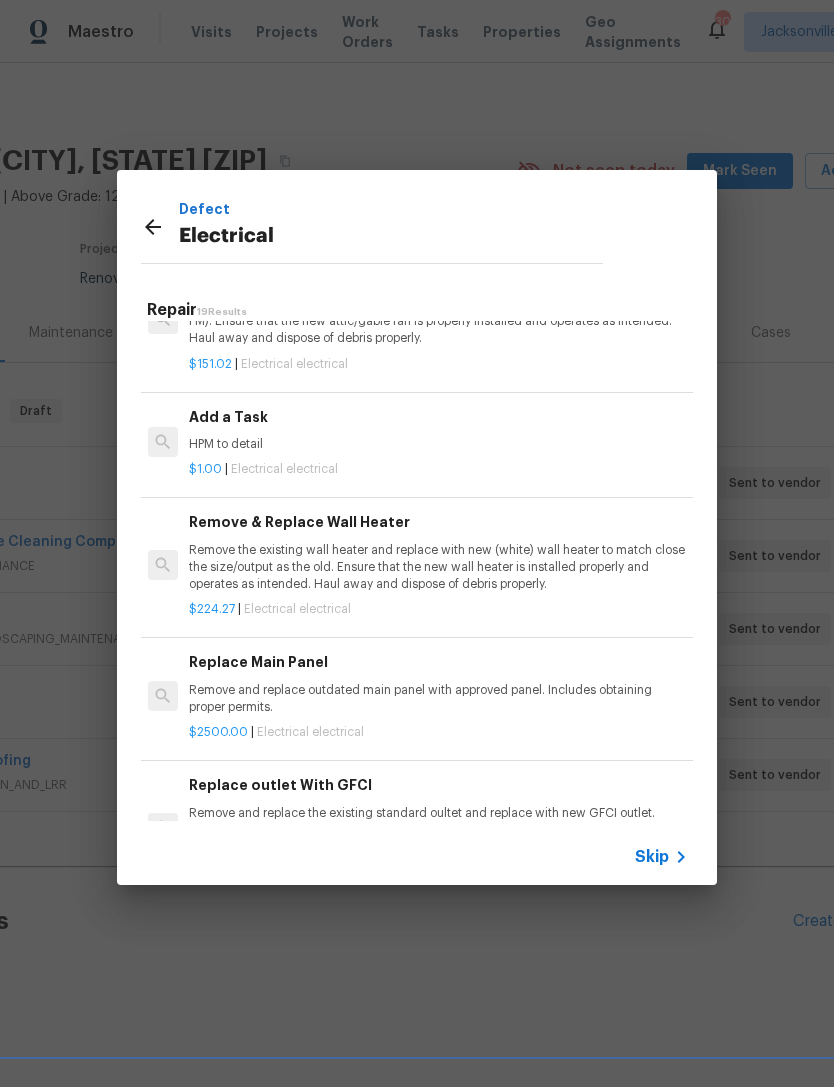 scroll, scrollTop: 1597, scrollLeft: 3, axis: both 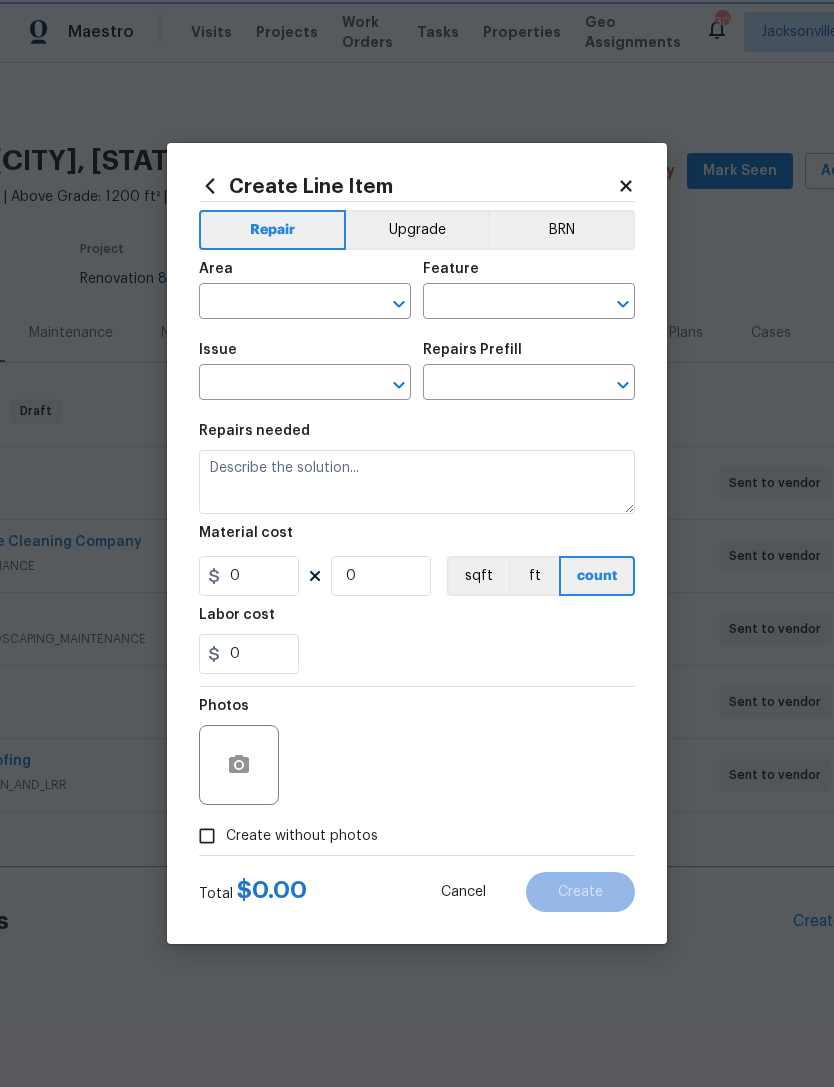 type on "Electrical" 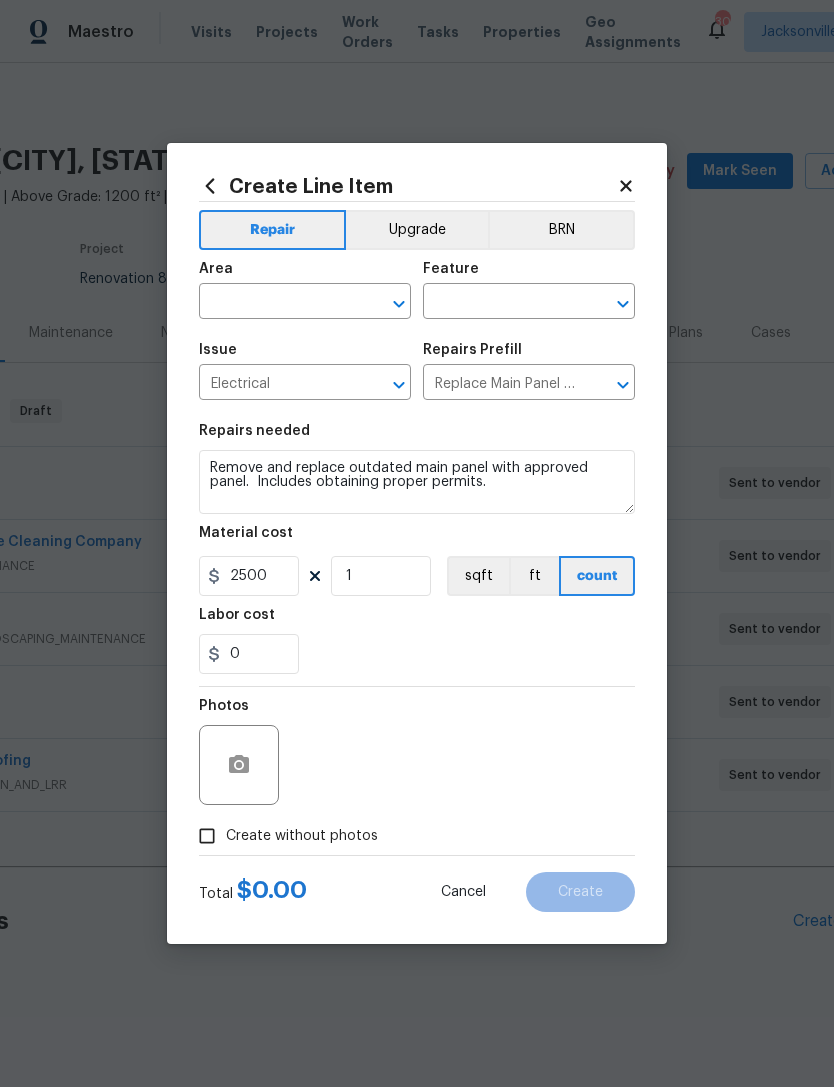 click on "Photos" at bounding box center [417, 752] 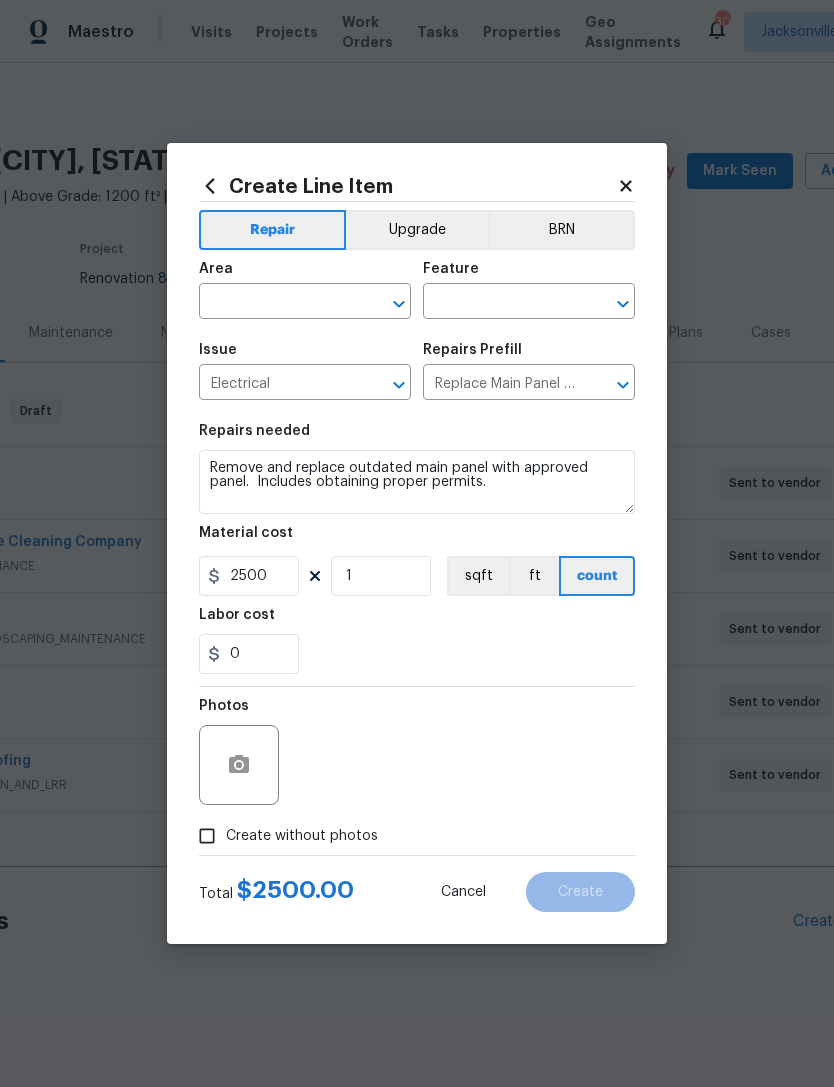 click at bounding box center (277, 303) 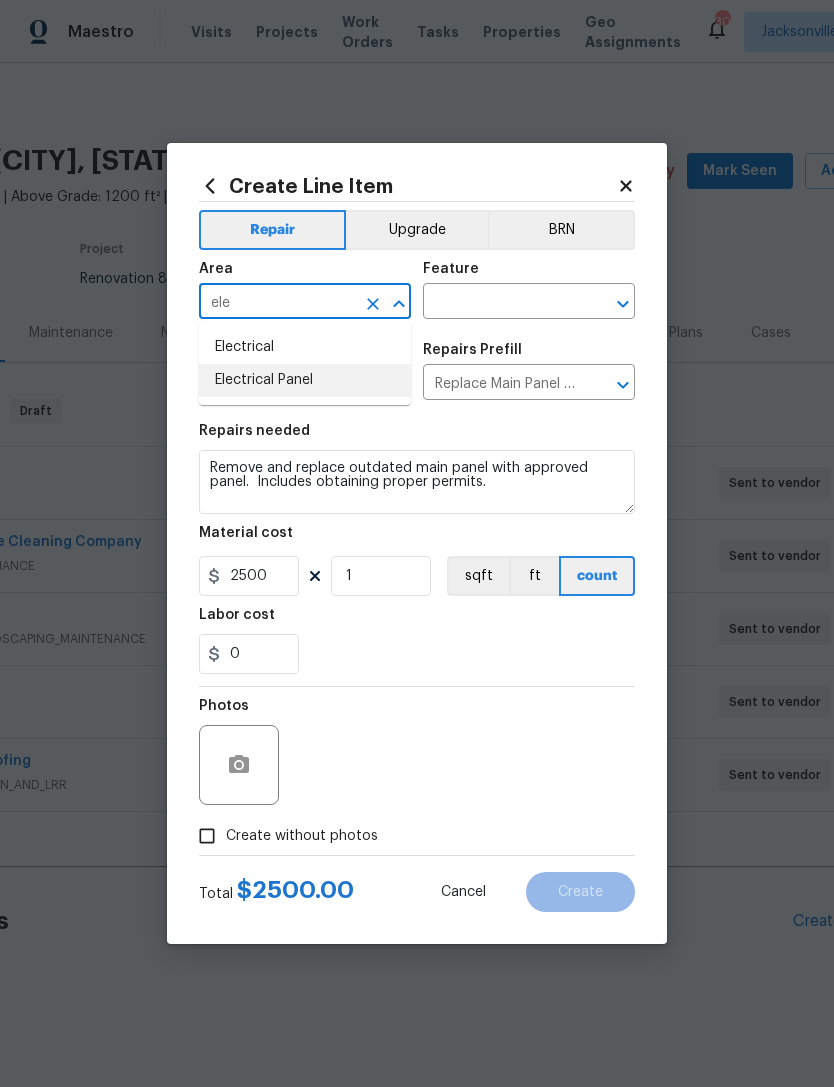 click on "Electrical Panel" at bounding box center [305, 380] 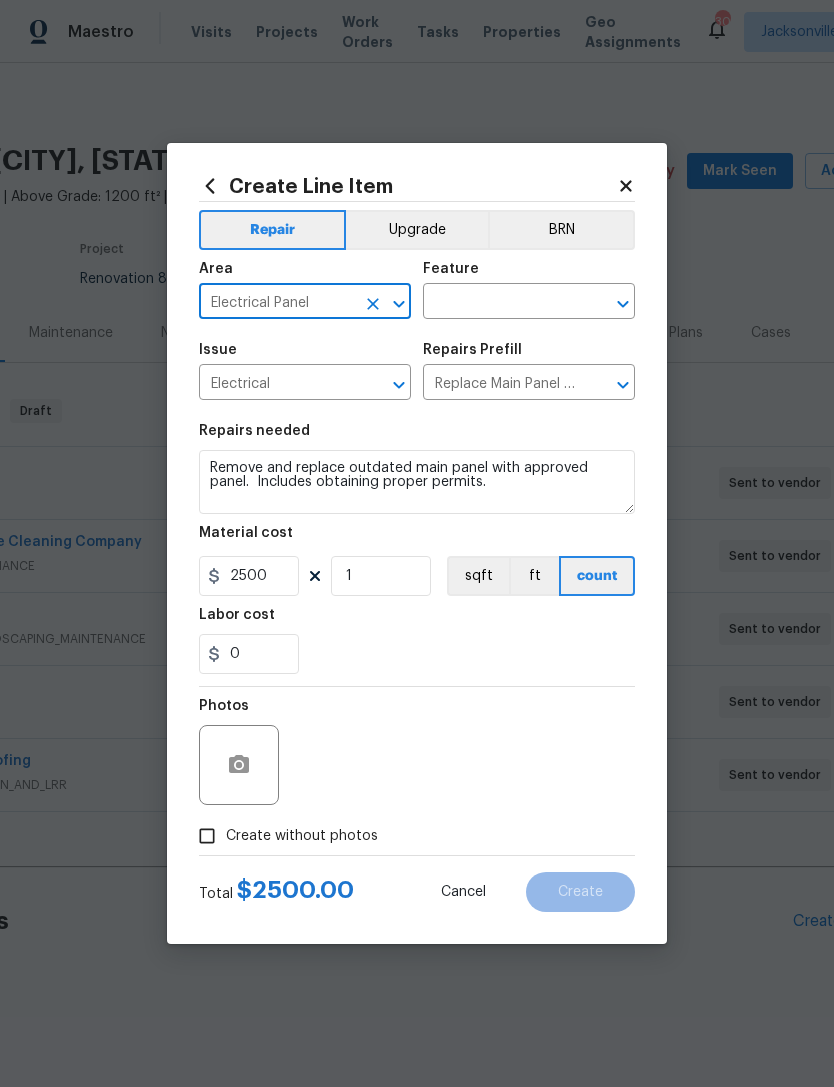 click at bounding box center (501, 303) 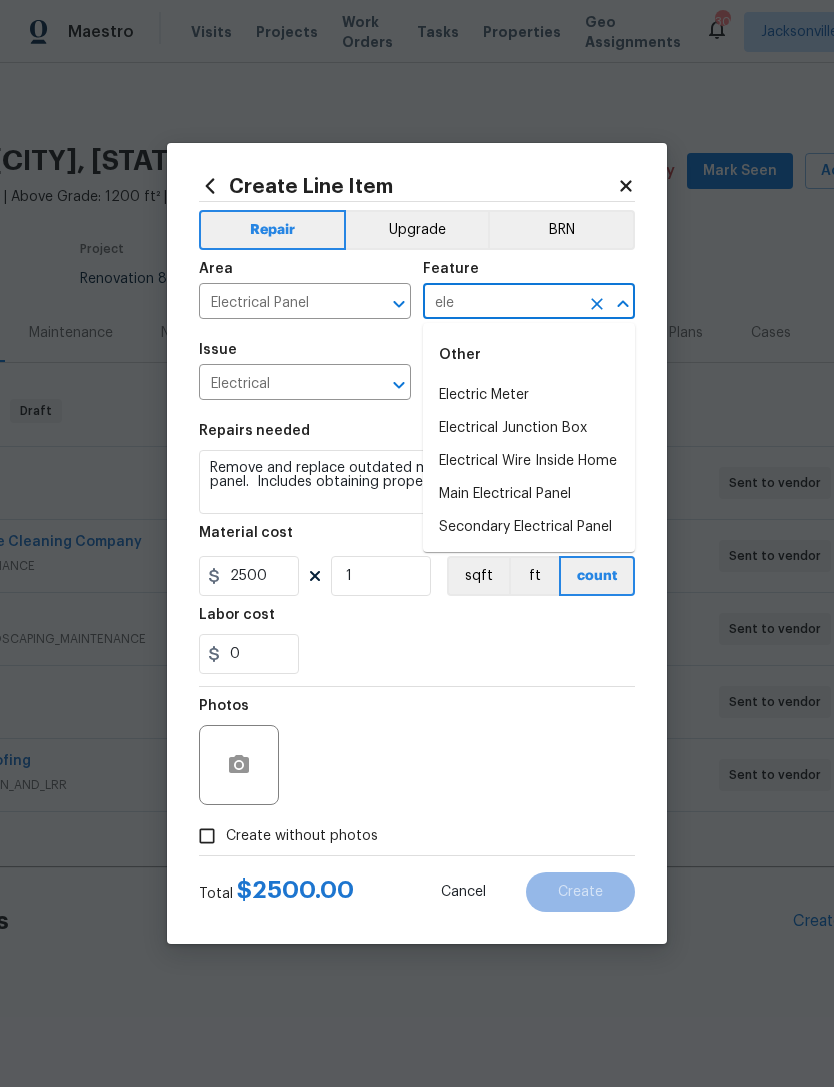 click on "Main Electrical Panel" at bounding box center (529, 494) 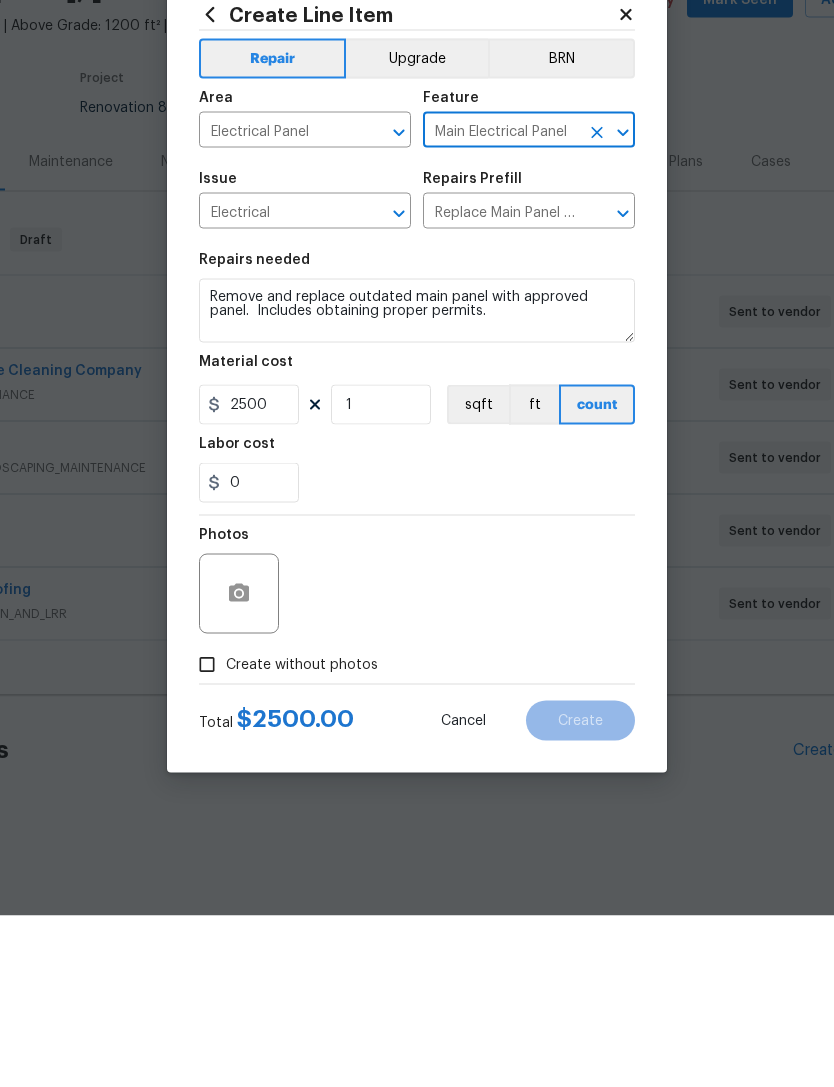 click on "Create without photos" at bounding box center (302, 836) 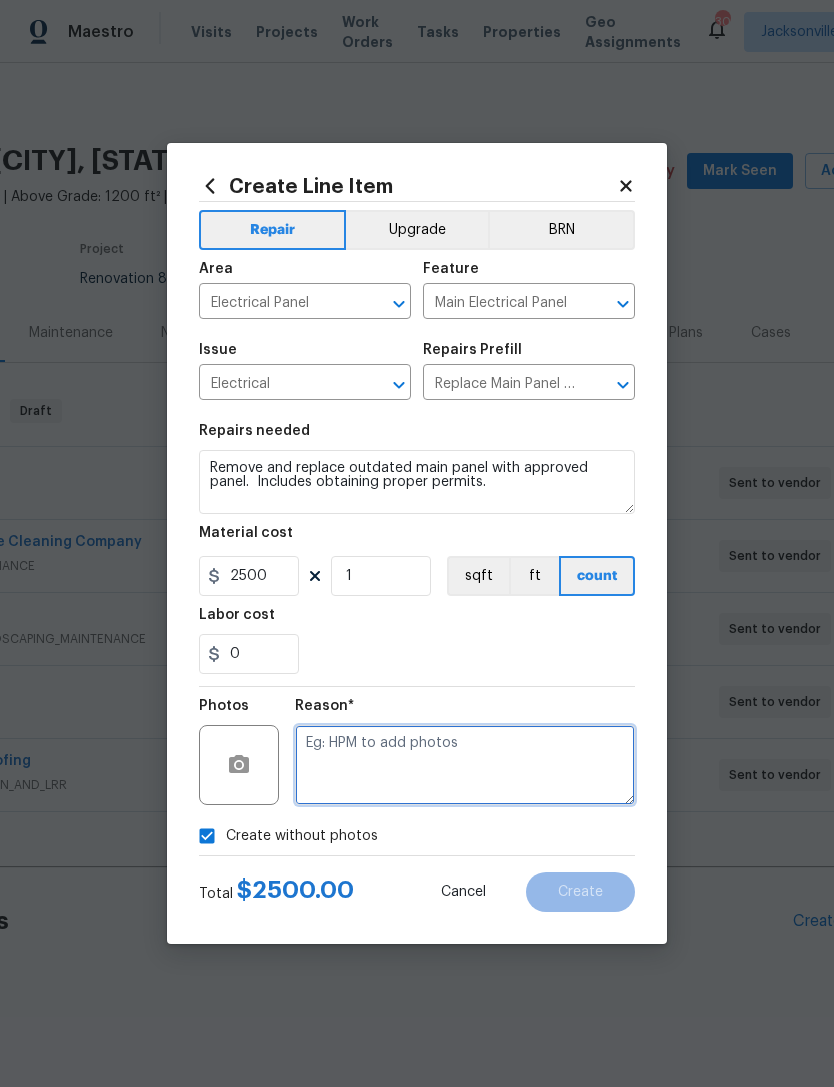 click at bounding box center (465, 765) 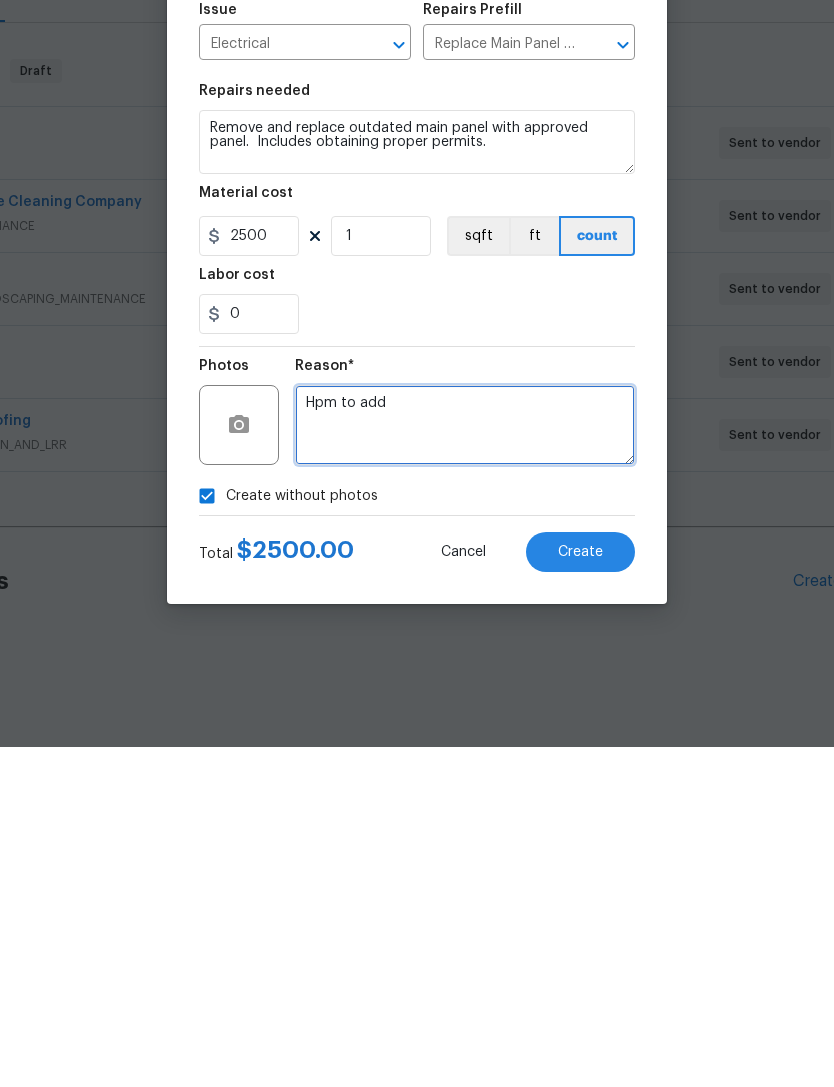 type on "Hpm to add" 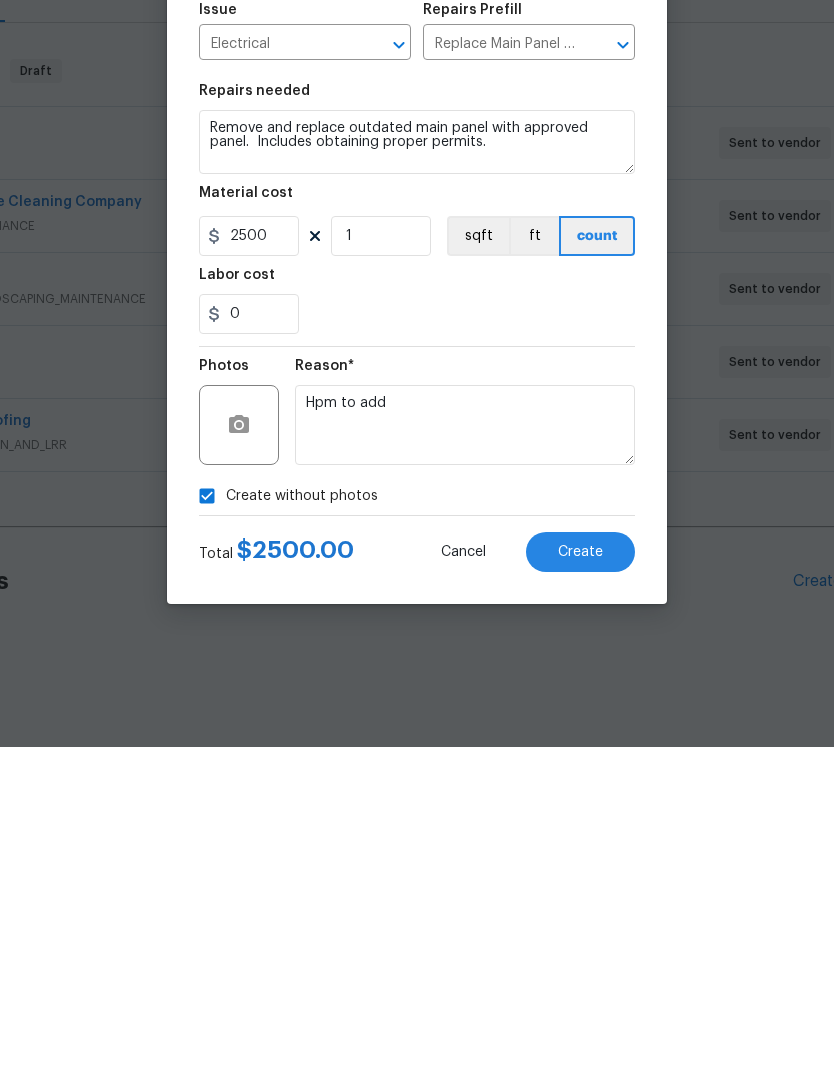 click on "Create" at bounding box center [580, 892] 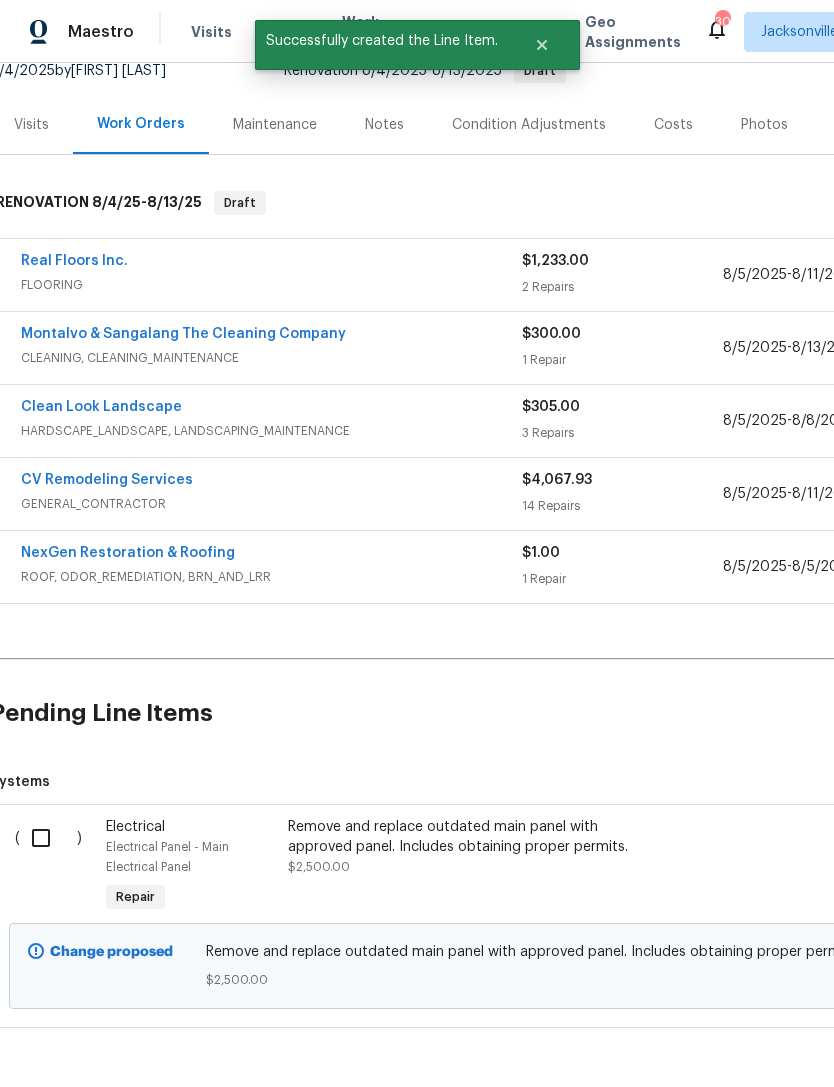 scroll, scrollTop: 217, scrollLeft: 3, axis: both 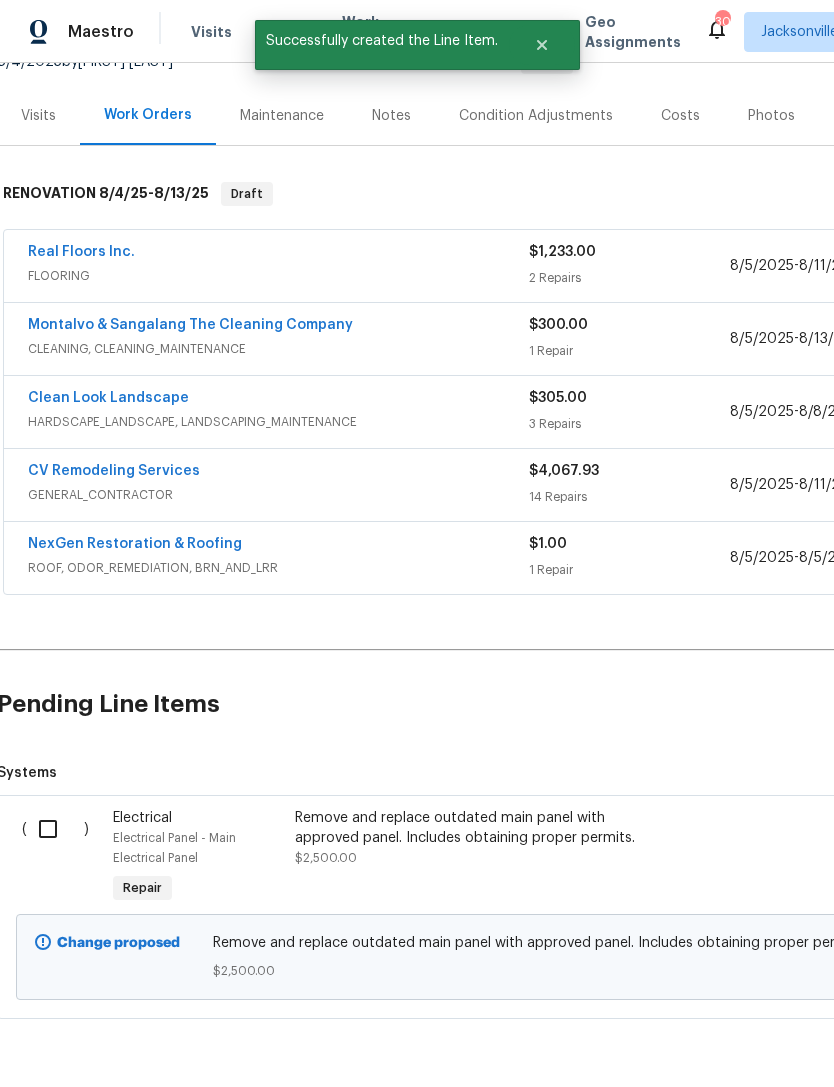 click at bounding box center [55, 829] 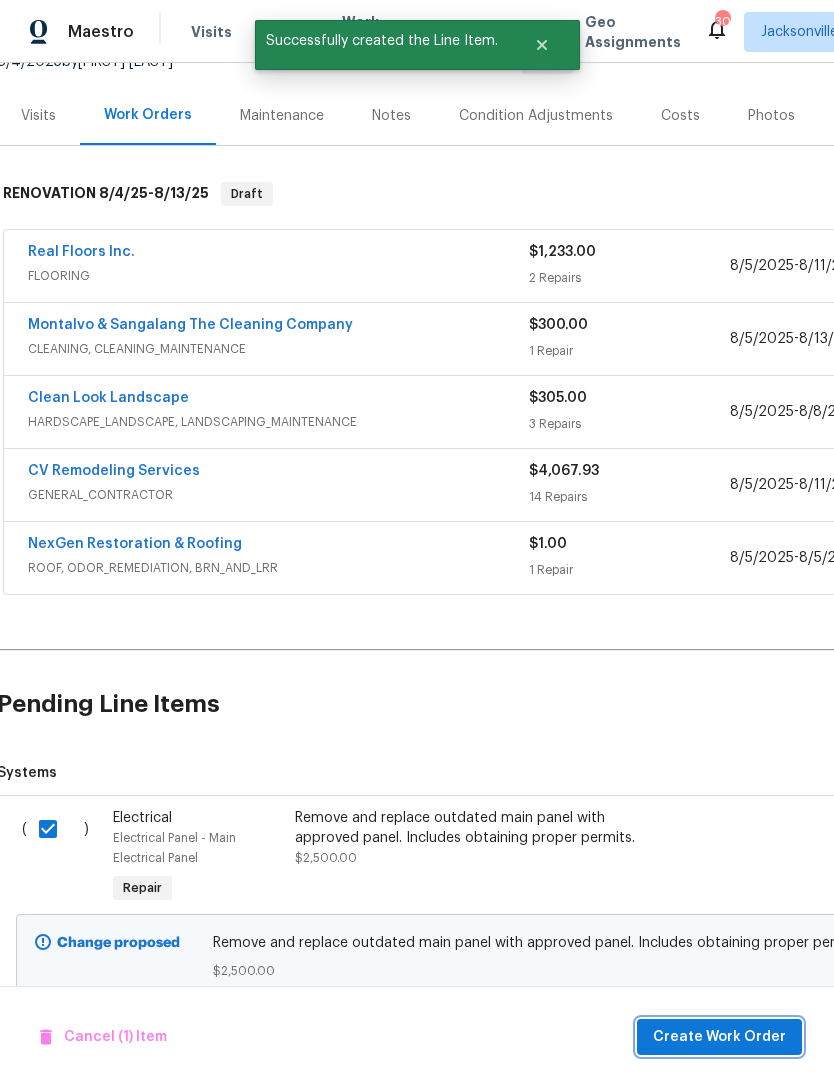 click on "Create Work Order" at bounding box center (719, 1037) 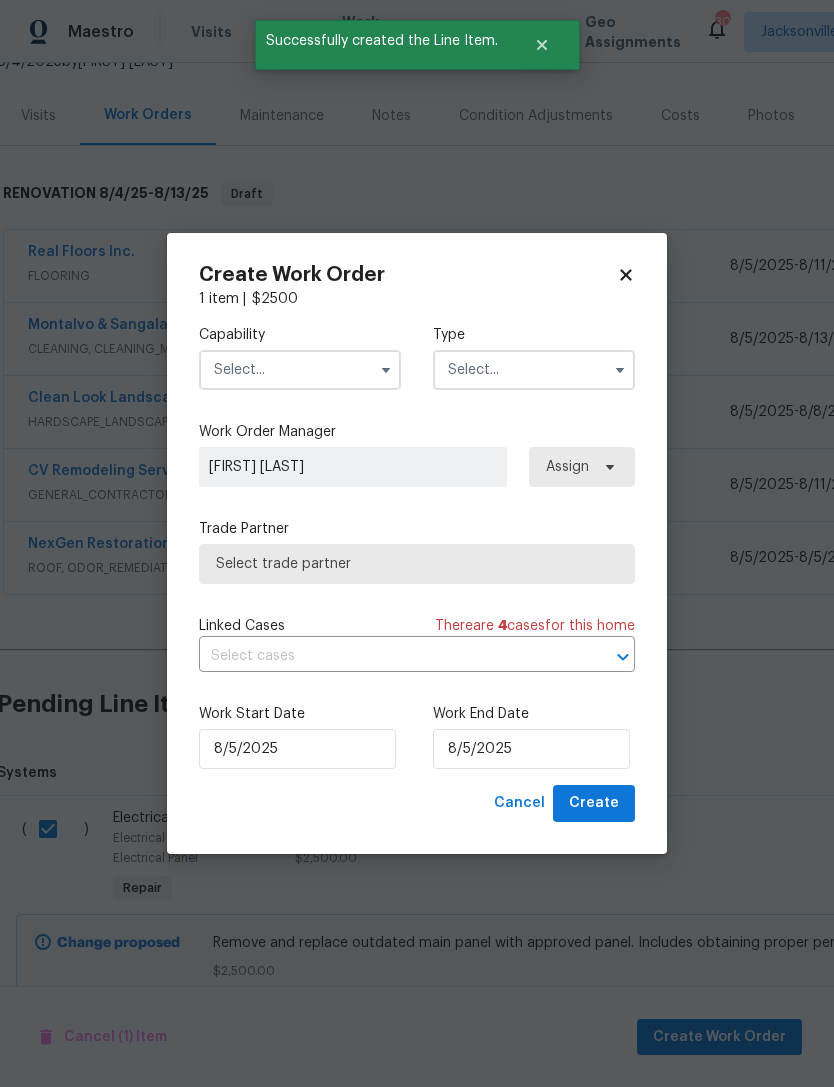 click at bounding box center [300, 370] 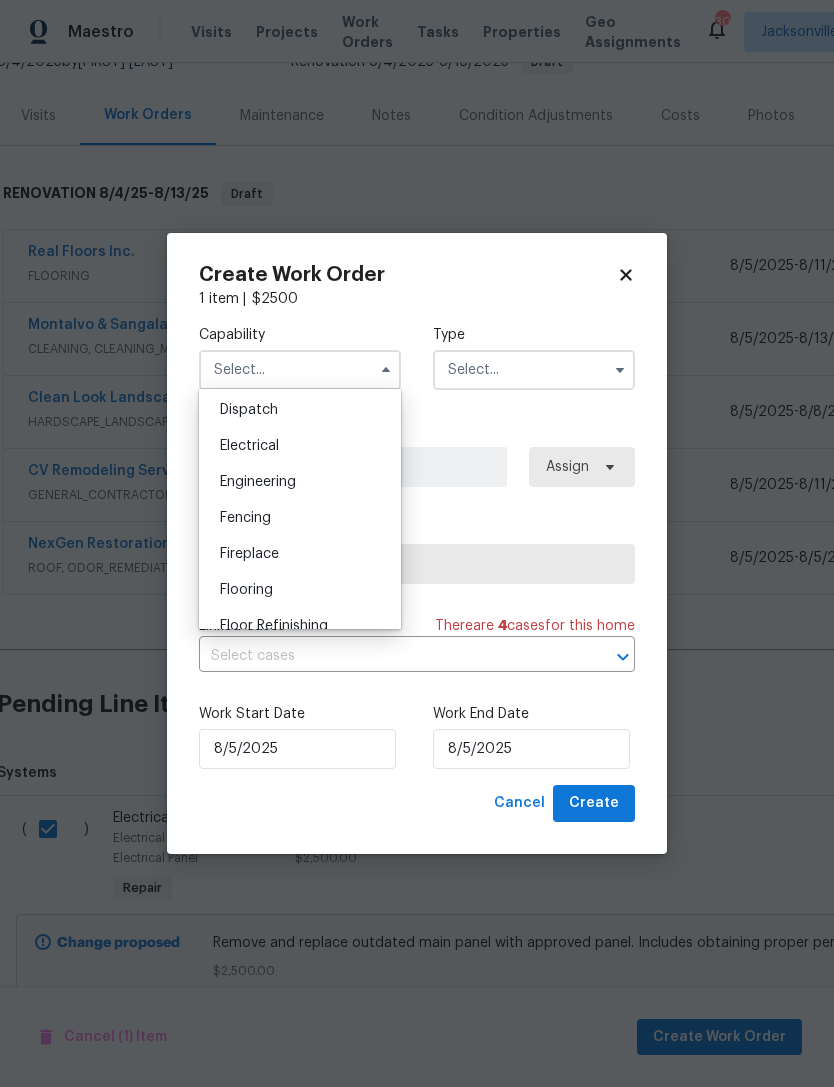 scroll, scrollTop: 596, scrollLeft: 0, axis: vertical 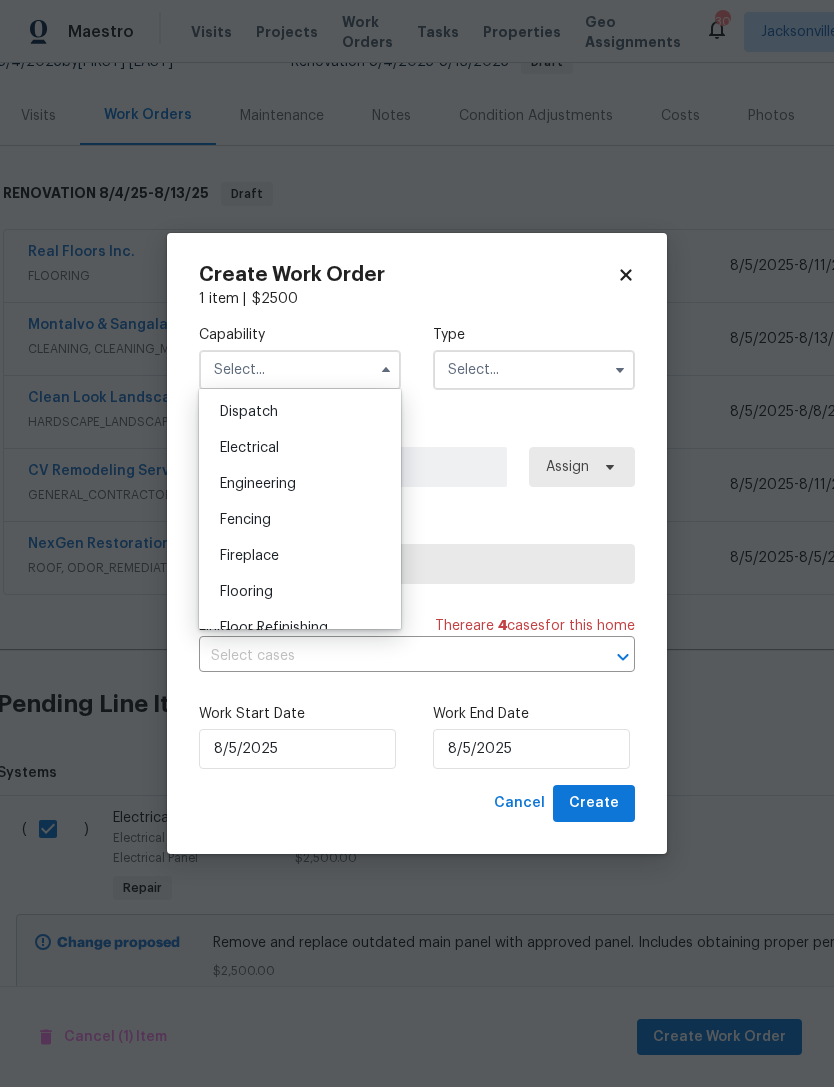 click on "Electrical" at bounding box center [300, 448] 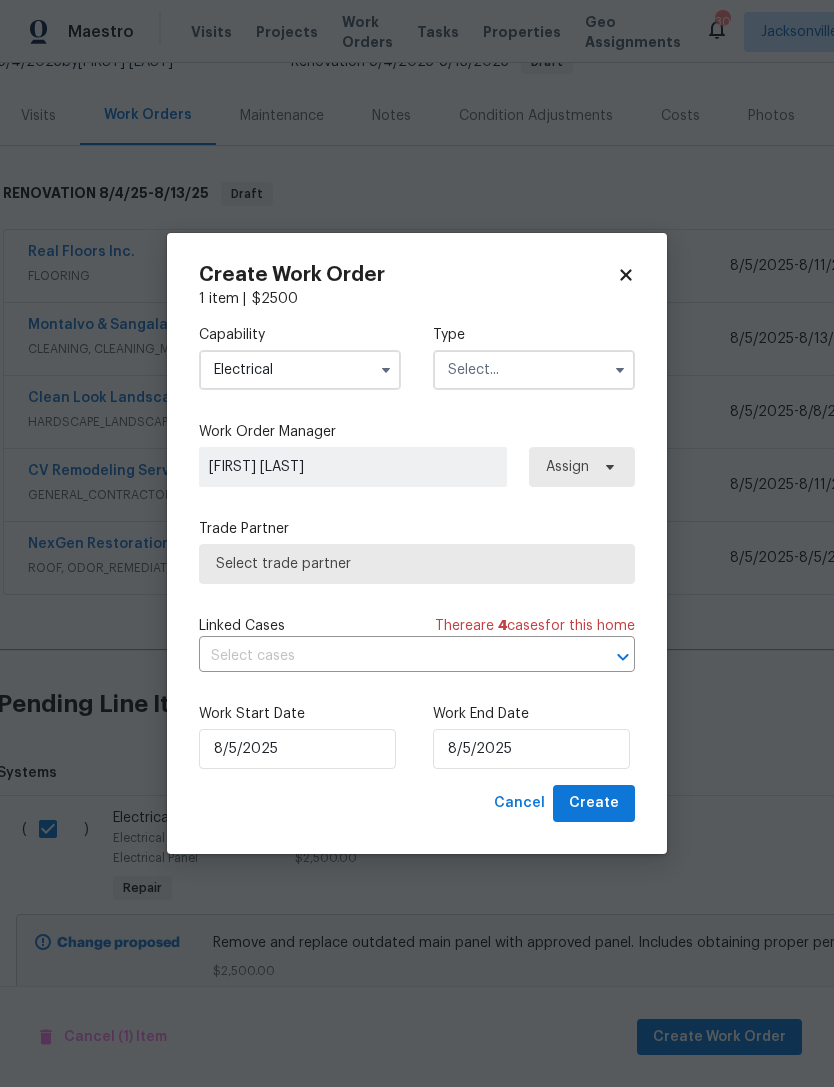 click at bounding box center [534, 370] 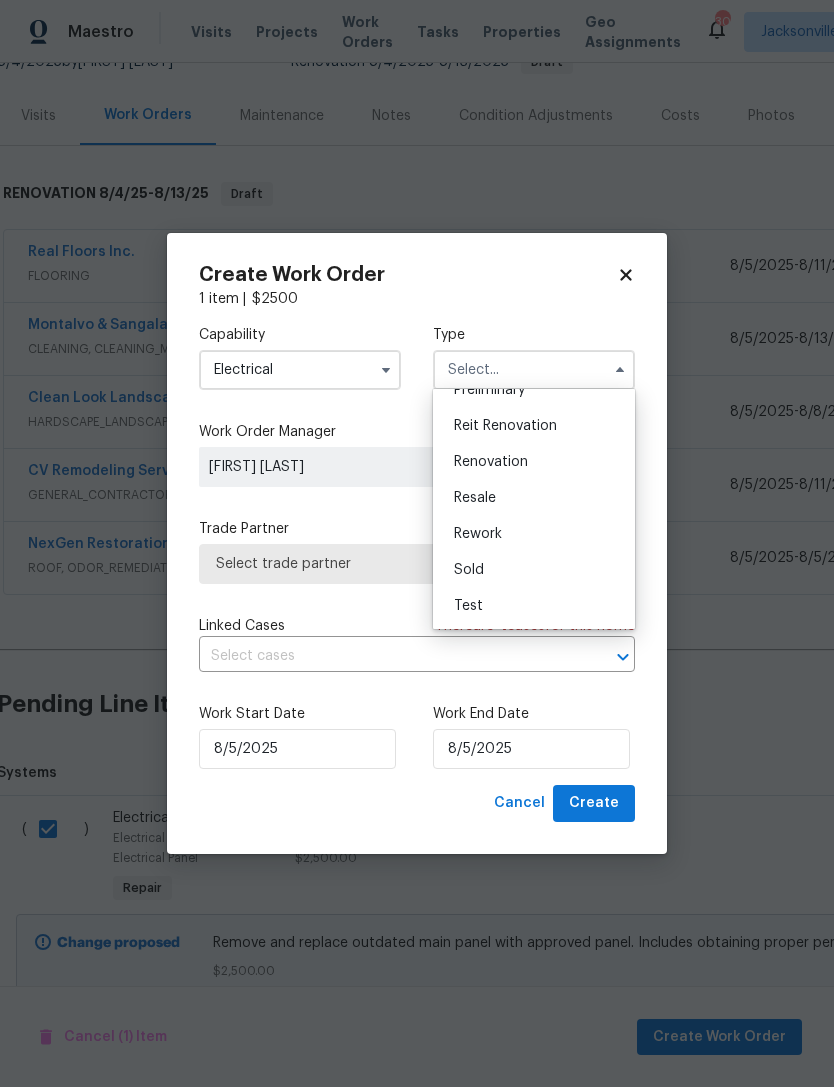 scroll, scrollTop: 454, scrollLeft: 0, axis: vertical 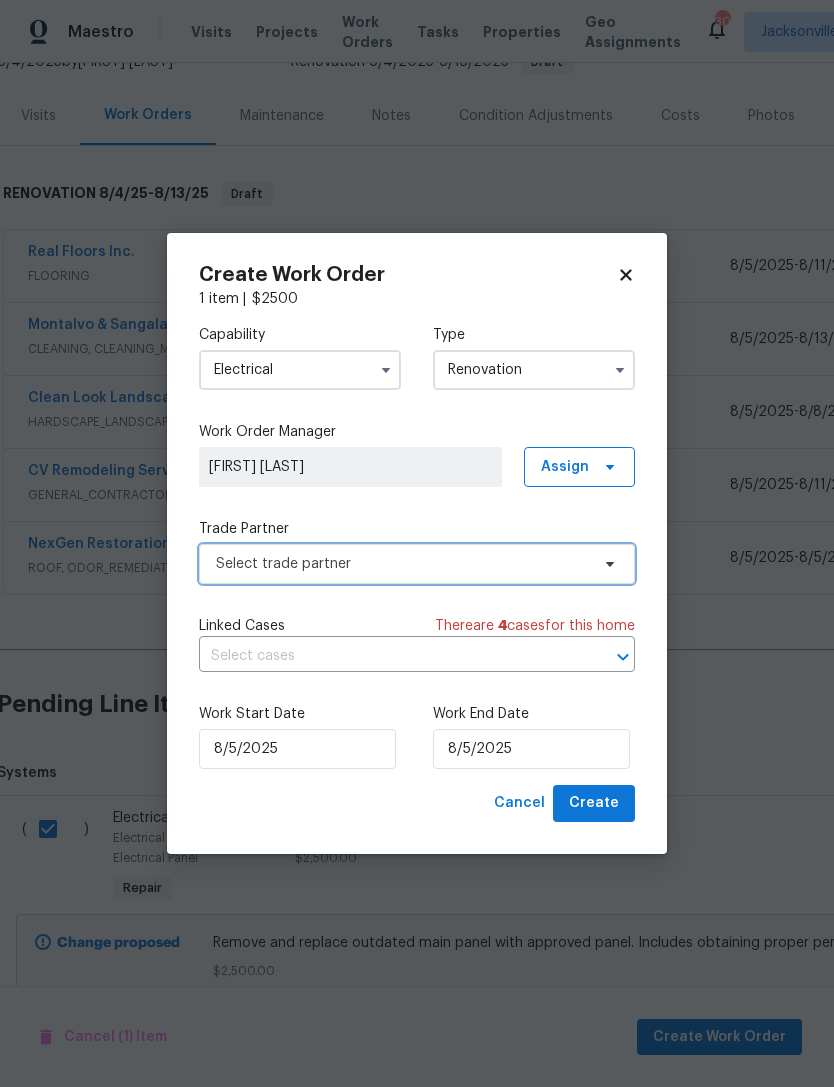 click on "Select trade partner" at bounding box center (402, 564) 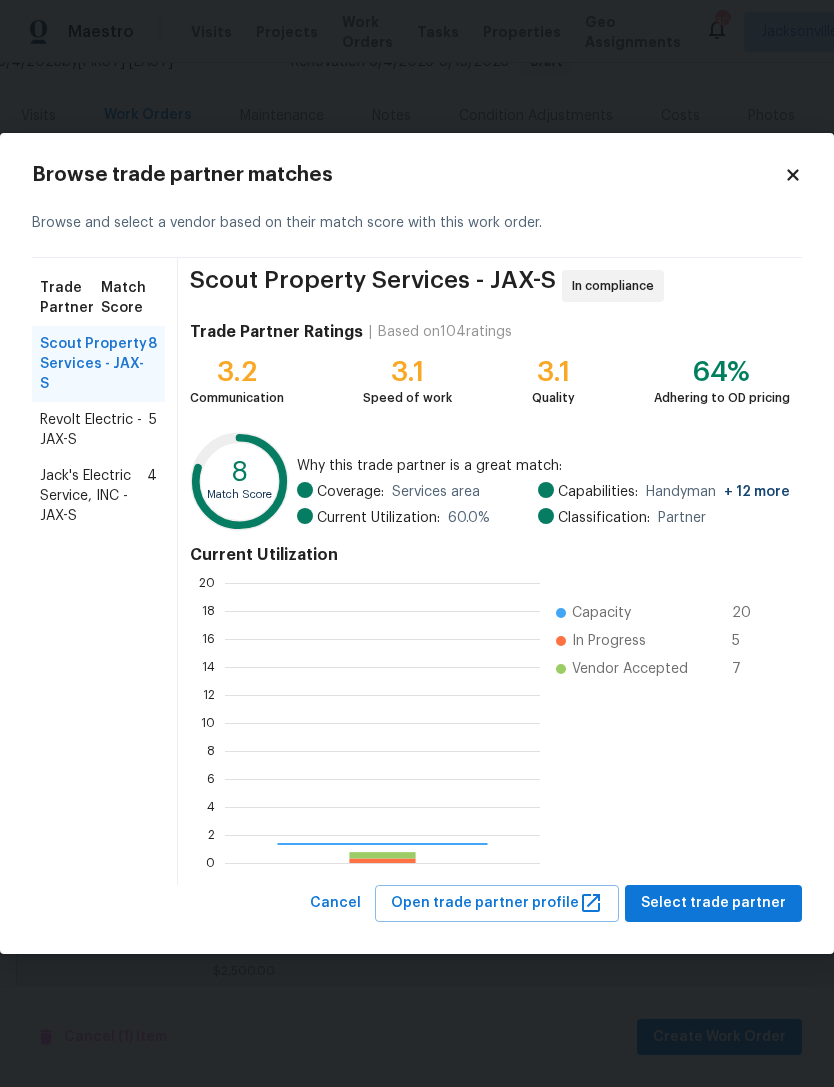 scroll, scrollTop: 2, scrollLeft: 2, axis: both 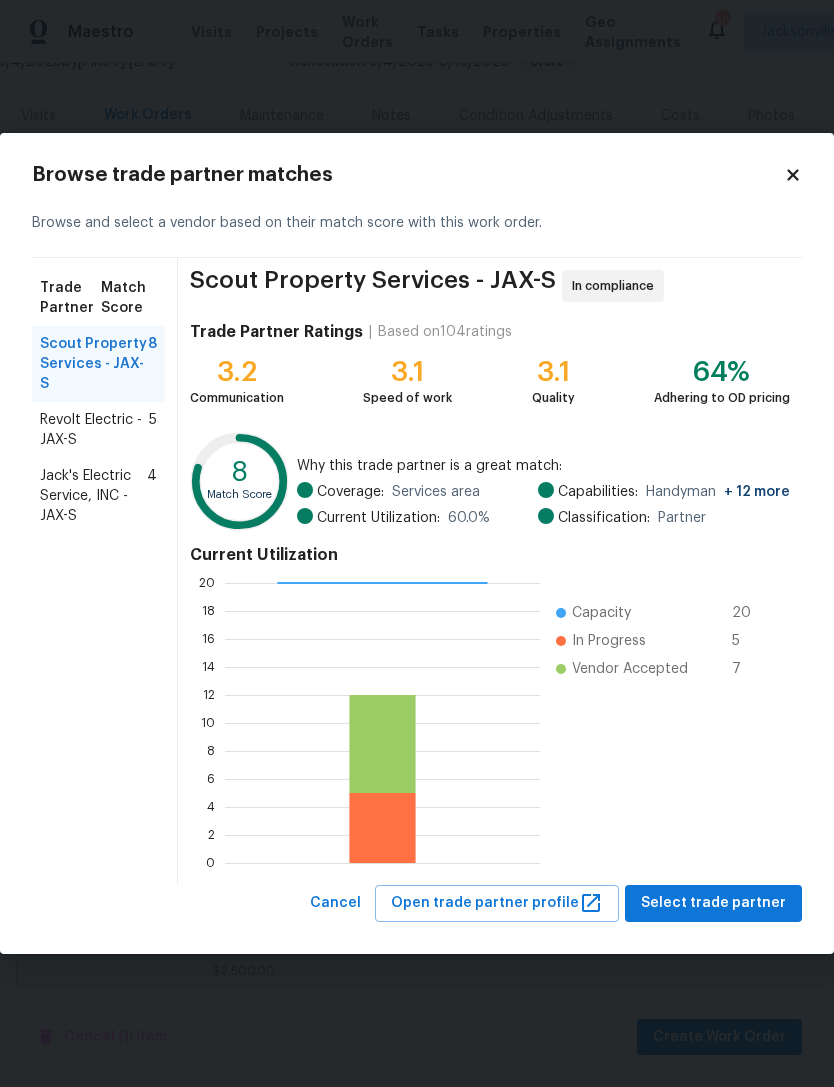 click on "Jack's Electric Service, INC - JAX-S" at bounding box center [93, 496] 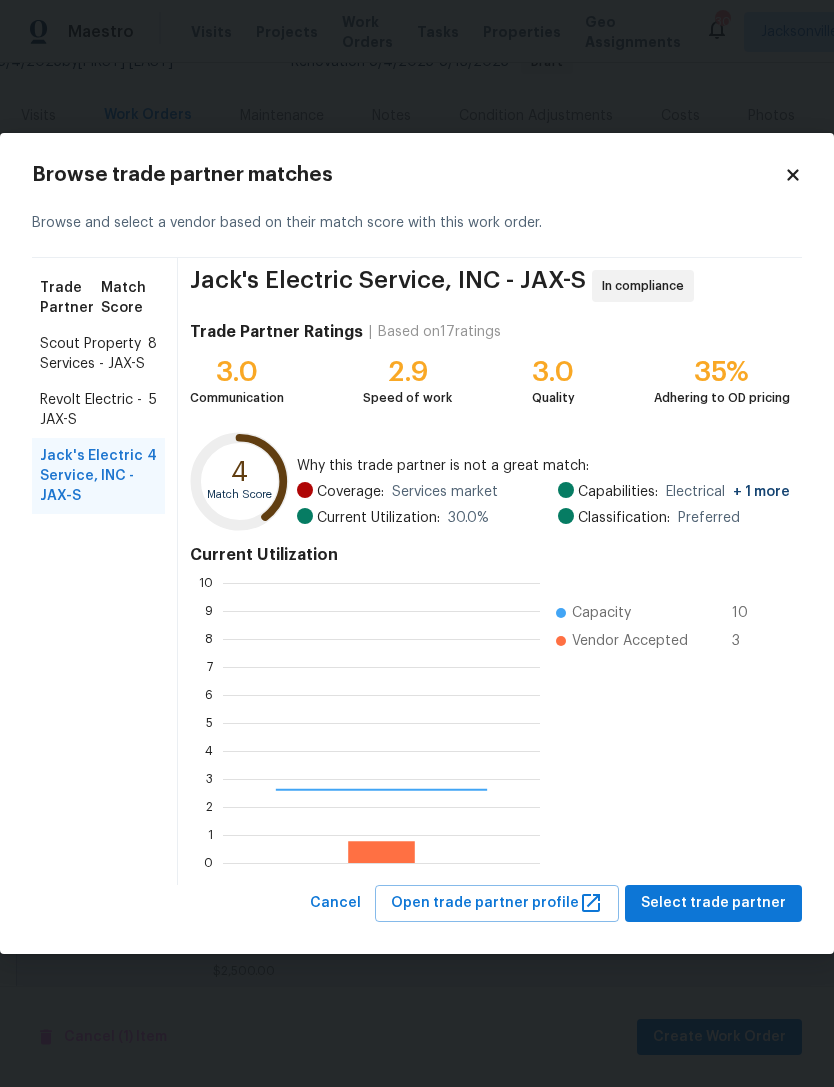 scroll, scrollTop: 2, scrollLeft: 2, axis: both 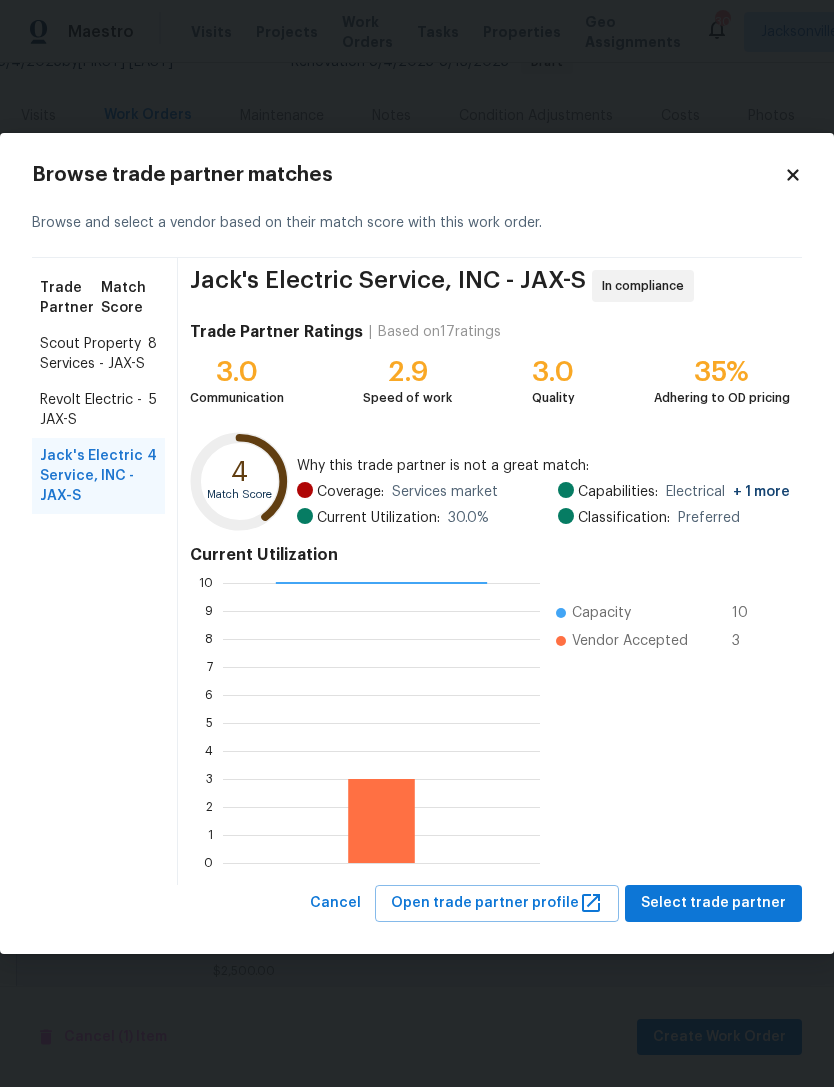 click on "Revolt Electric - JAX-S" at bounding box center [94, 410] 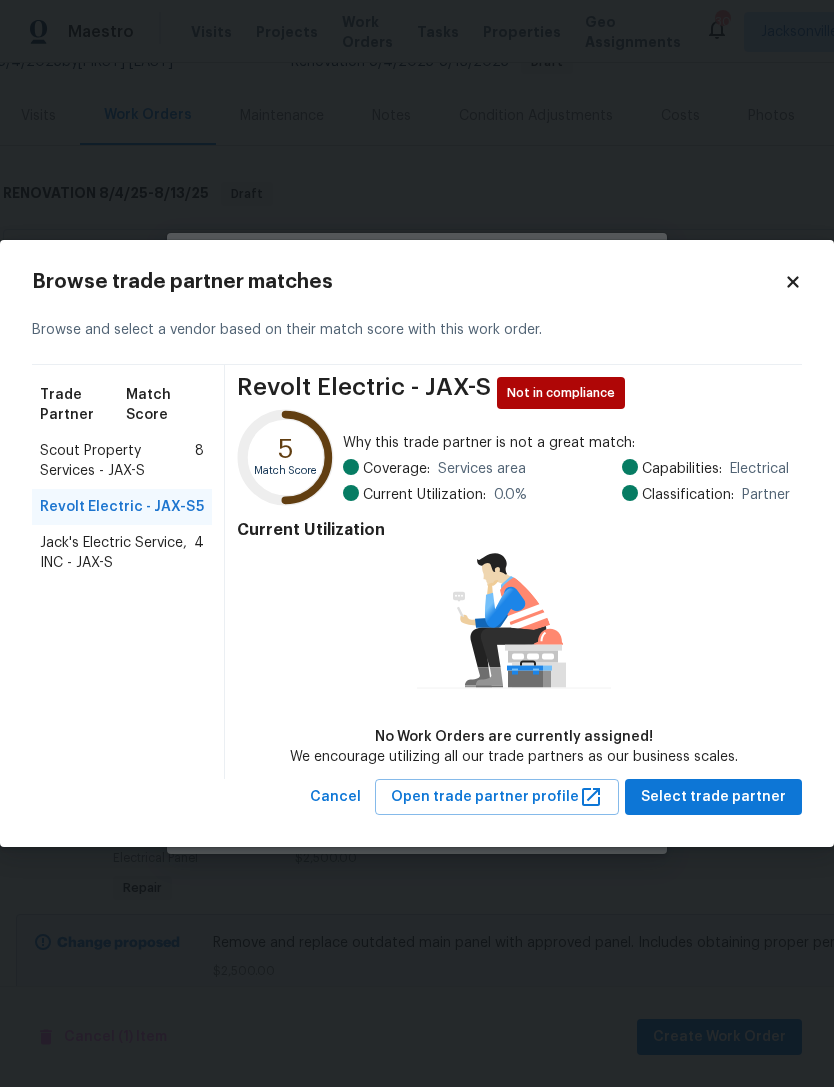 click on "Scout Property Services - JAX-S 8" at bounding box center (122, 461) 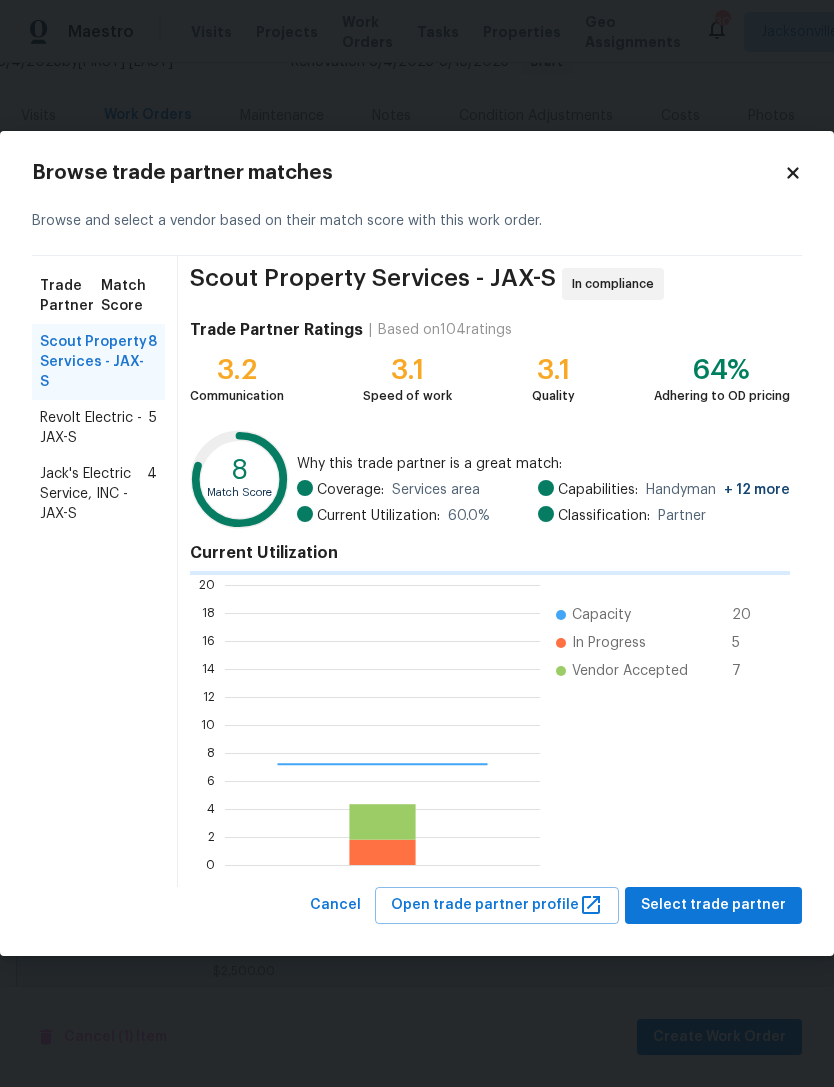 scroll, scrollTop: 2, scrollLeft: 2, axis: both 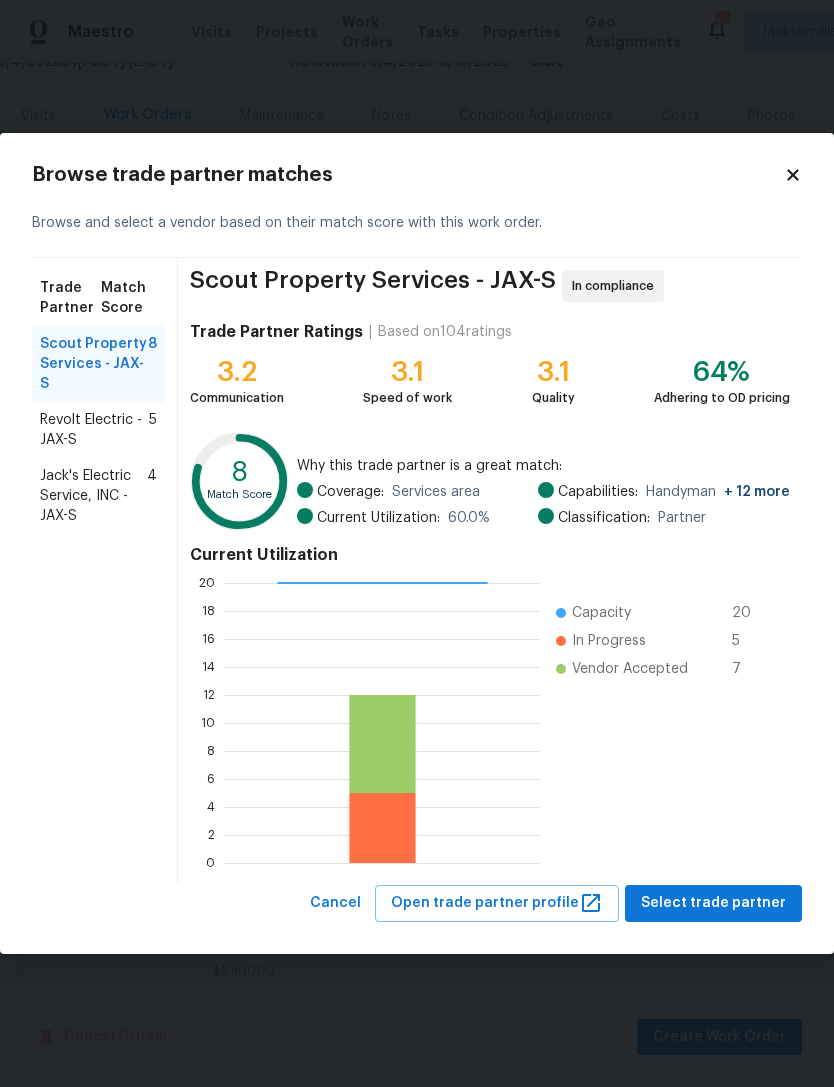 click on "Jack's Electric Service, INC - JAX-S" at bounding box center (93, 496) 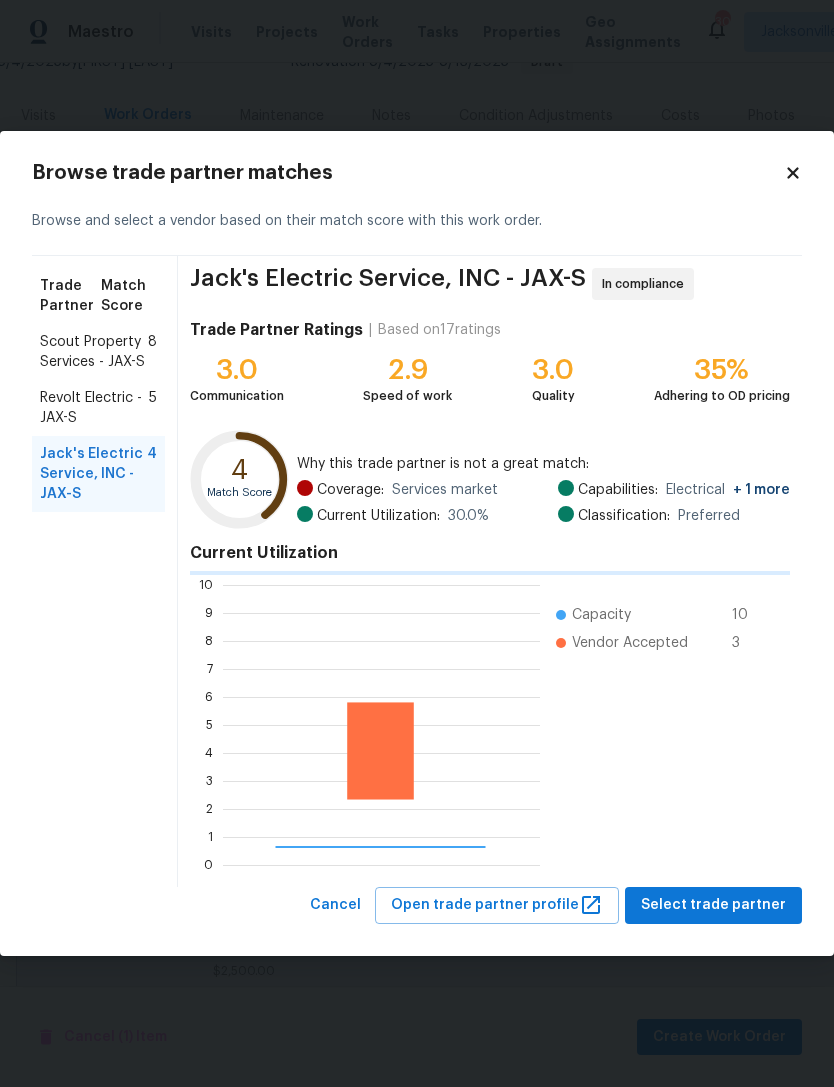 scroll, scrollTop: 2, scrollLeft: 2, axis: both 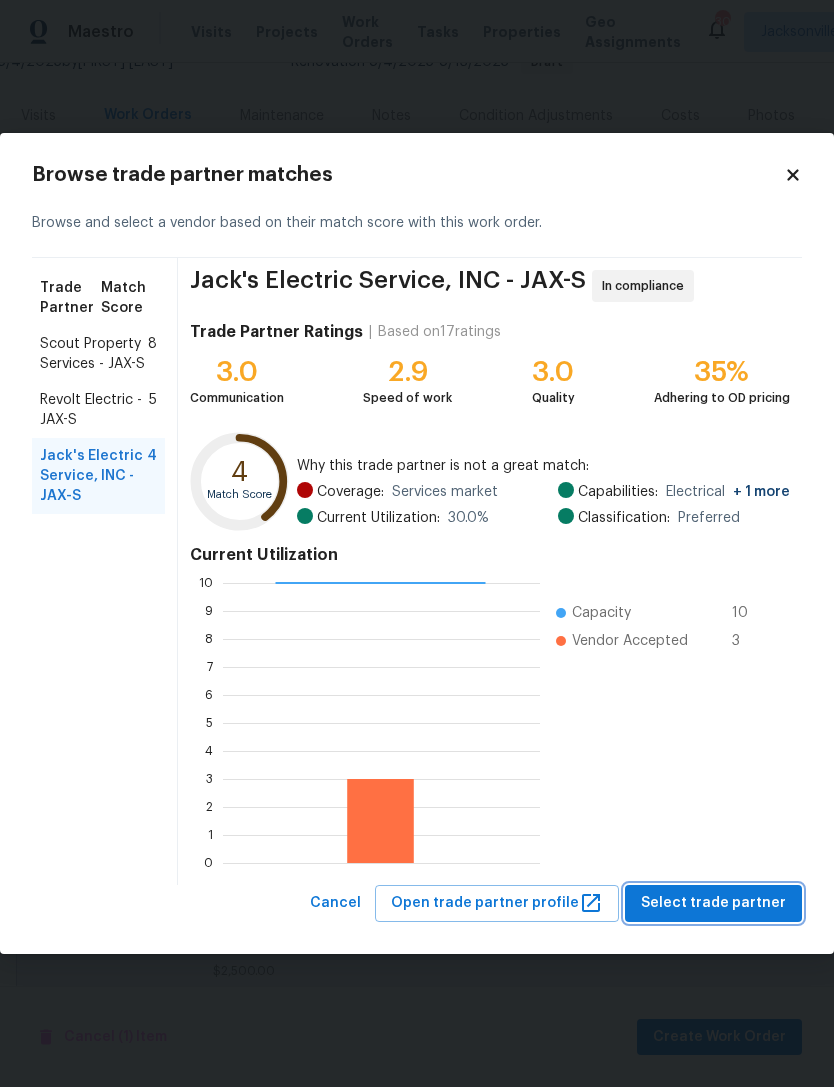 click on "Select trade partner" at bounding box center [713, 903] 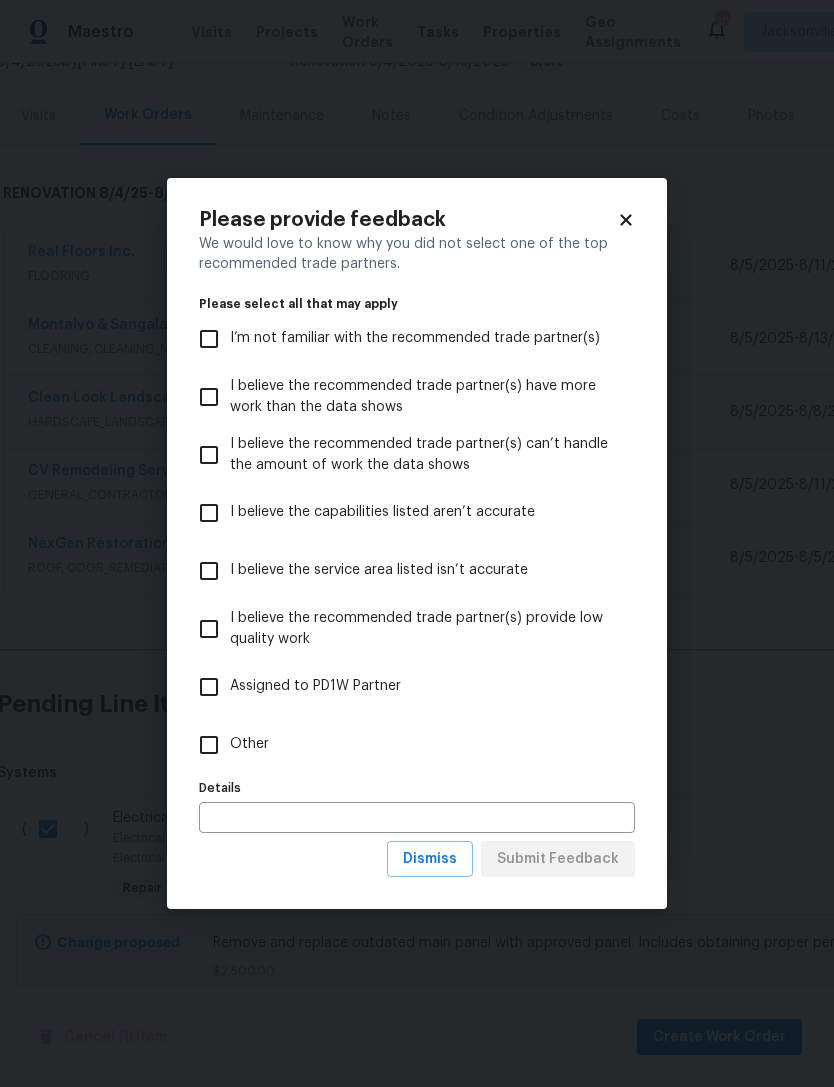 click on "Other" at bounding box center (209, 745) 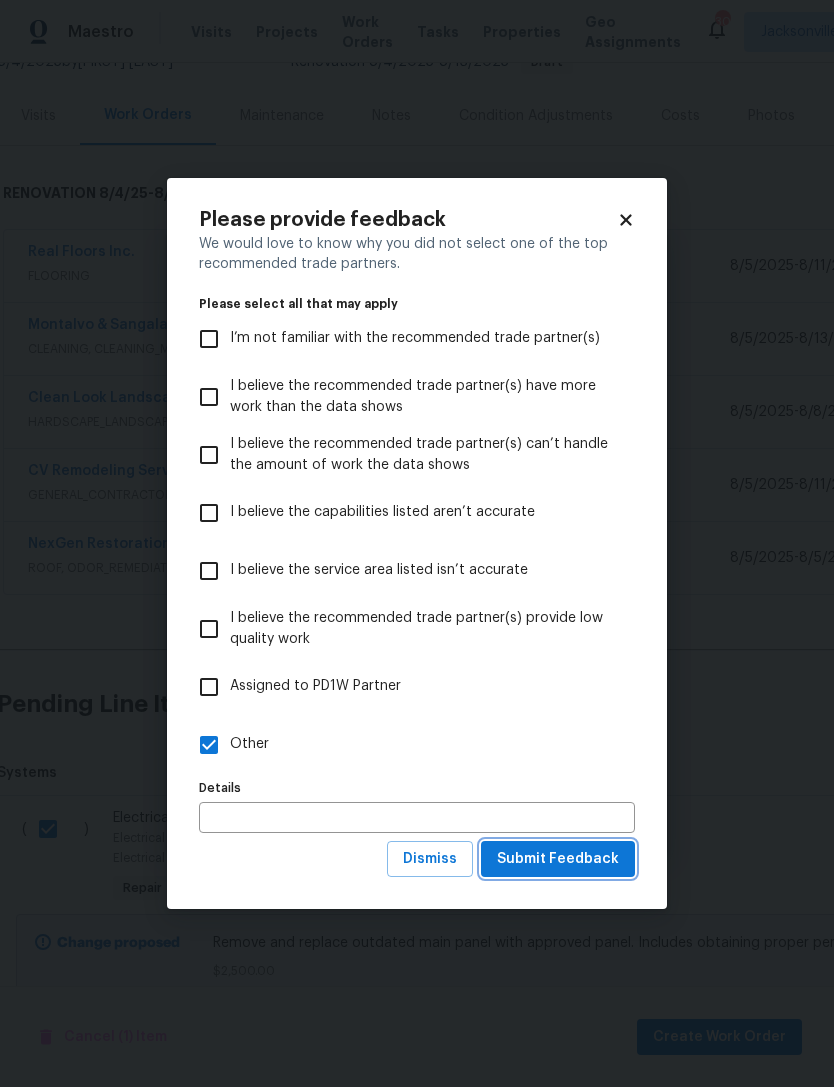 click on "Submit Feedback" at bounding box center [558, 859] 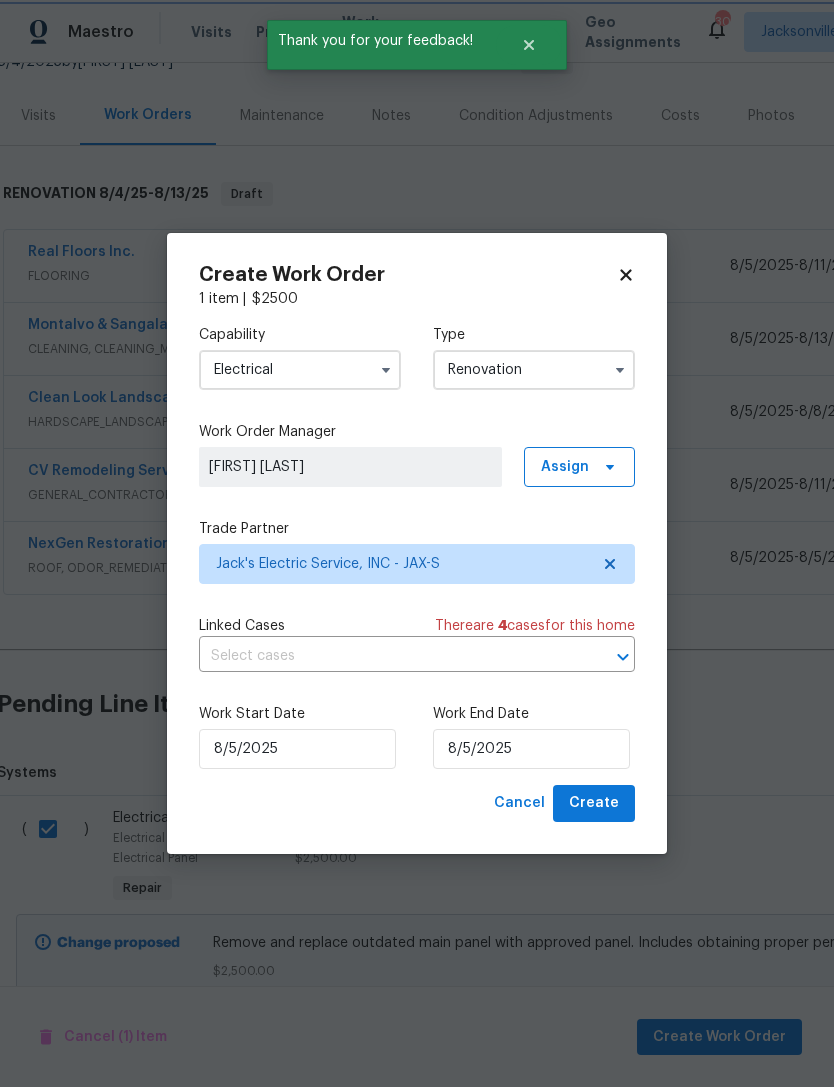 checkbox on "false" 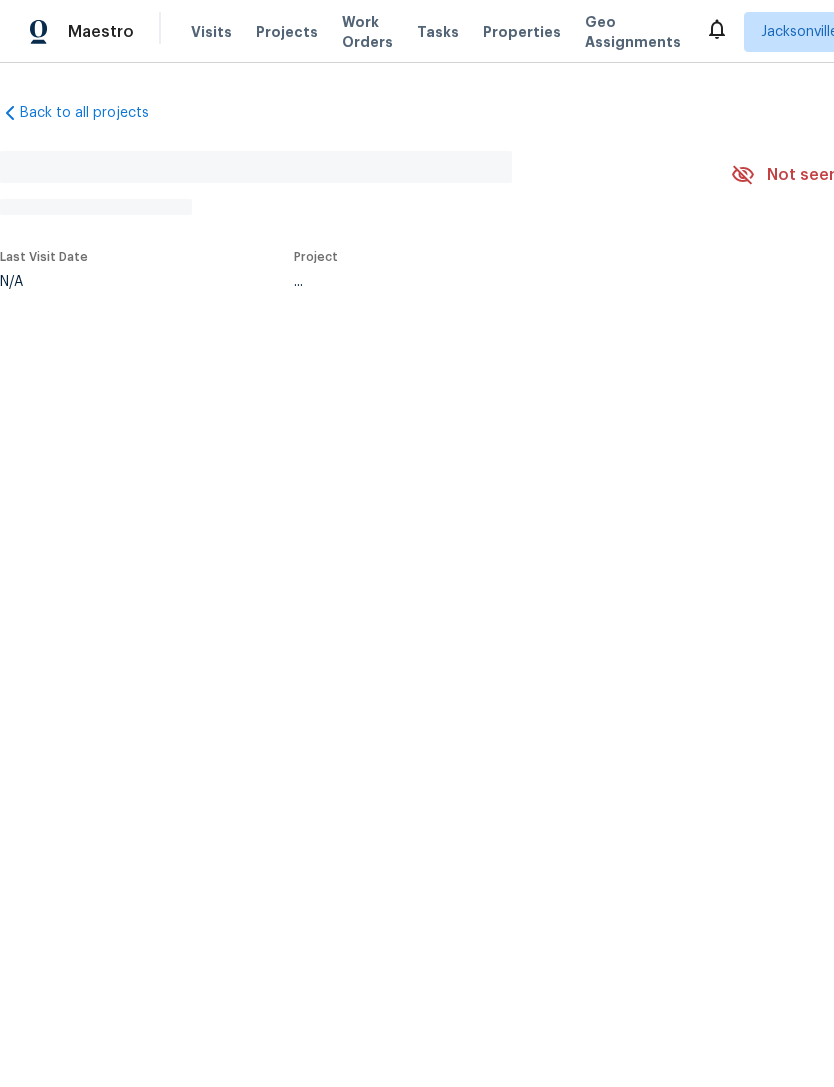 scroll, scrollTop: 0, scrollLeft: 0, axis: both 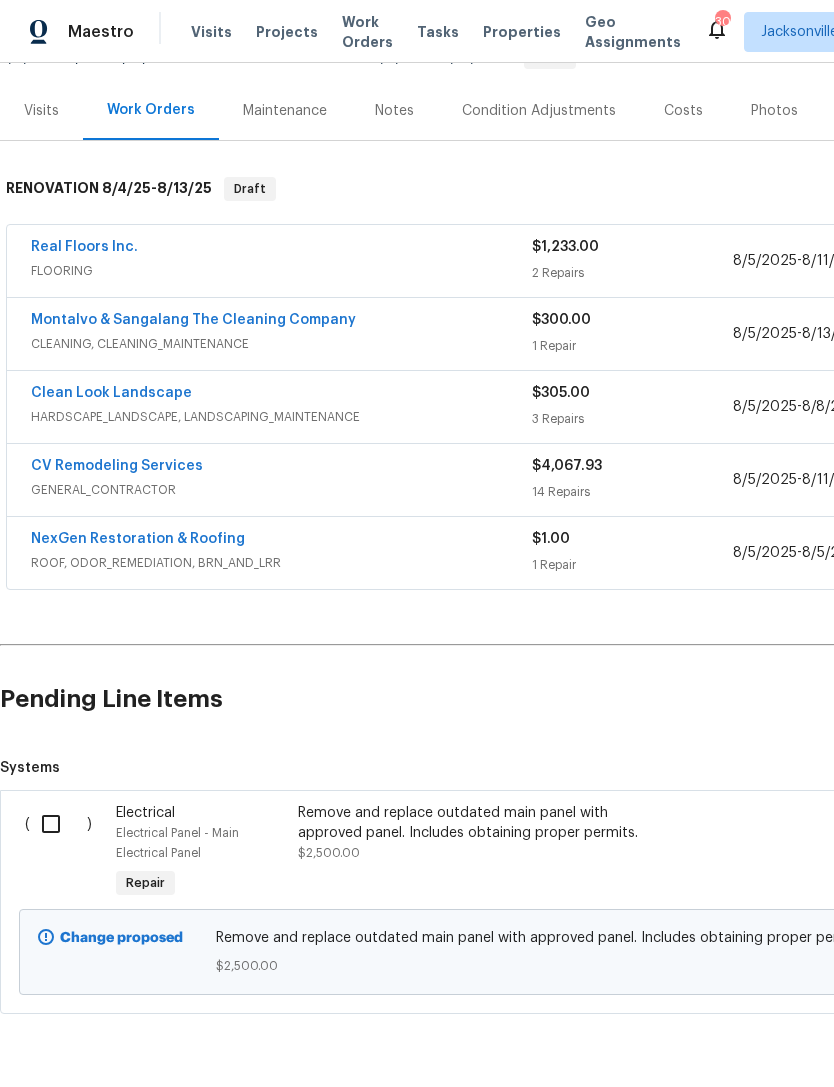 click at bounding box center [58, 824] 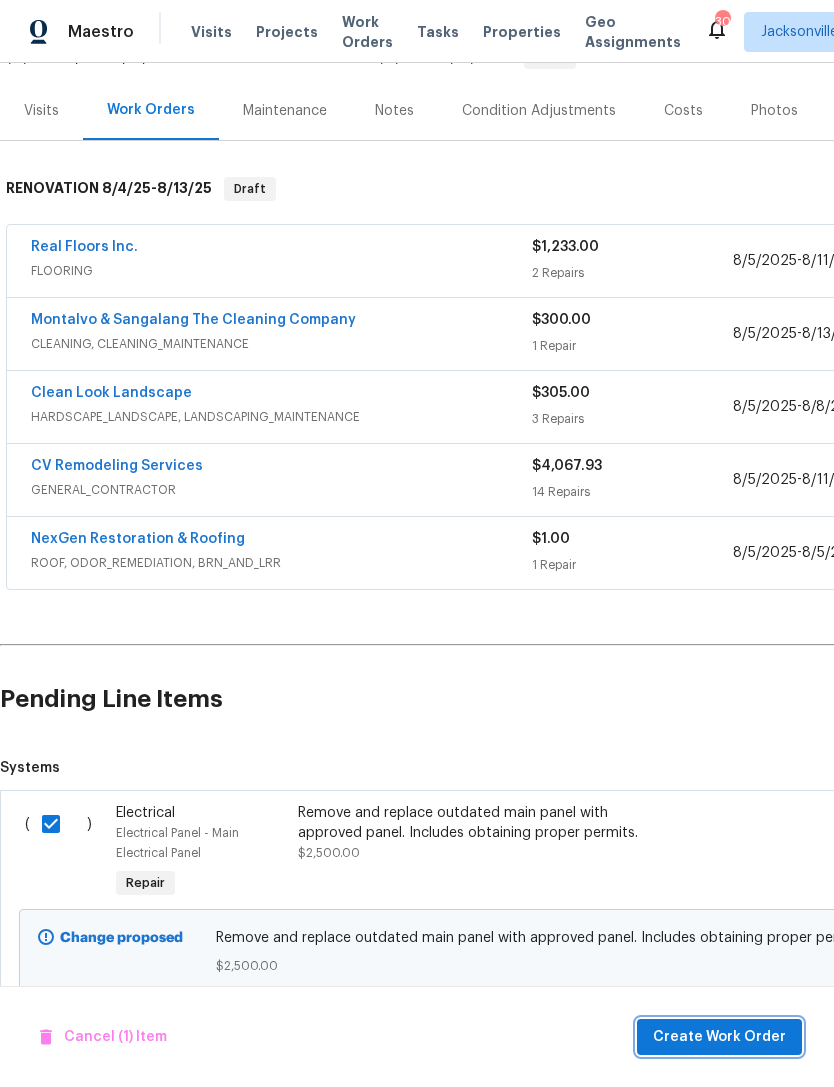 click on "Create Work Order" at bounding box center (719, 1037) 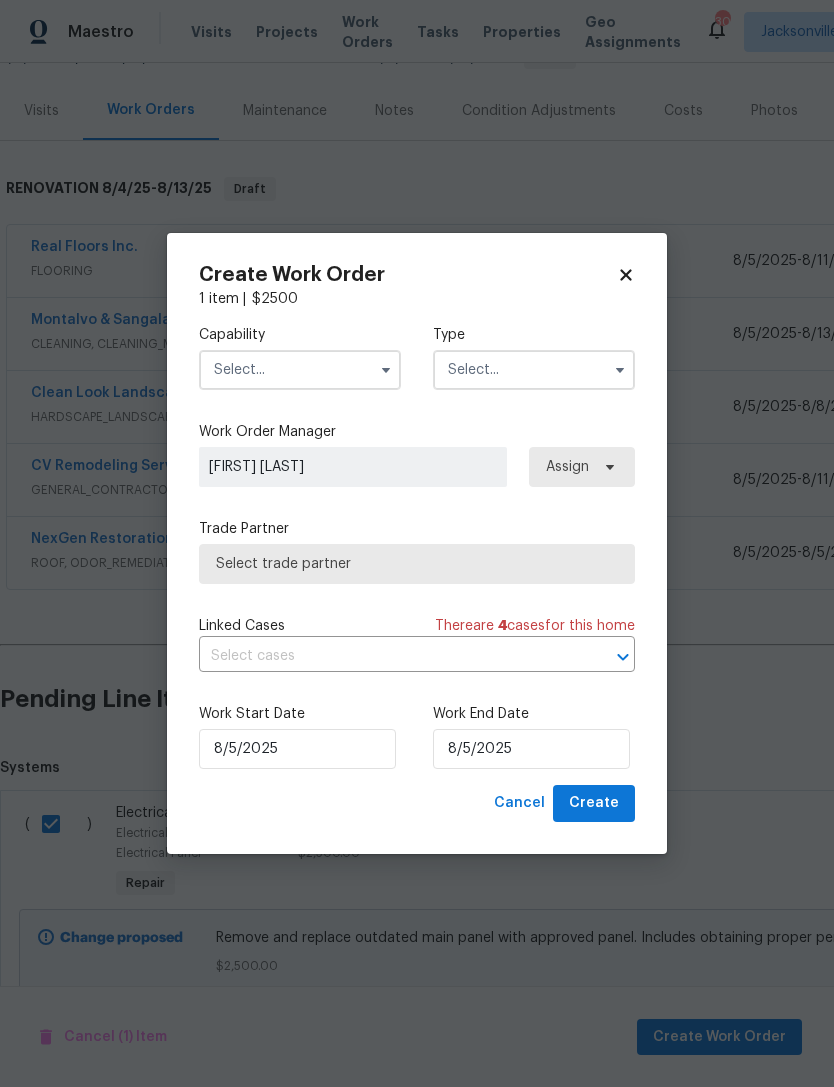 click at bounding box center [300, 370] 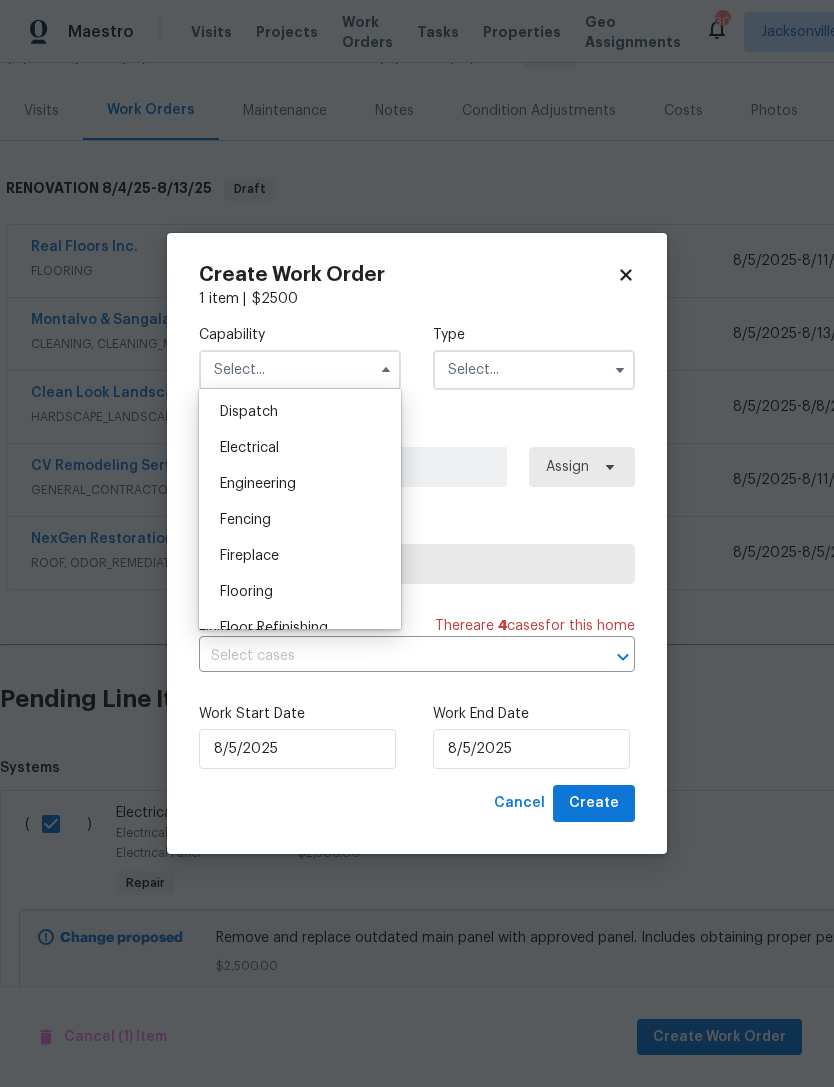 scroll, scrollTop: 592, scrollLeft: 0, axis: vertical 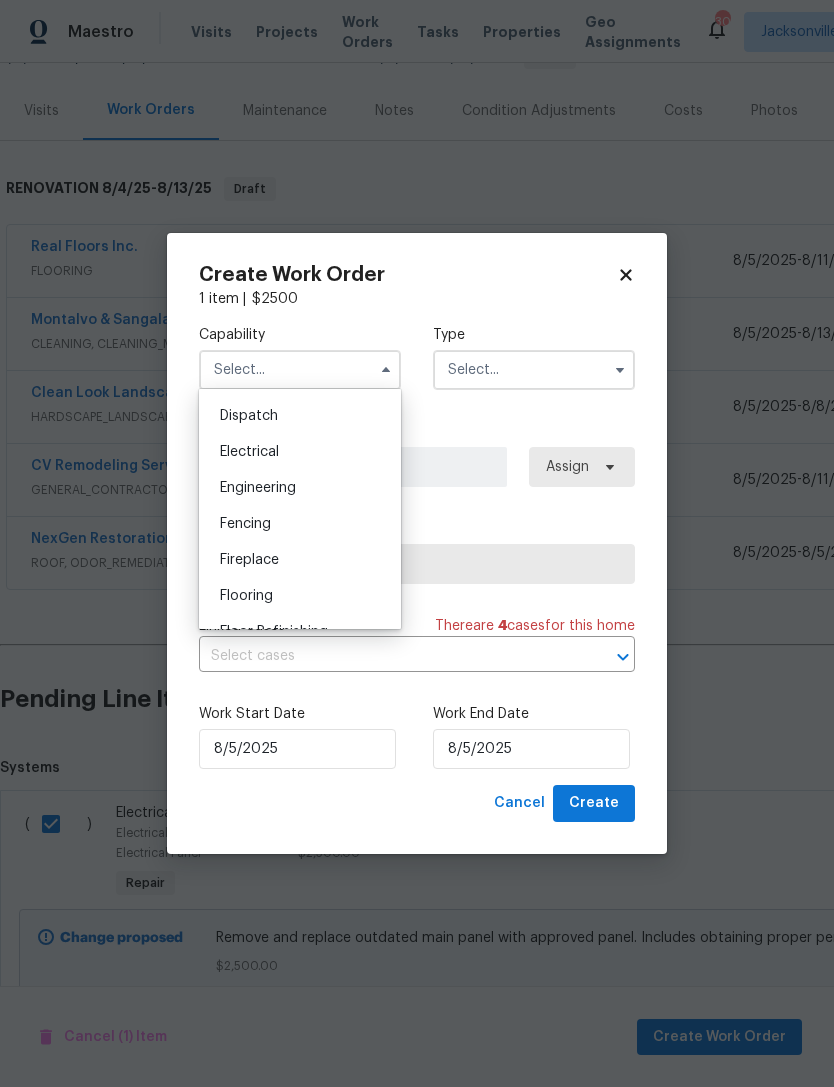 click on "Electrical" at bounding box center (300, 452) 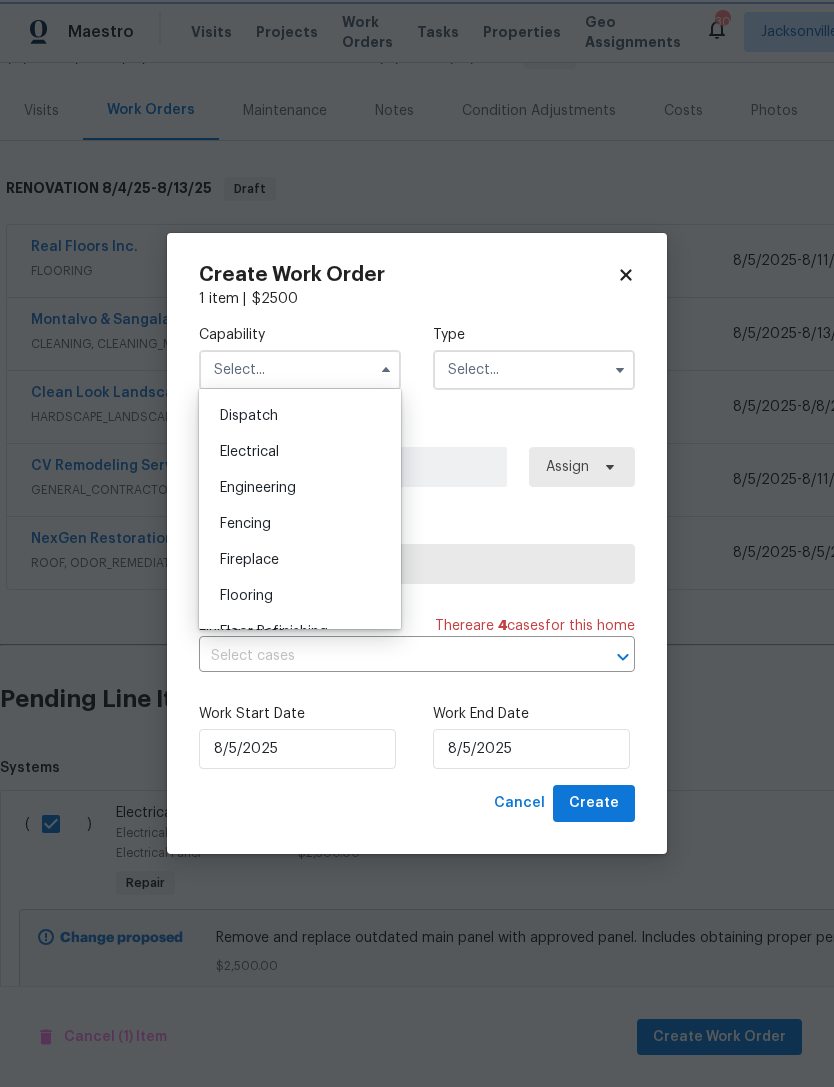 type on "Electrical" 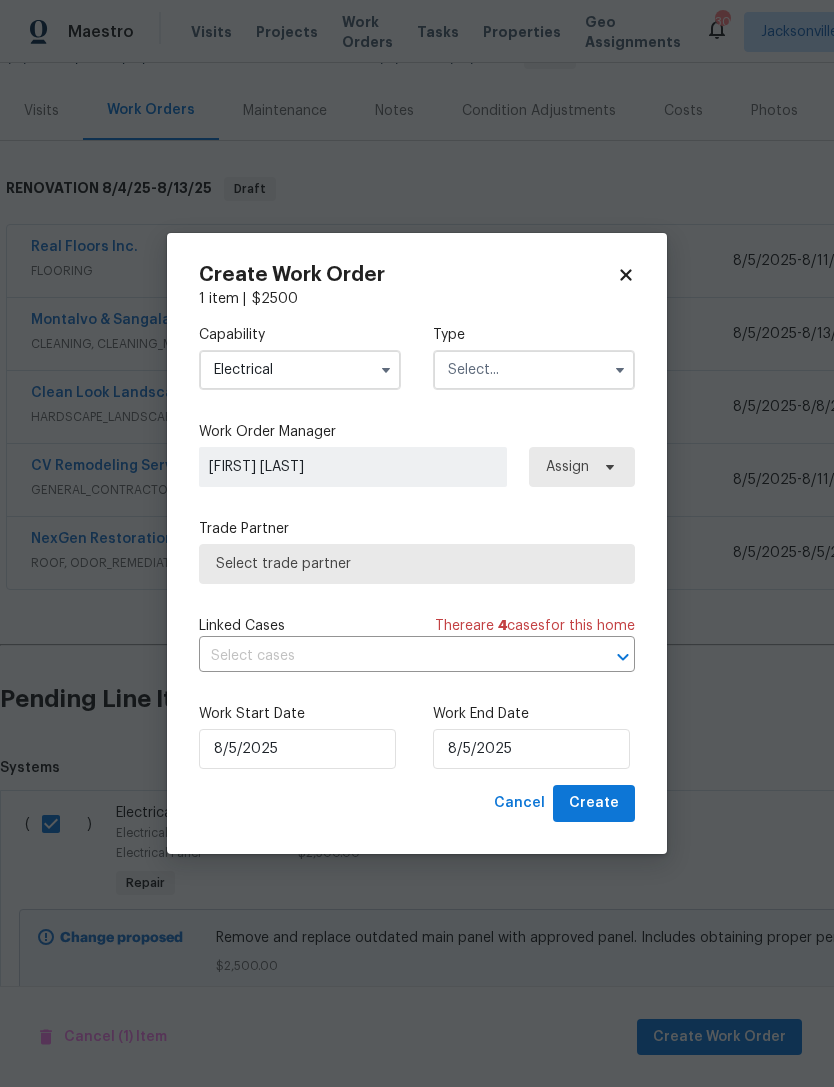 click at bounding box center (534, 370) 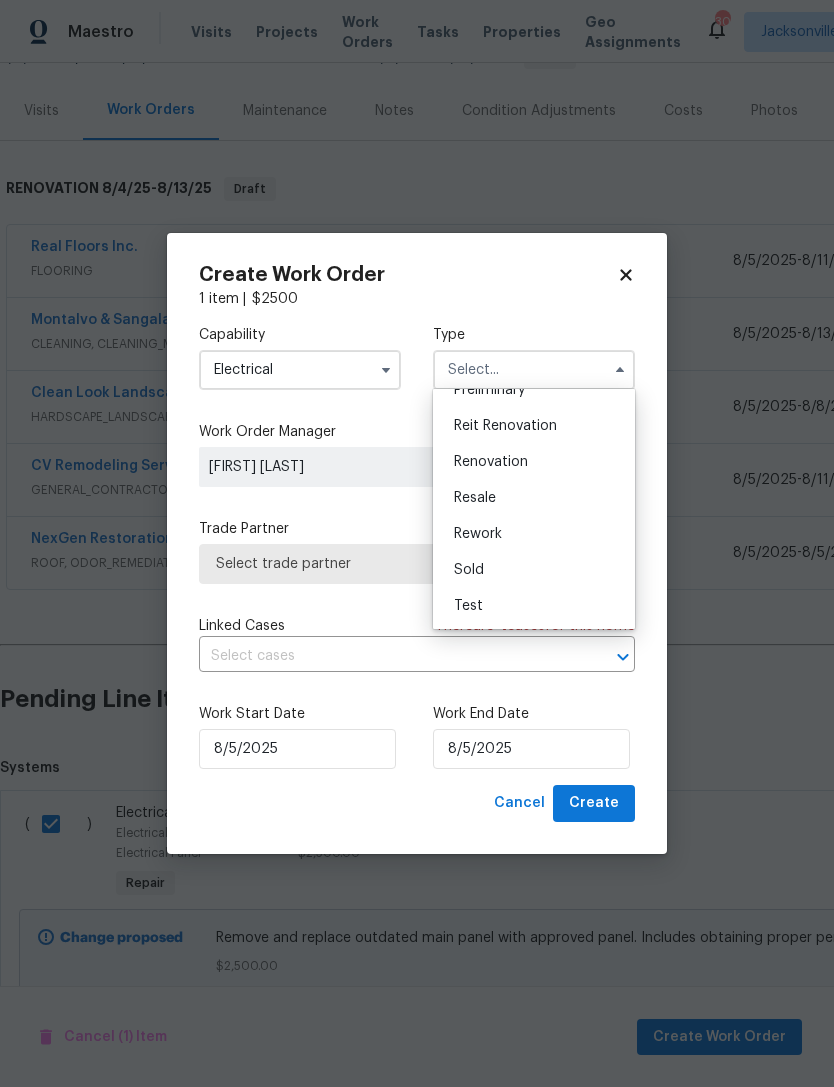 scroll, scrollTop: 454, scrollLeft: 0, axis: vertical 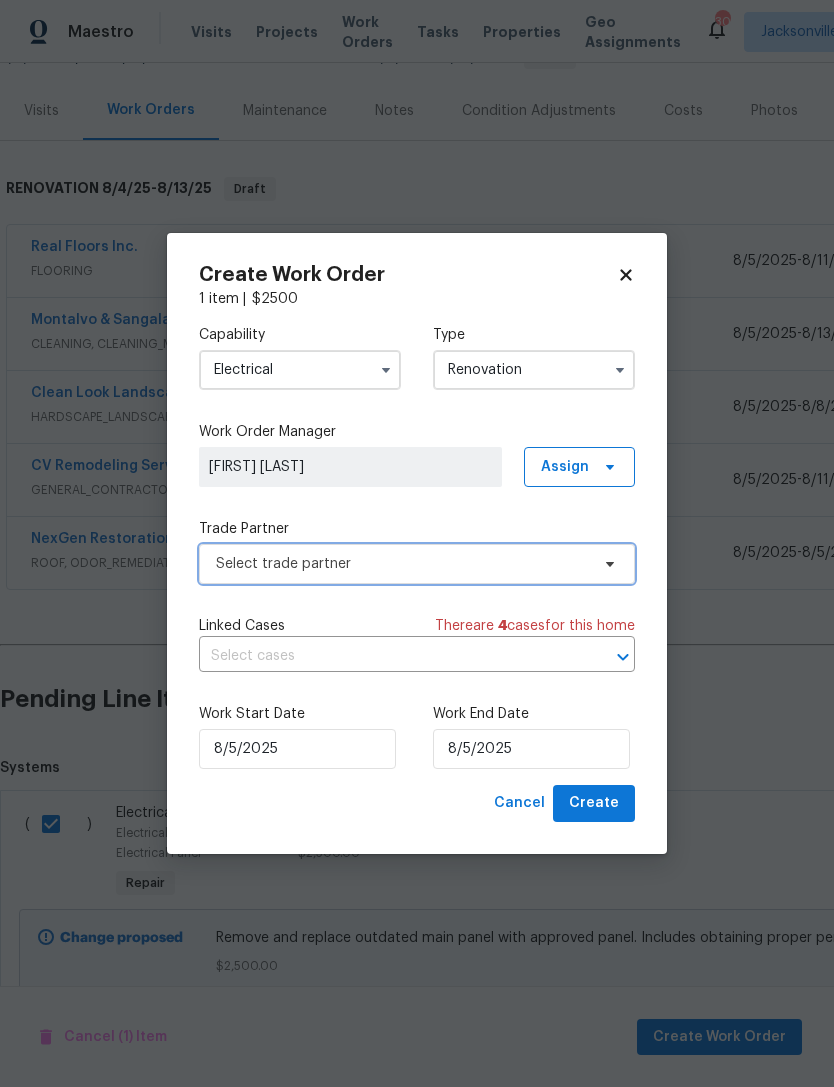 click on "Select trade partner" at bounding box center [402, 564] 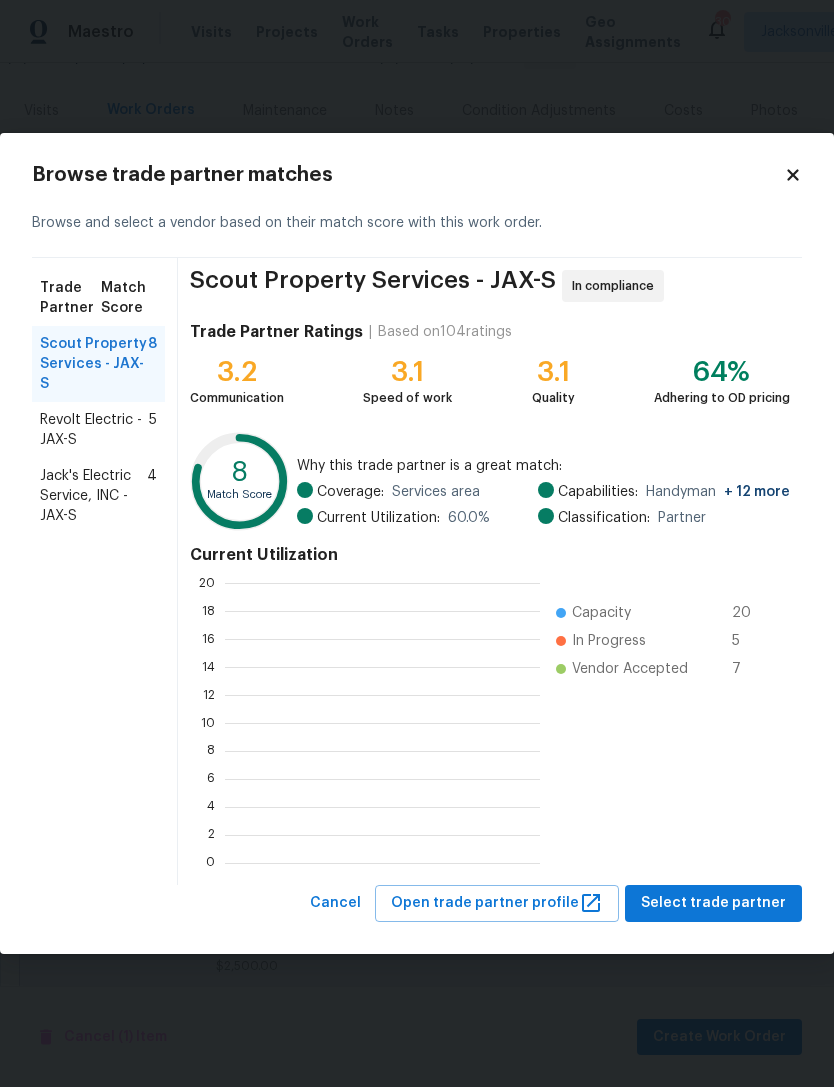 scroll, scrollTop: 2, scrollLeft: 2, axis: both 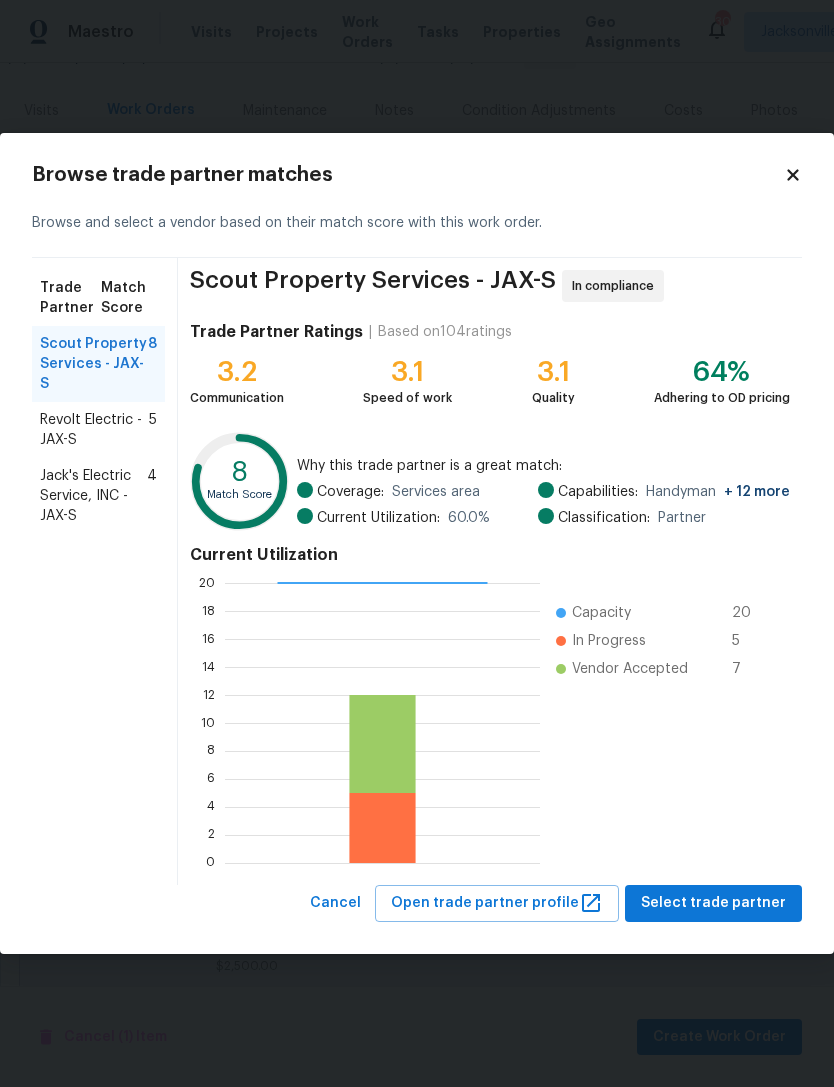 click on "Jack's Electric Service, INC - JAX-S" at bounding box center (93, 496) 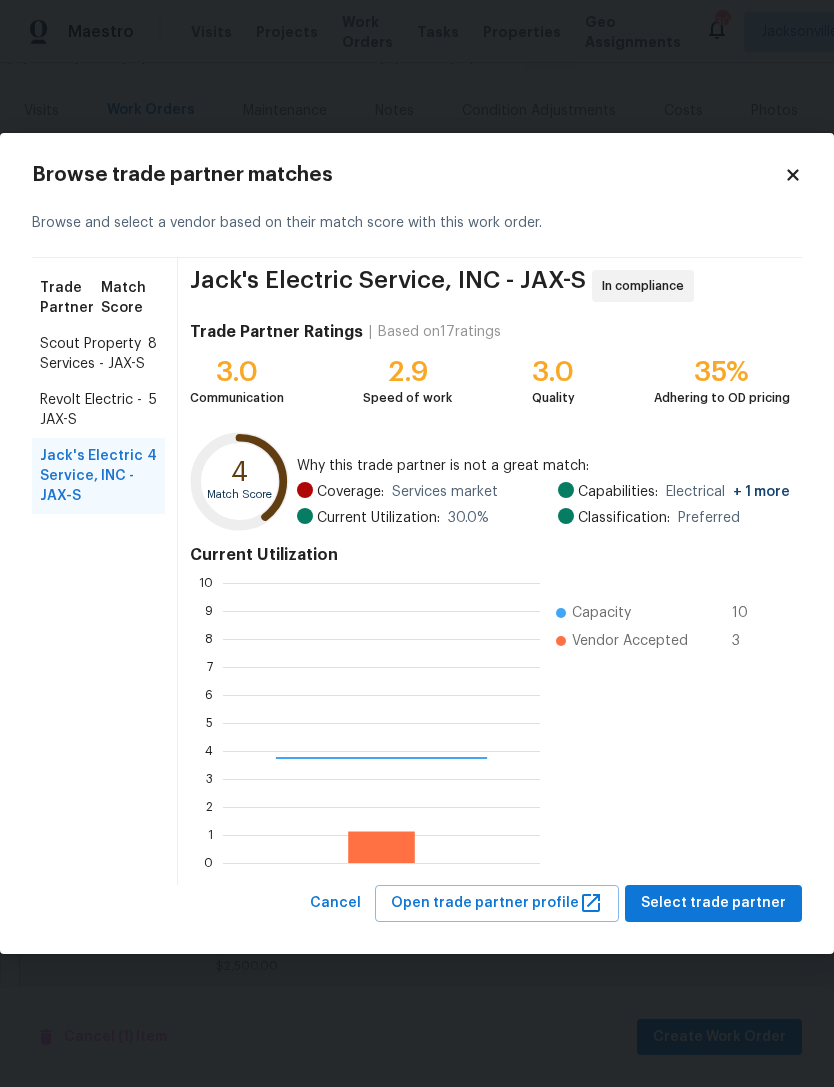 scroll, scrollTop: 2, scrollLeft: 2, axis: both 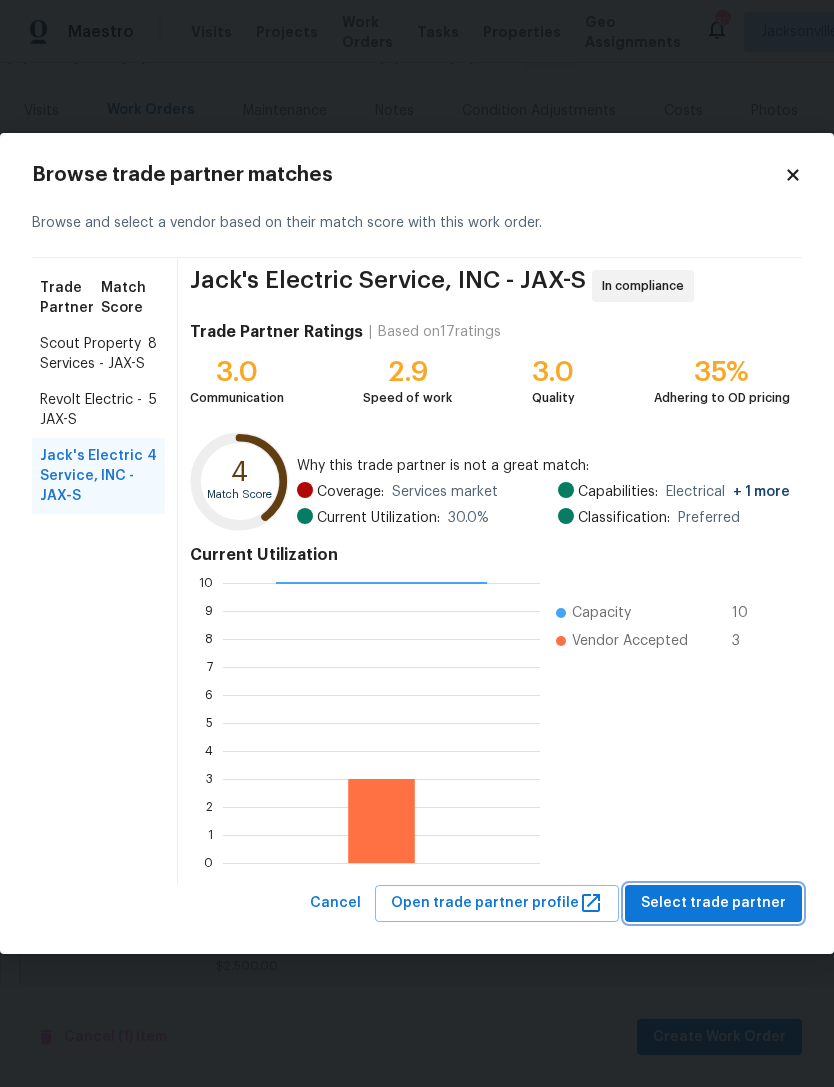 click on "Select trade partner" at bounding box center (713, 903) 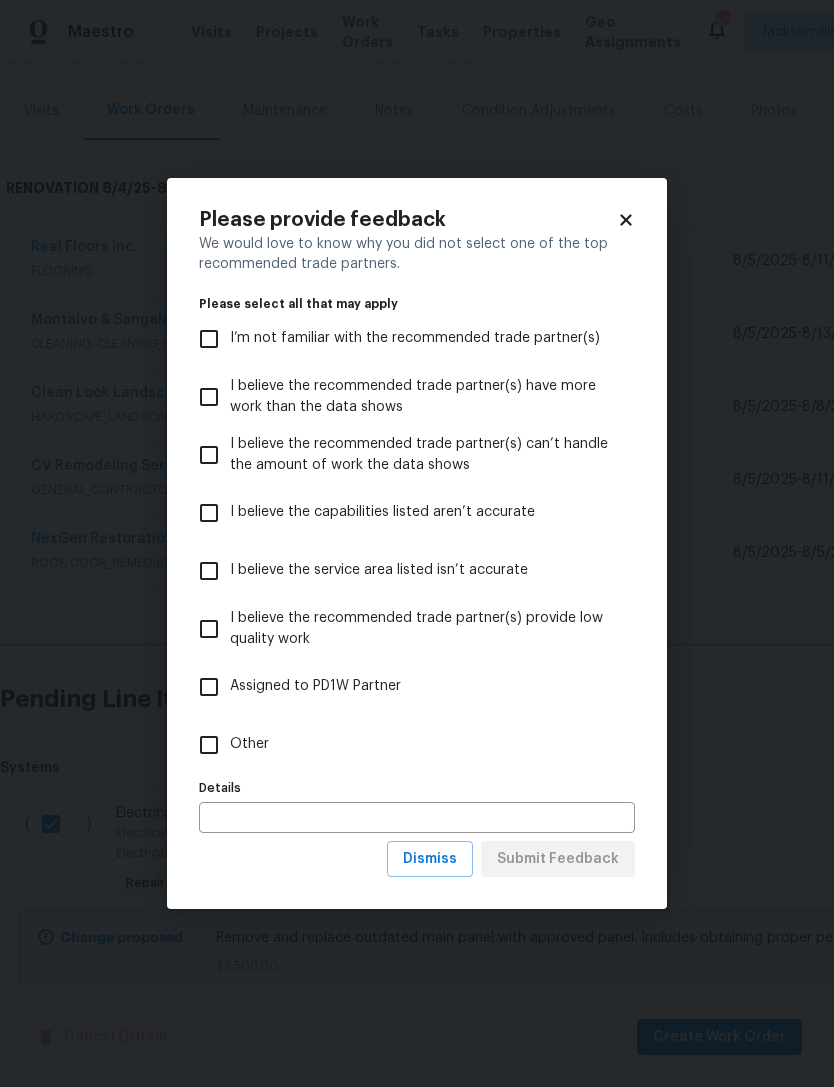 click on "Other" at bounding box center [249, 744] 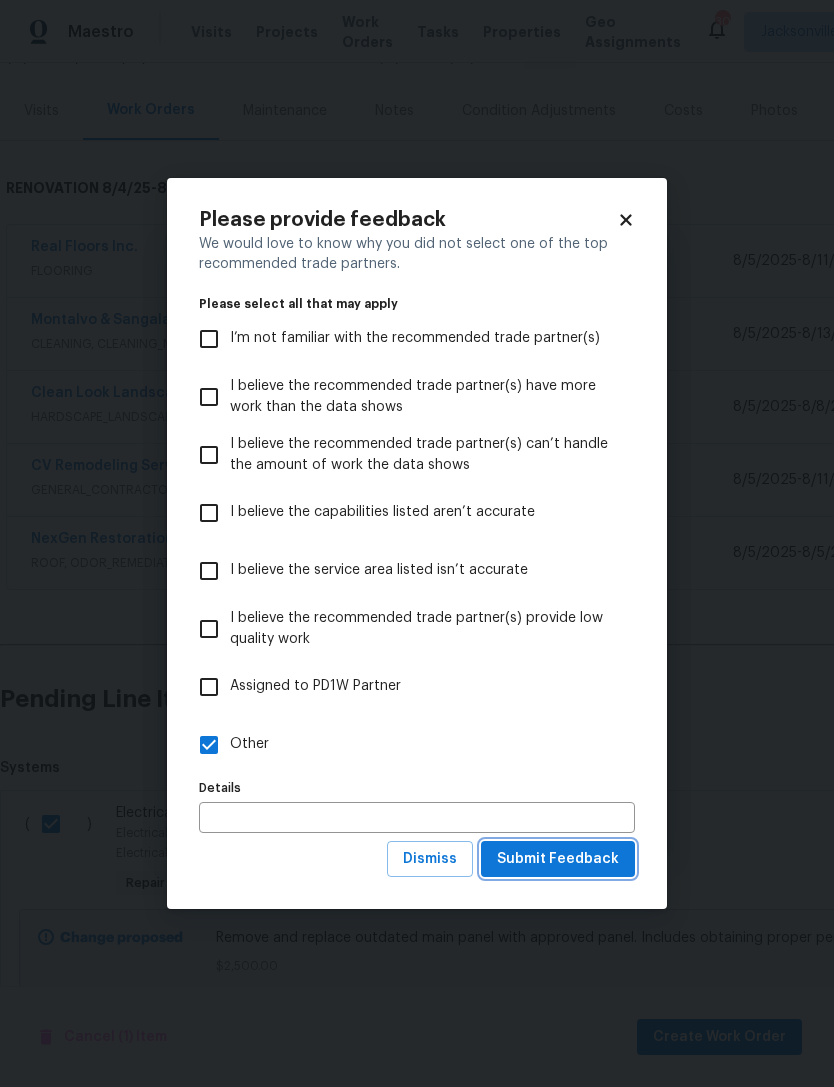 click on "Submit Feedback" at bounding box center [558, 859] 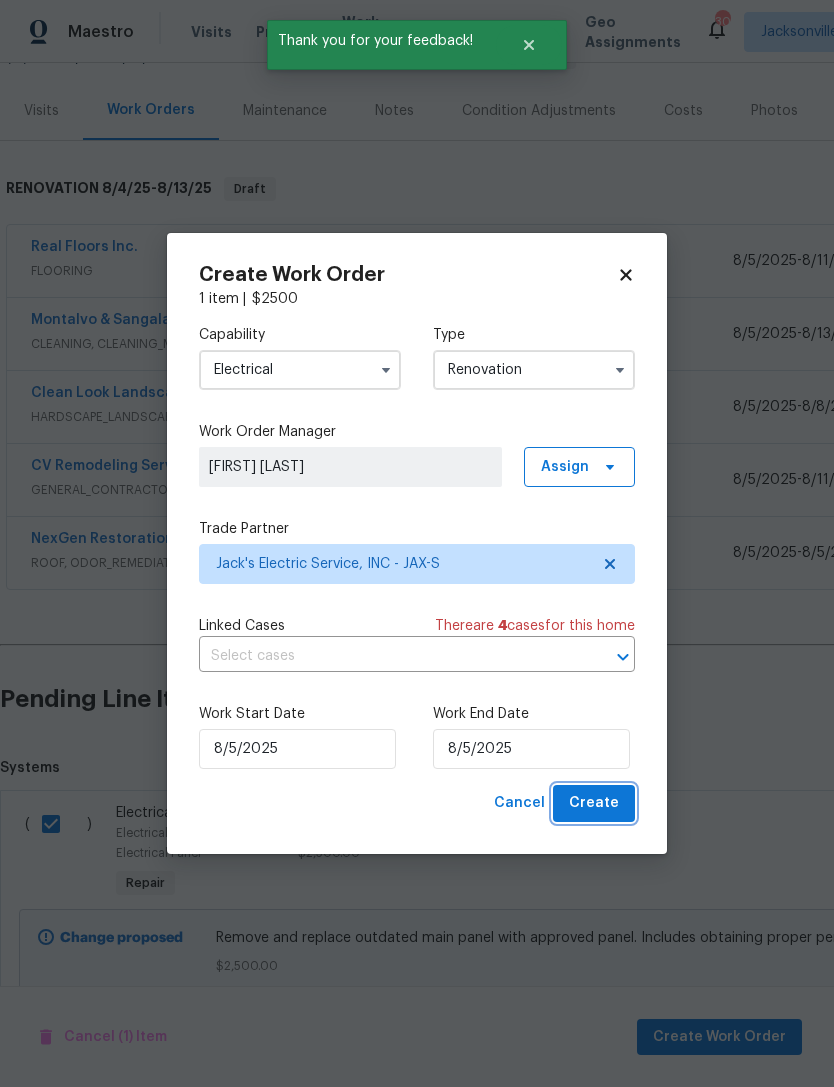 click on "Create" at bounding box center (594, 803) 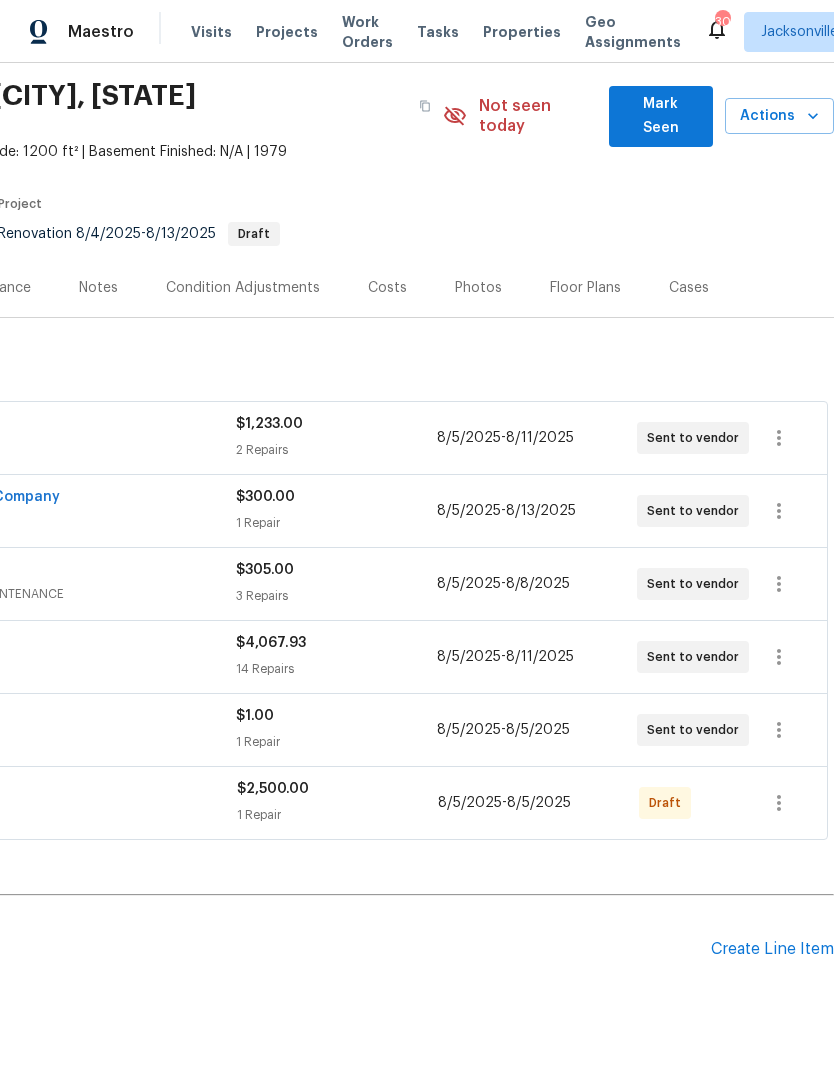 scroll, scrollTop: 65, scrollLeft: 296, axis: both 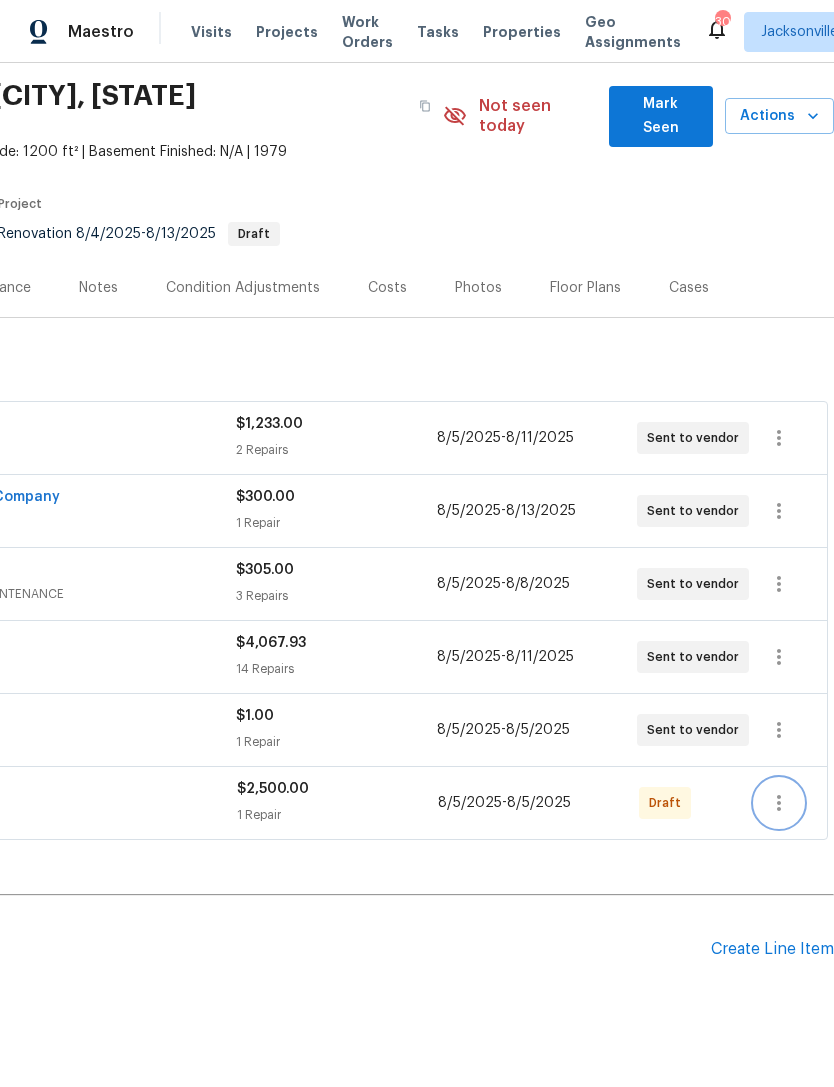click 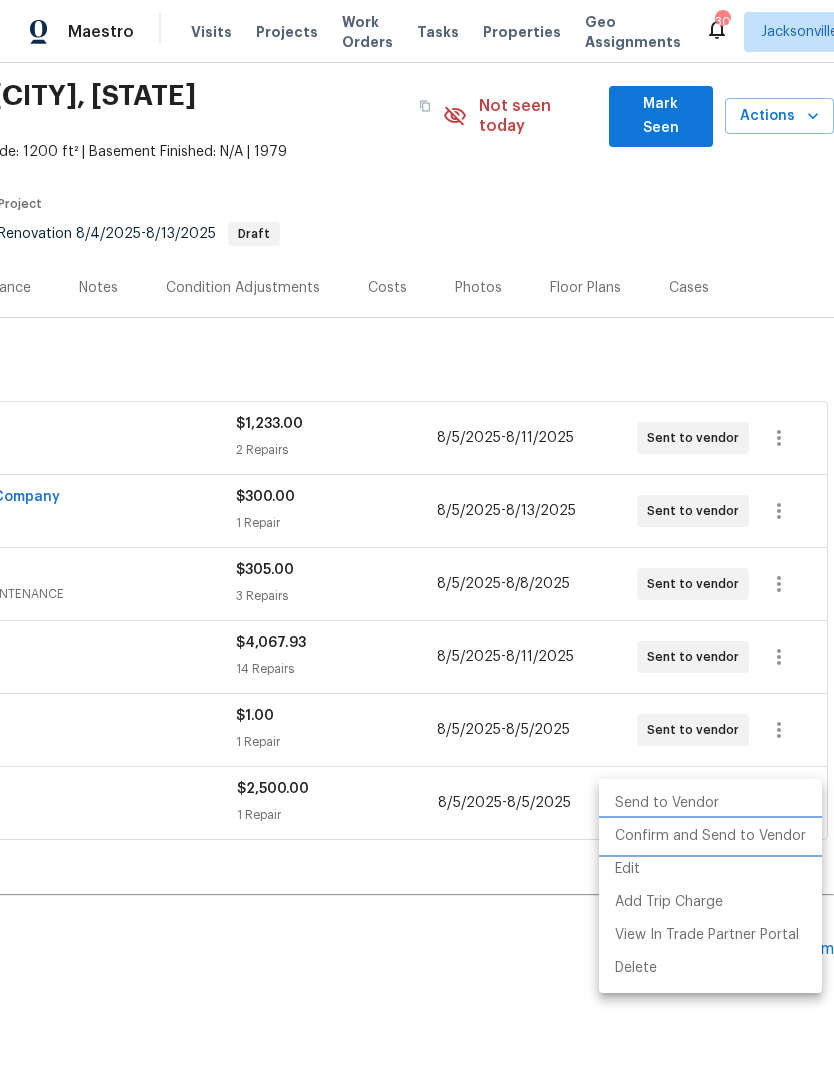 click on "Confirm and Send to Vendor" at bounding box center [710, 836] 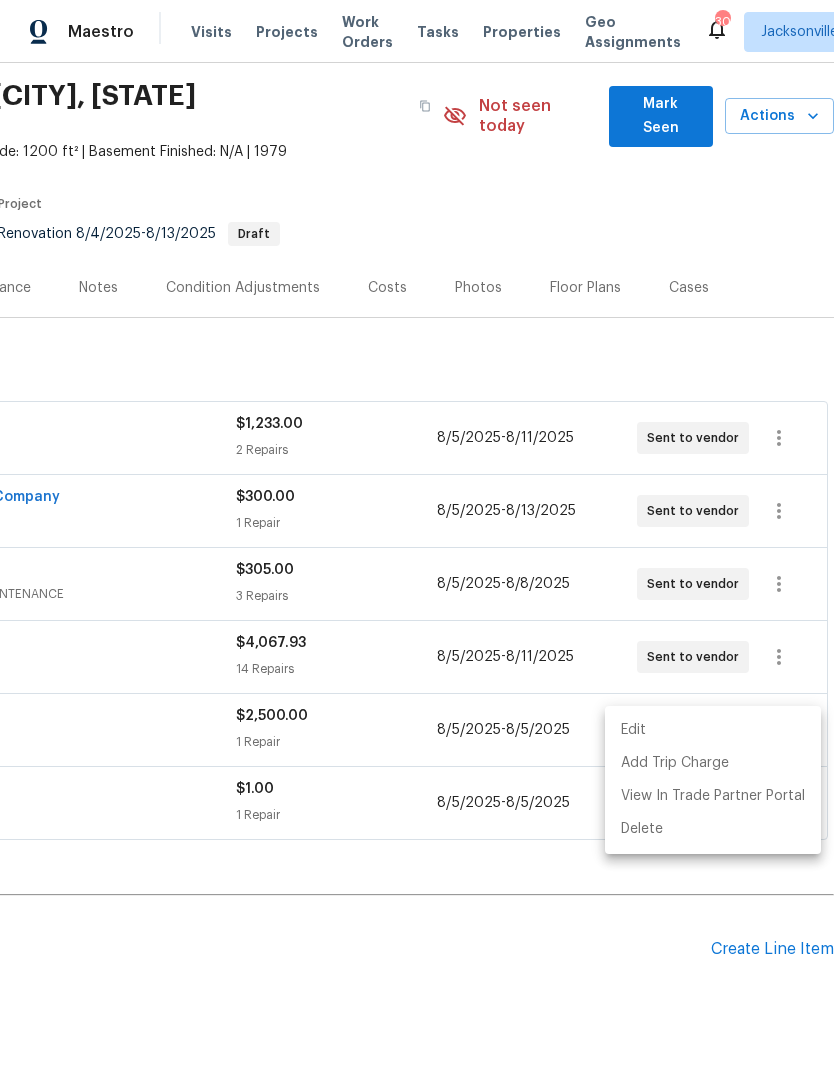 click at bounding box center [417, 543] 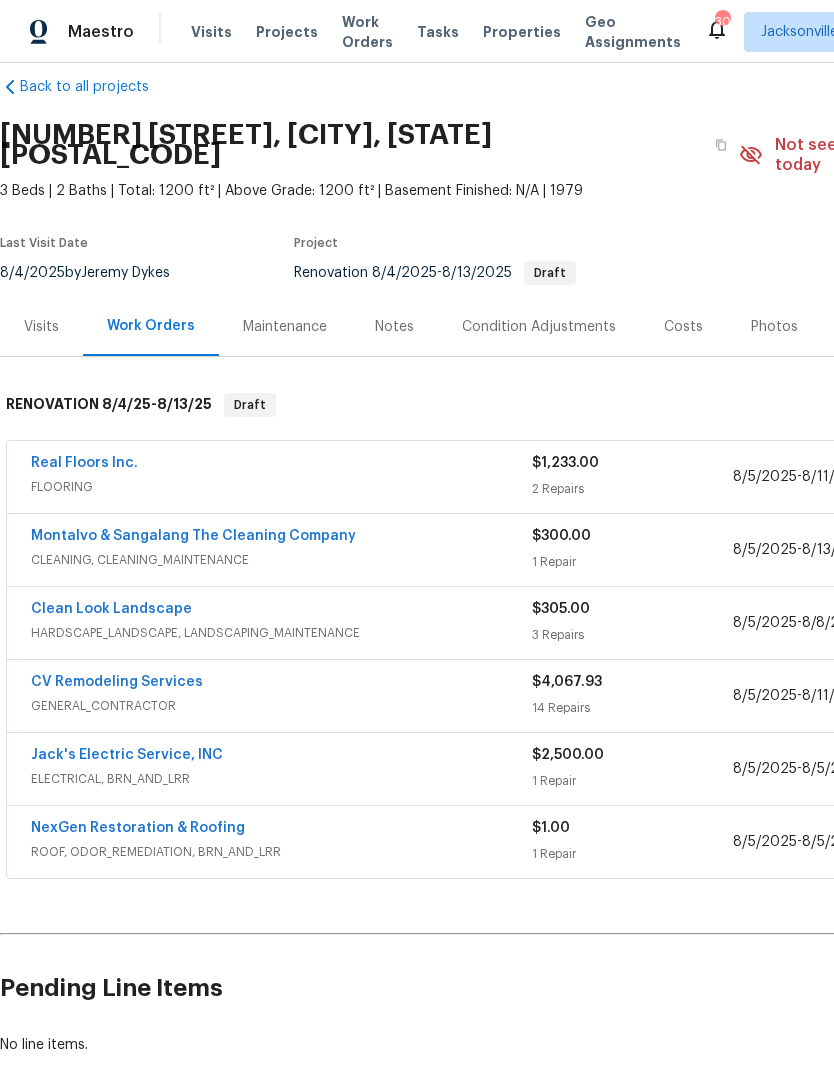 scroll, scrollTop: 25, scrollLeft: 0, axis: vertical 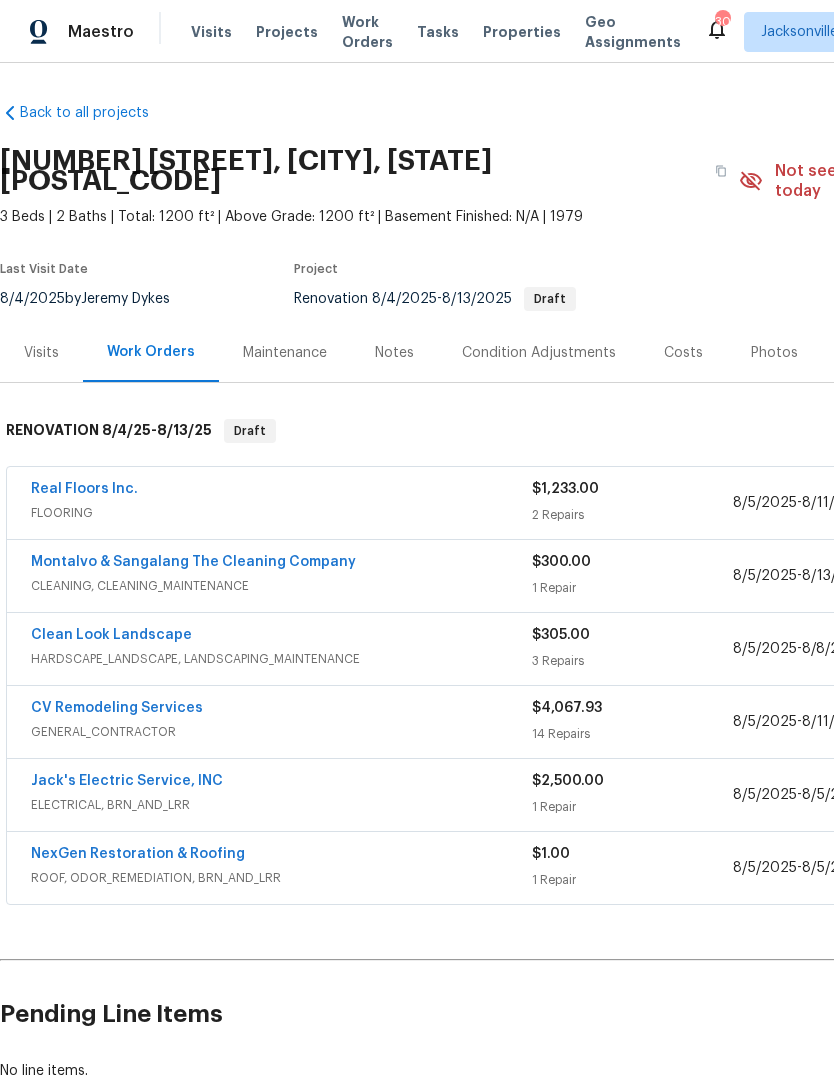 click on "Visits" at bounding box center (211, 32) 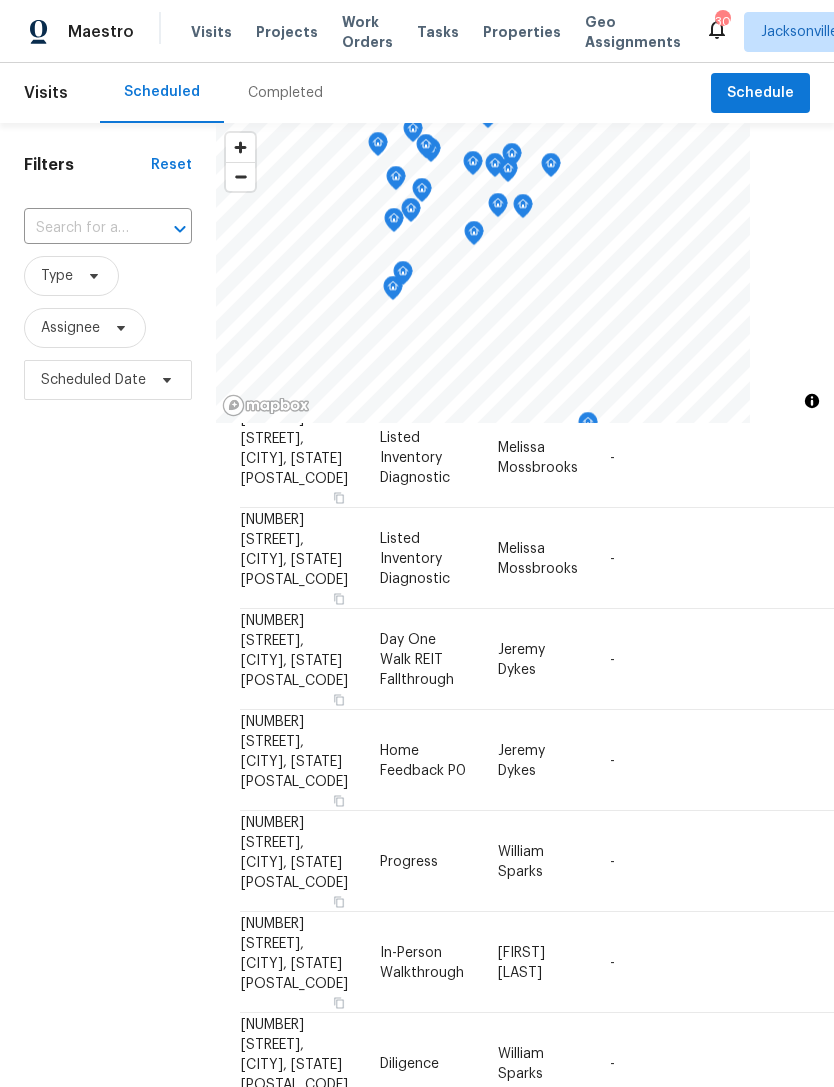 scroll, scrollTop: 796, scrollLeft: 0, axis: vertical 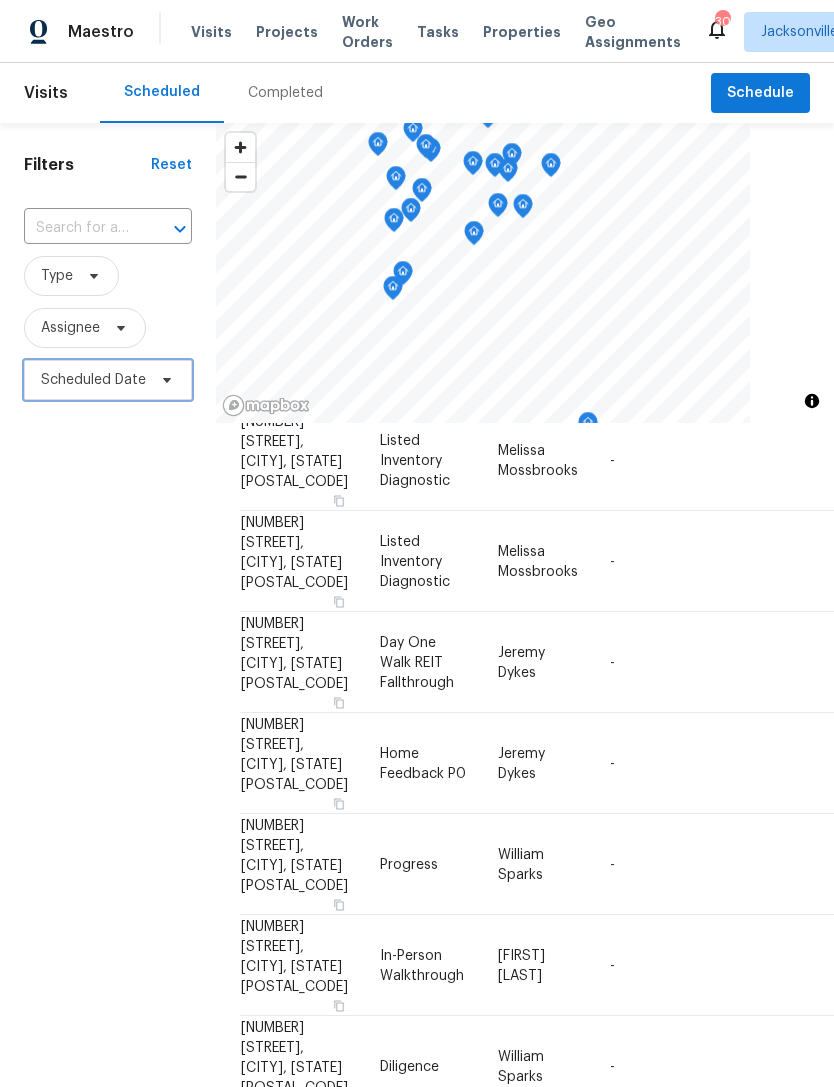 click on "Scheduled Date" at bounding box center [108, 380] 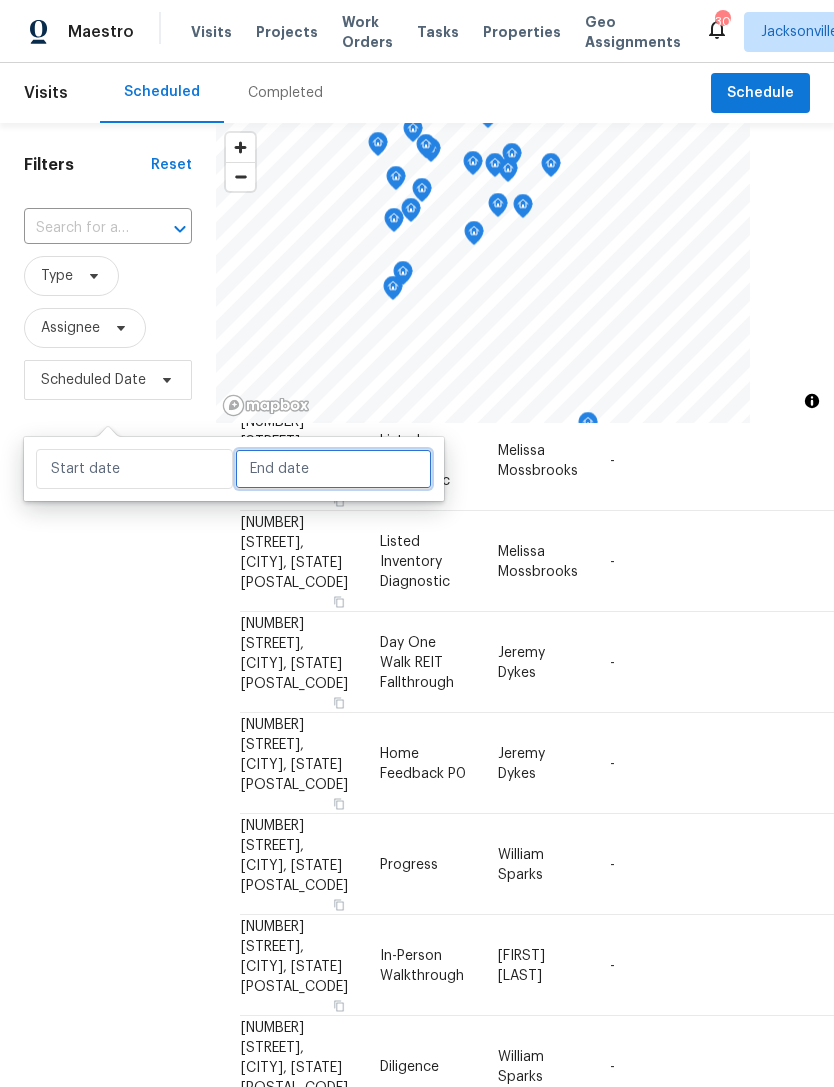 click at bounding box center [333, 469] 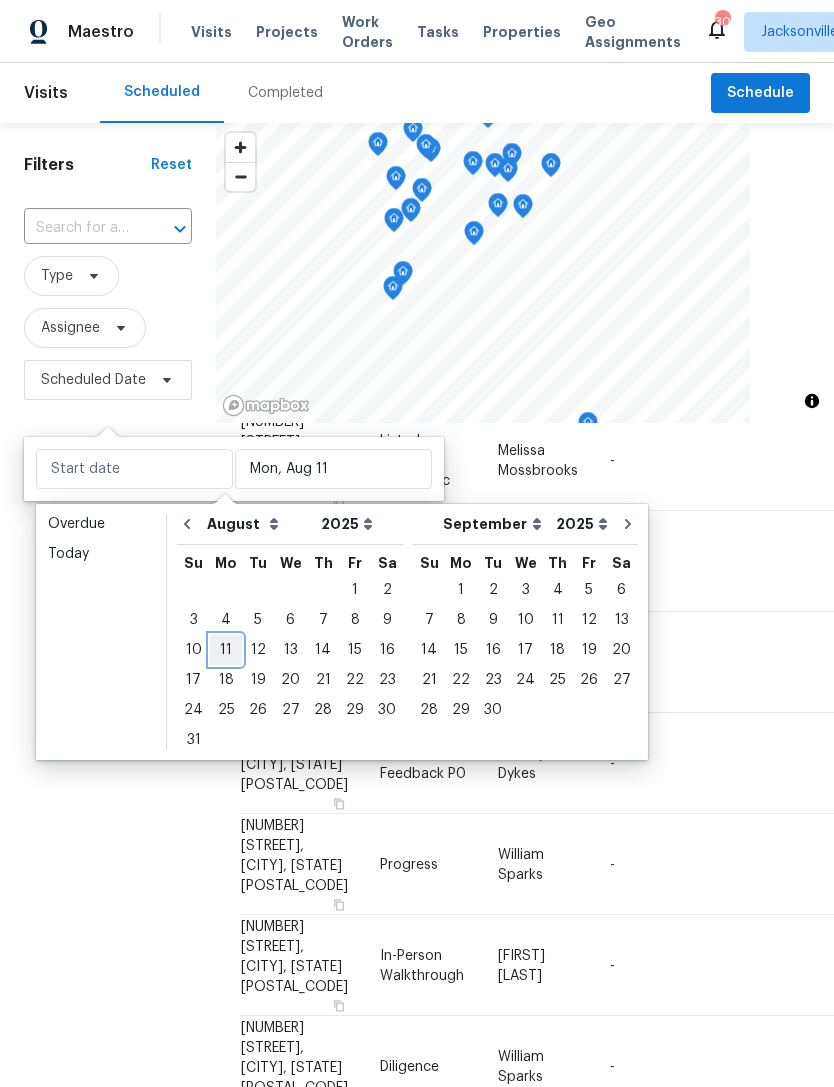 click on "11" at bounding box center [226, 650] 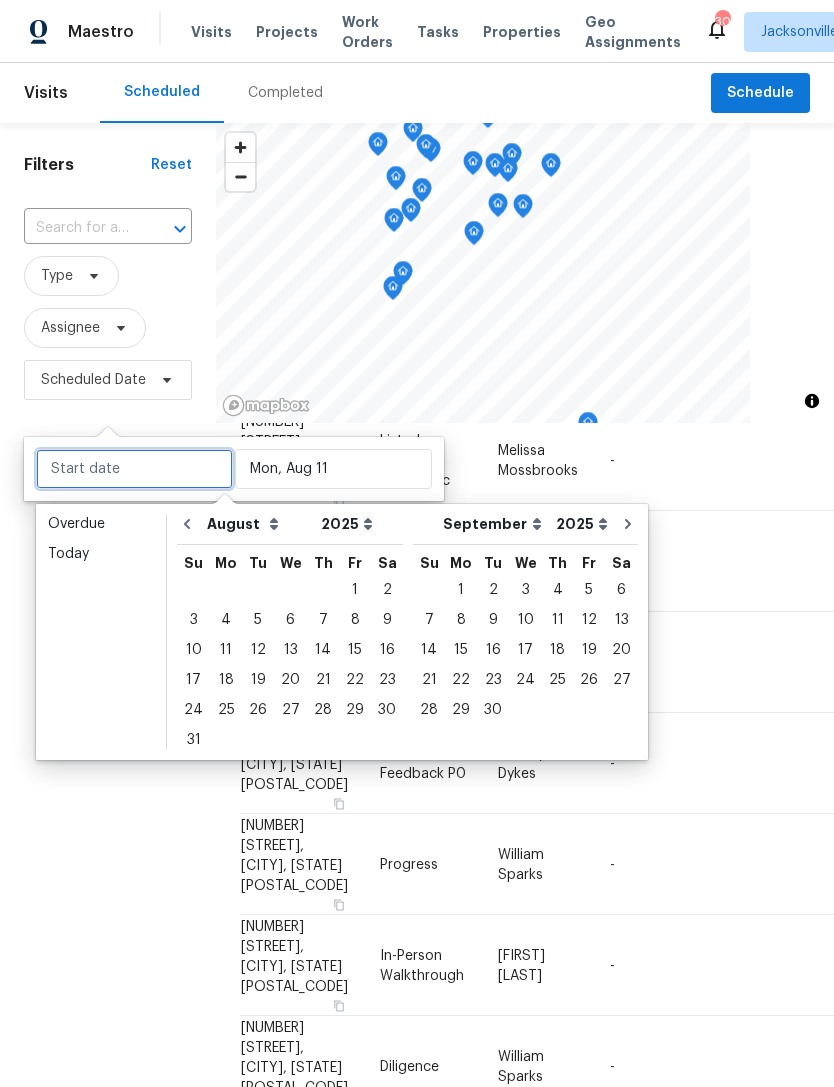 type on "Mon, Aug 11" 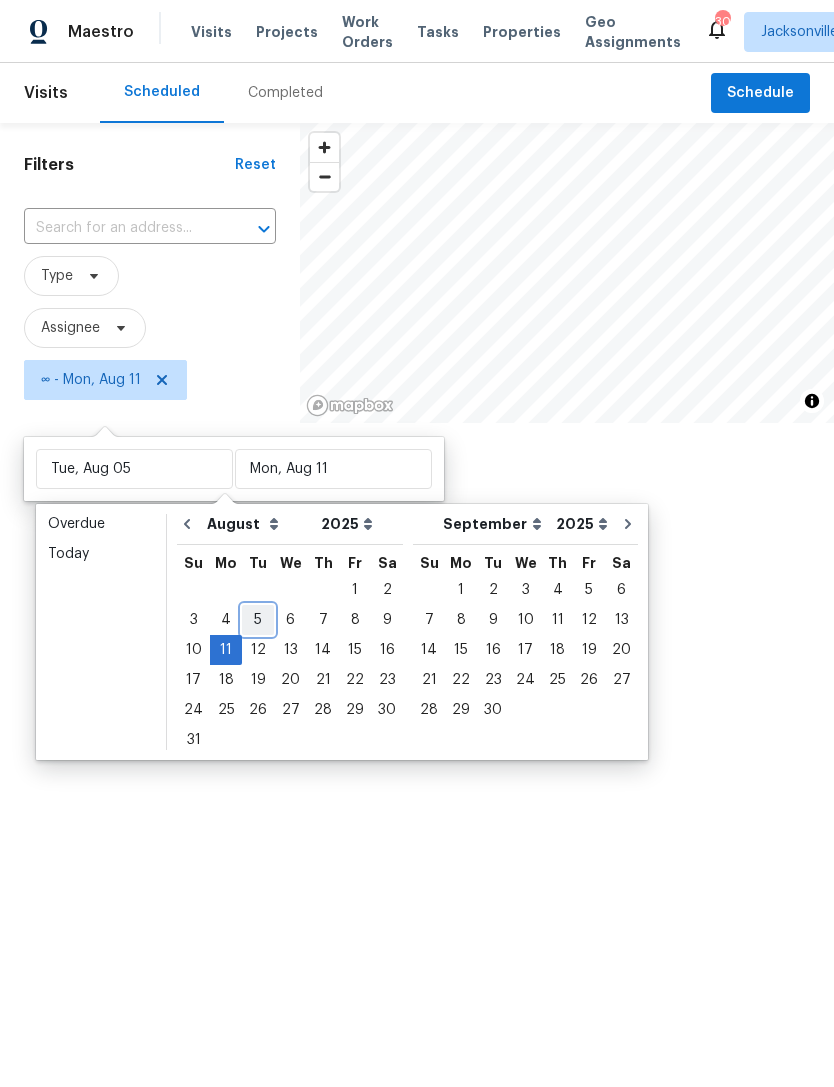click on "5" at bounding box center [258, 620] 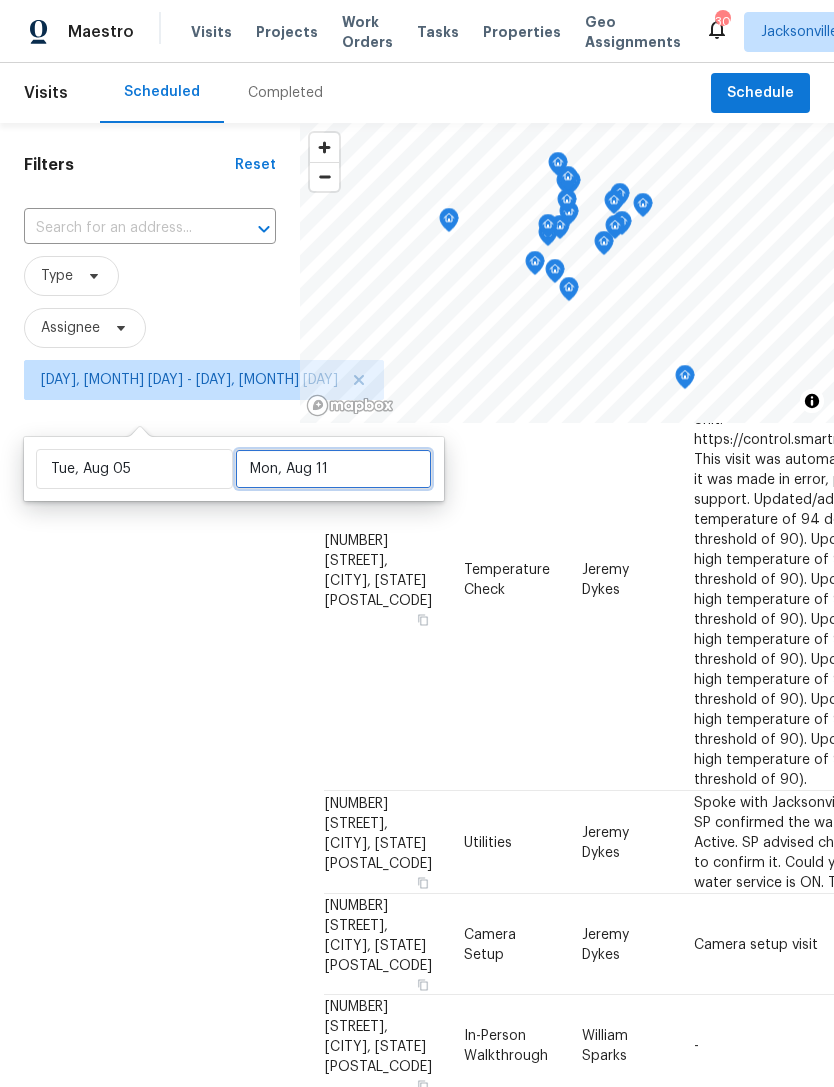click on "Mon, Aug 11" at bounding box center (333, 469) 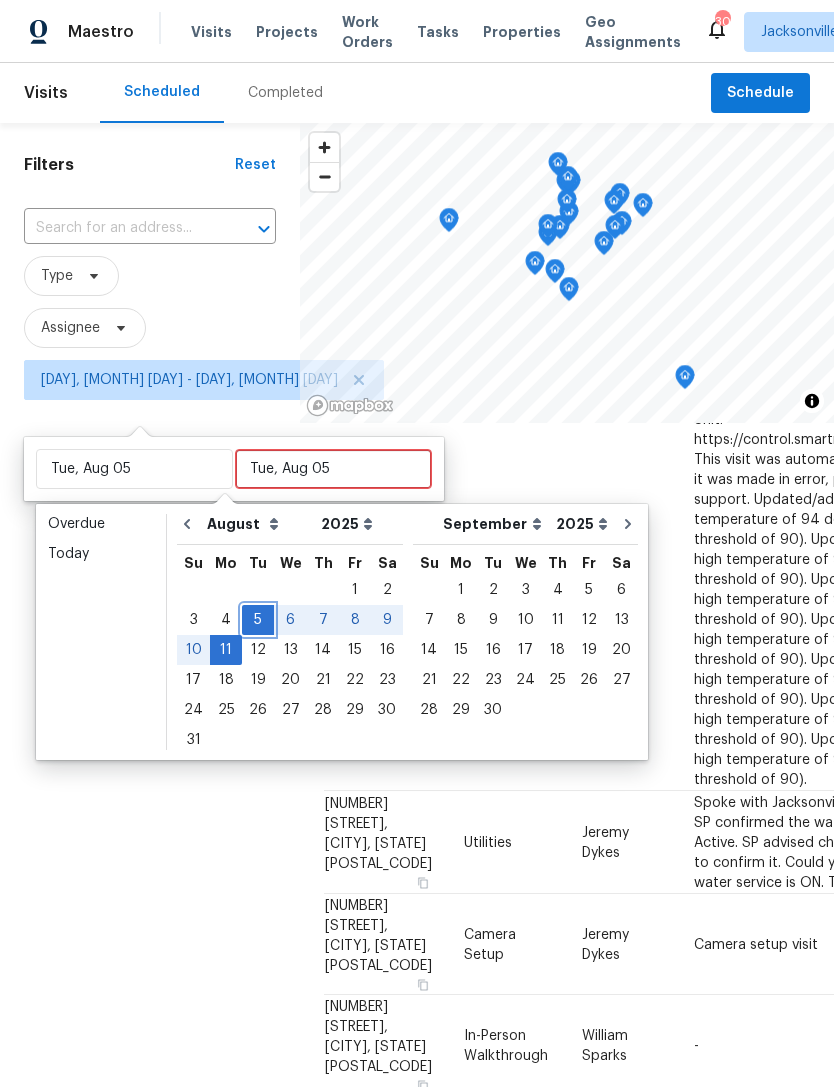 click on "5" at bounding box center (258, 620) 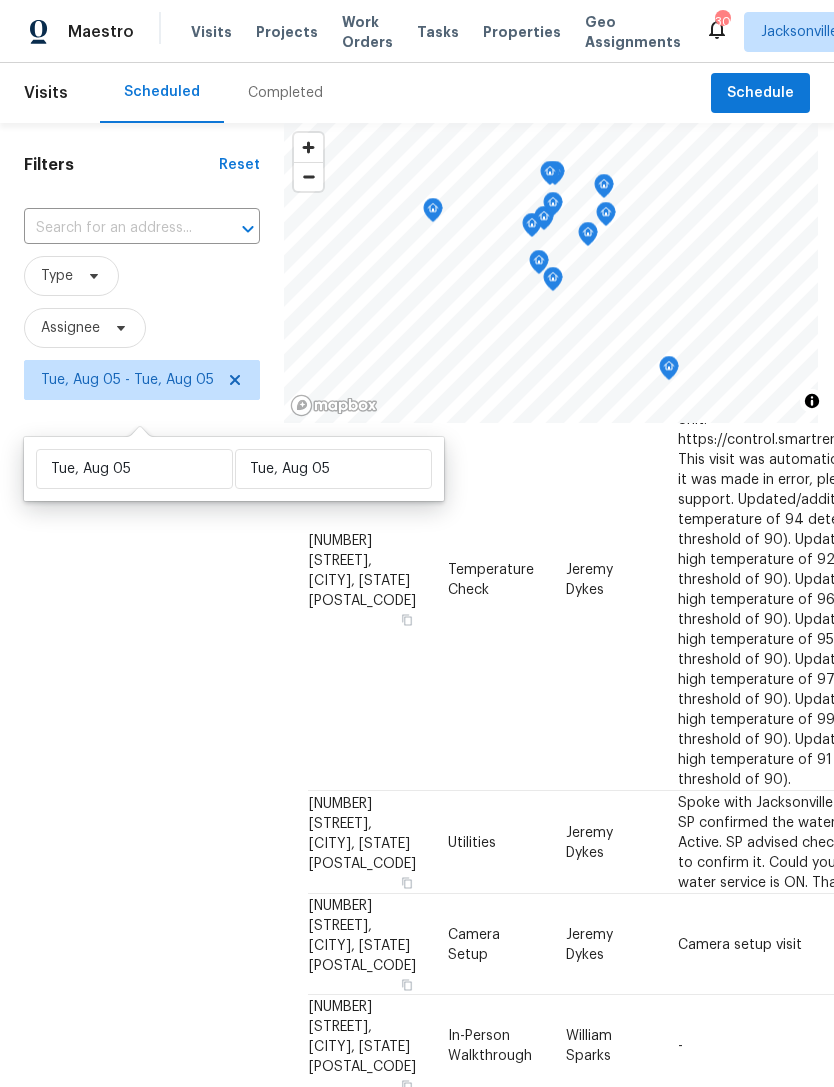 click on "Filters Reset ​ Type Assignee Tue, Aug 05 - Tue, Aug 05" at bounding box center (142, 708) 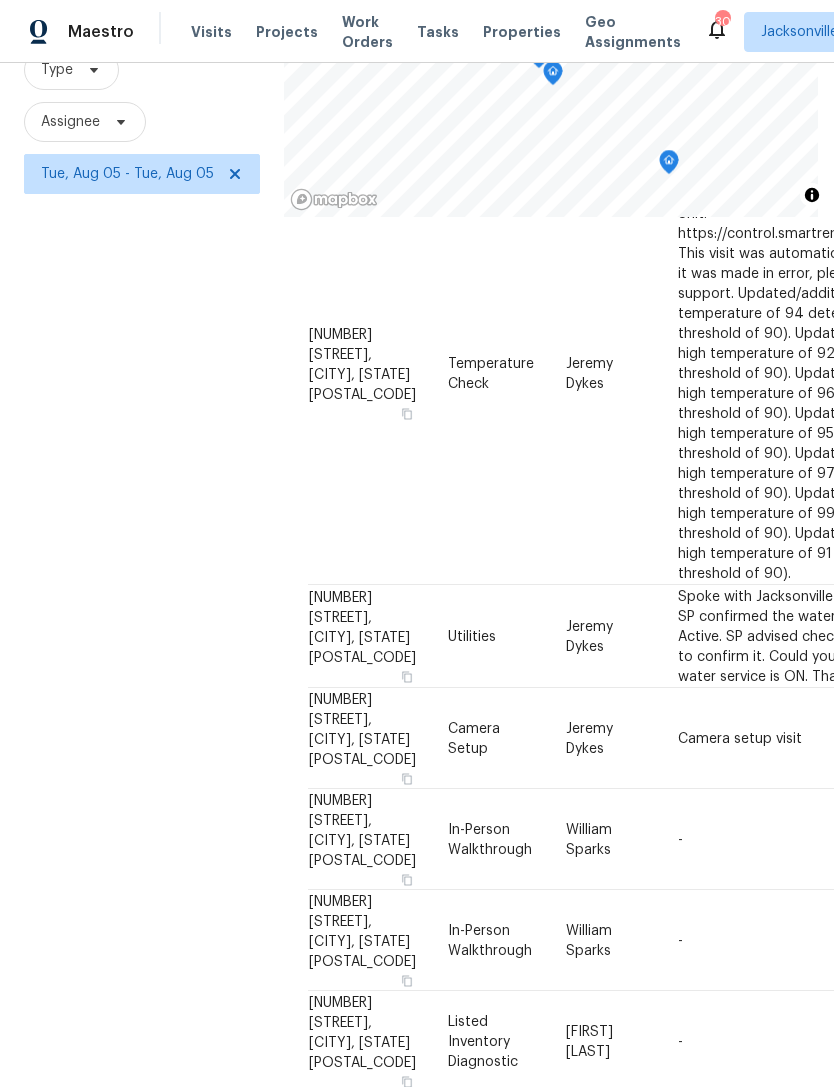 scroll, scrollTop: 213, scrollLeft: 0, axis: vertical 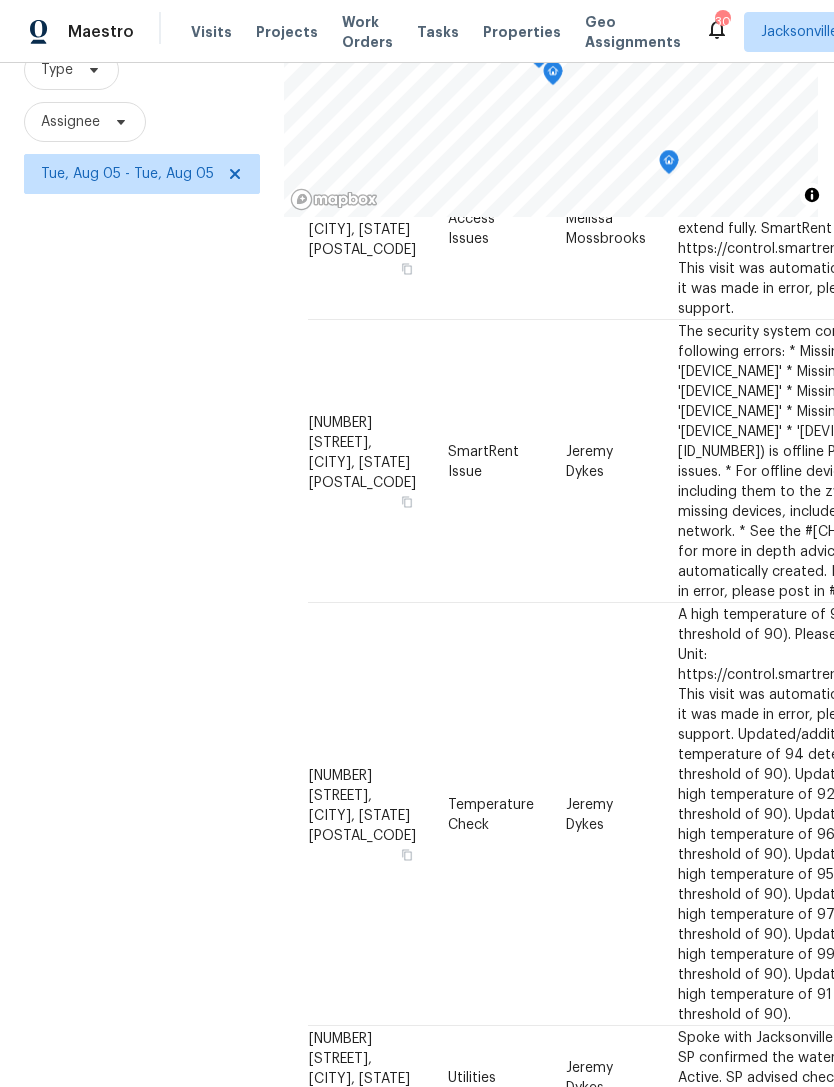 click on "A high temperature of 93 detected (above the threshold of 90).
Please investigate.
SmartRent Unit: https://control.smartrent.com/manager/units/5834119/overview
This visit was automatically created. If you think it was made in error, please post in #knox2-support.
Updated/additional issue(s):
A high temperature of 94 detected (above the threshold of 90).
Updated/additional issue(s):
A high temperature of 92 detected (above the threshold of 90).
Updated/additional issue(s):
A high temperature of 96 detected (above the threshold of 90).
Updated/additional issue(s):
A high temperature of 95 detected (above the threshold of 90).
Updated/additional issue(s):
A high temperature of 97 detected (above the threshold of 90).
Updated/additional issue(s):
A high temperature of 99 detected (above the threshold of 90).
Updated/additional issue(s):
A high temperature of 91 detected (above the threshold of 90)." at bounding box center [837, 814] 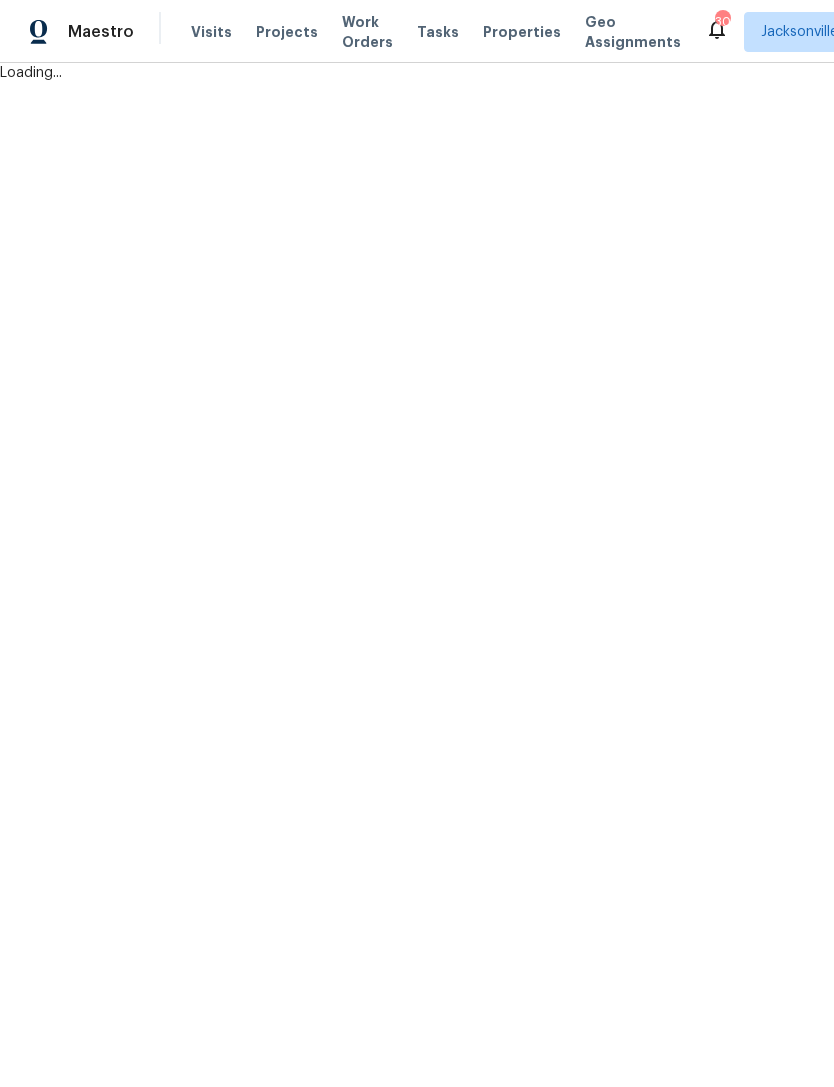 scroll, scrollTop: 0, scrollLeft: 0, axis: both 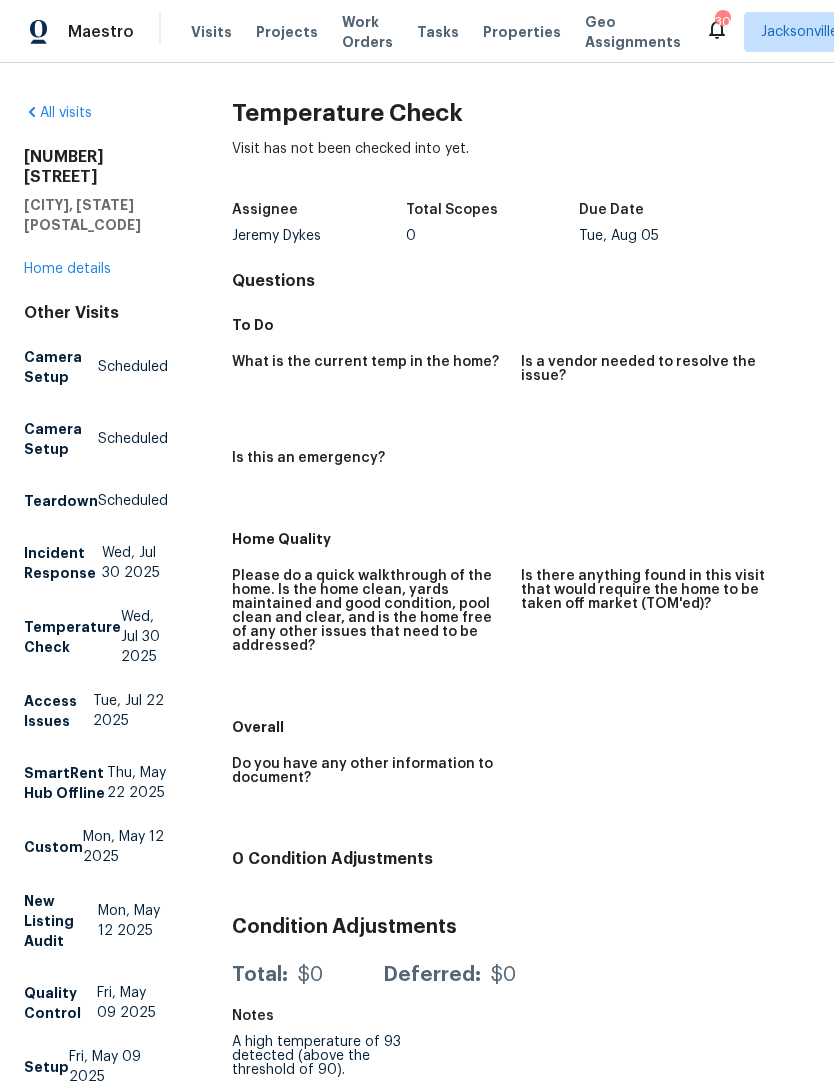 click on "All visits 8636 Bermuda Rd Jacksonville, FL 32208 Home details Other Visits Camera Setup Scheduled Camera Setup Scheduled Teardown Scheduled Incident Response Wed, Jul 30 2025 Temperature Check Wed, Jul 30 2025 Access Issues Tue, Jul 22 2025 SmartRent Hub Offline Thu, May 22 2025 Custom Mon, May 12 2025 New Listing Audit Mon, May 12 2025 Quality Control Fri, May 09 2025 Setup Fri, May 09 2025 Quality Control Mon, May 05 2025 Day One Walk Fri, May 02 2025 In-Person Walkthrough Fri, Mar 21 2025" at bounding box center (96, 705) 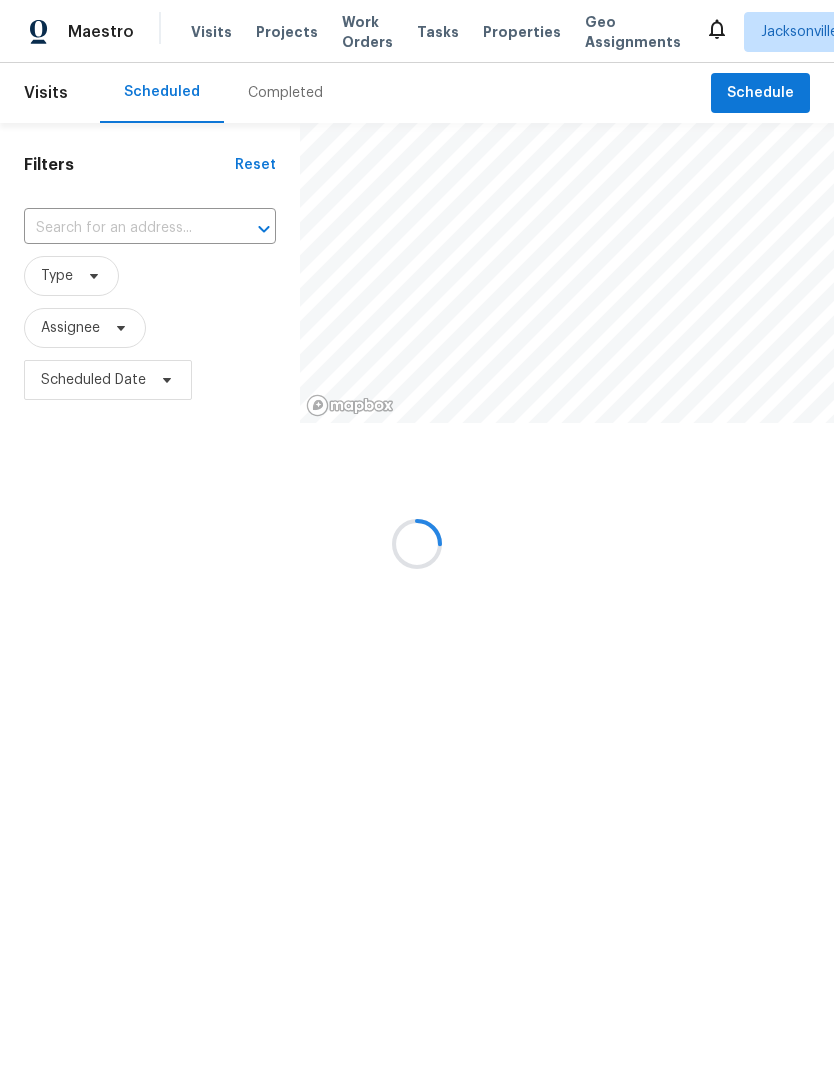 scroll, scrollTop: 0, scrollLeft: 0, axis: both 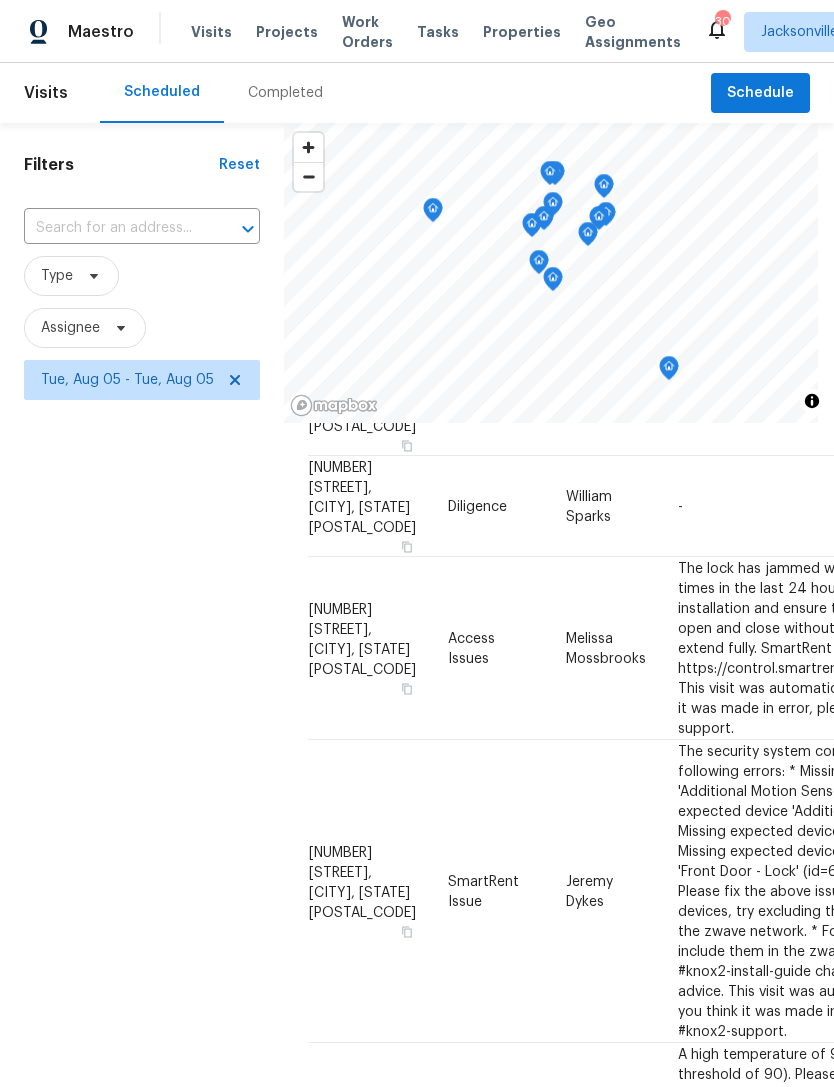 click on "The security system configuration has the following errors:
* Missing expected device 'Additional Motion Sensor - 2'
* Missing expected device 'Additional Motion Sensor - 3'
* Missing expected device 'Smart Bulb - 1'
* Missing expected device 'Smart Bulb - 2'
* 'Front Door - Lock' (id=6208596) is offline
Please fix the above issues.
* For offline devices, try excluding then including them to the zwave network.
* For missing devices, include them in the zwave network.
* See the #knox2-install-guide channel for more in depth advice.
This visit was automatically created. If you think it was made in error, please post in #knox2-support." at bounding box center [837, 891] 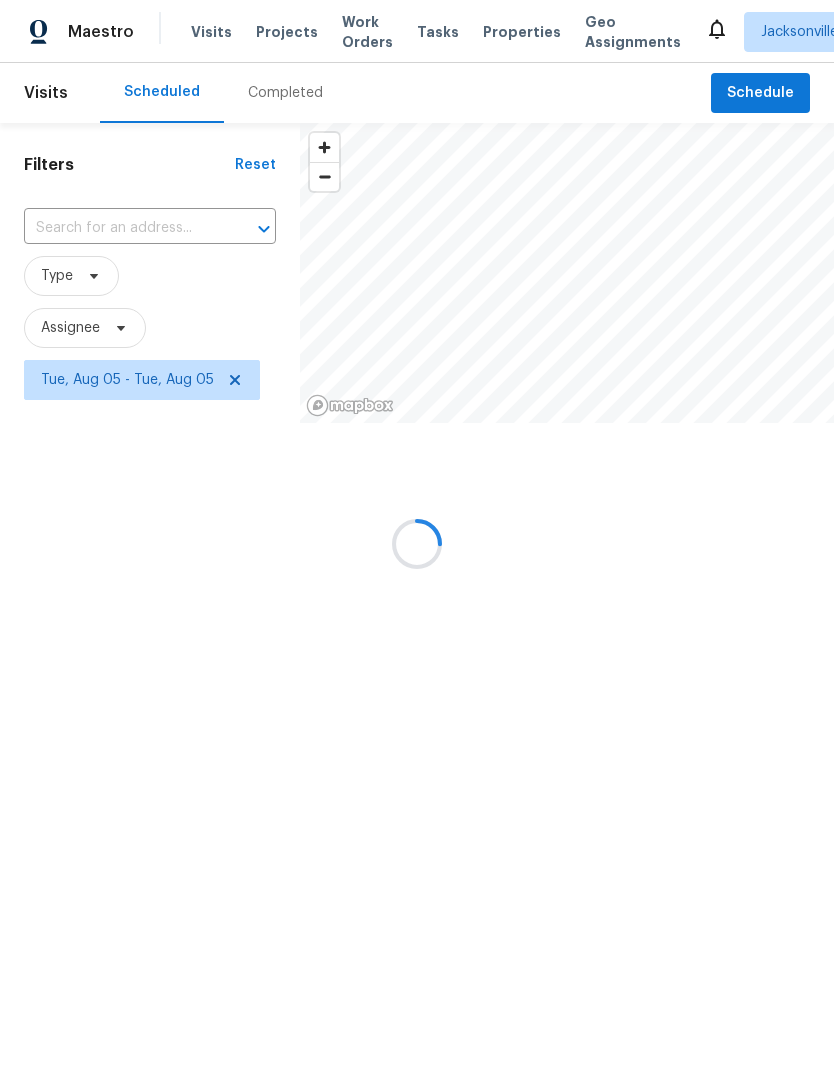 scroll, scrollTop: 0, scrollLeft: 0, axis: both 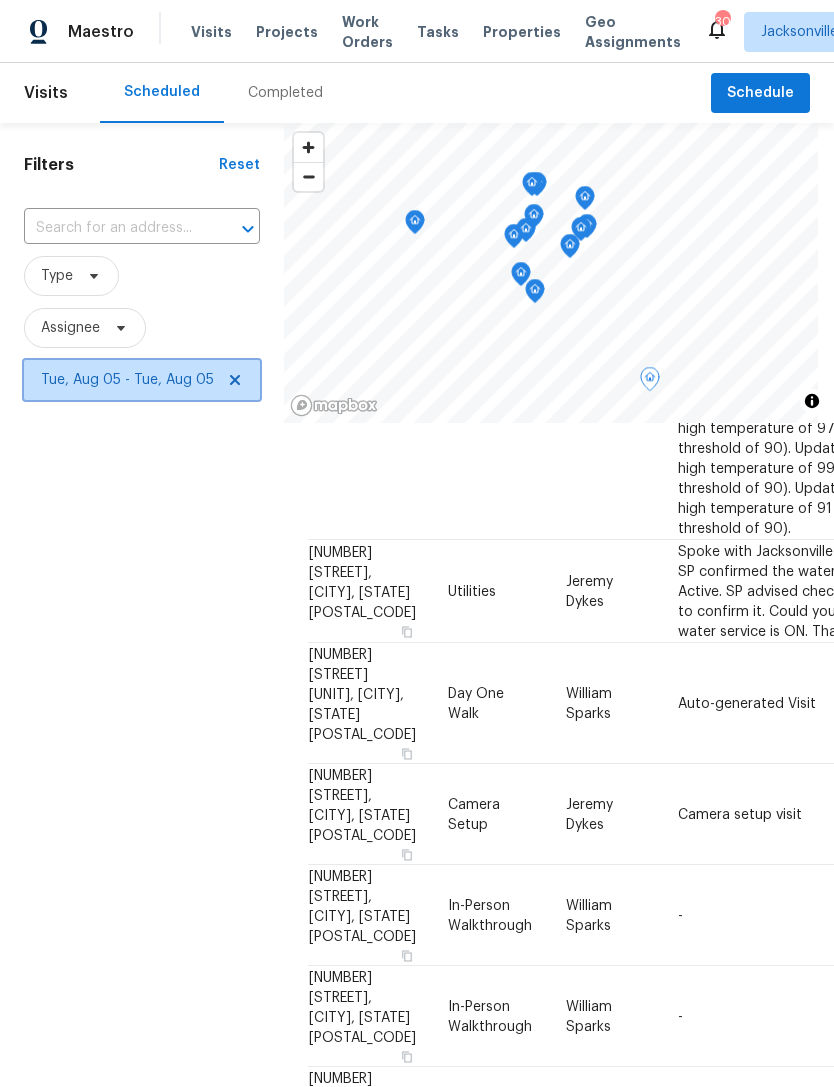 click 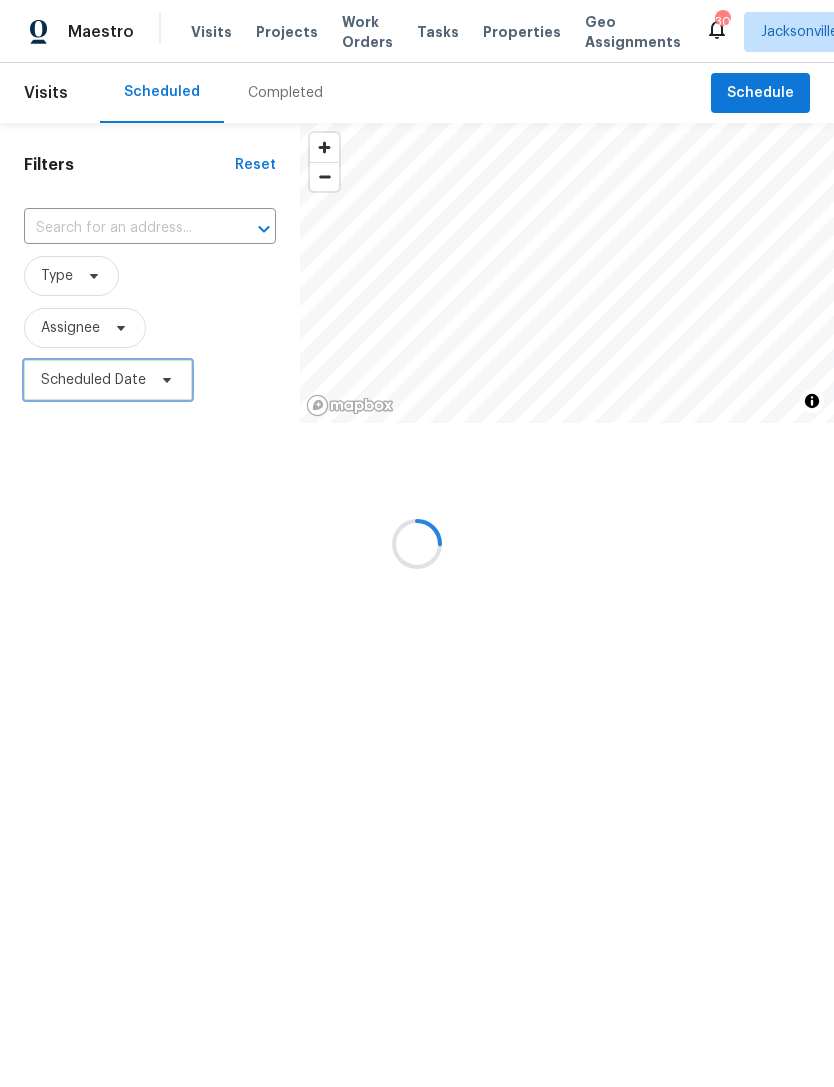 scroll, scrollTop: 0, scrollLeft: 0, axis: both 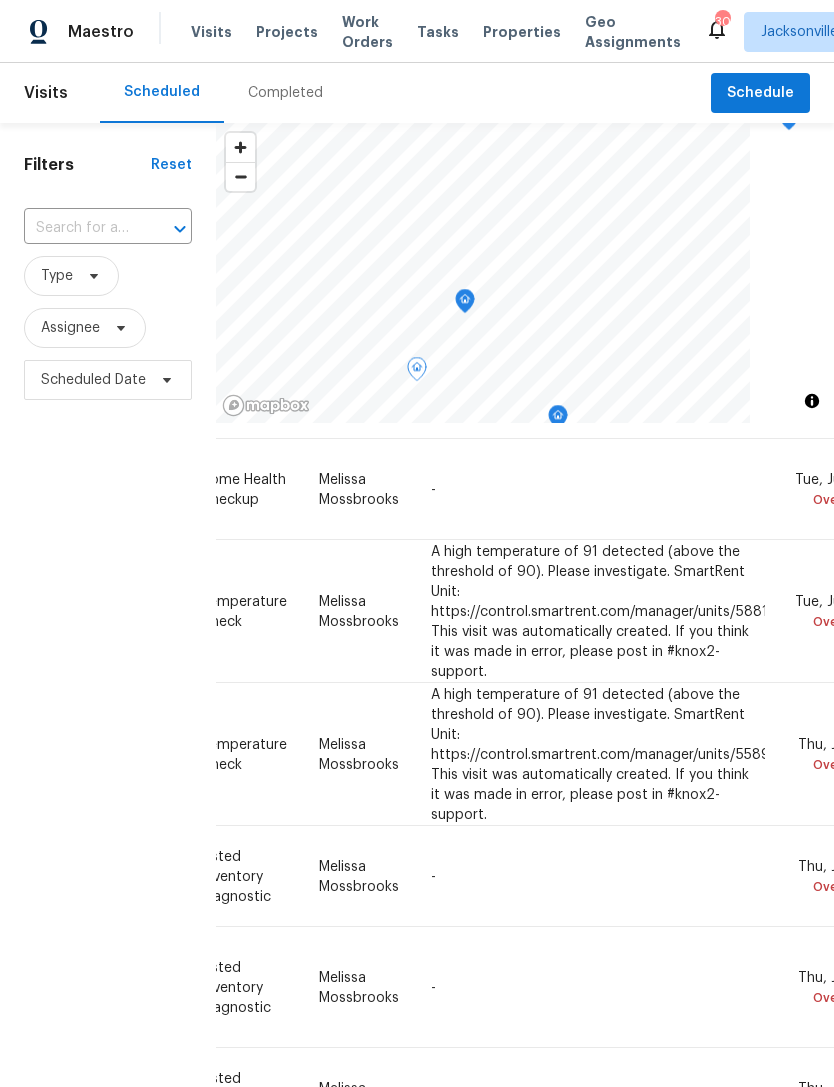 click 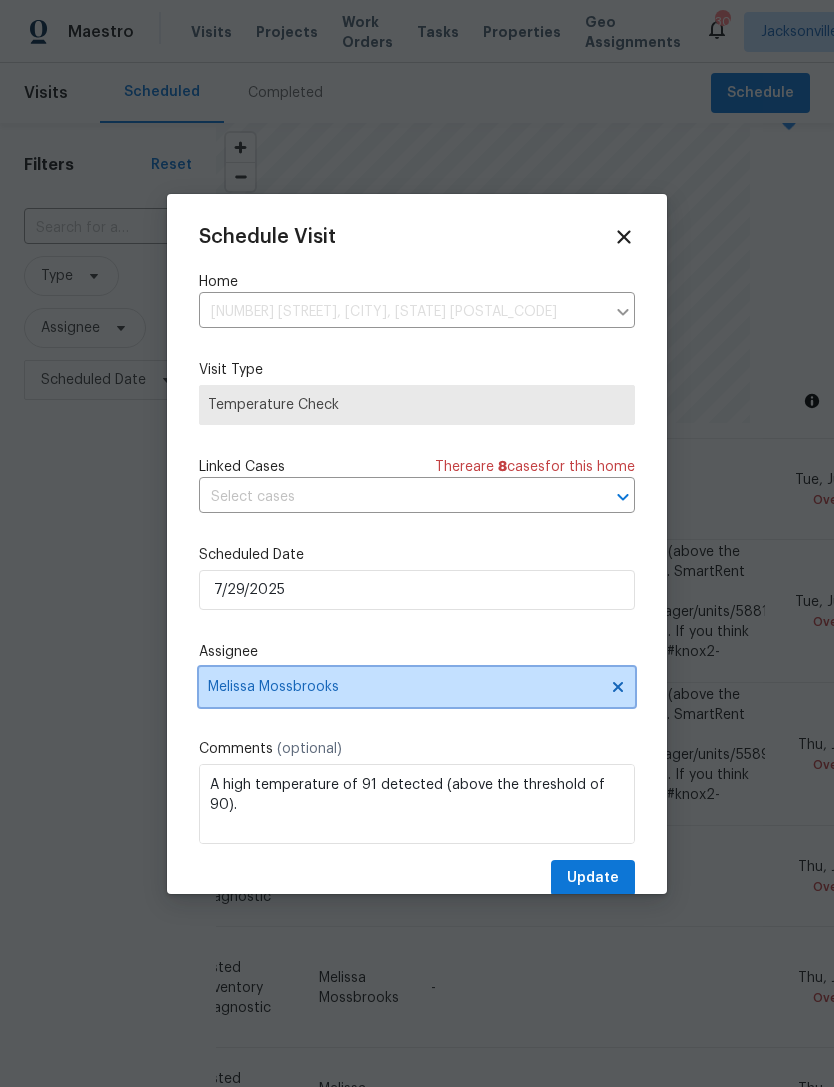 click on "Melissa Mossbrooks" at bounding box center [404, 687] 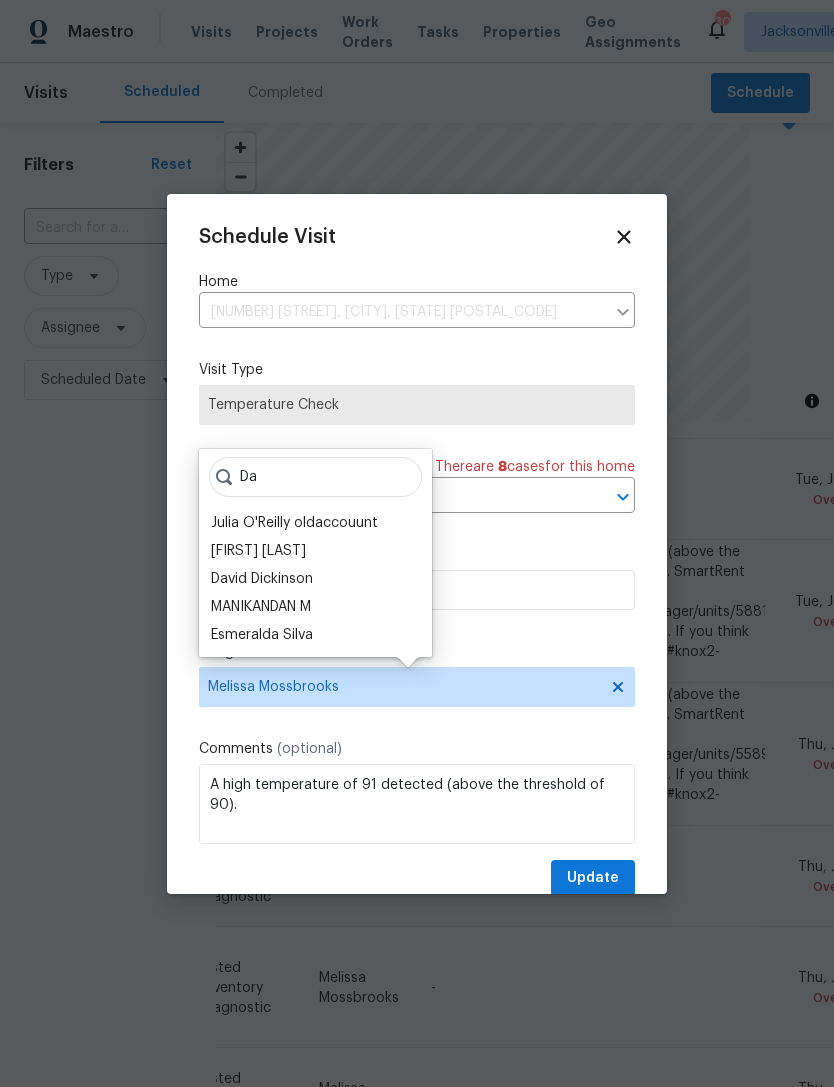 type on "Da" 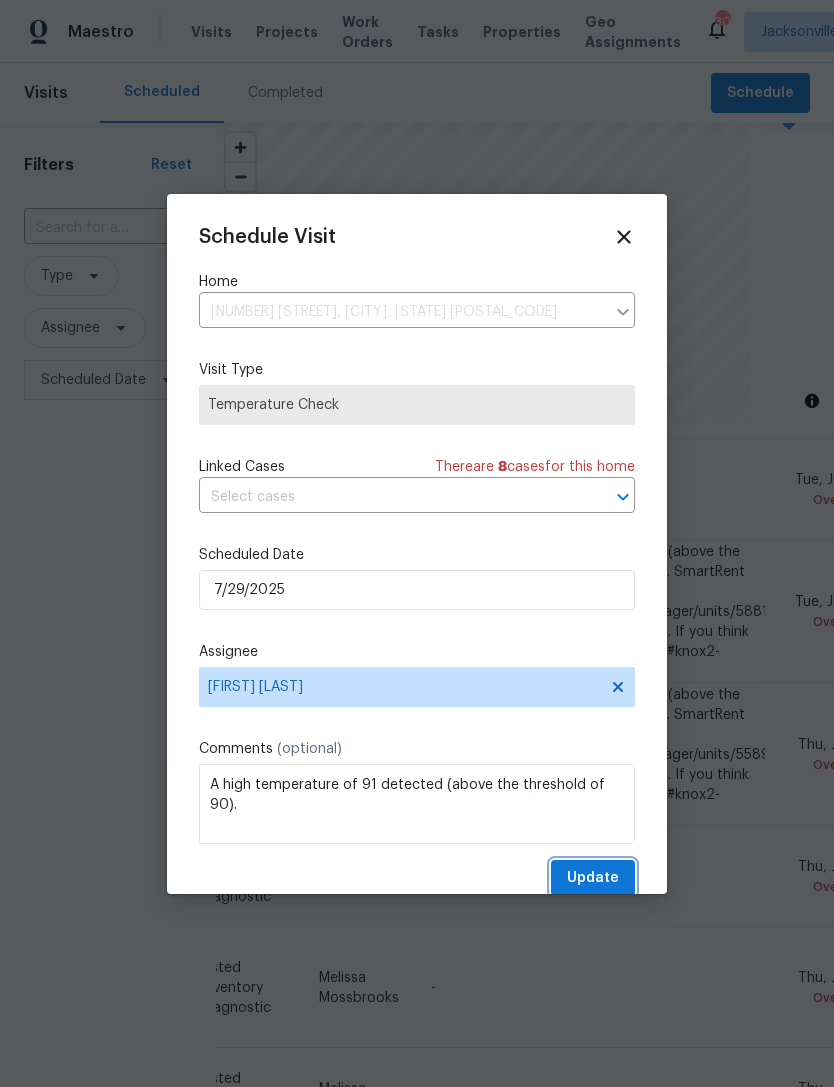 click on "Update" at bounding box center (593, 878) 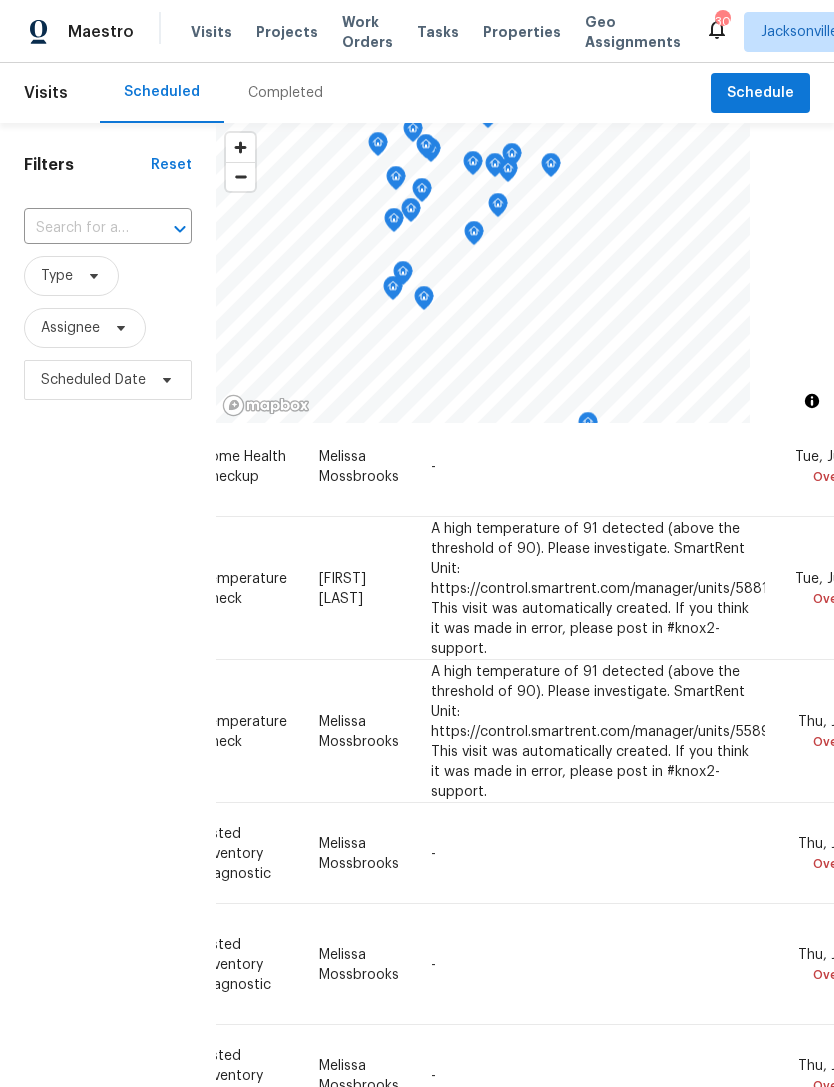 scroll, scrollTop: 183, scrollLeft: 179, axis: both 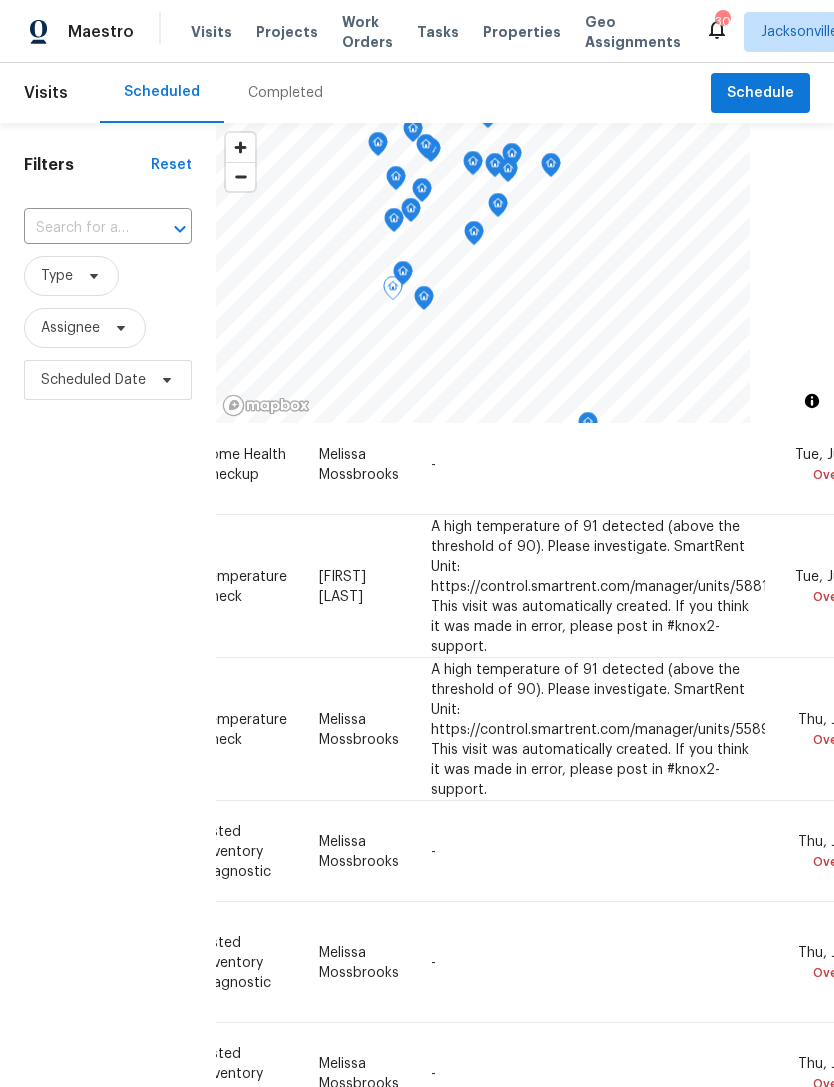 click 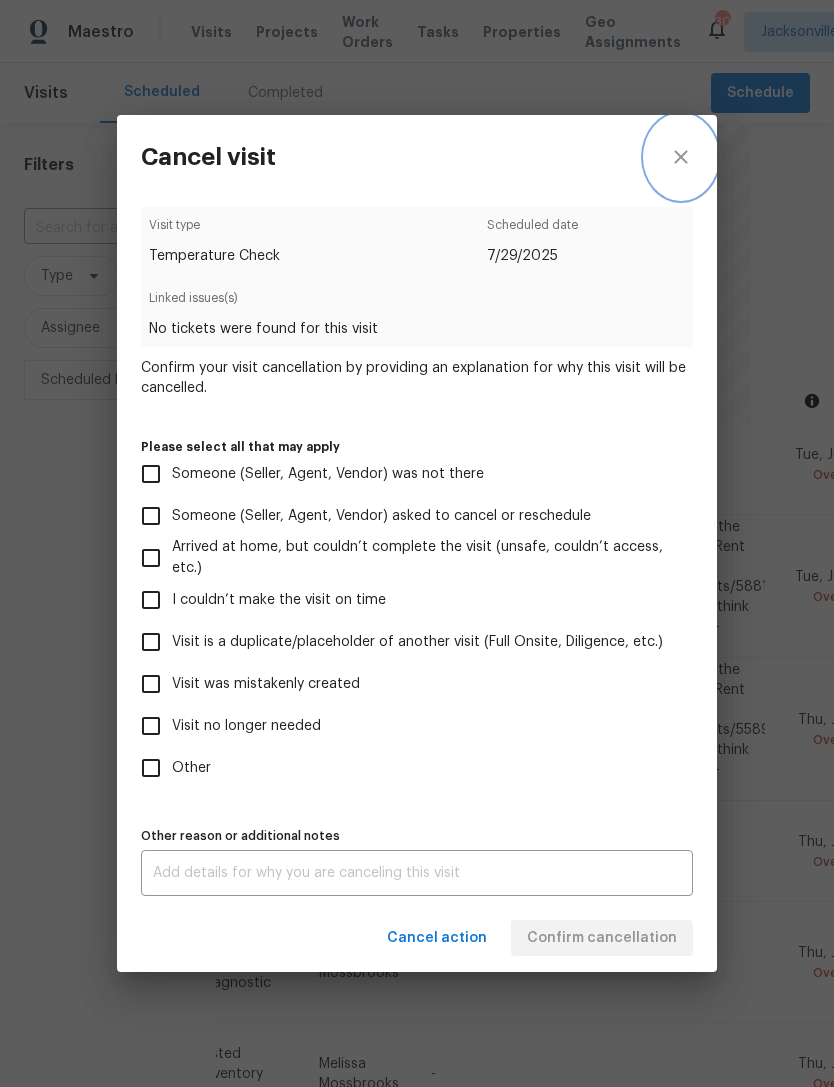 click 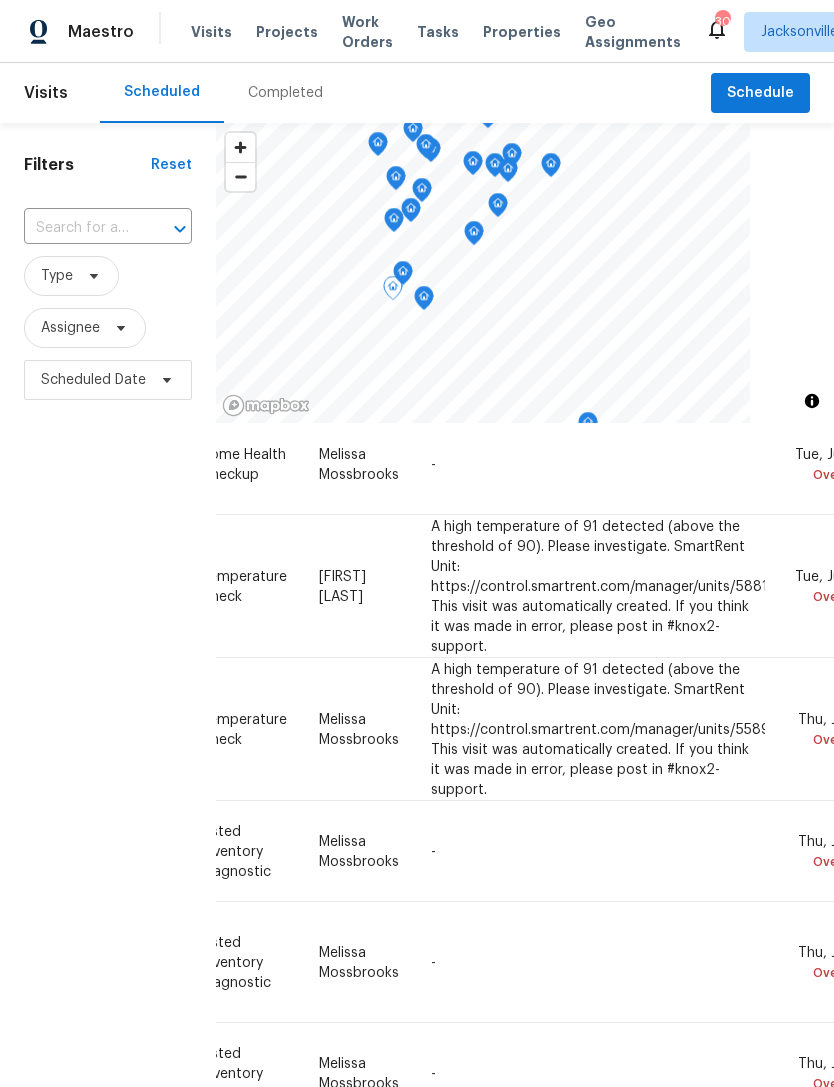 click 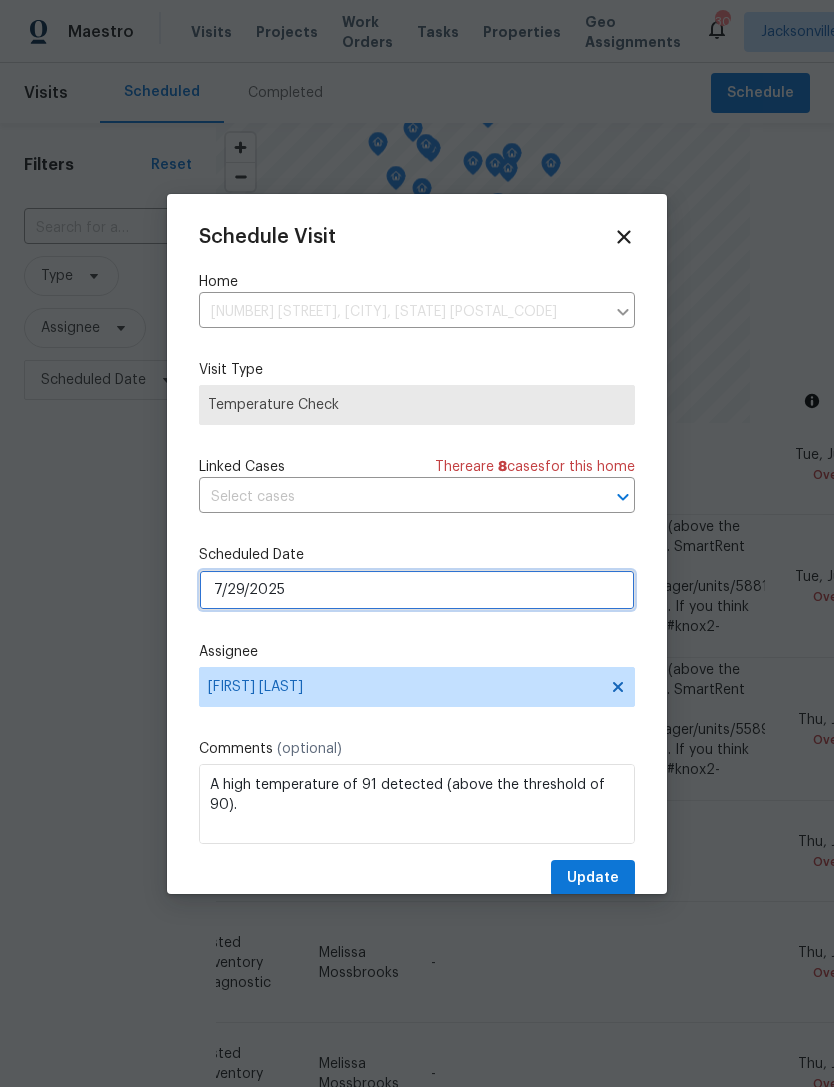 click on "7/29/2025" at bounding box center [417, 590] 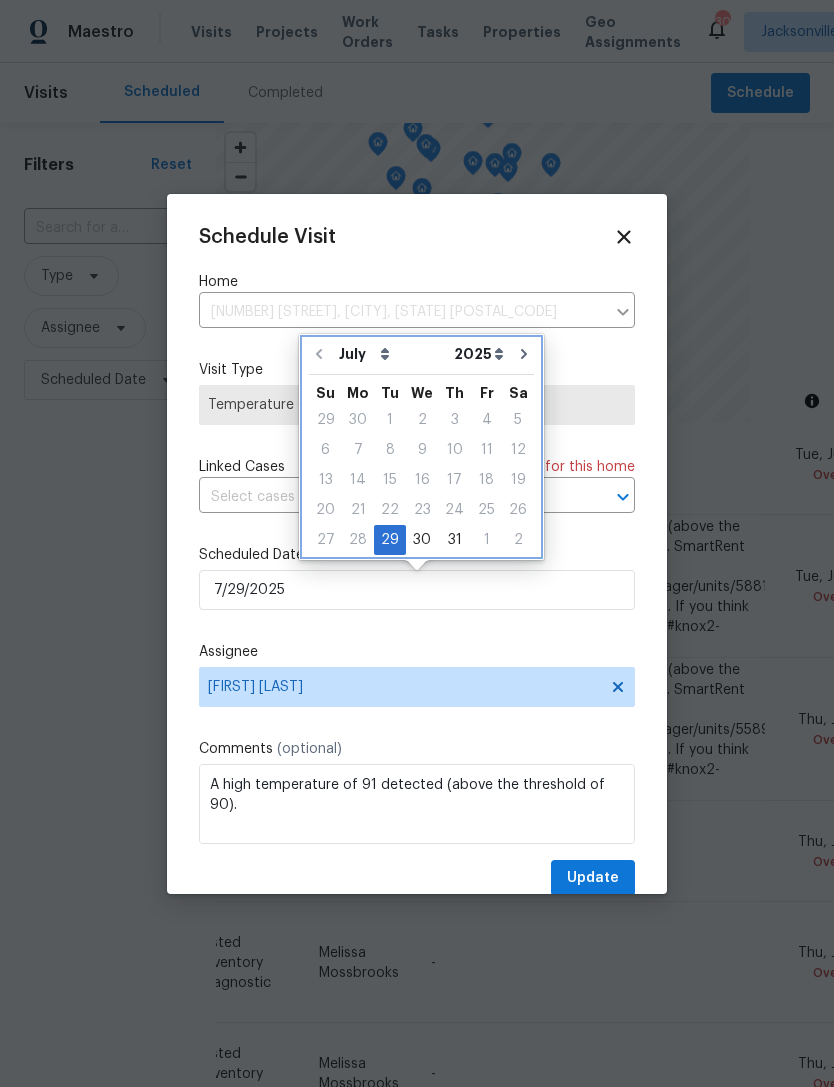 click 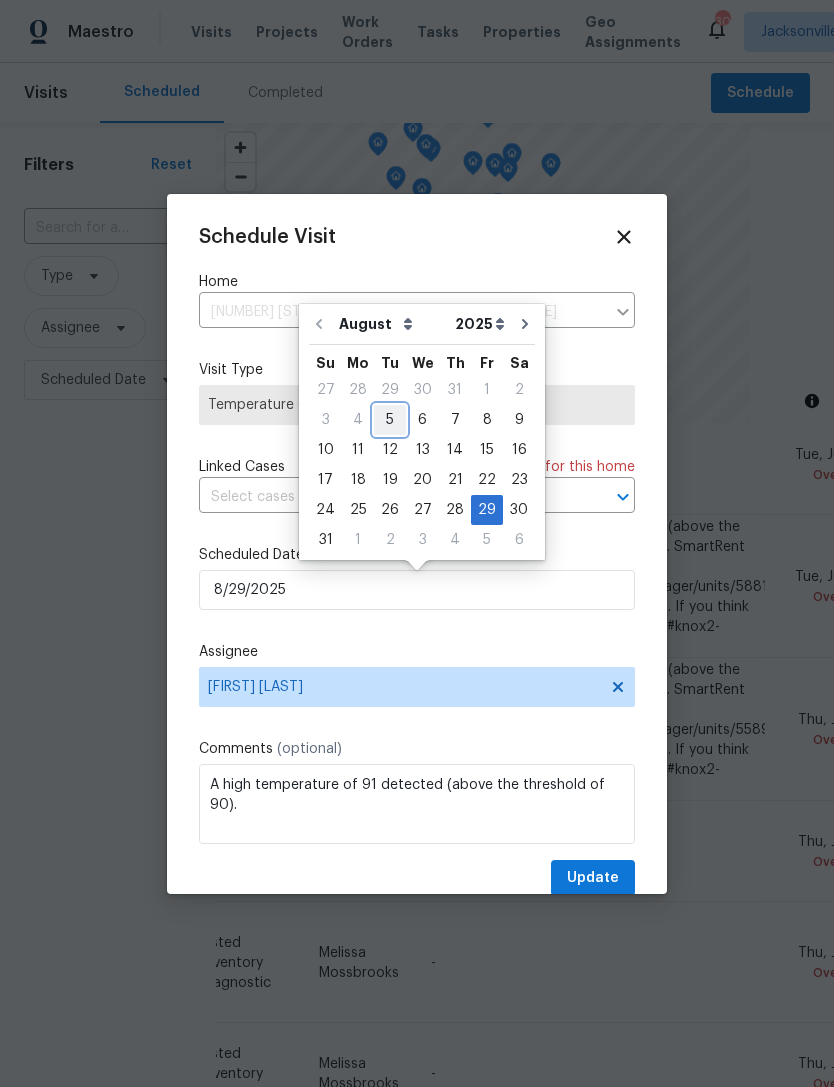 click on "5" at bounding box center (390, 420) 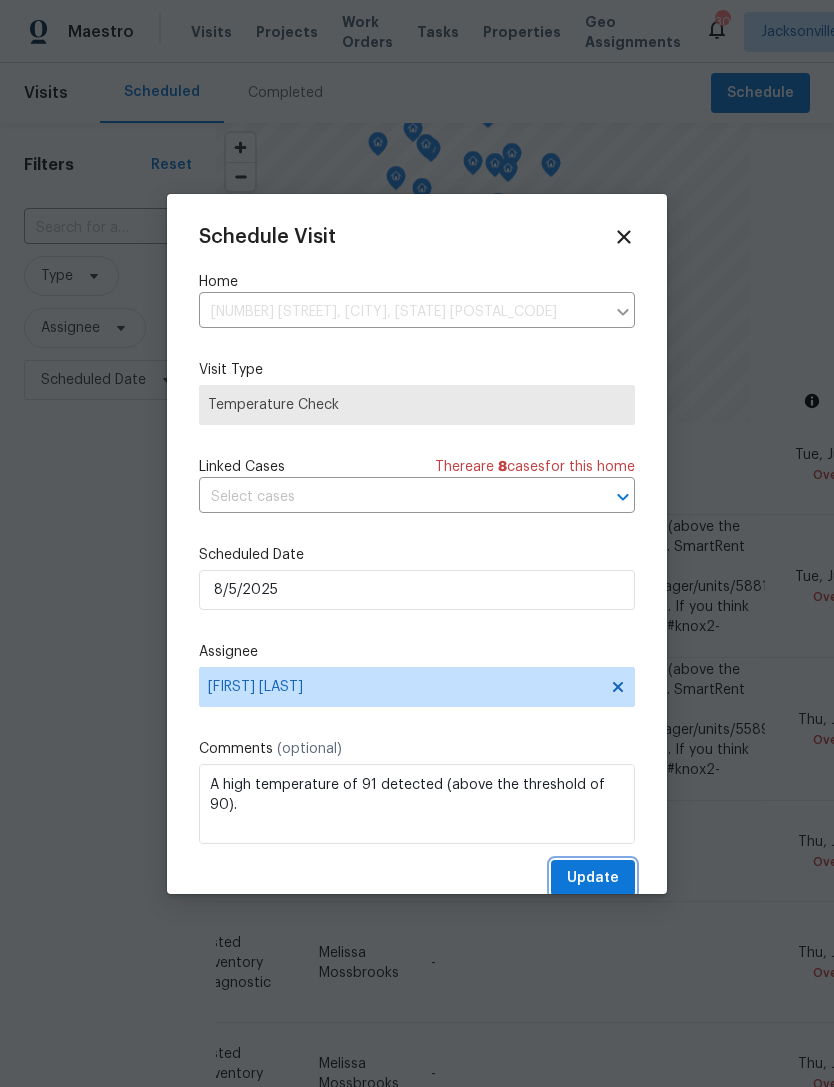 click on "Update" at bounding box center (593, 878) 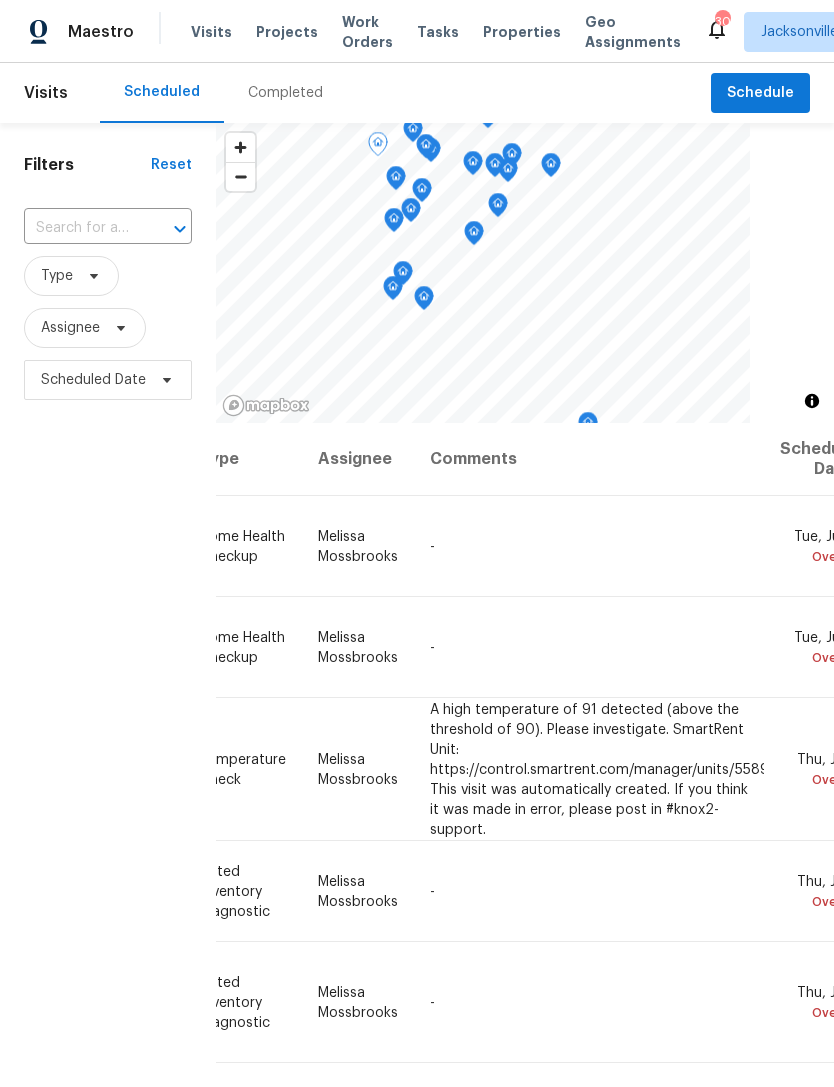 scroll, scrollTop: 0, scrollLeft: 179, axis: horizontal 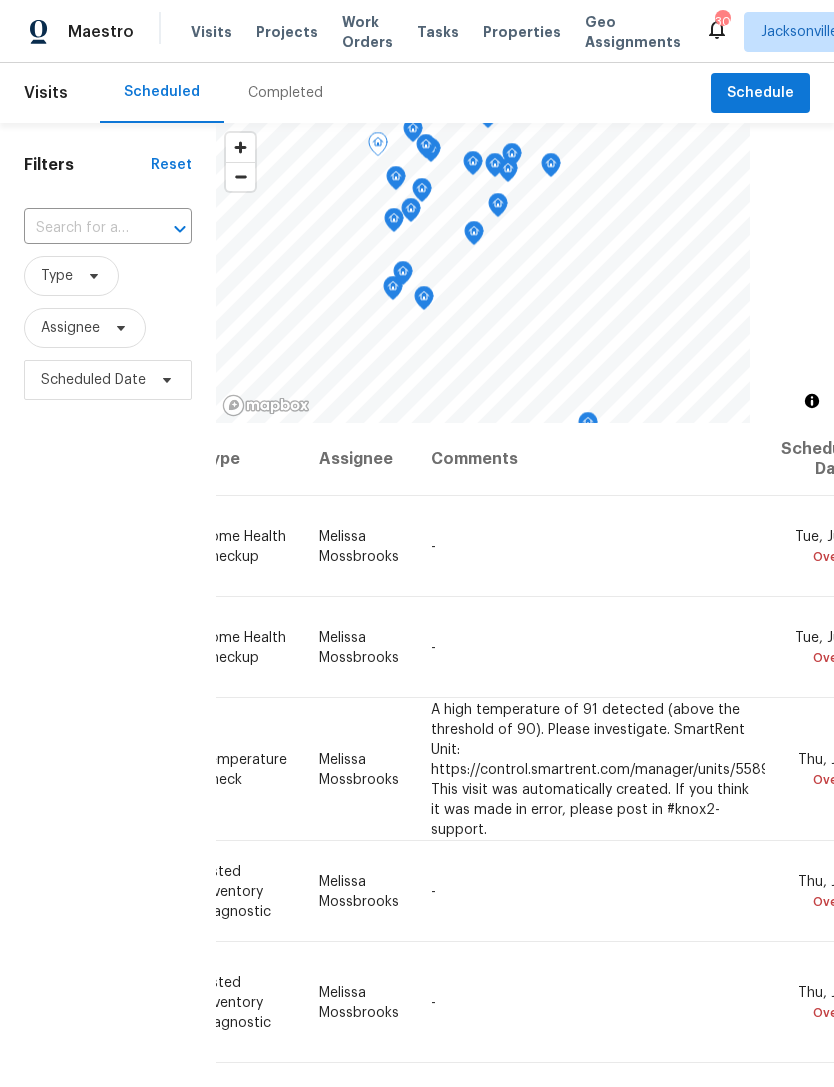 click on "A high temperature of 91 detected (above the threshold of 90).
Please investigate.
SmartRent Unit: https://control.smartrent.com/manager/units/5589288/overview
This visit was automatically created. If you think it was made in error, please post in #knox2-support." at bounding box center (645, 769) 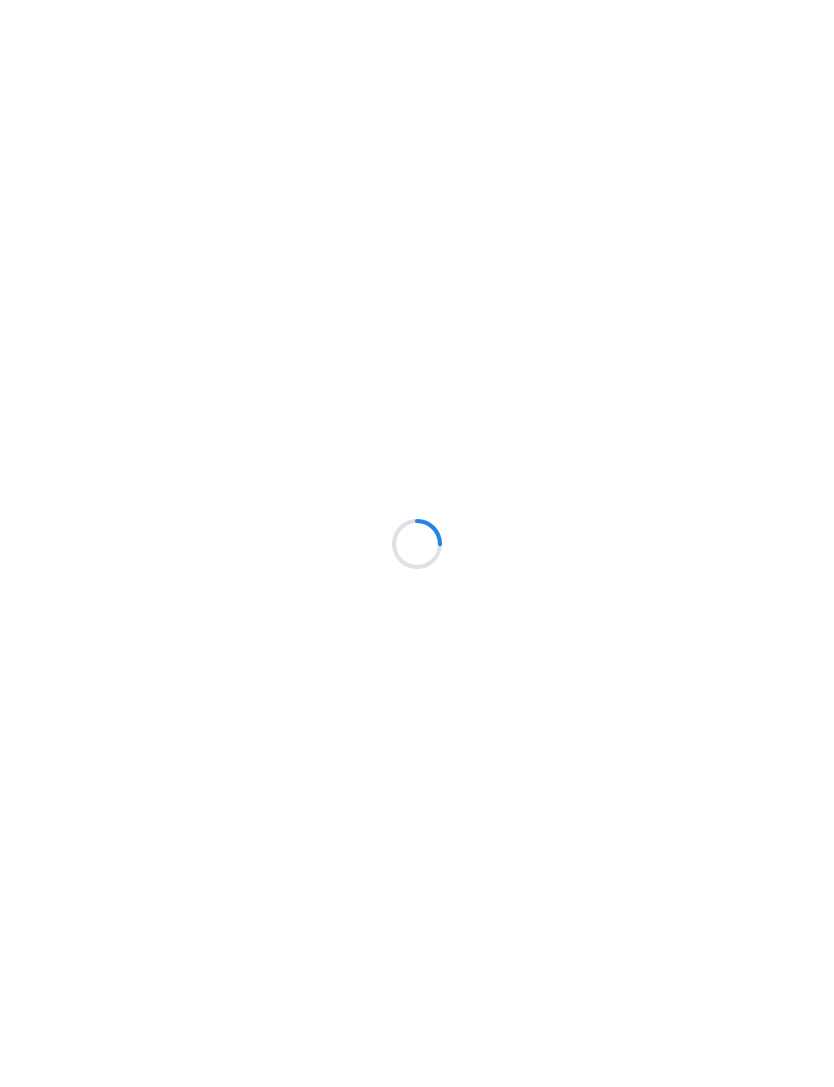 scroll, scrollTop: 0, scrollLeft: 0, axis: both 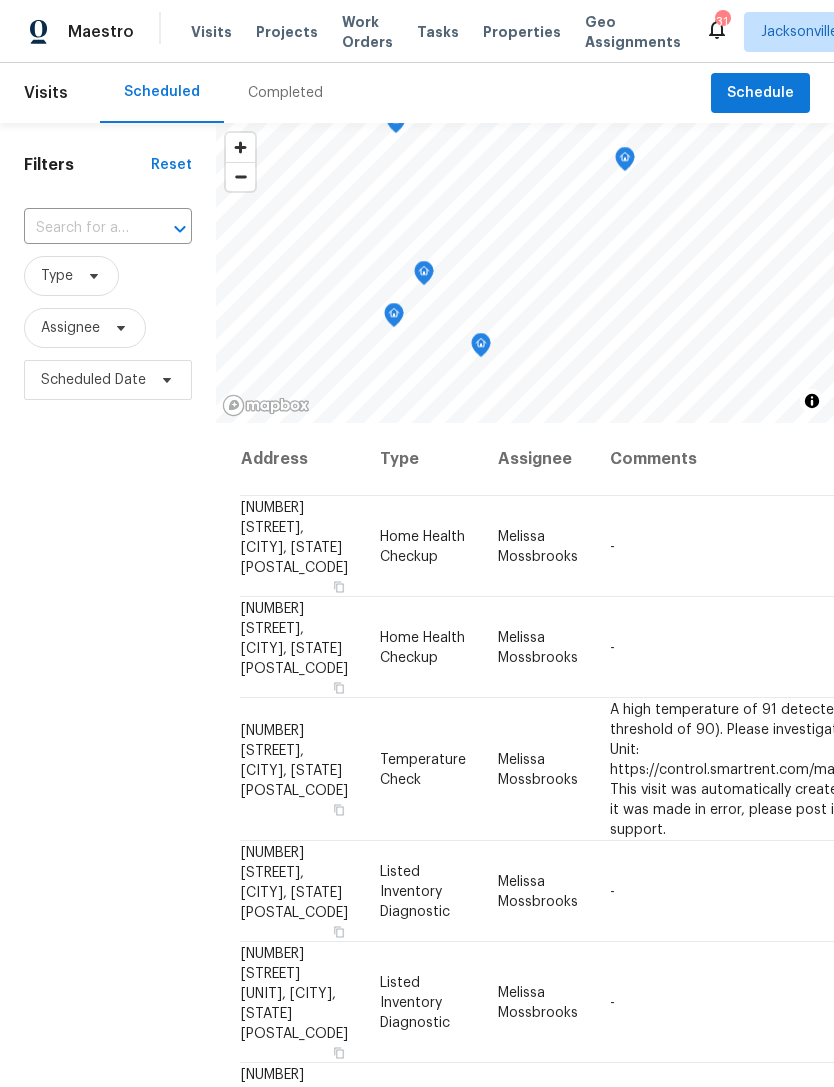 click 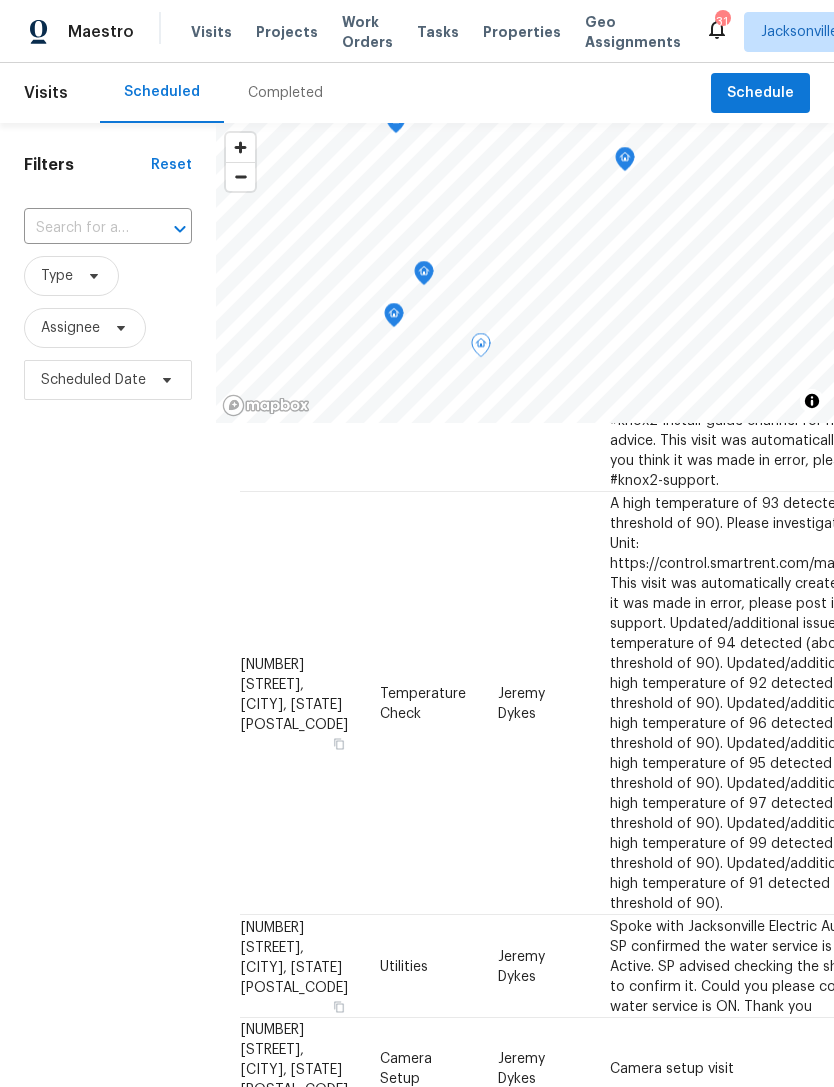 scroll, scrollTop: 1805, scrollLeft: 0, axis: vertical 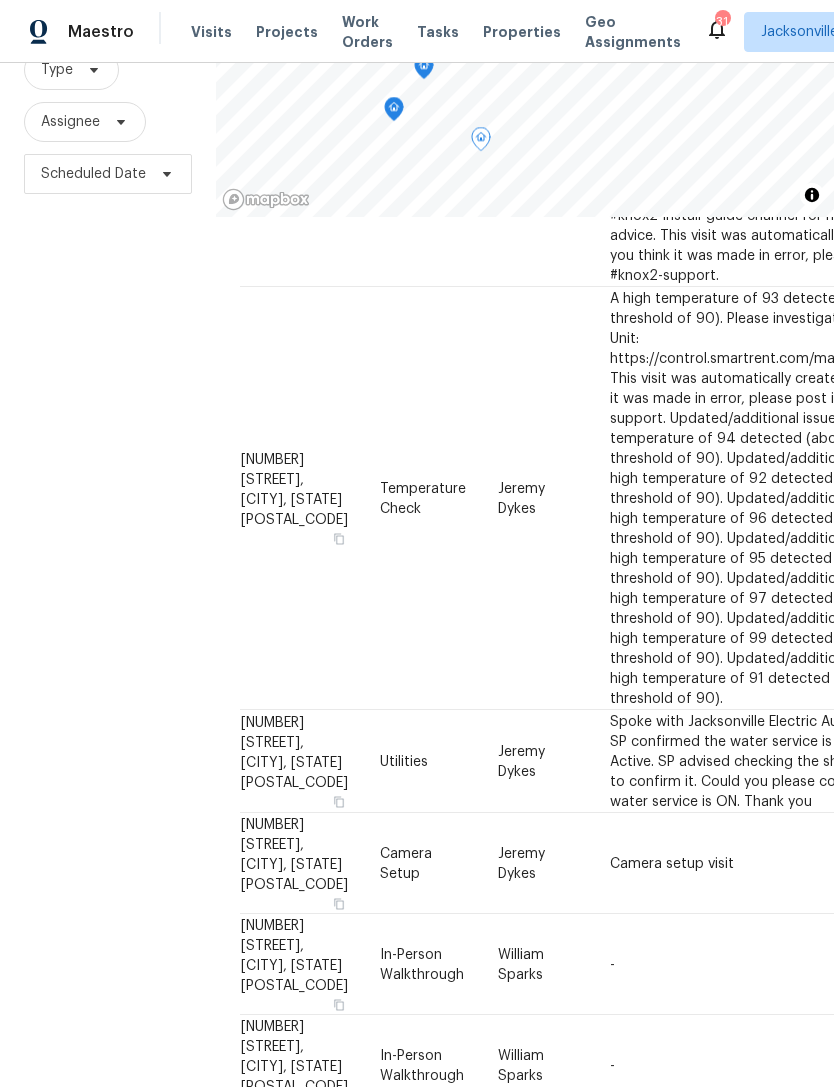 click 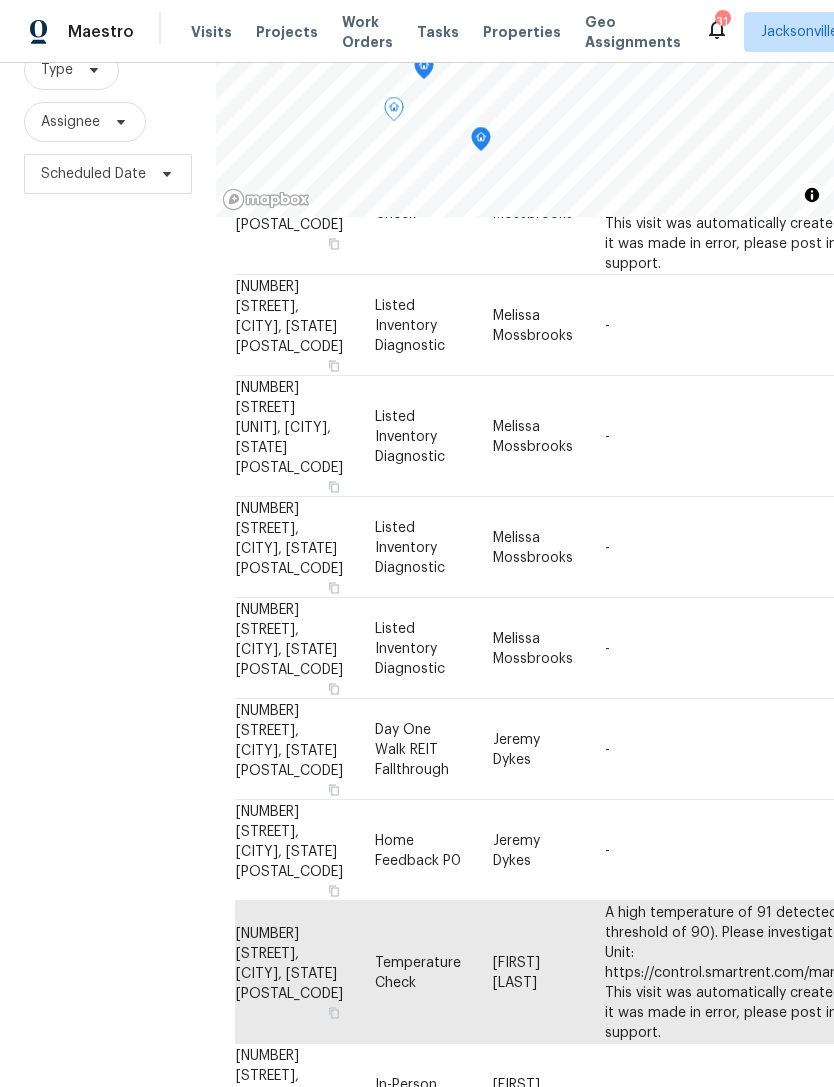 scroll, scrollTop: 362, scrollLeft: 5, axis: both 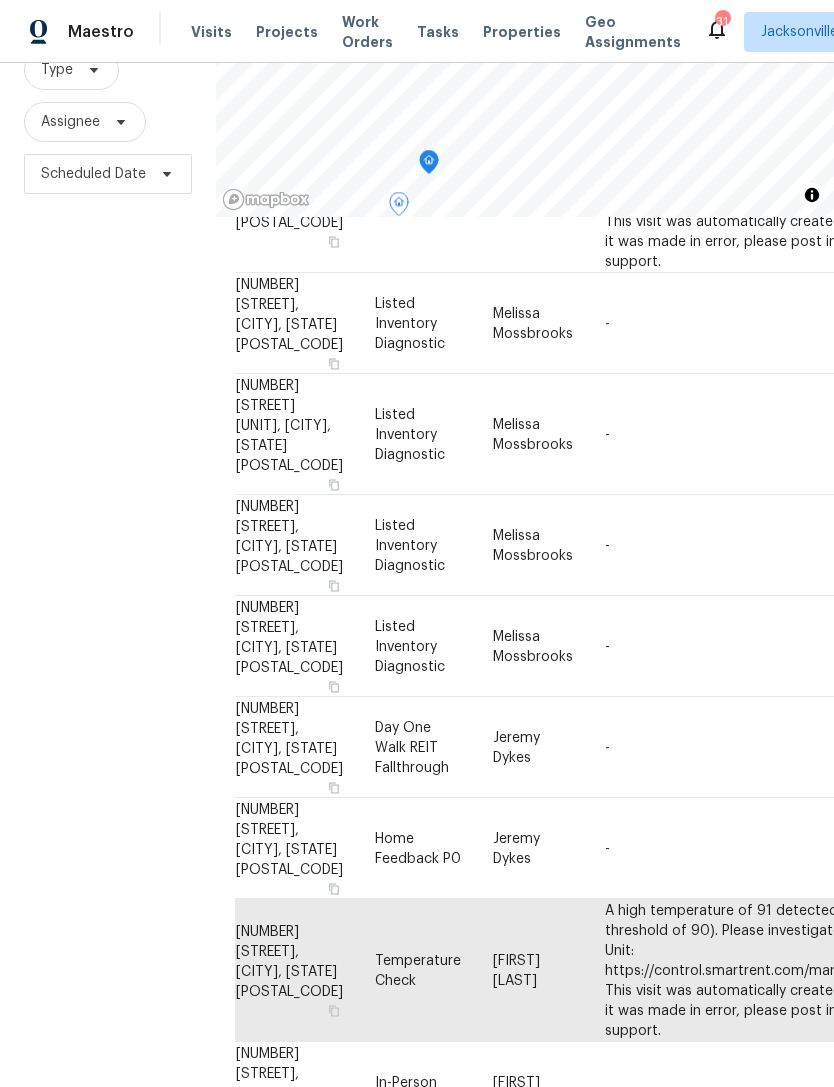 click 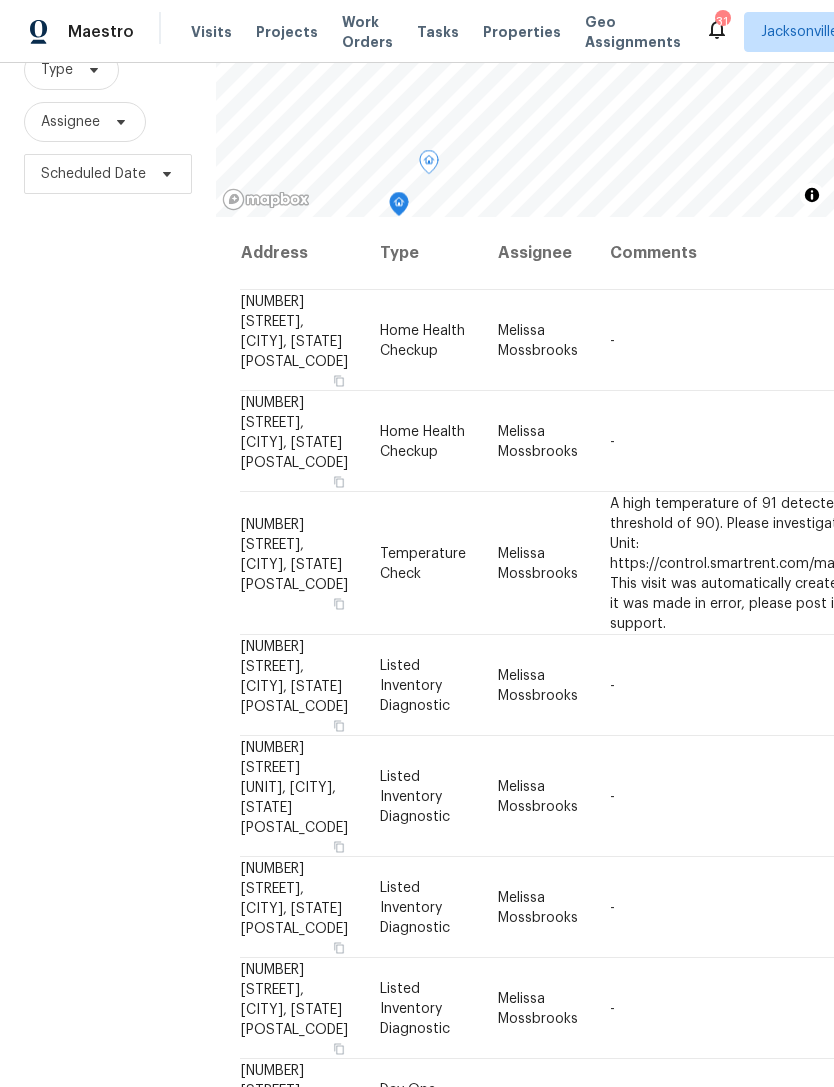 scroll, scrollTop: -9, scrollLeft: 0, axis: vertical 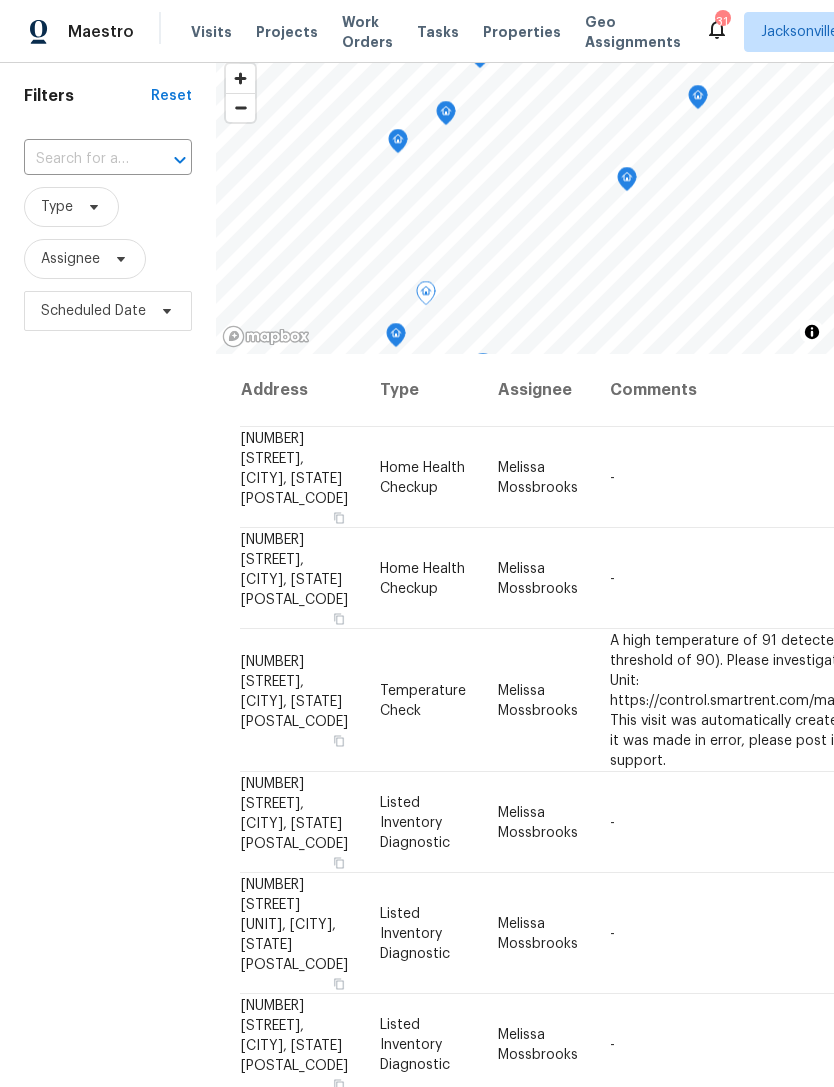 click 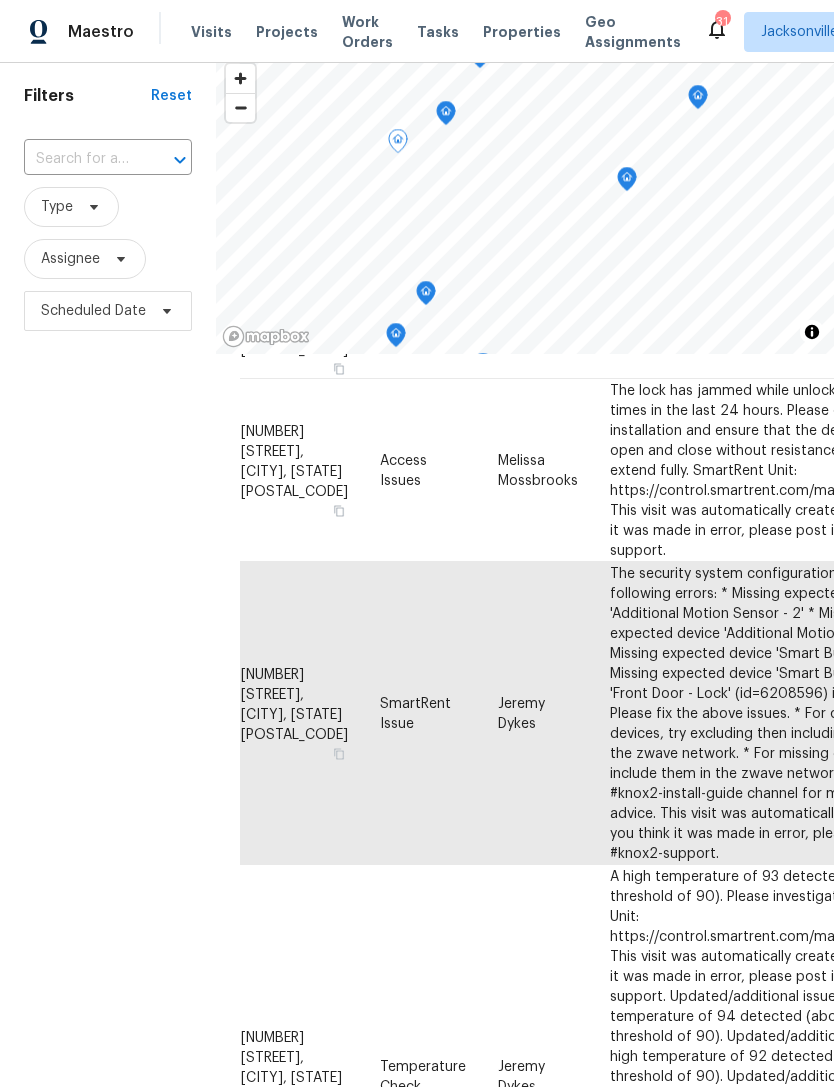 scroll, scrollTop: 1363, scrollLeft: 0, axis: vertical 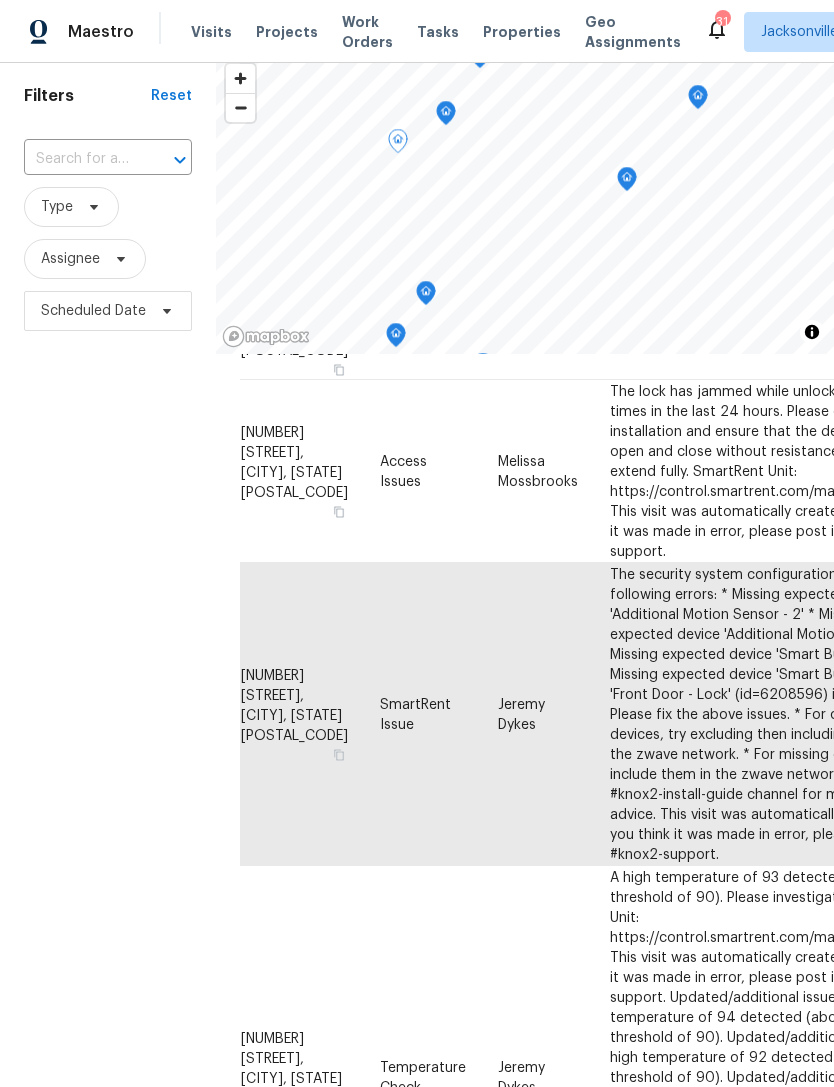 click 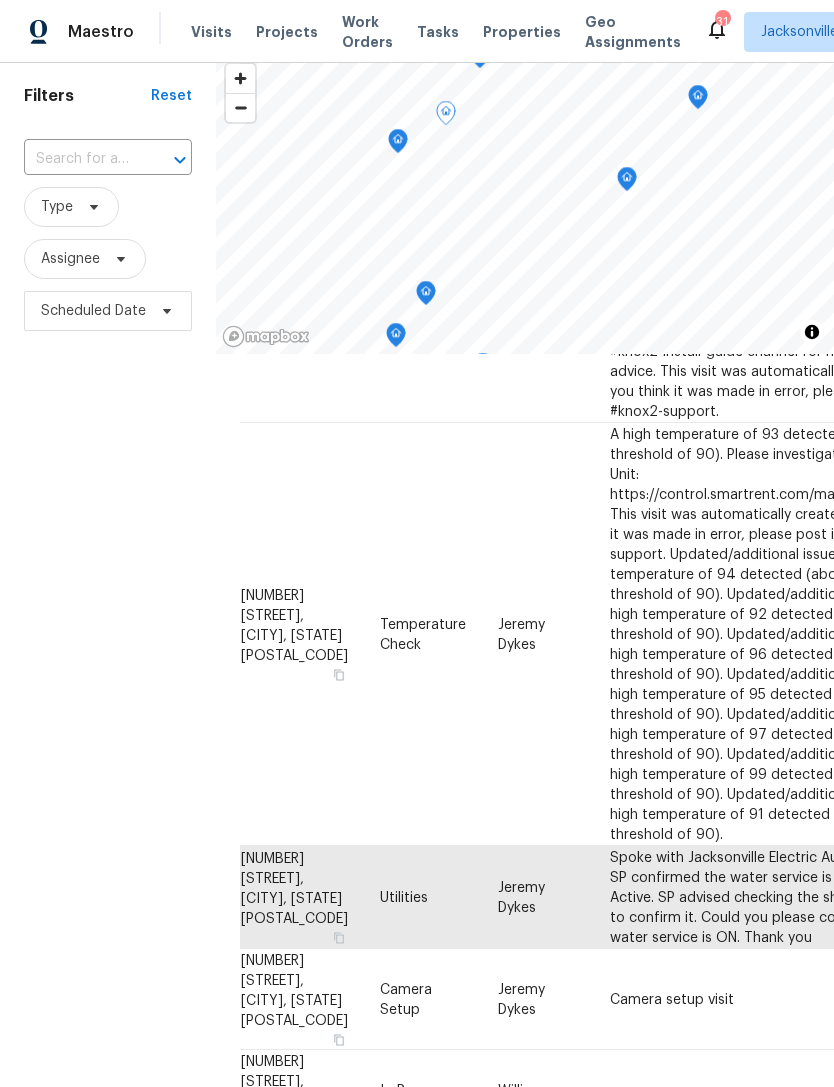 scroll, scrollTop: 1805, scrollLeft: 0, axis: vertical 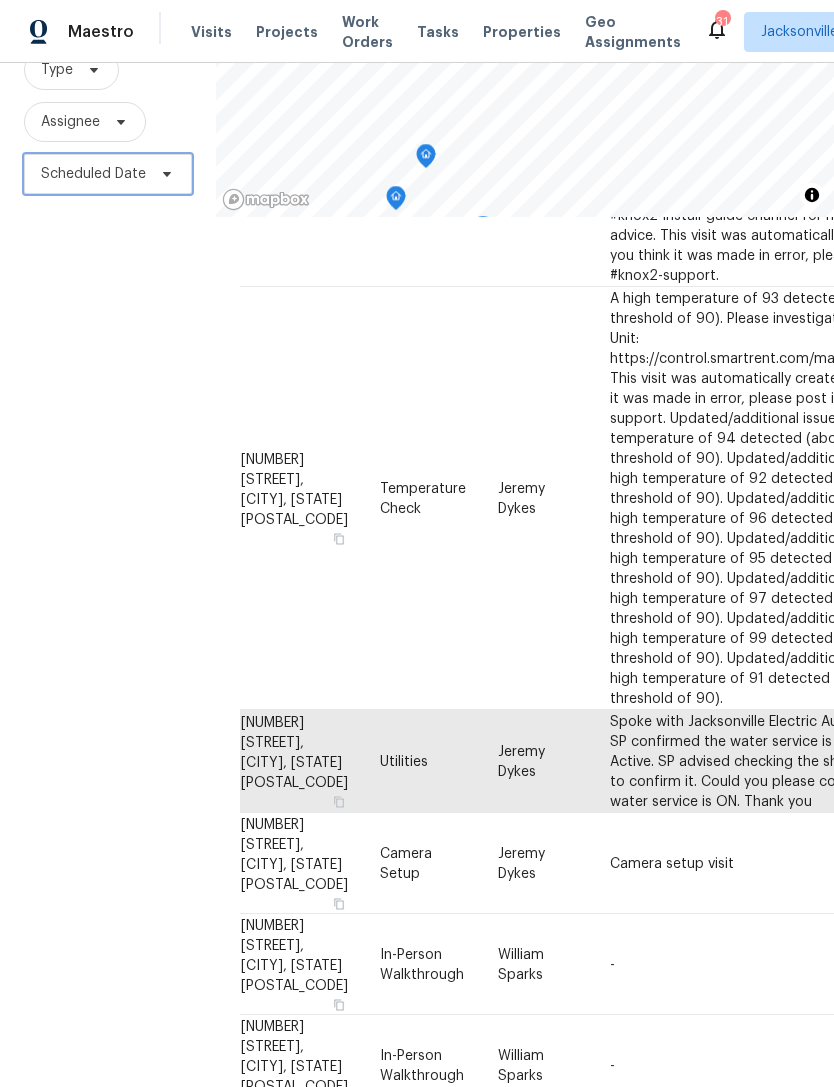 click on "Scheduled Date" at bounding box center [108, 174] 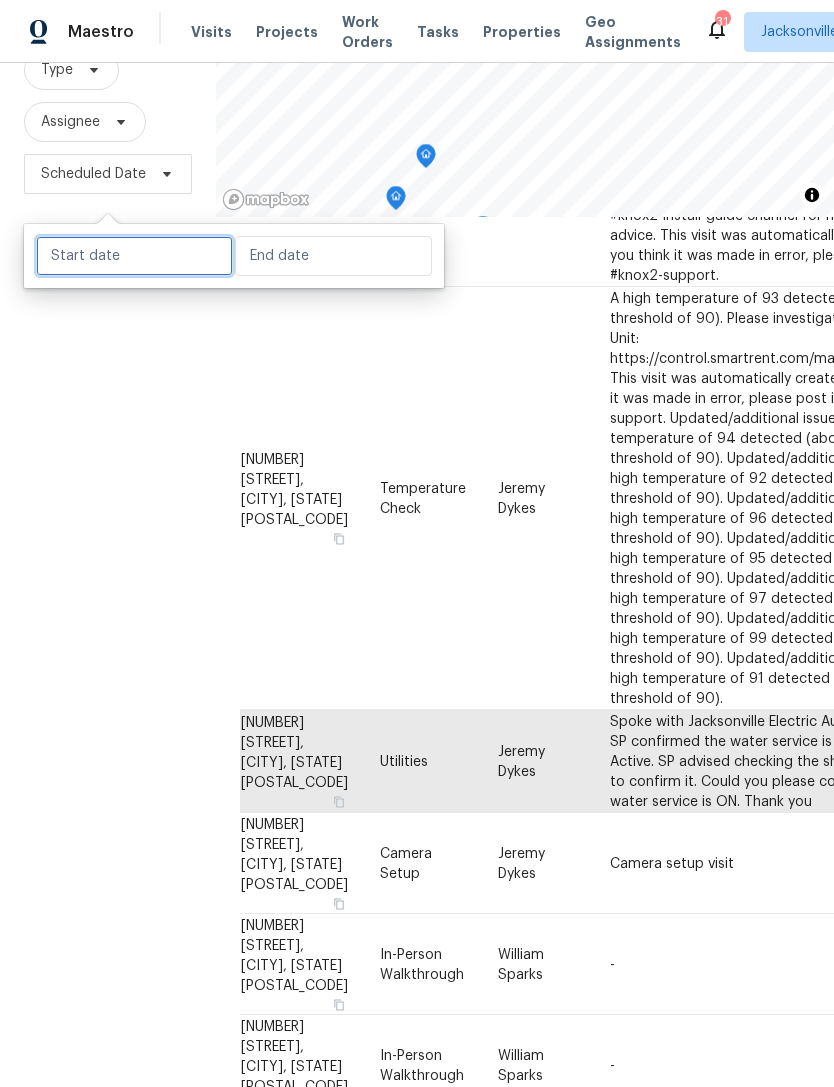 click at bounding box center (134, 256) 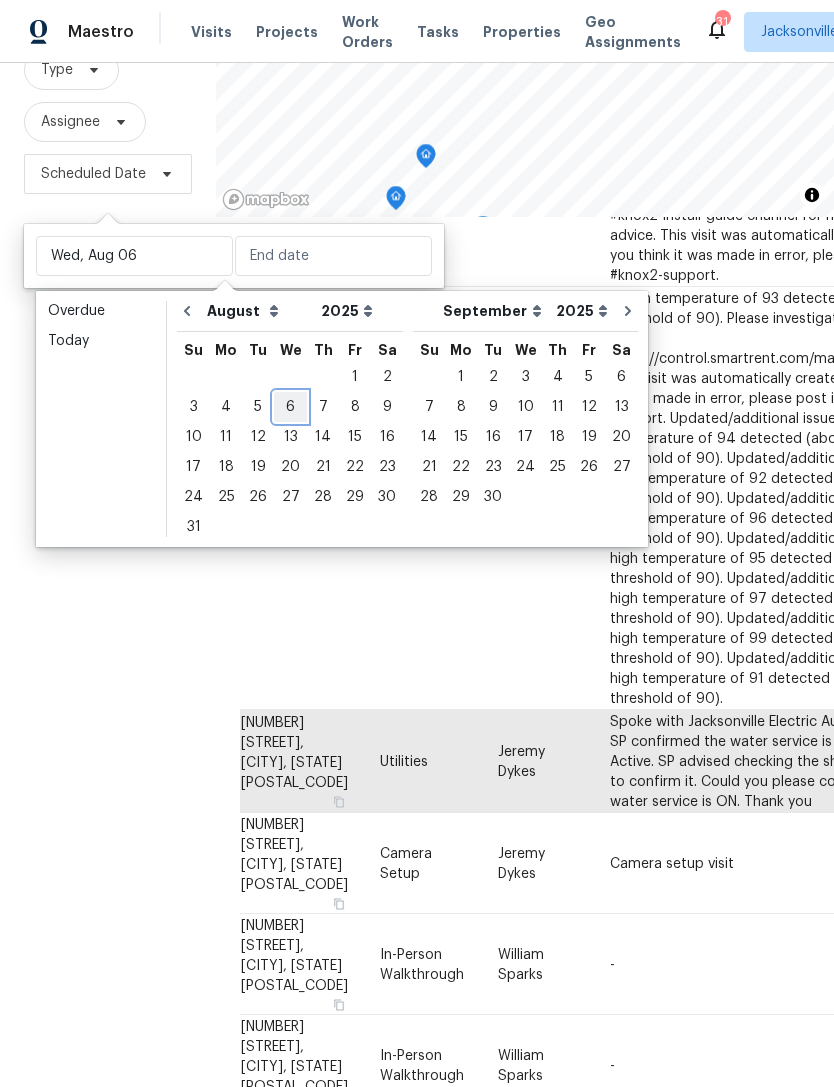 click on "6" at bounding box center (290, 407) 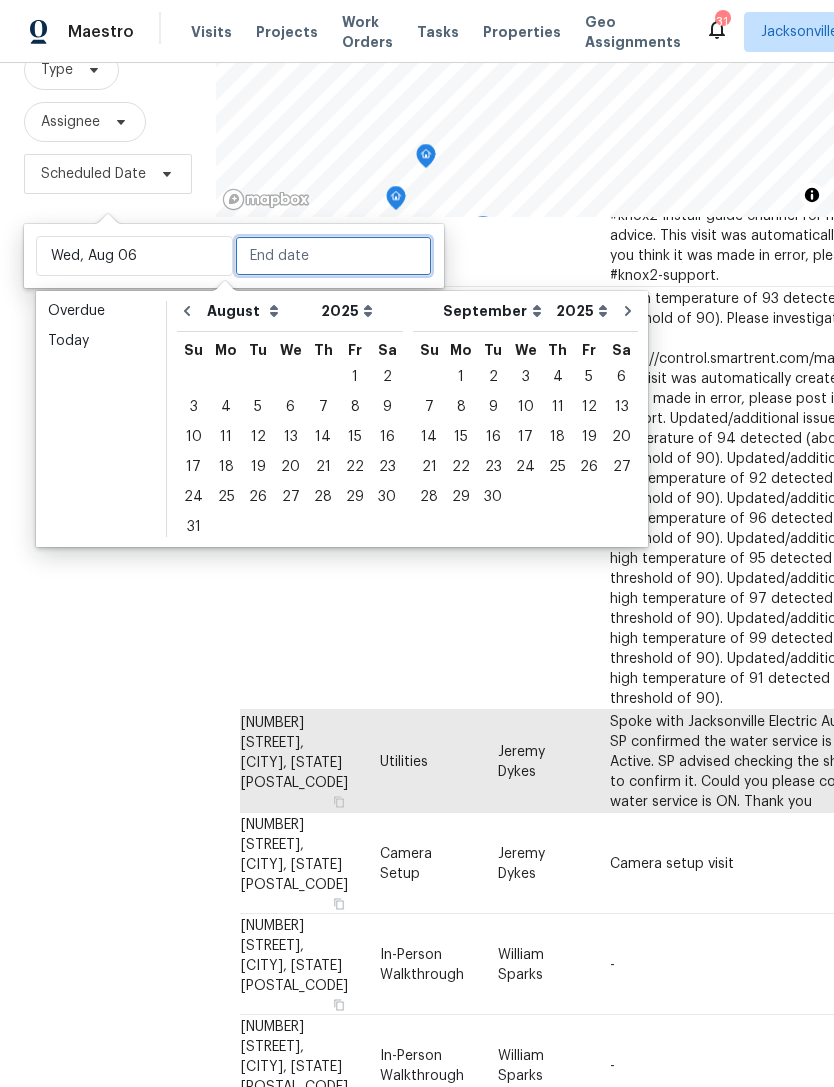 type on "Wed, Aug 06" 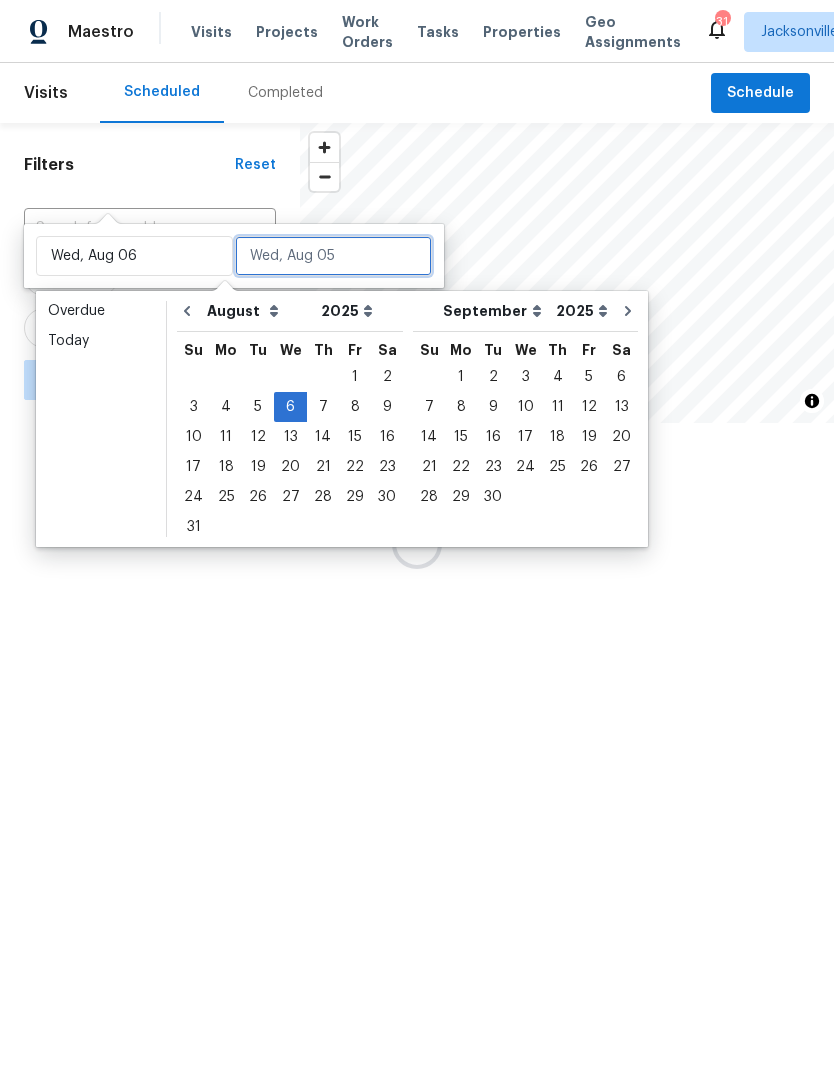 scroll, scrollTop: 0, scrollLeft: 0, axis: both 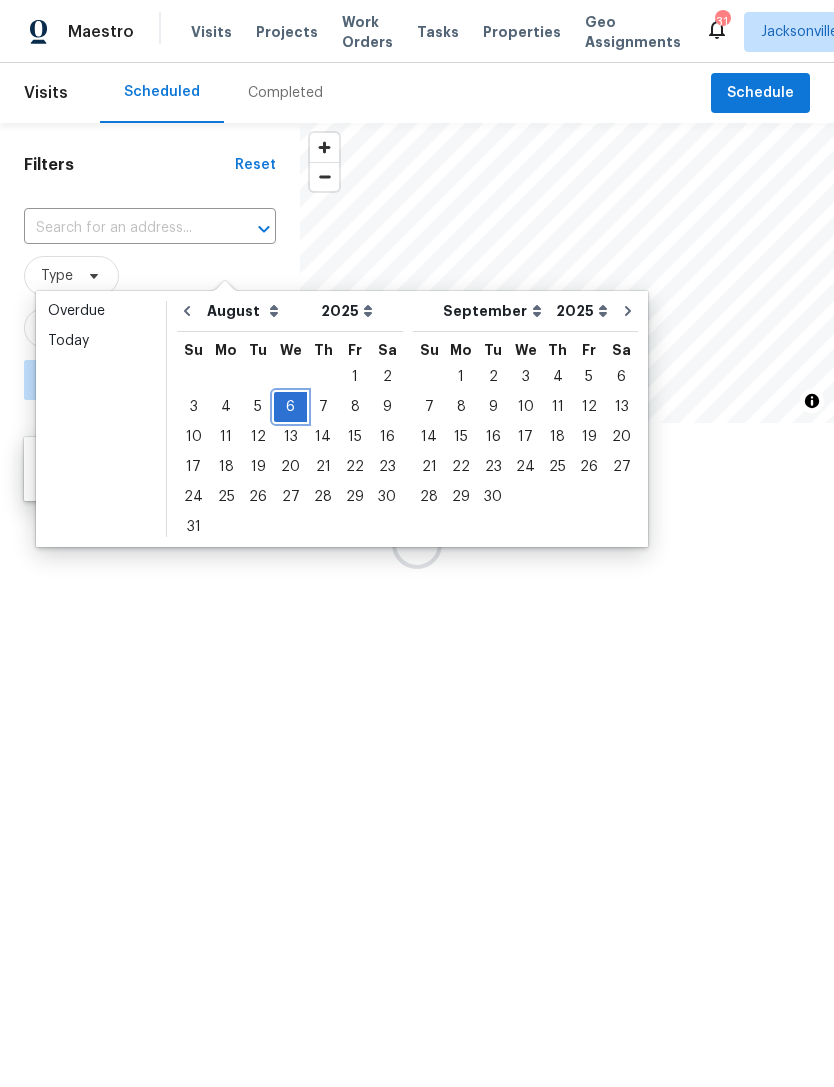 click on "6" at bounding box center [290, 407] 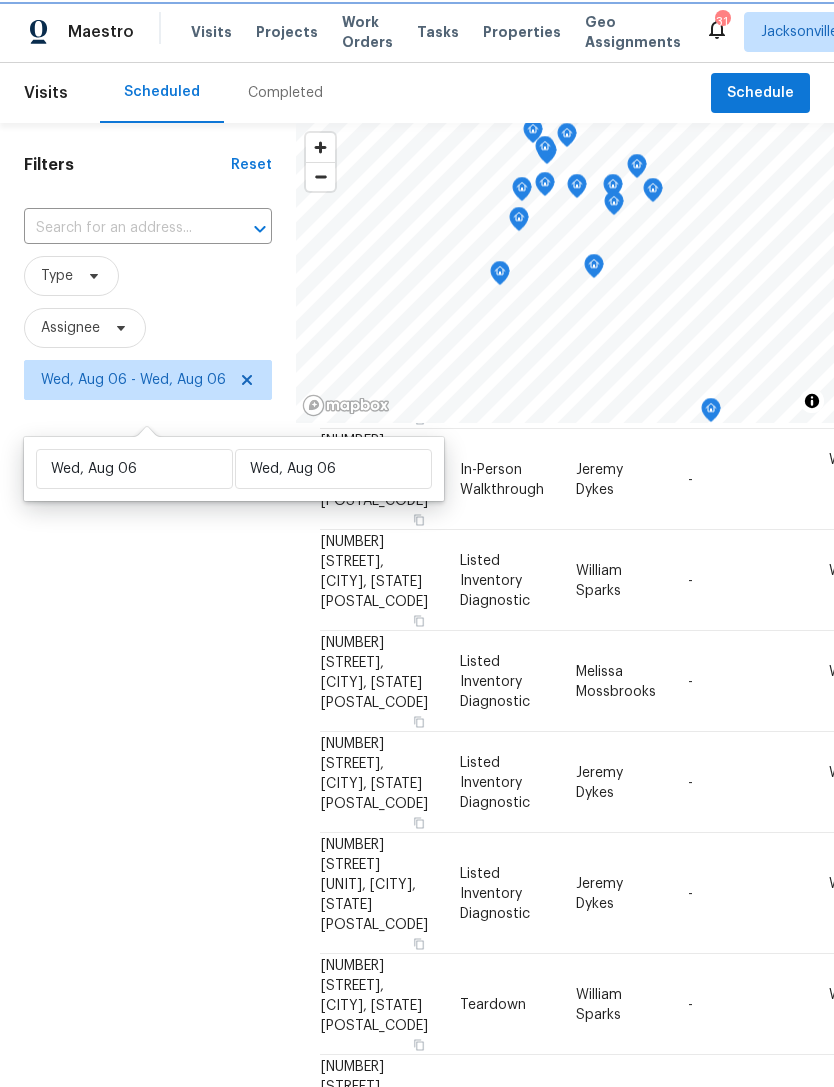 scroll, scrollTop: 533, scrollLeft: 0, axis: vertical 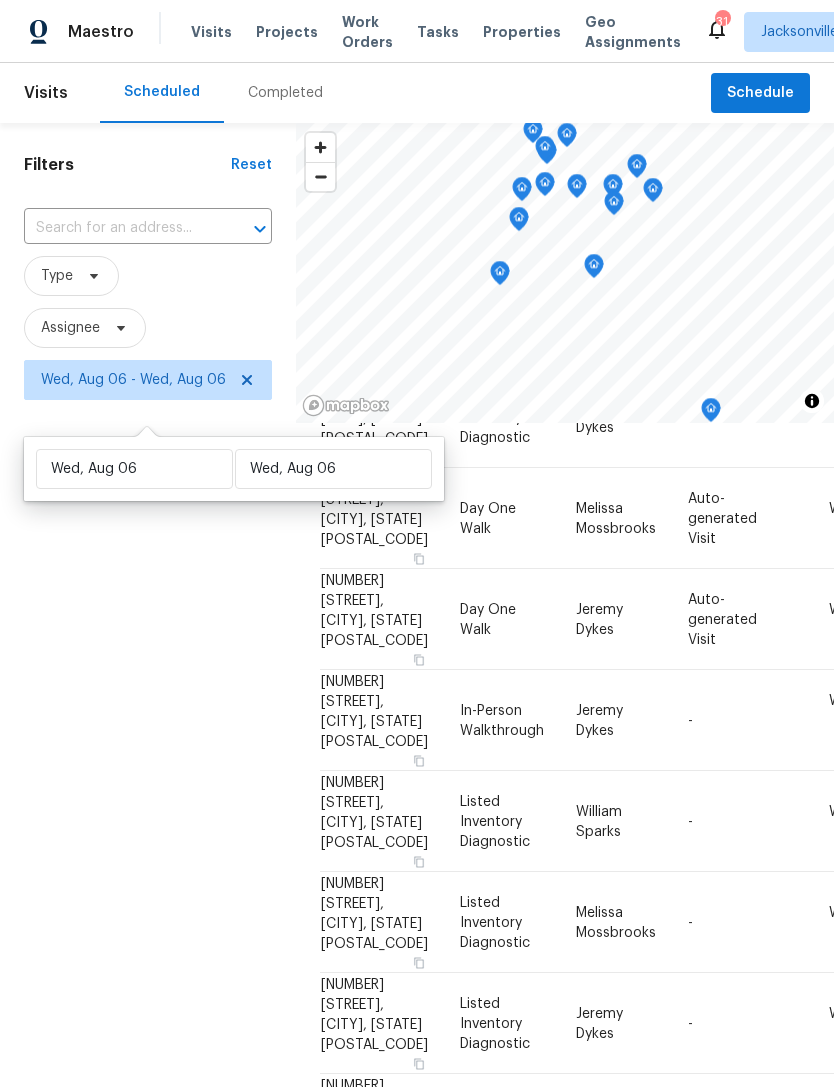 click on "Filters Reset ​ Type Assignee [DATE] - [DATE]" at bounding box center [148, 708] 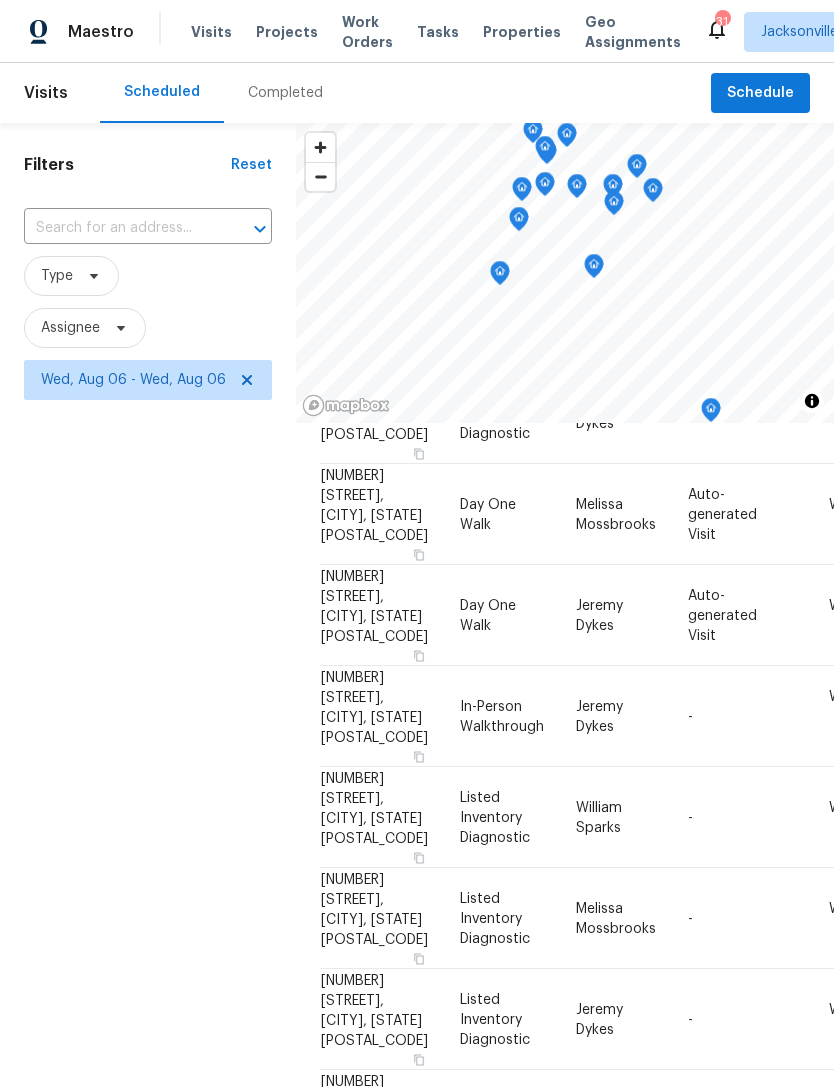 scroll, scrollTop: 533, scrollLeft: 0, axis: vertical 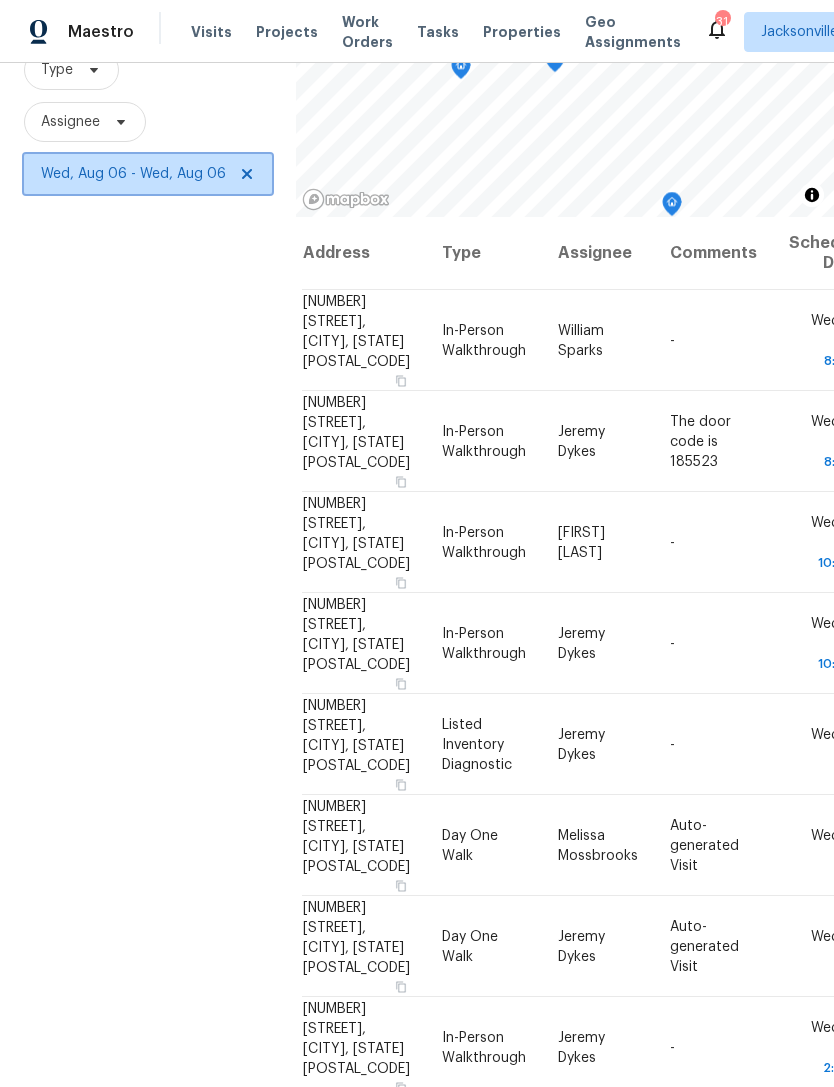 click 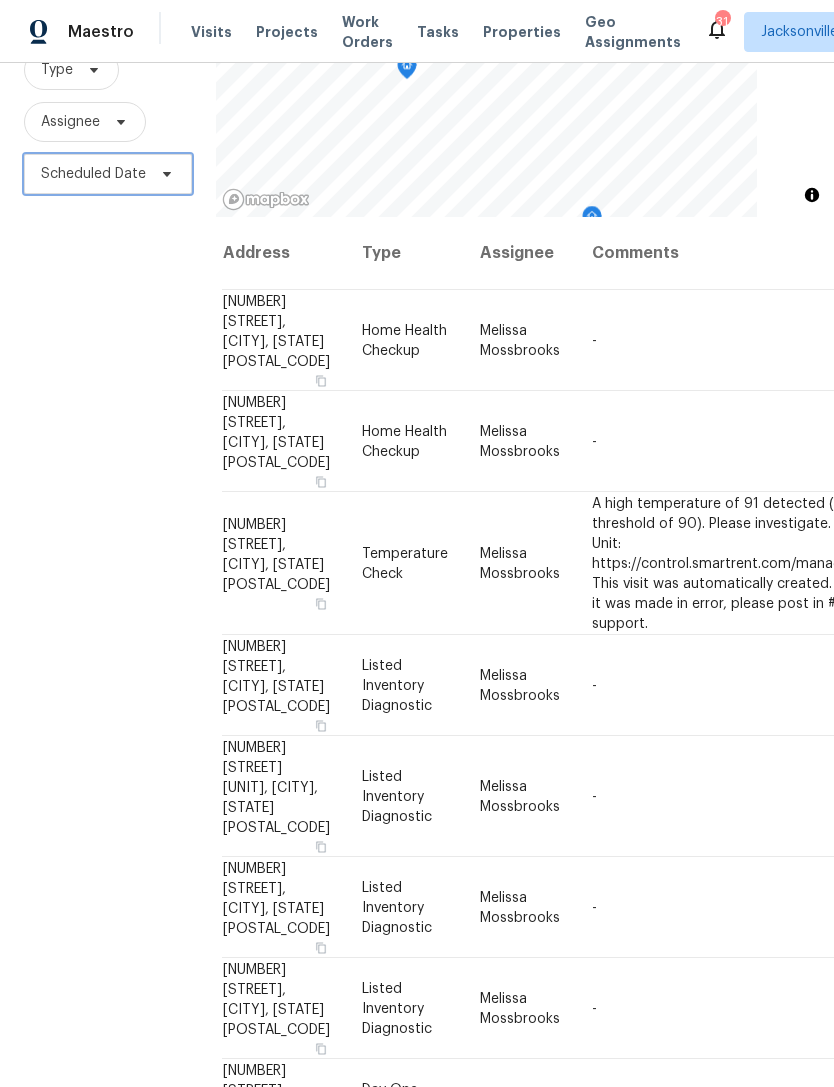 scroll, scrollTop: 213, scrollLeft: 0, axis: vertical 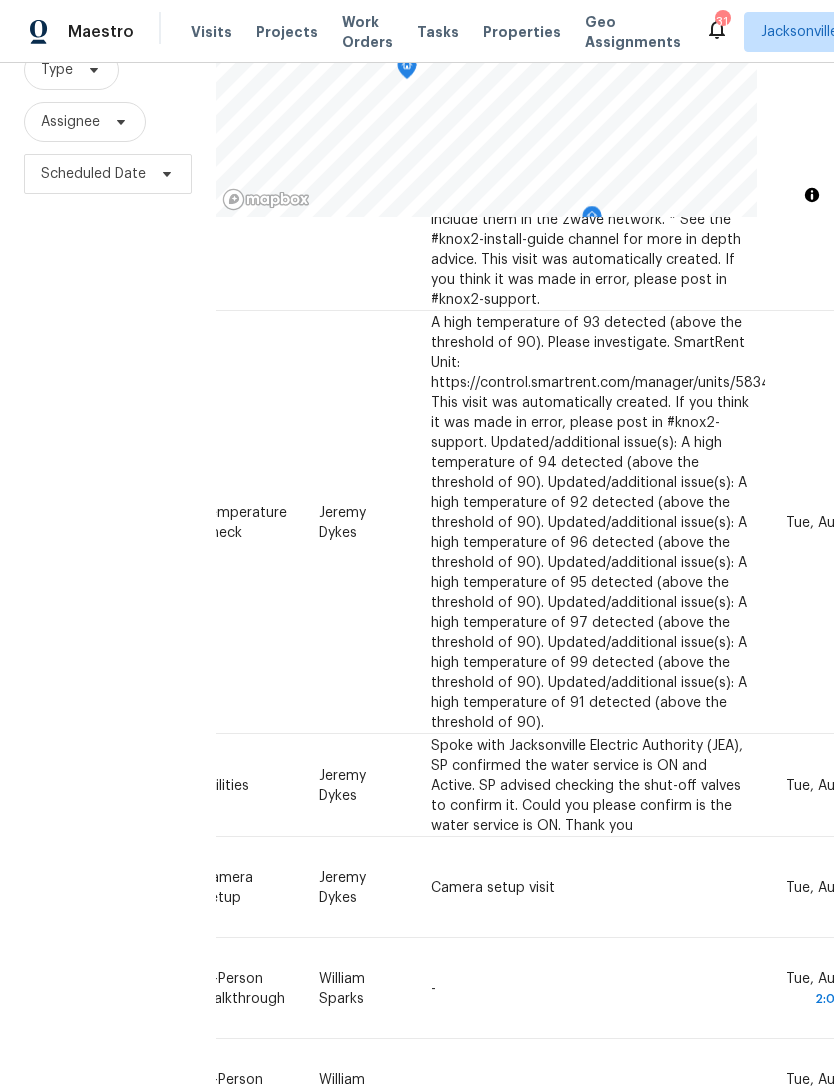 click 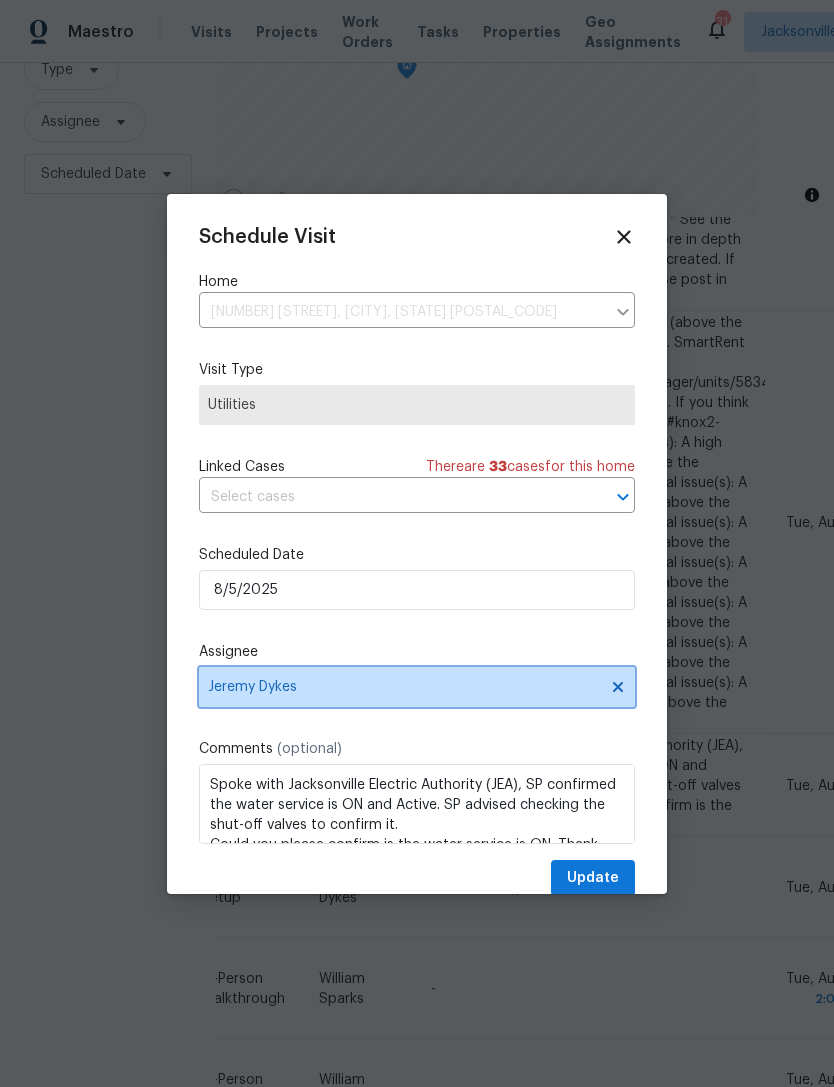 click on "Jeremy Dykes" at bounding box center [404, 687] 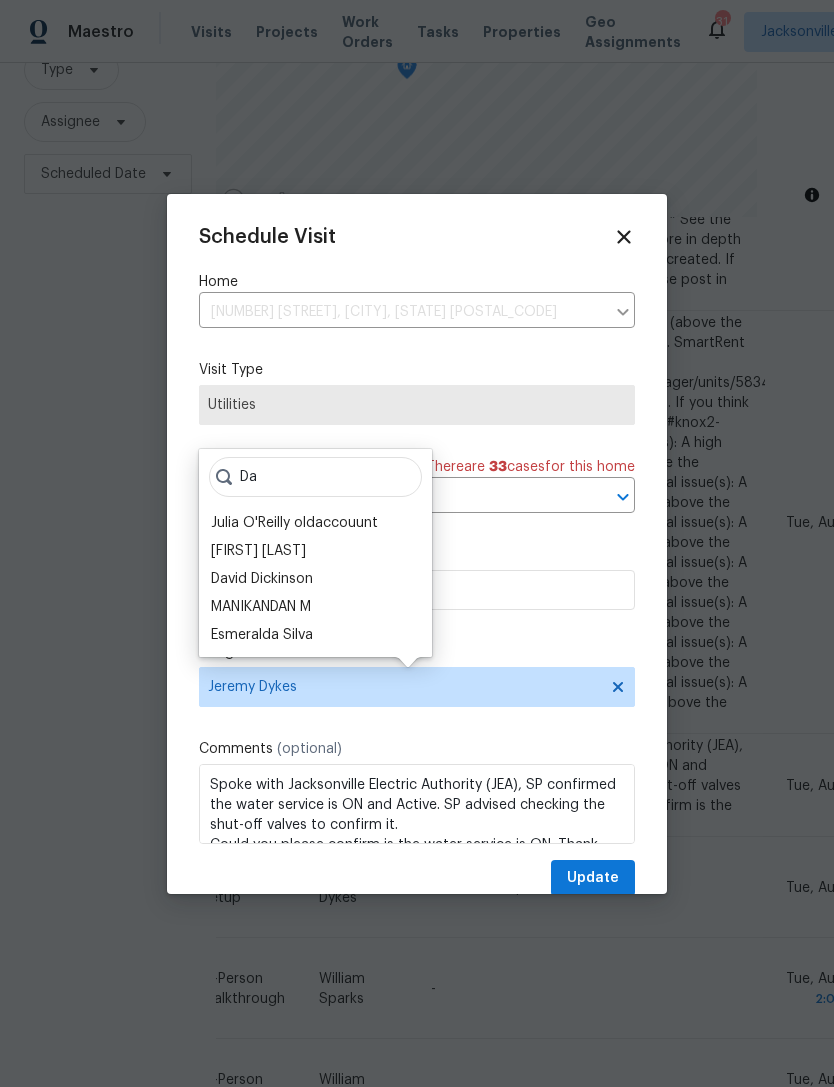 type on "Da" 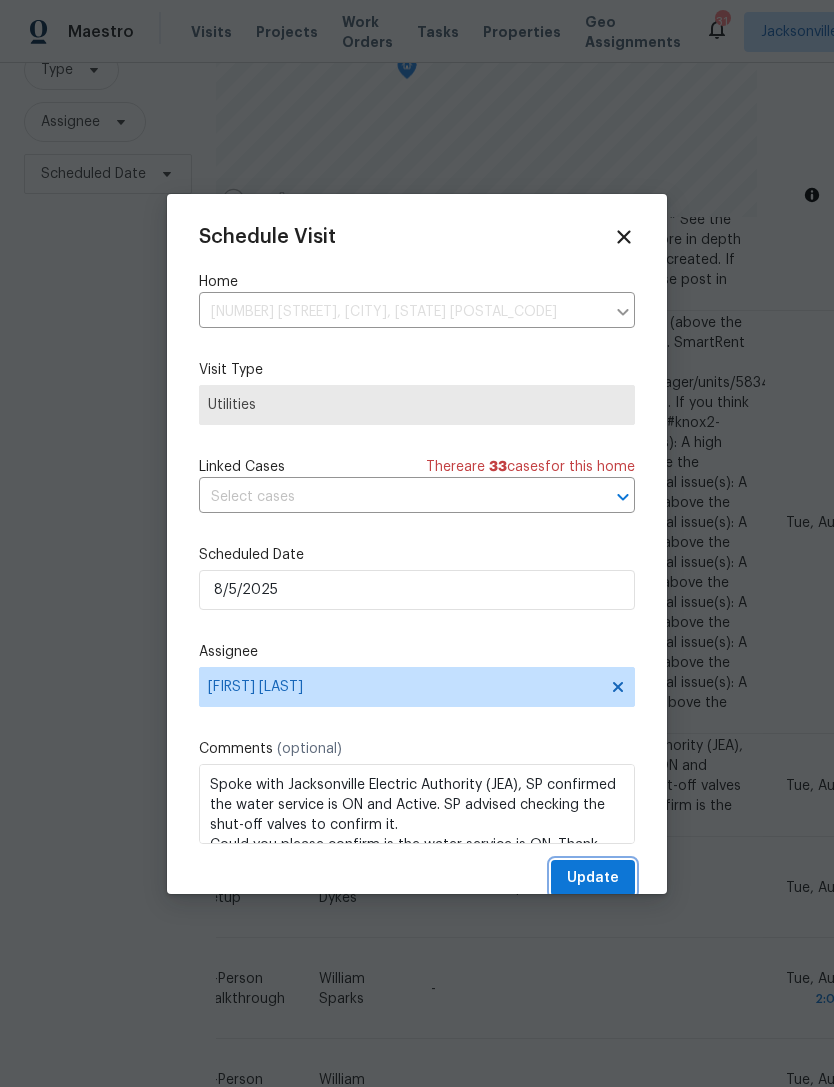 click on "Update" at bounding box center (593, 878) 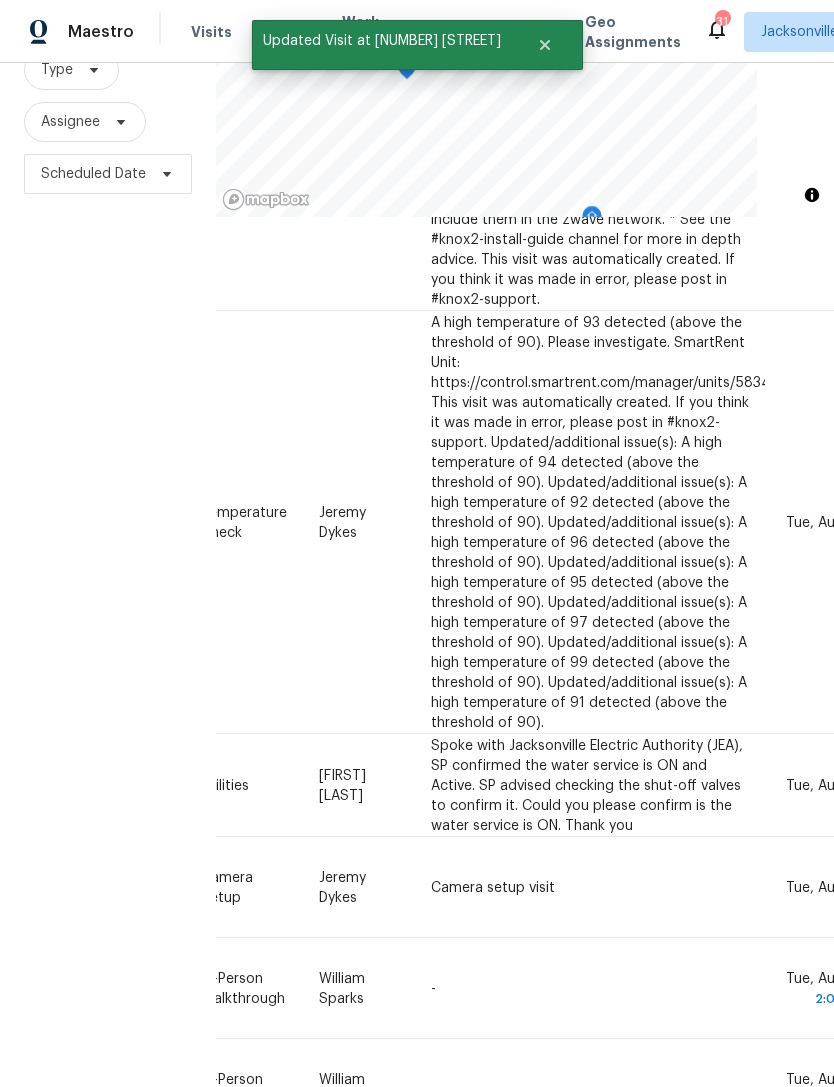 click on "Filters Reset ​ Type Assignee Scheduled Date" at bounding box center [108, 502] 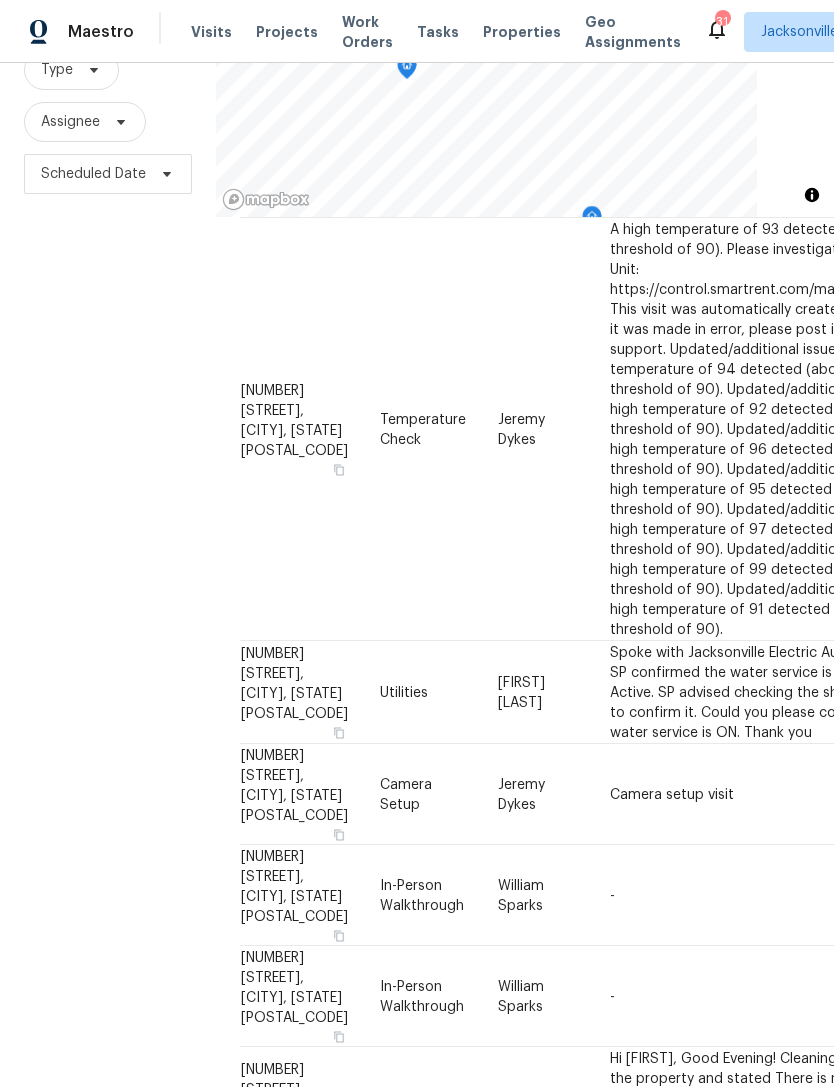 scroll, scrollTop: 1733, scrollLeft: 0, axis: vertical 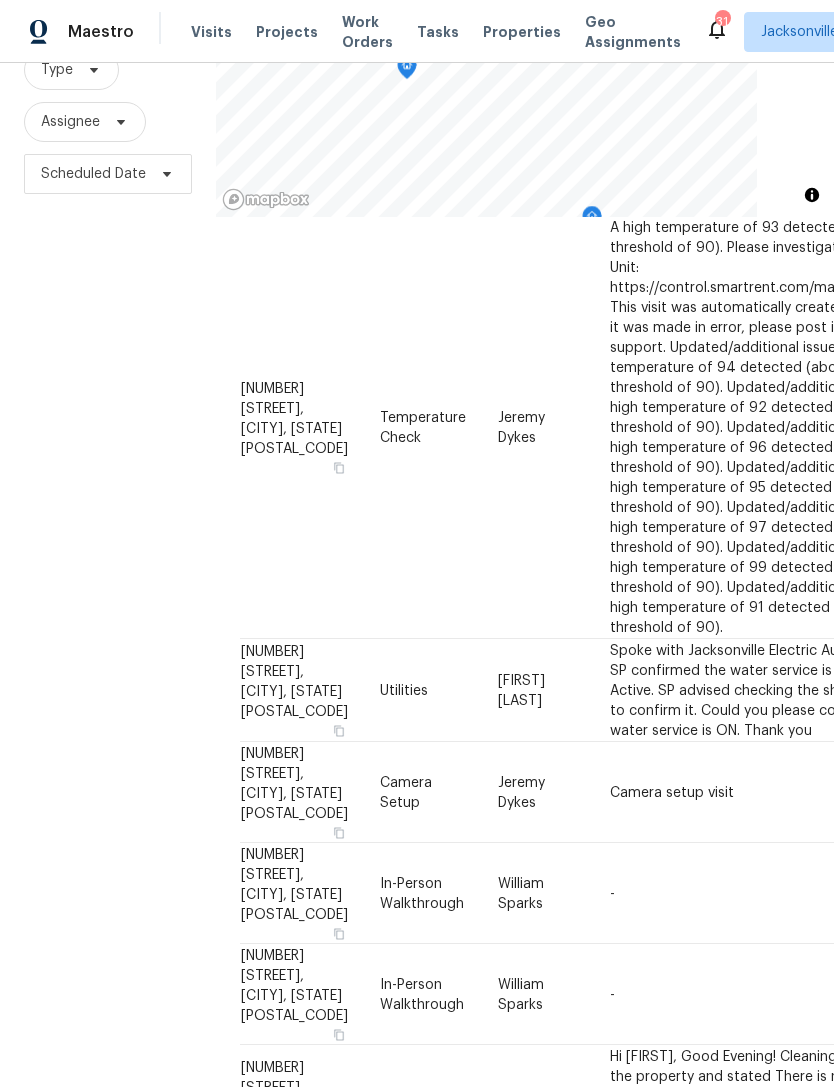 click on "In-Person Walkthrough" at bounding box center [422, 893] 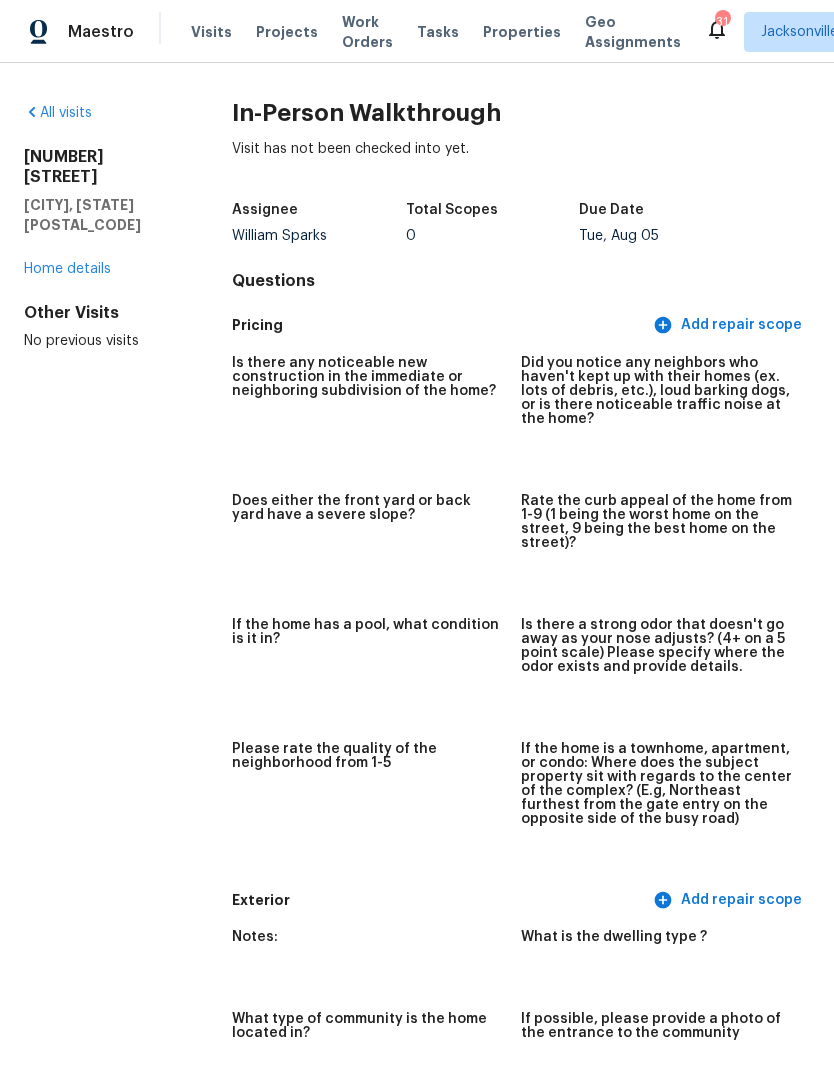click on "9015 Southwark Dr Jacksonville, FL 32257 Home details" at bounding box center [96, 213] 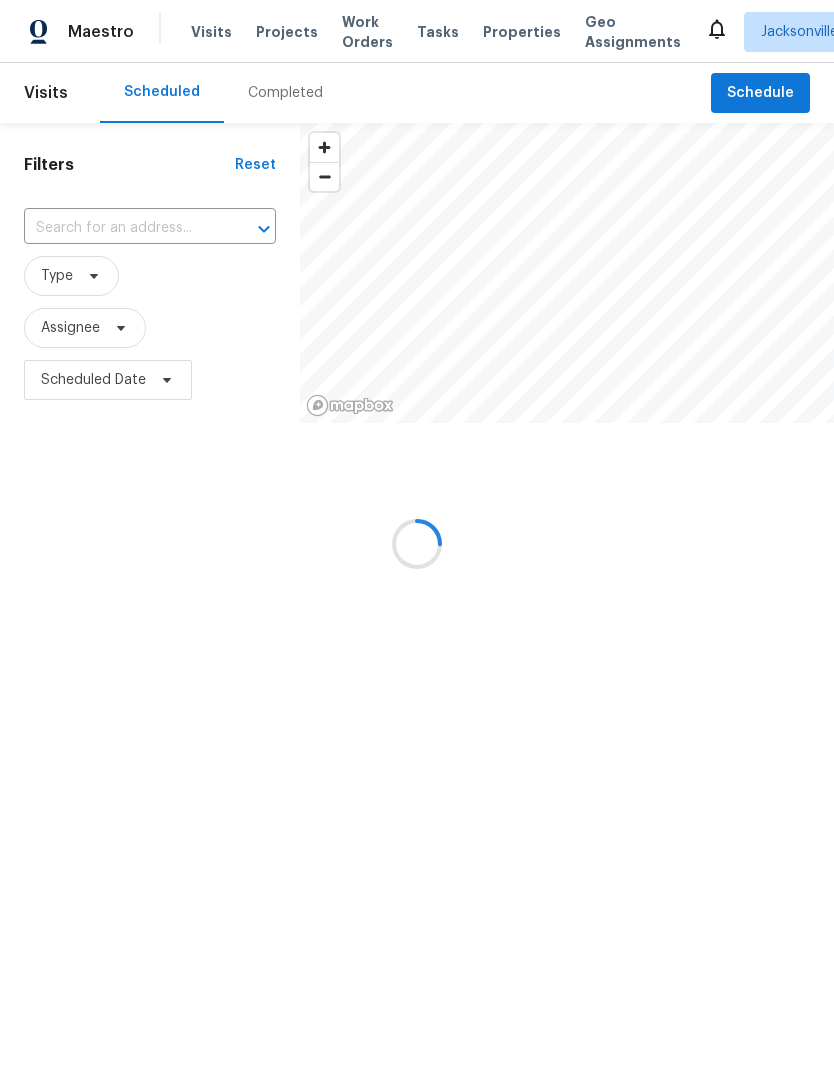 scroll, scrollTop: 0, scrollLeft: 0, axis: both 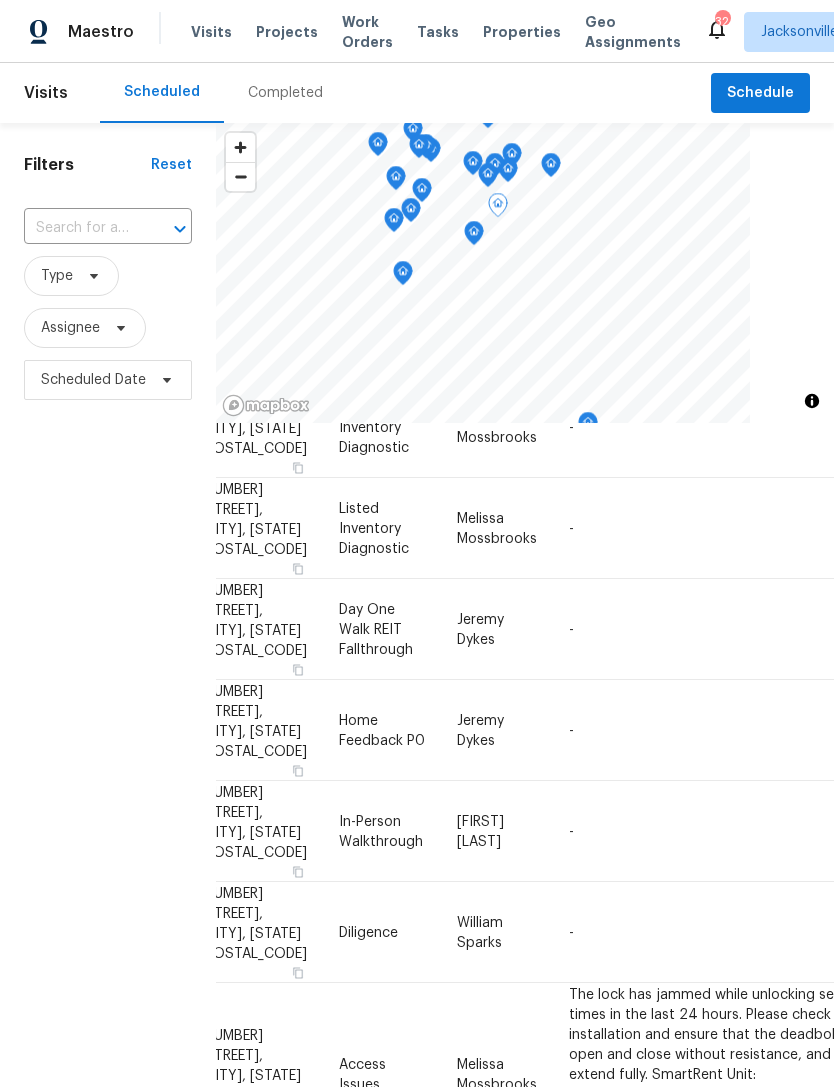 click on "-" at bounding box center (728, 932) 